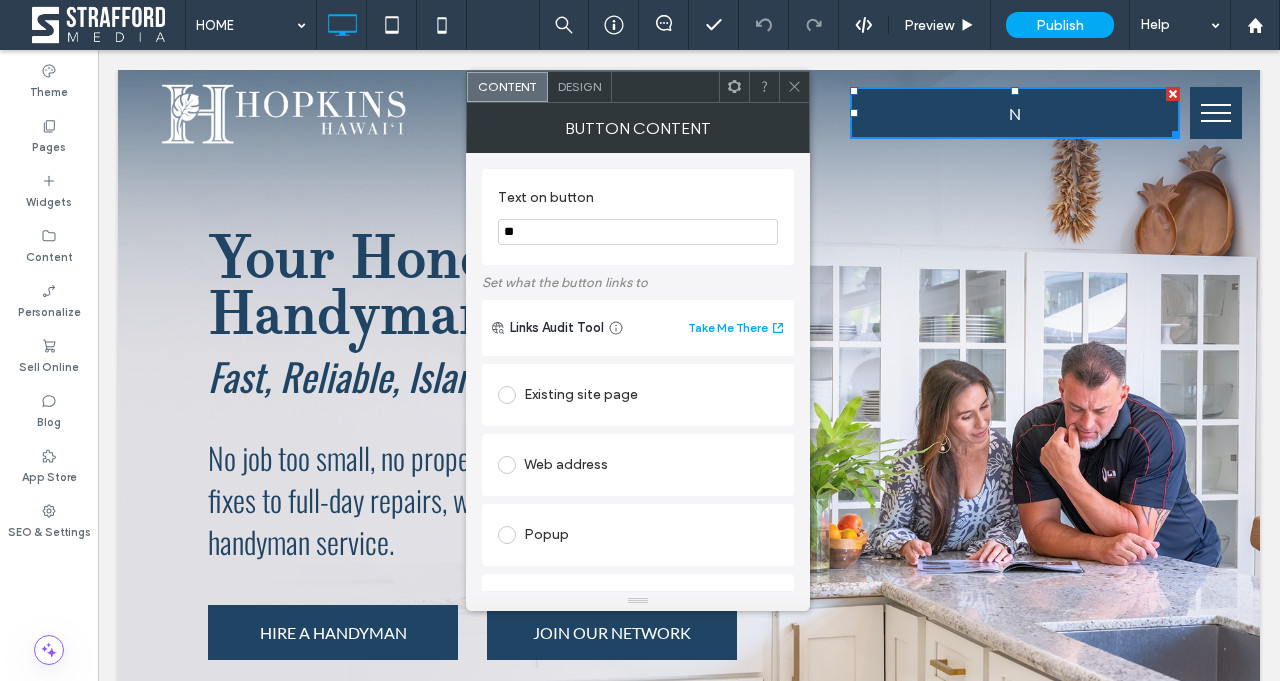 scroll, scrollTop: 0, scrollLeft: 0, axis: both 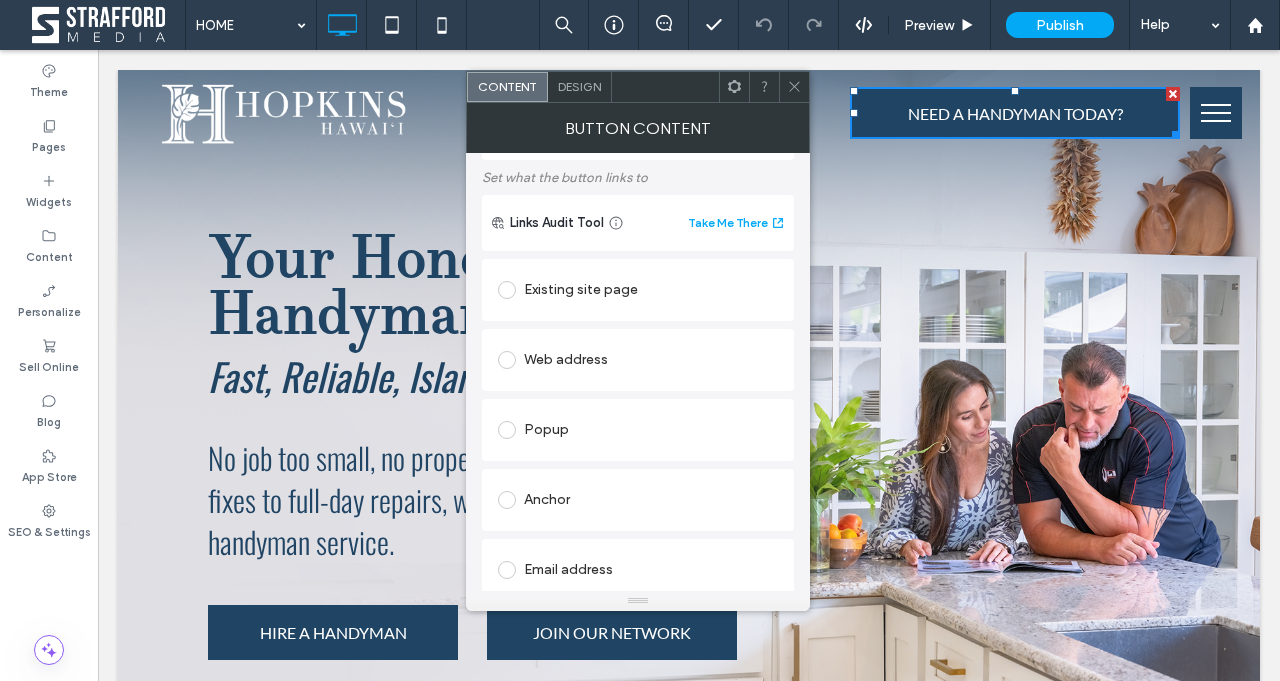 type on "**********" 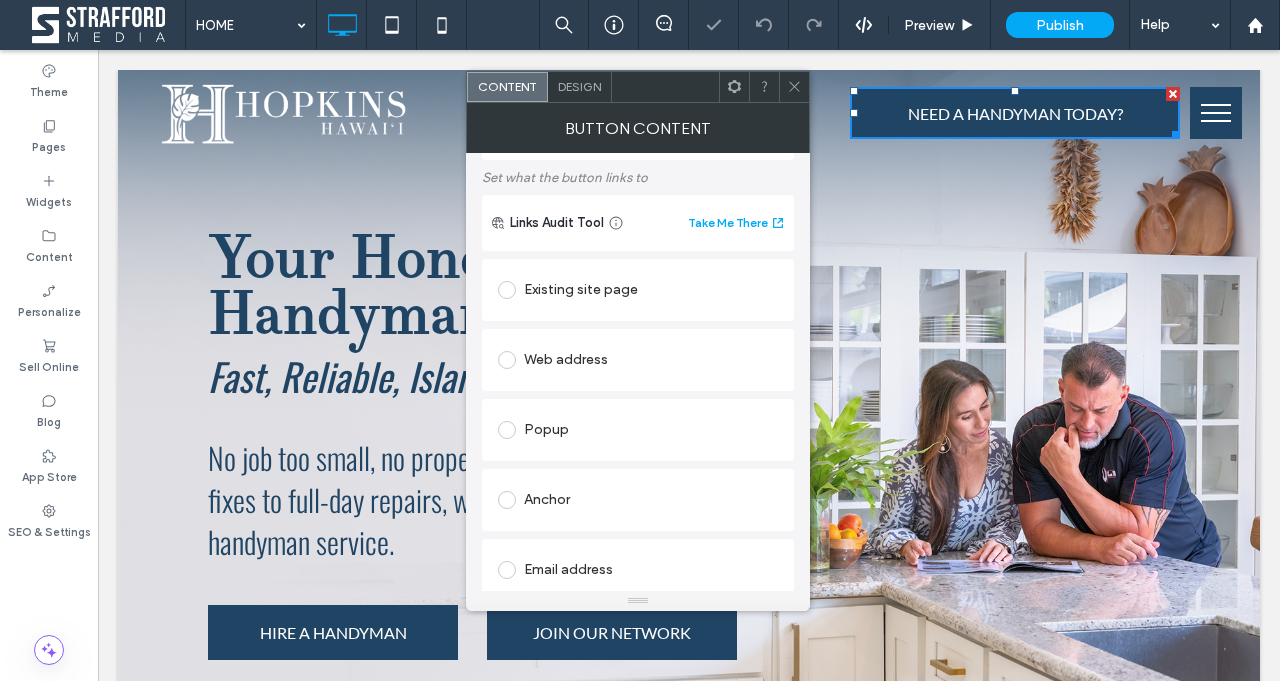 click on "Existing site page" at bounding box center [638, 290] 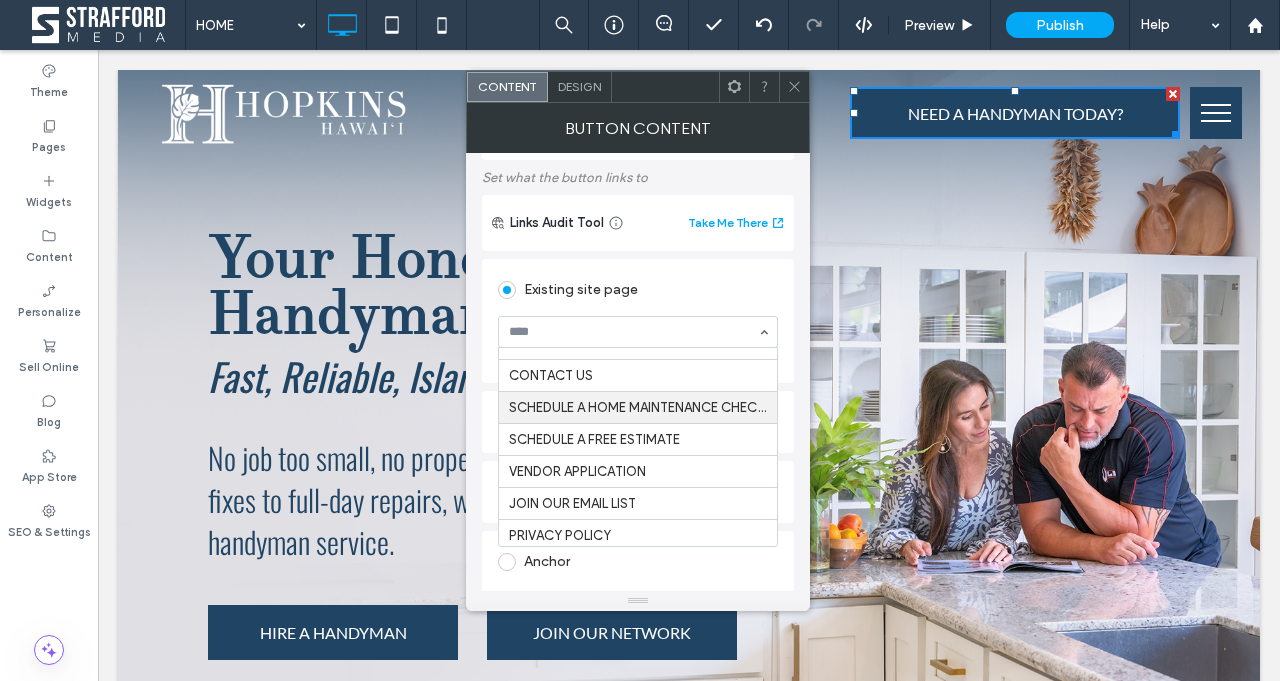 scroll, scrollTop: 851, scrollLeft: 0, axis: vertical 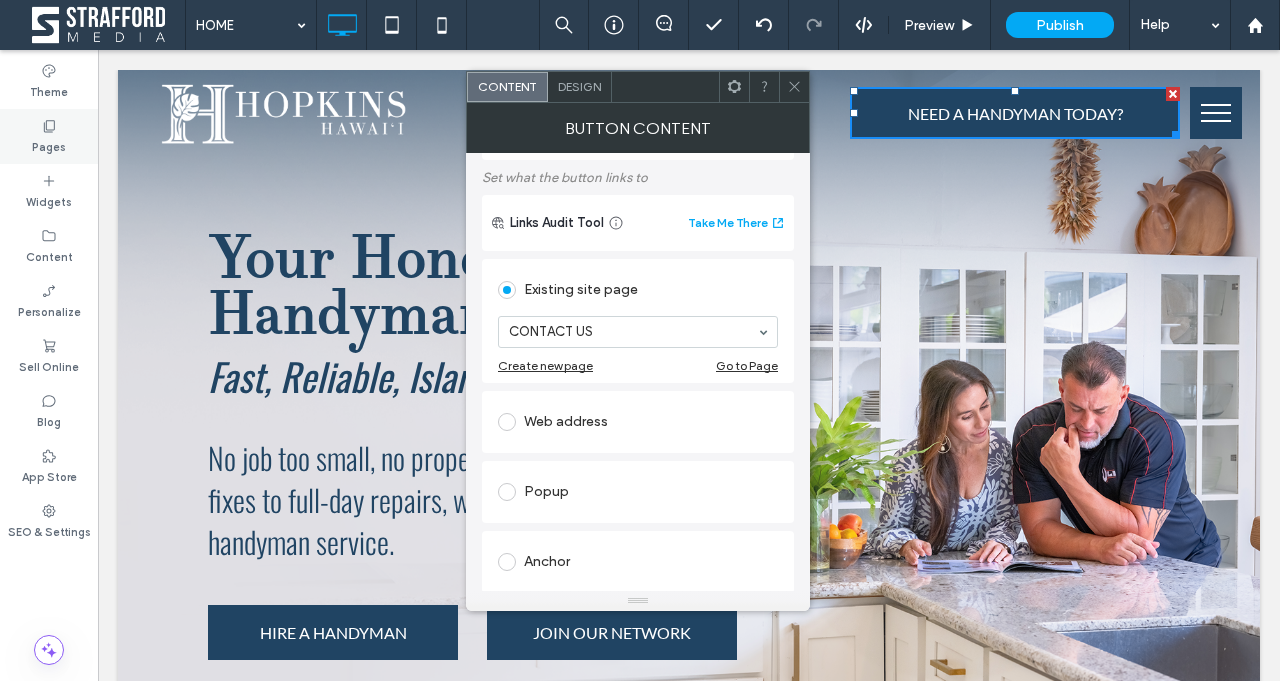 click on "Pages" at bounding box center [49, 145] 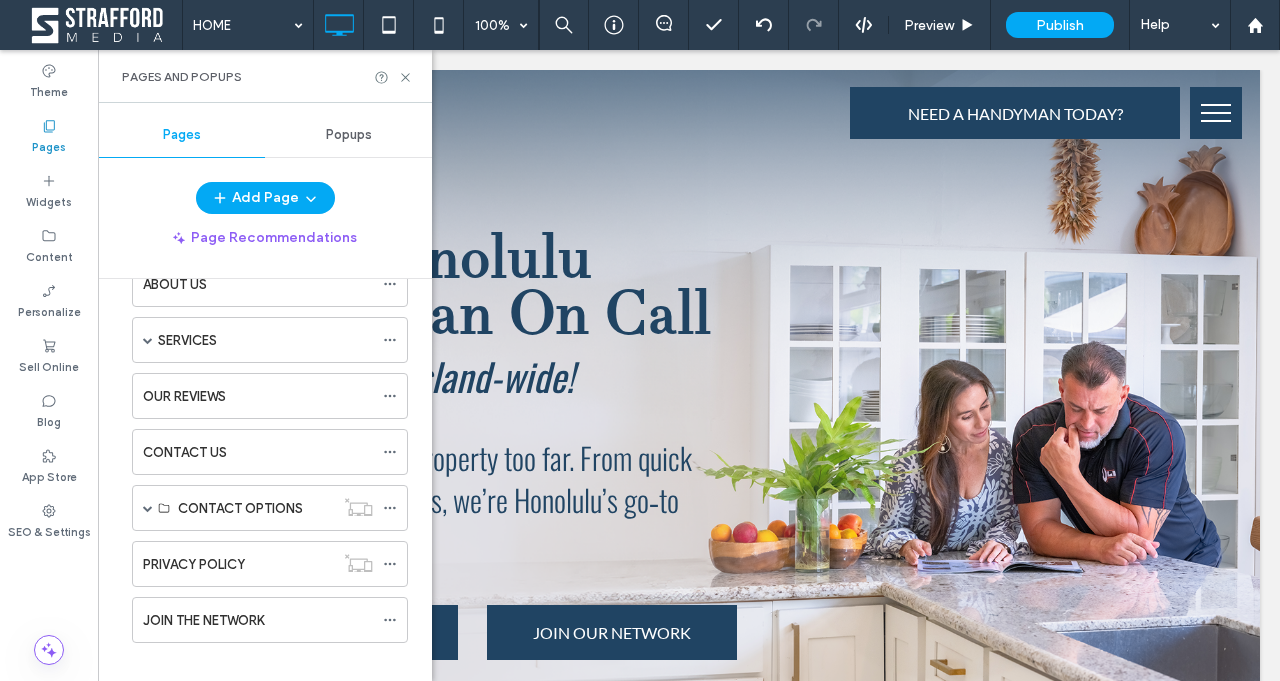 scroll, scrollTop: 130, scrollLeft: 0, axis: vertical 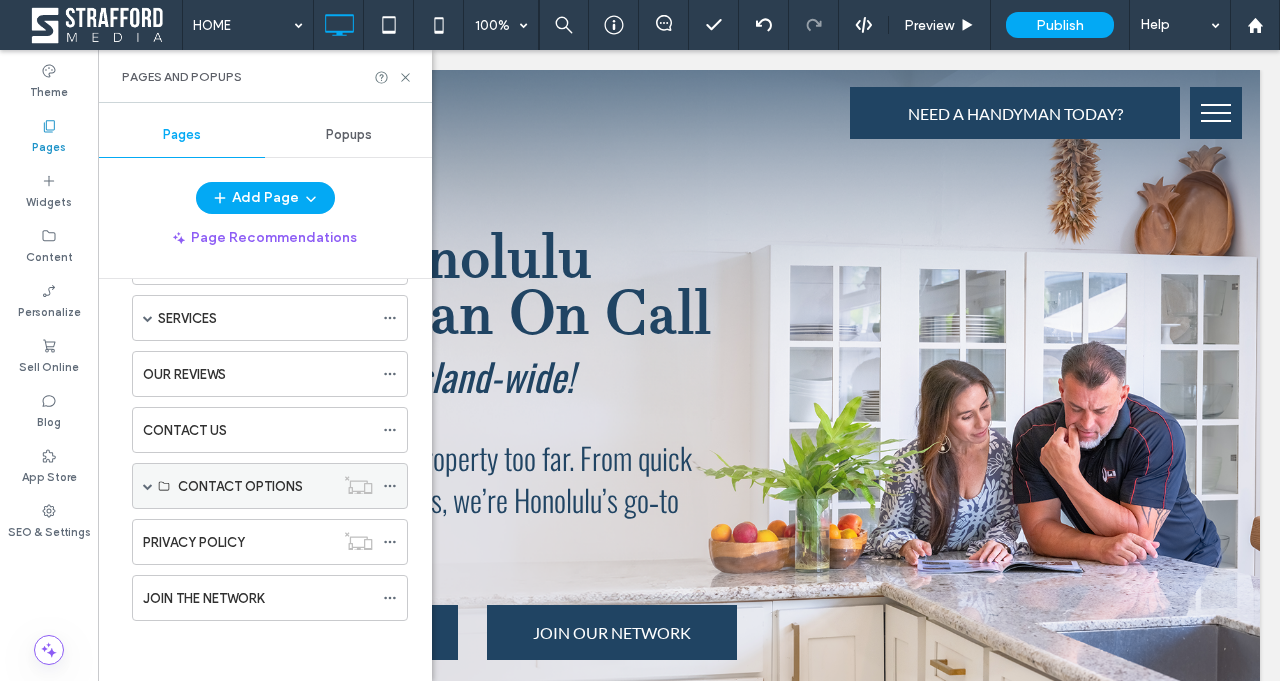 click at bounding box center [148, 486] 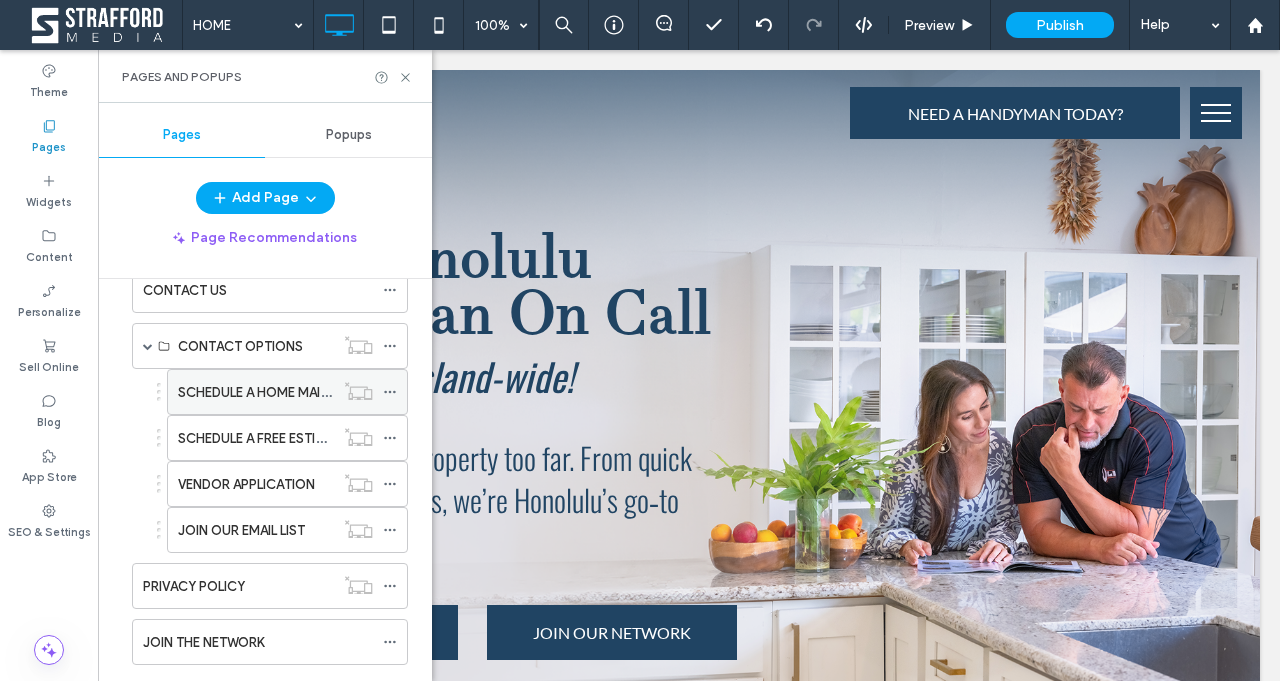 scroll, scrollTop: 267, scrollLeft: 0, axis: vertical 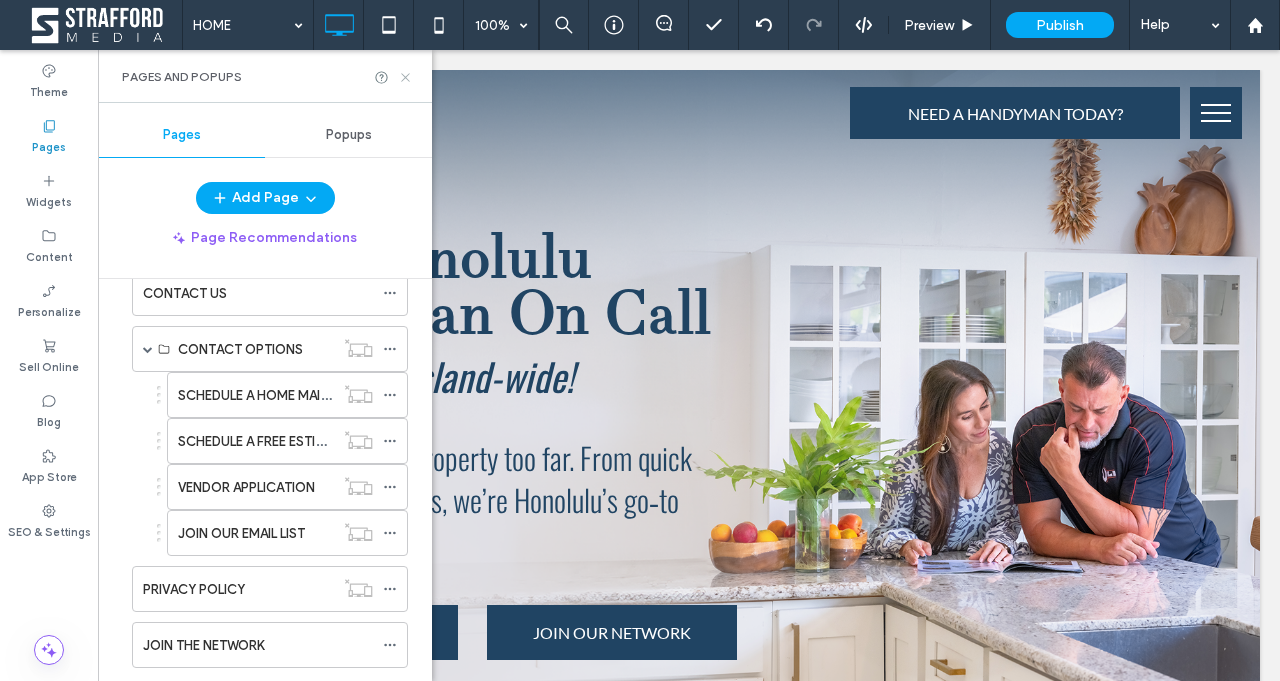 click 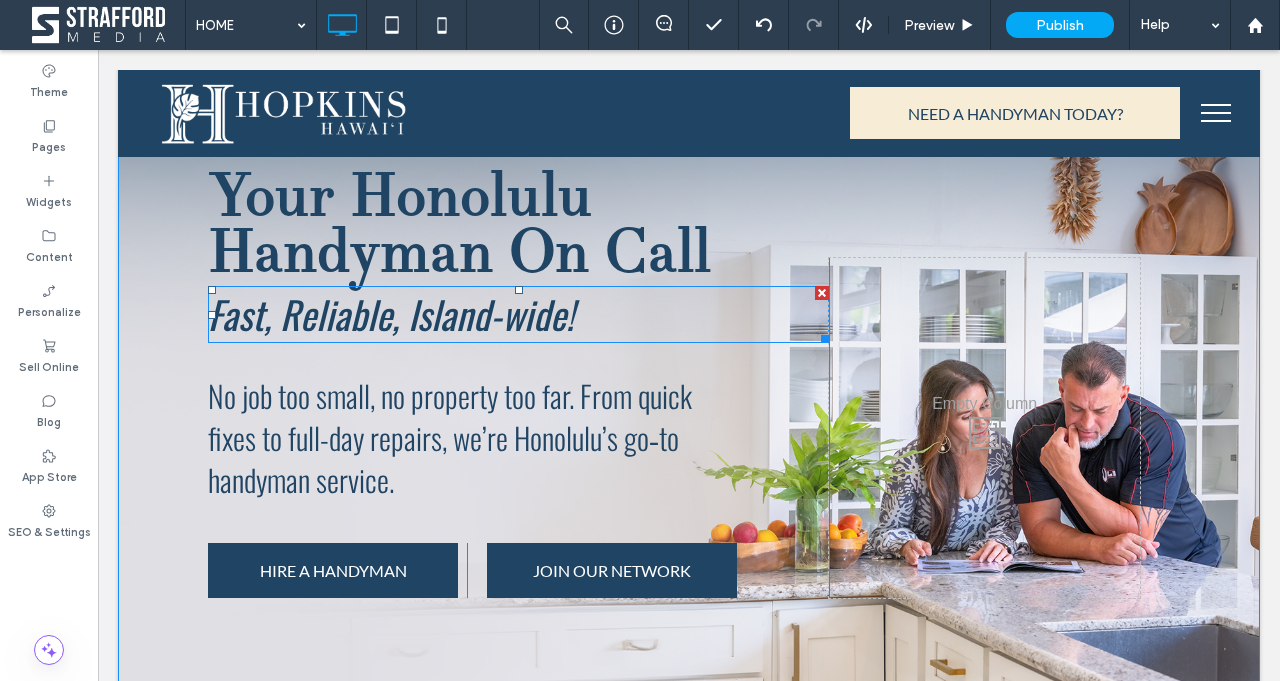 scroll, scrollTop: 64, scrollLeft: 0, axis: vertical 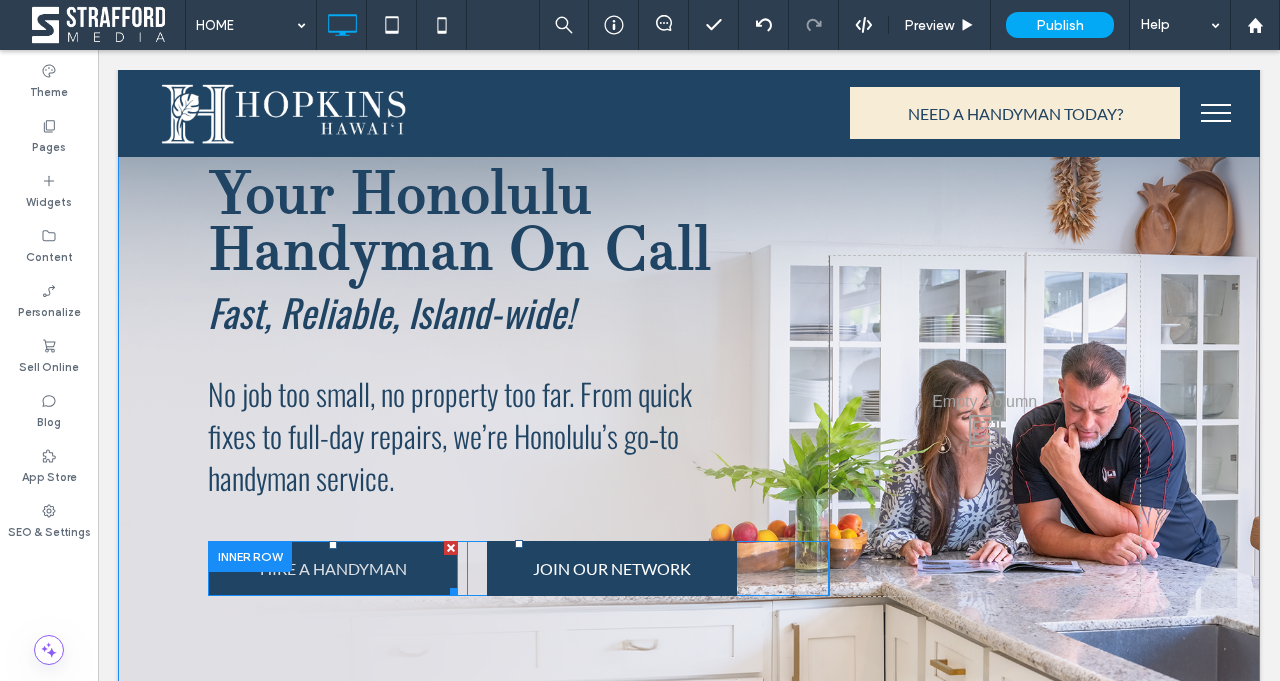 click on "HIRE A HANDYMAN" at bounding box center (333, 568) 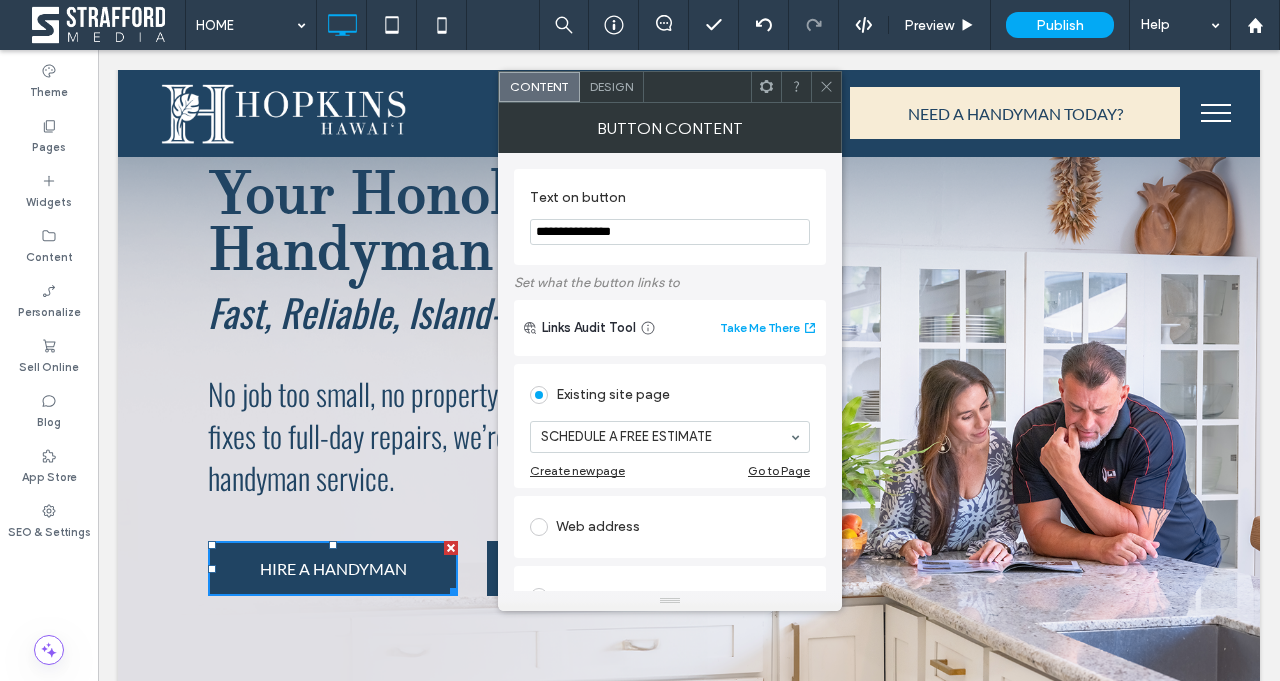 click at bounding box center [826, 87] 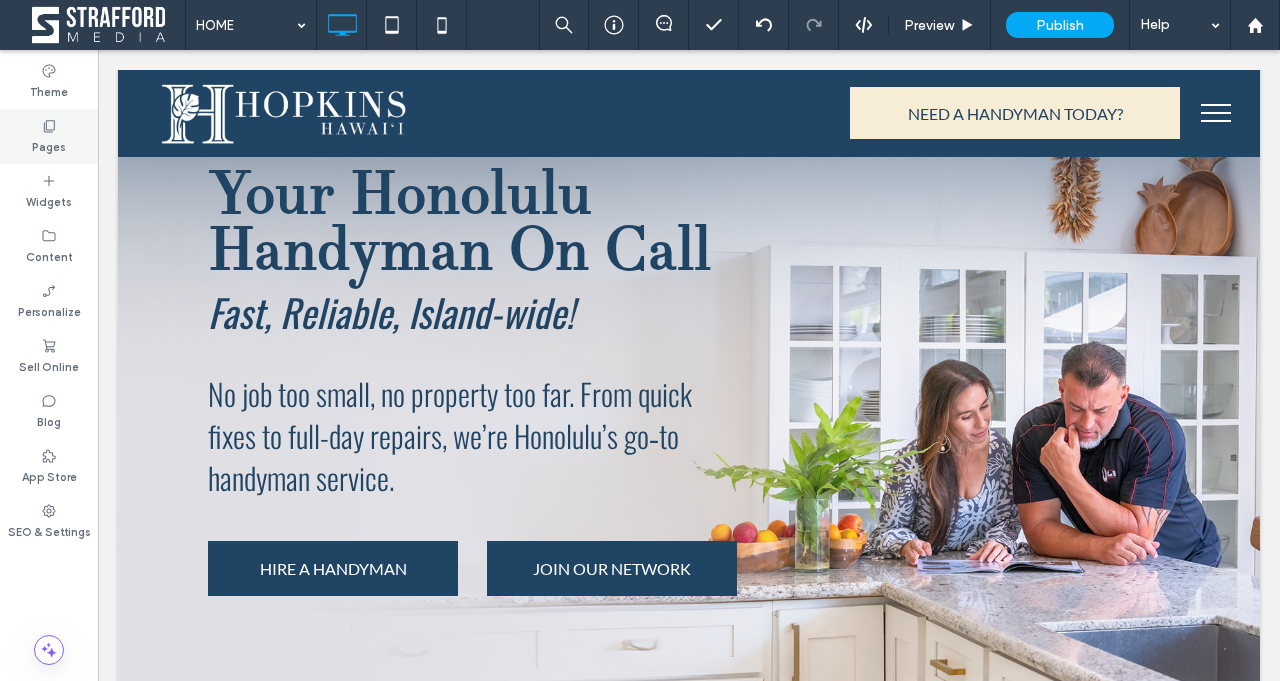 click on "Pages" at bounding box center (49, 145) 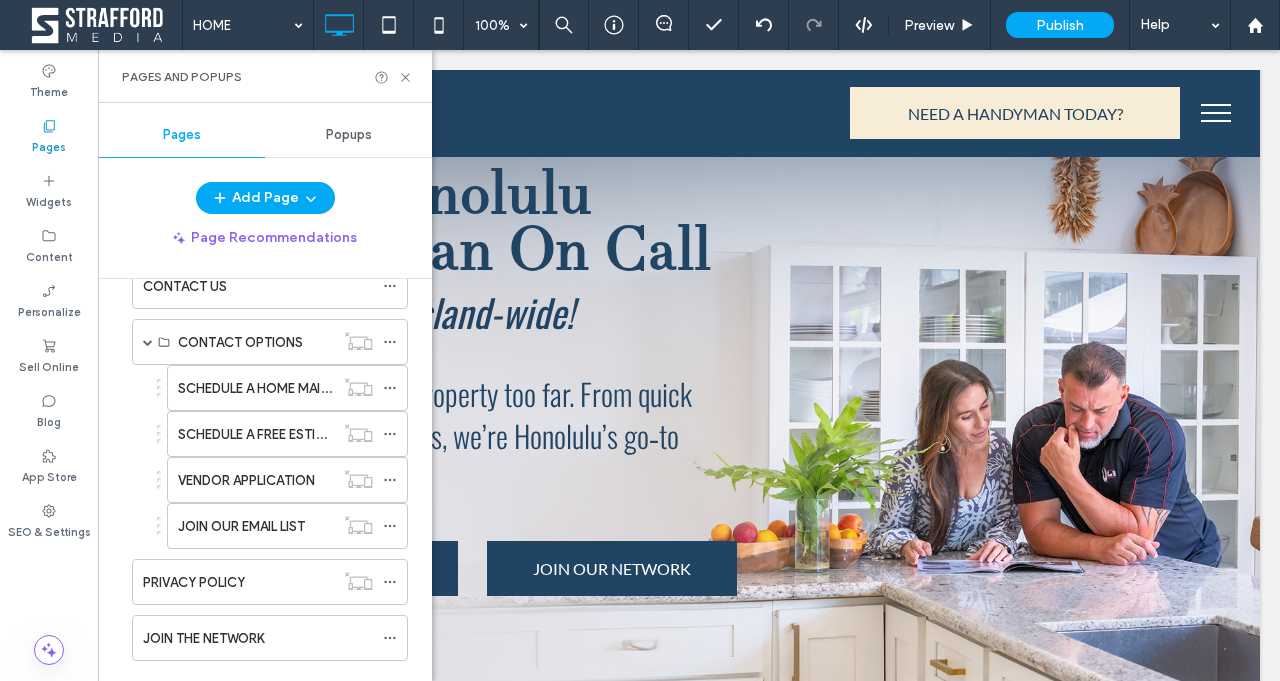 scroll, scrollTop: 314, scrollLeft: 0, axis: vertical 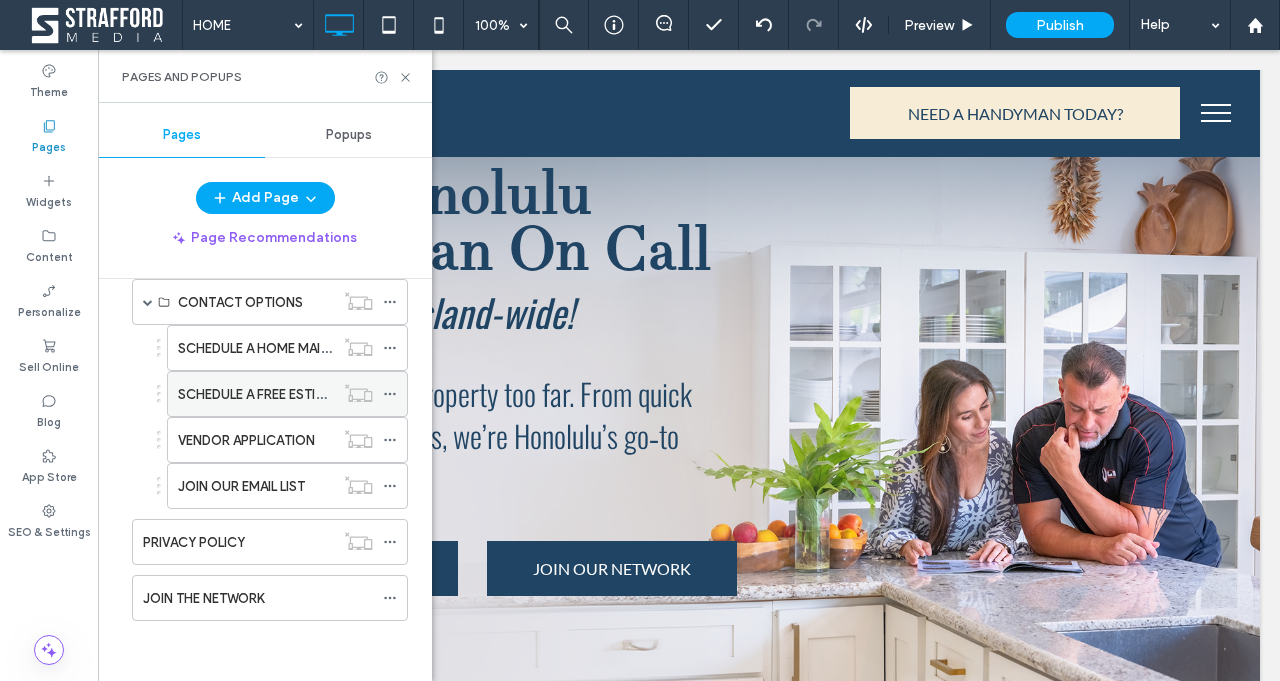 click on "SCHEDULE A FREE ESTIMATE" at bounding box center [263, 394] 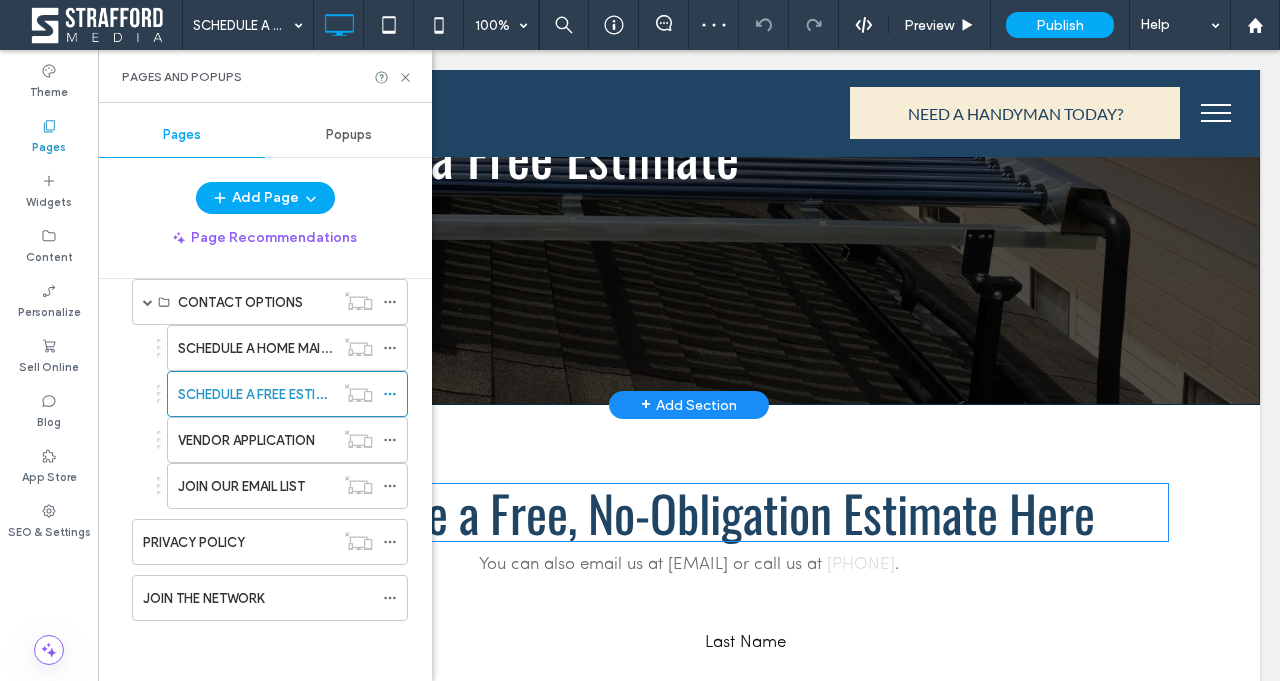 scroll, scrollTop: 267, scrollLeft: 0, axis: vertical 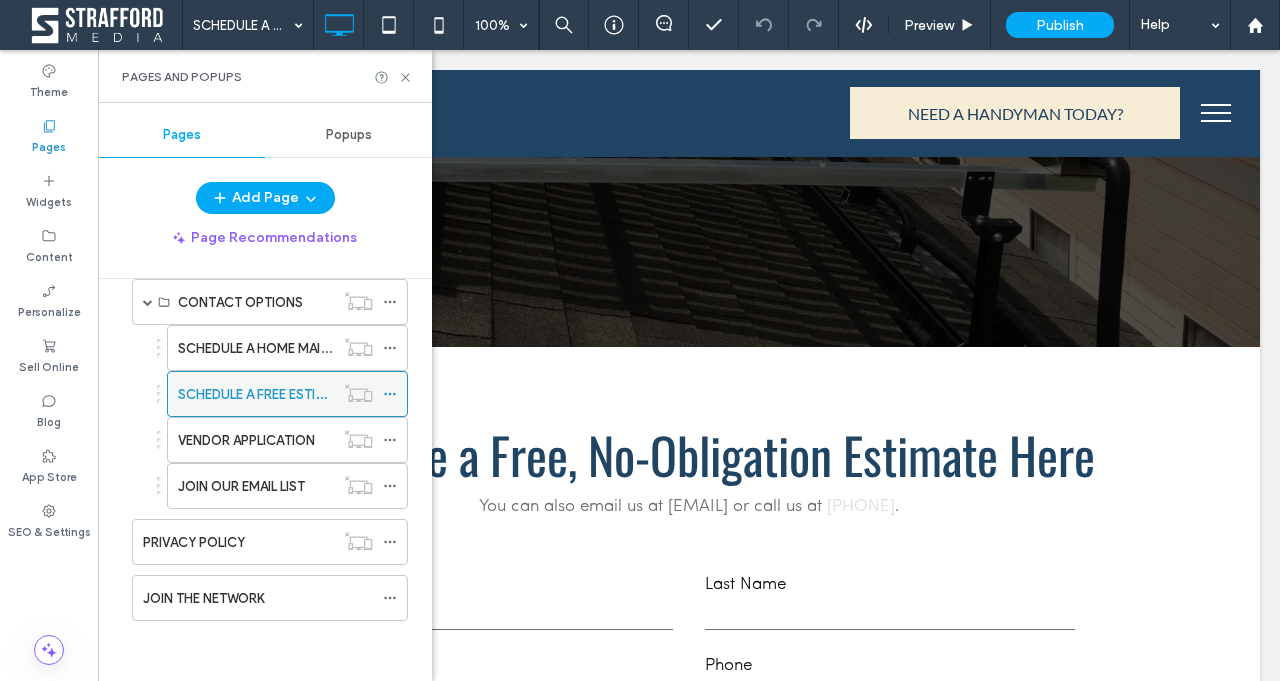 click 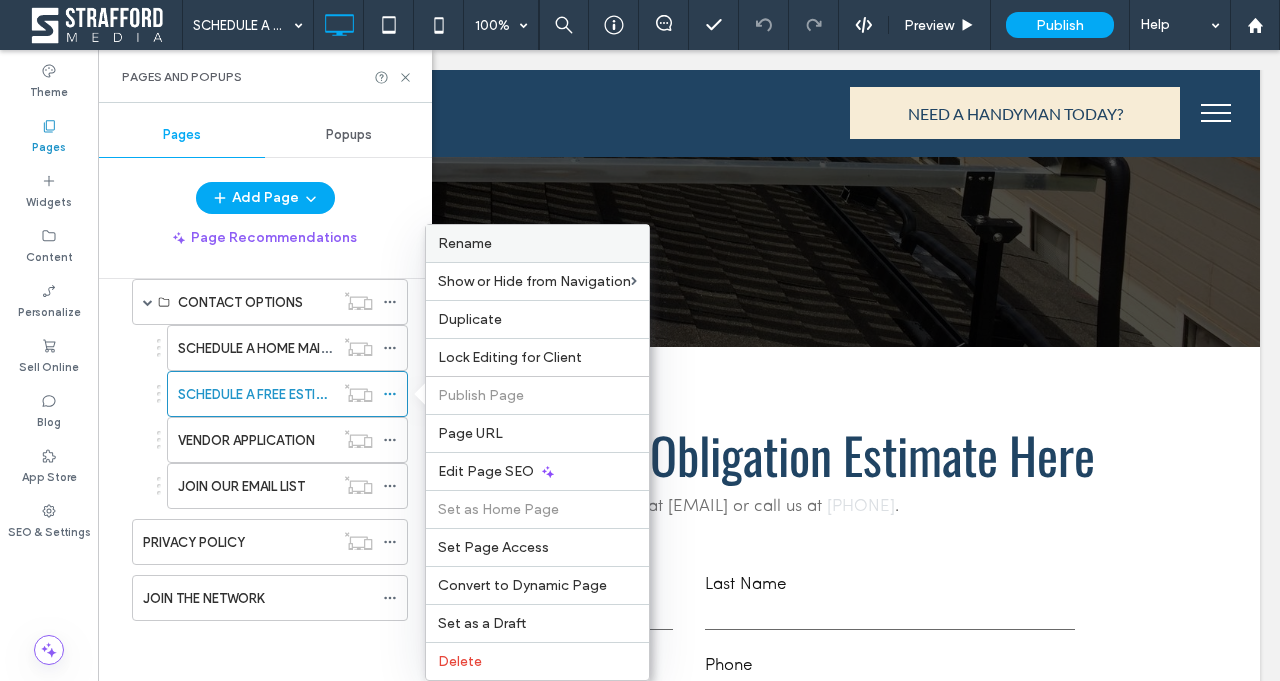 click on "Rename" at bounding box center (537, 243) 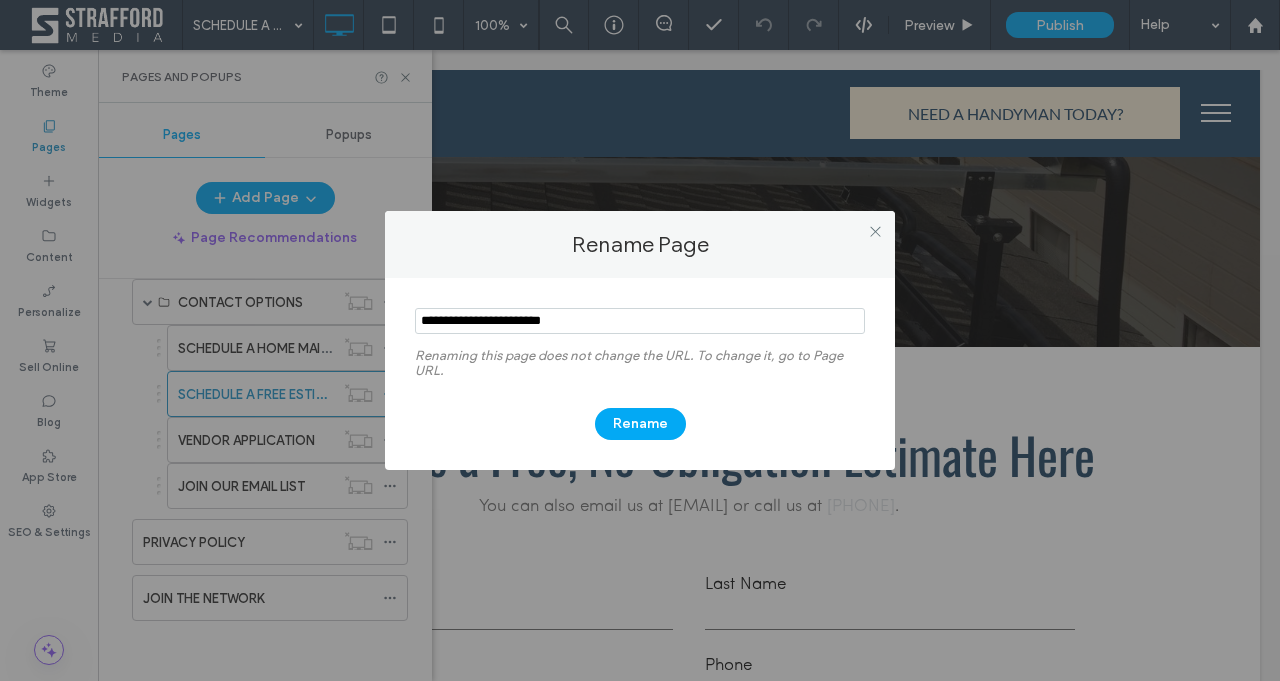 drag, startPoint x: 500, startPoint y: 324, endPoint x: 403, endPoint y: 322, distance: 97.020615 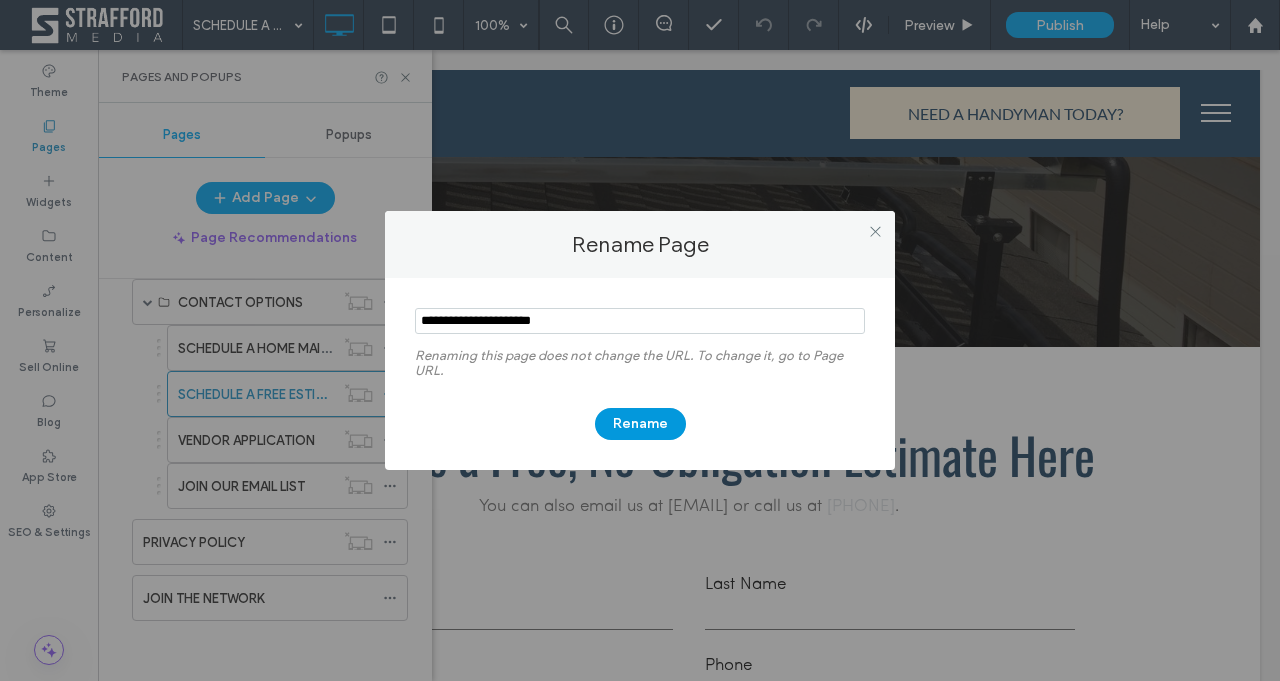type on "**********" 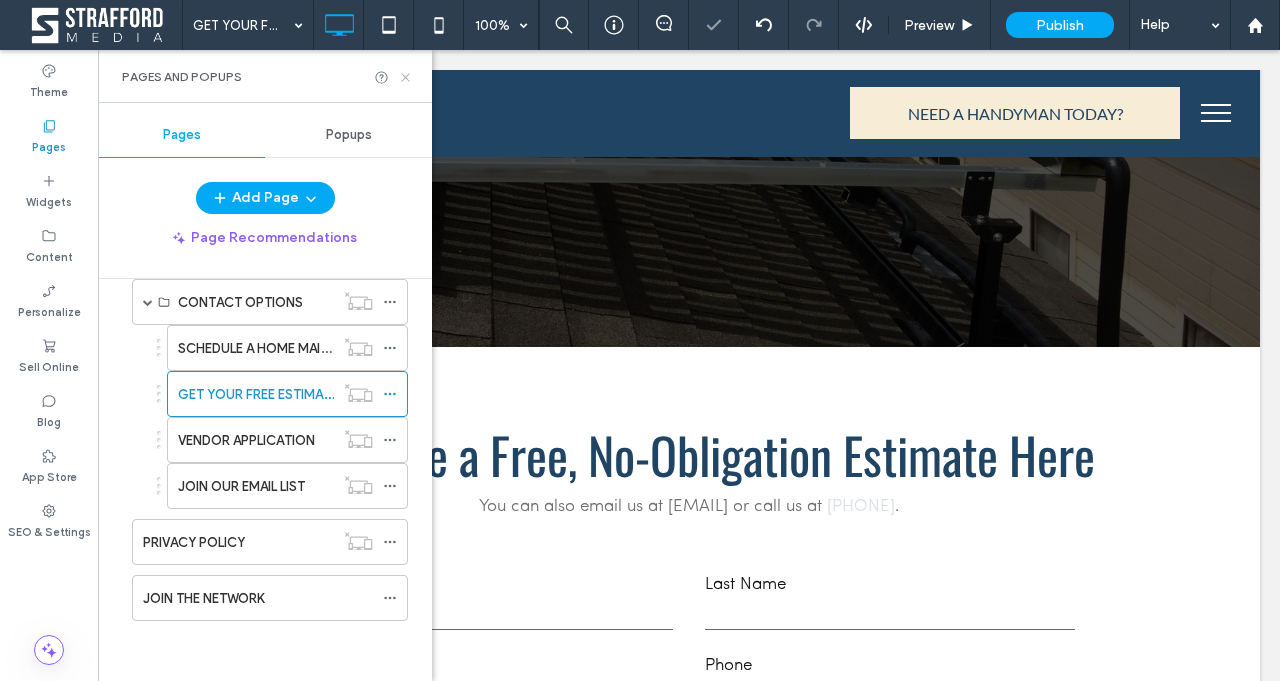 click 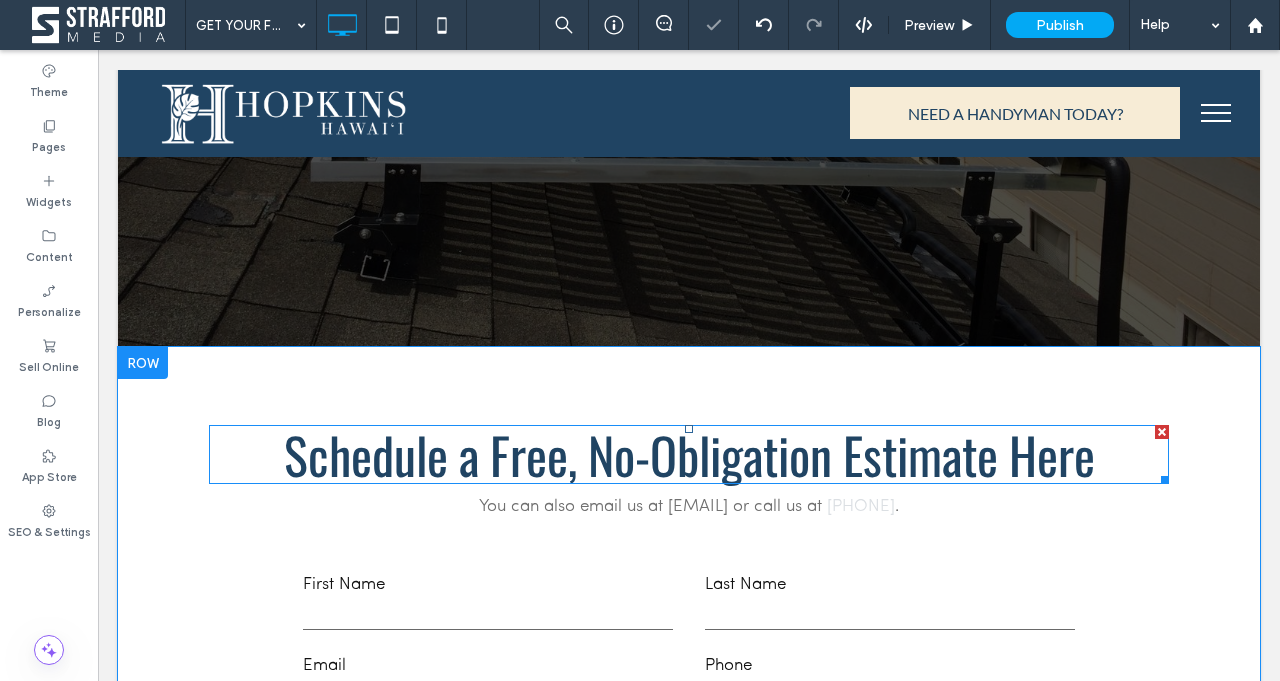 click on "Schedule a Free, No-Obligation Estimate Here" at bounding box center [689, 454] 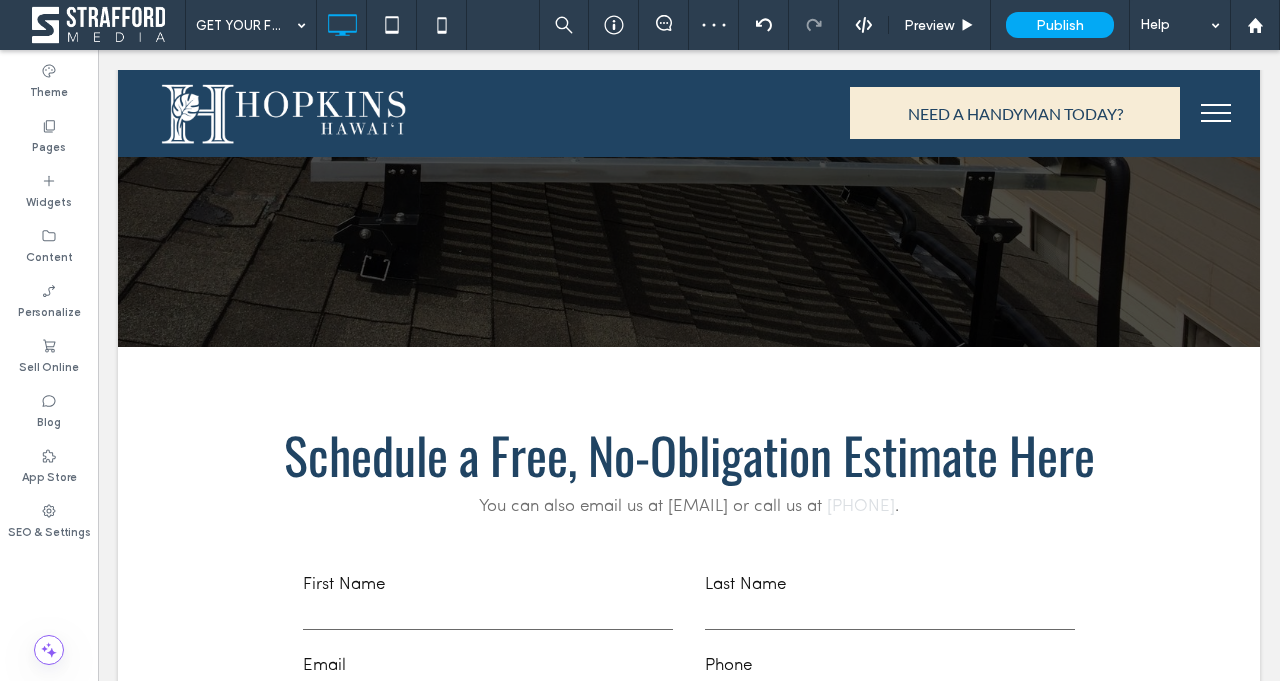 click on "Schedule a Free, No-Obligation Estimate Here" at bounding box center (689, 454) 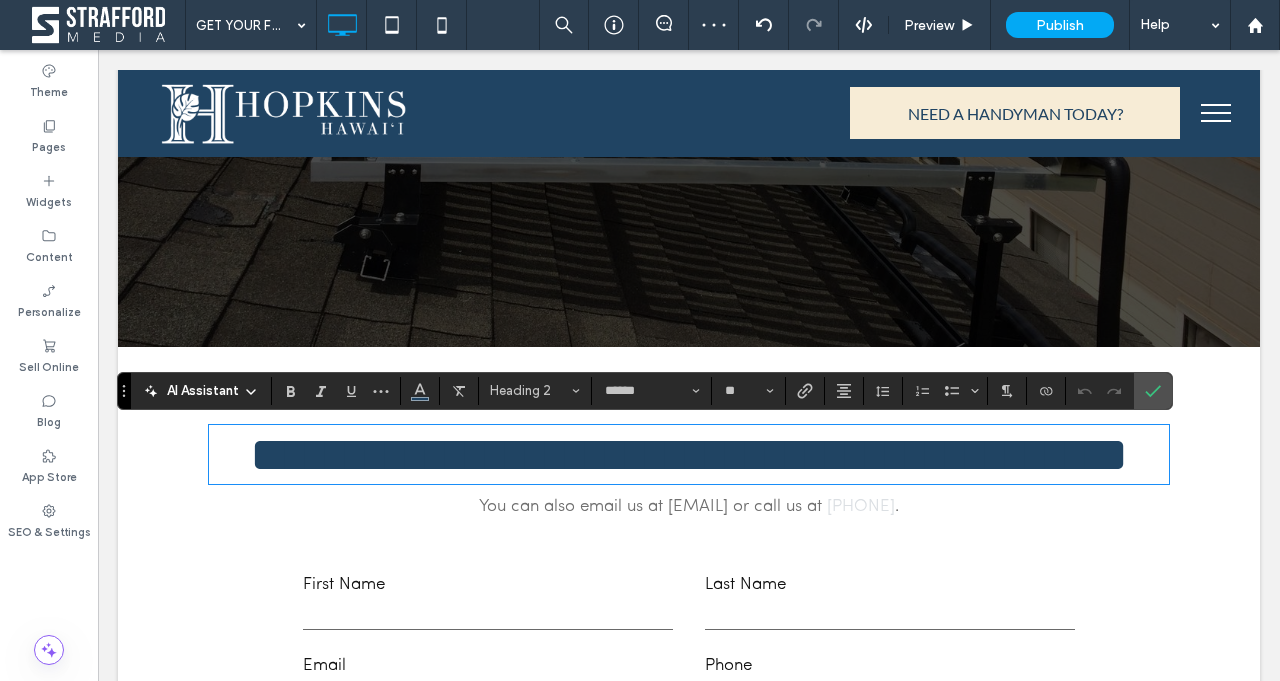 click on "**********" at bounding box center (689, 454) 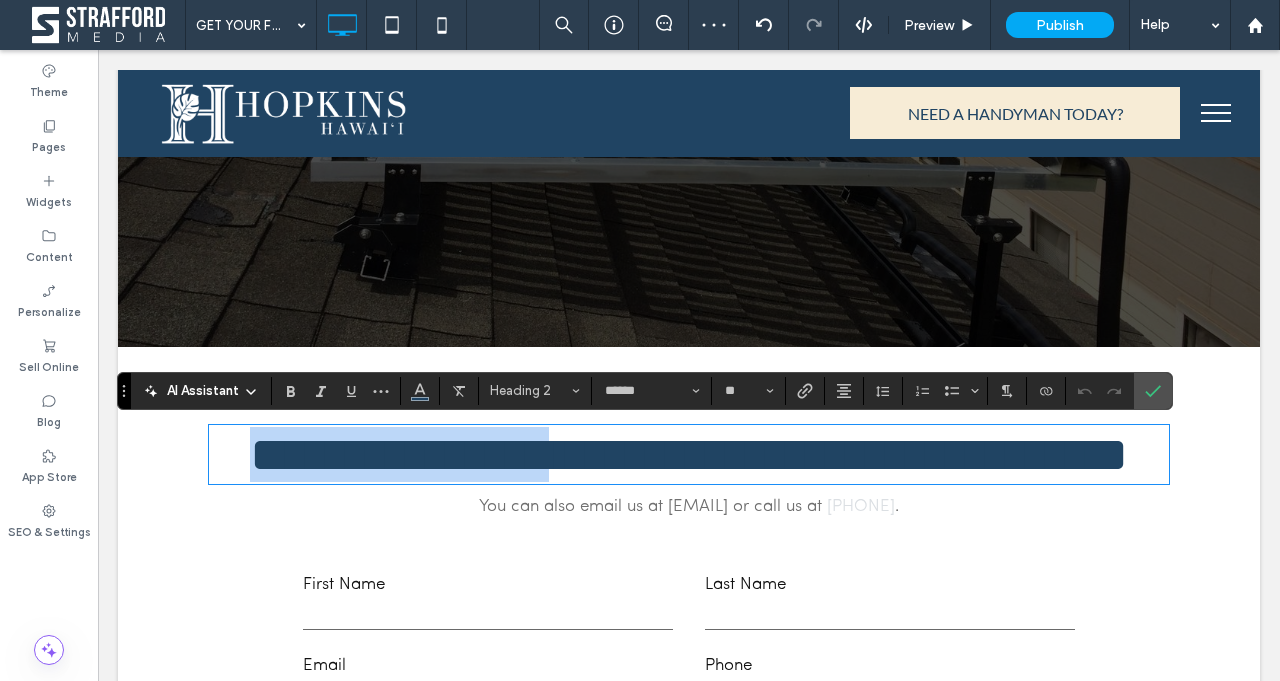 drag, startPoint x: 562, startPoint y: 466, endPoint x: 242, endPoint y: 466, distance: 320 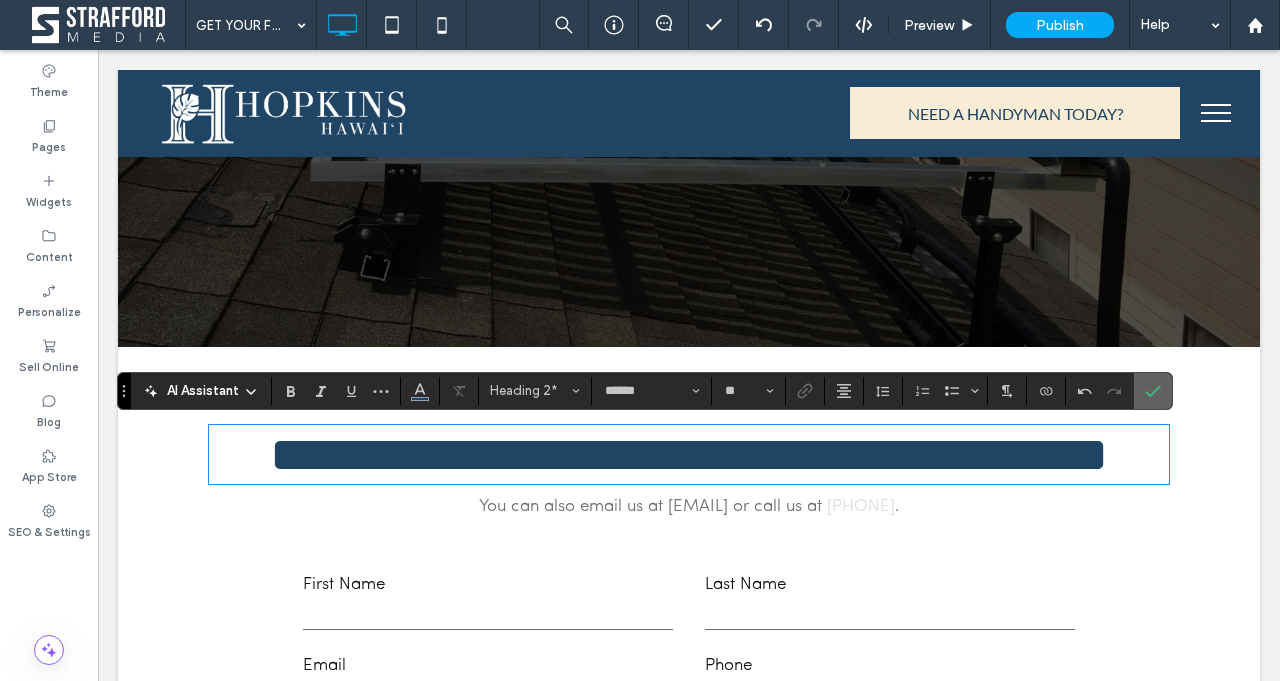 click 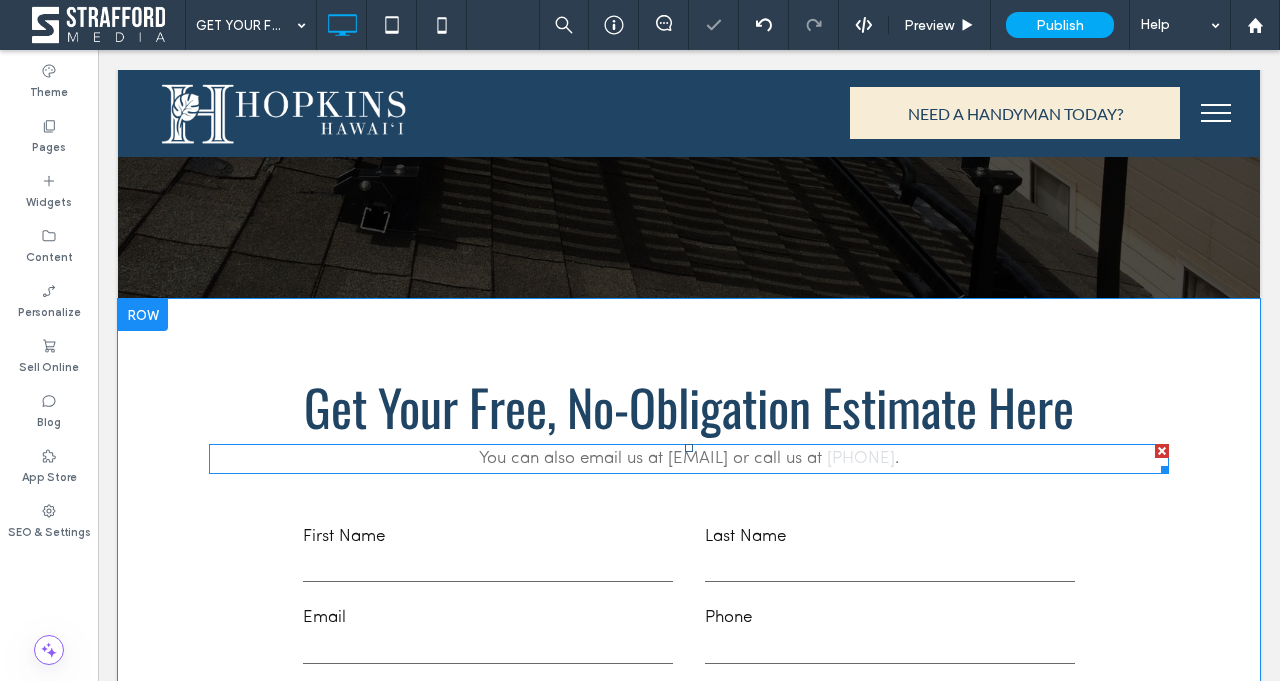 scroll, scrollTop: 320, scrollLeft: 0, axis: vertical 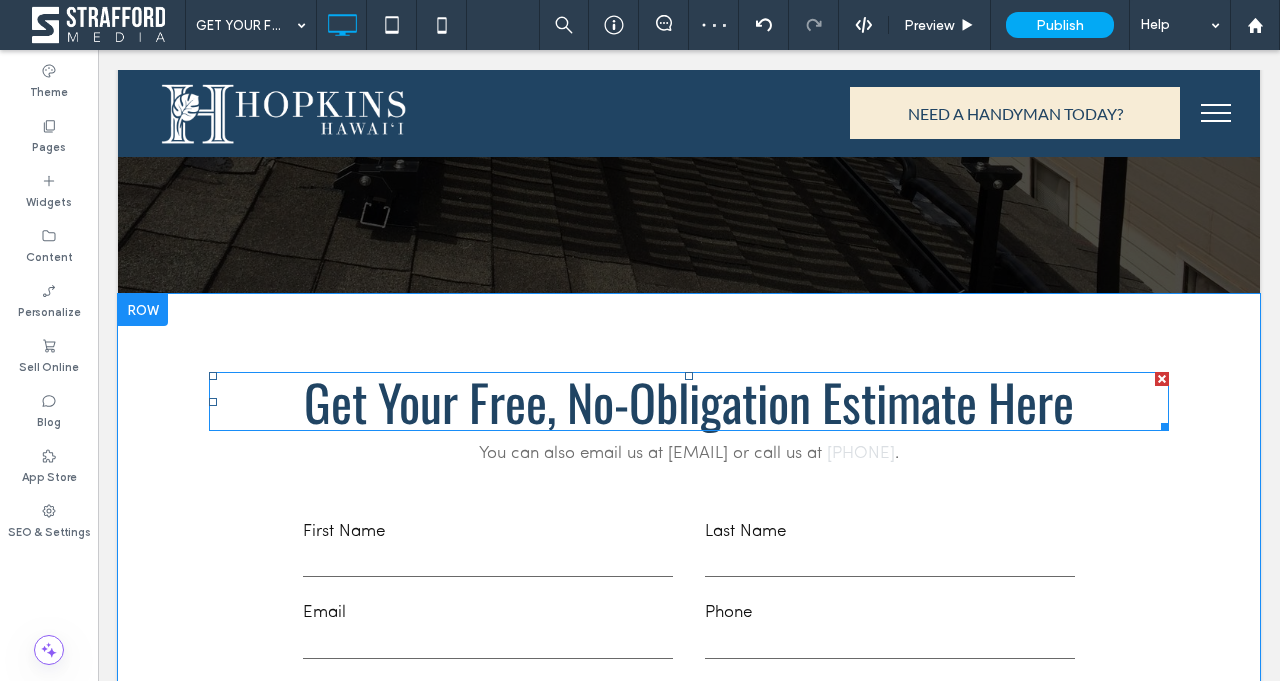 click on "Get Your Free, No-Obligation Estimate Here" at bounding box center [689, 401] 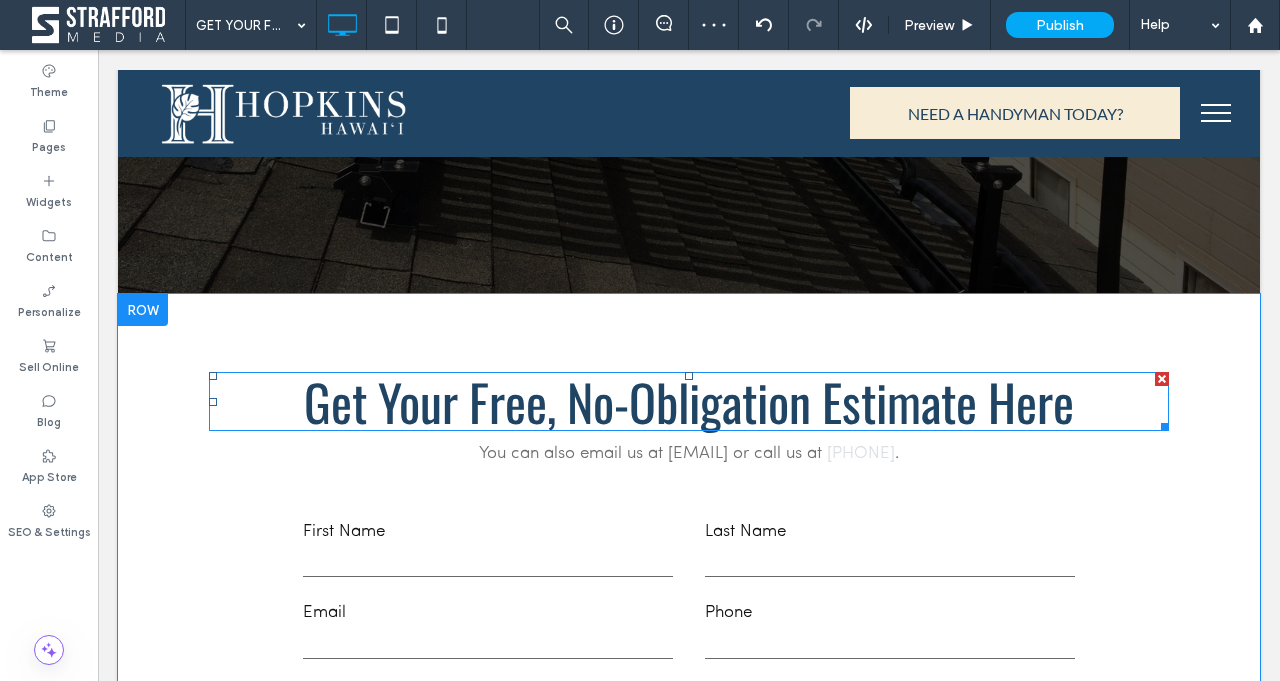 type on "******" 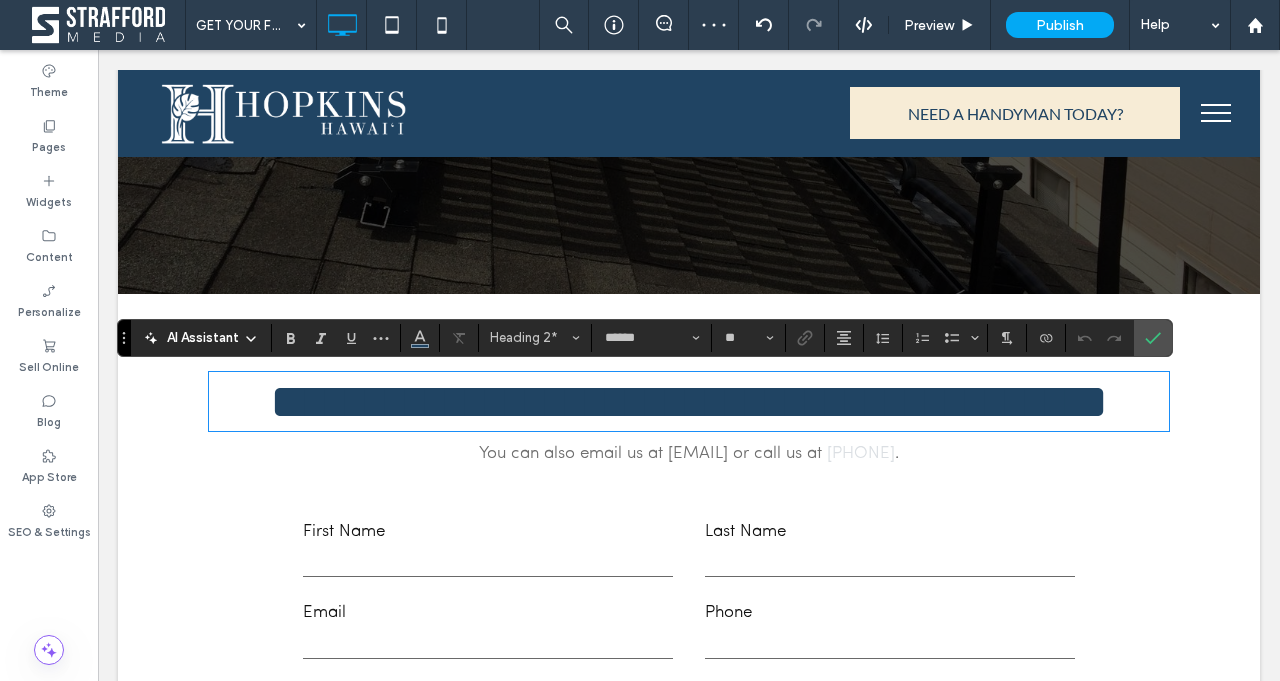 click on "**********" at bounding box center (689, 401) 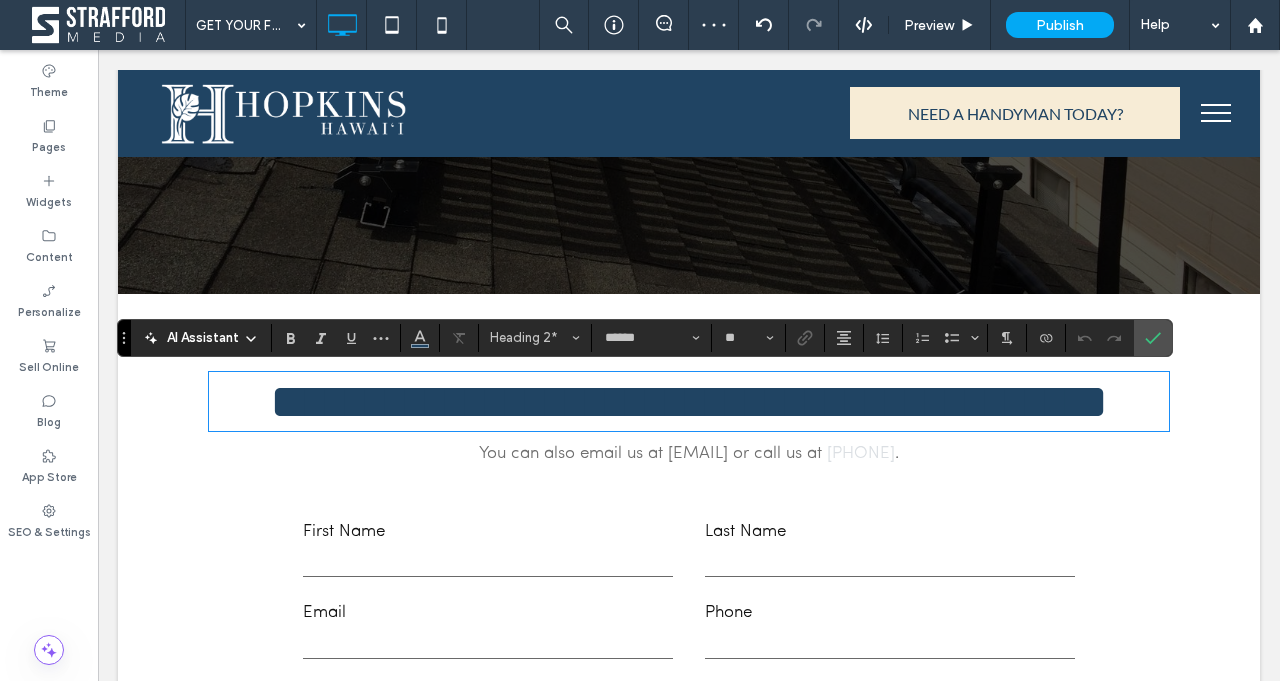 type 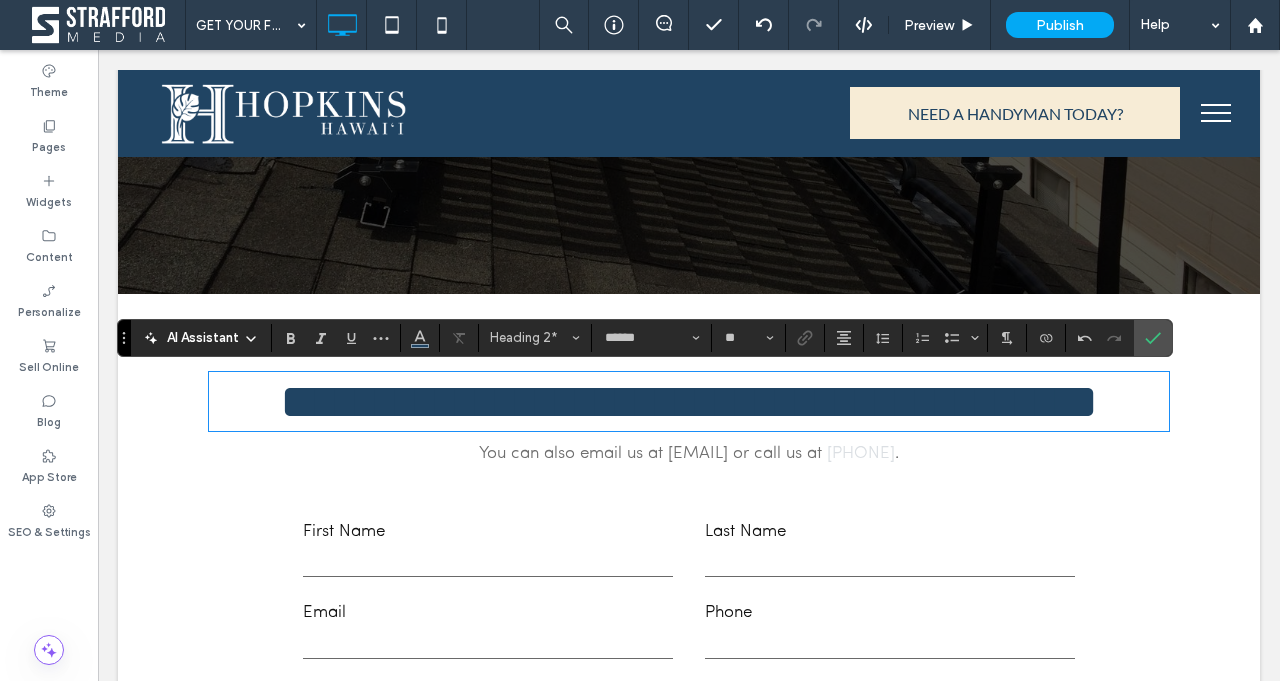 click on "**********" at bounding box center (689, 401) 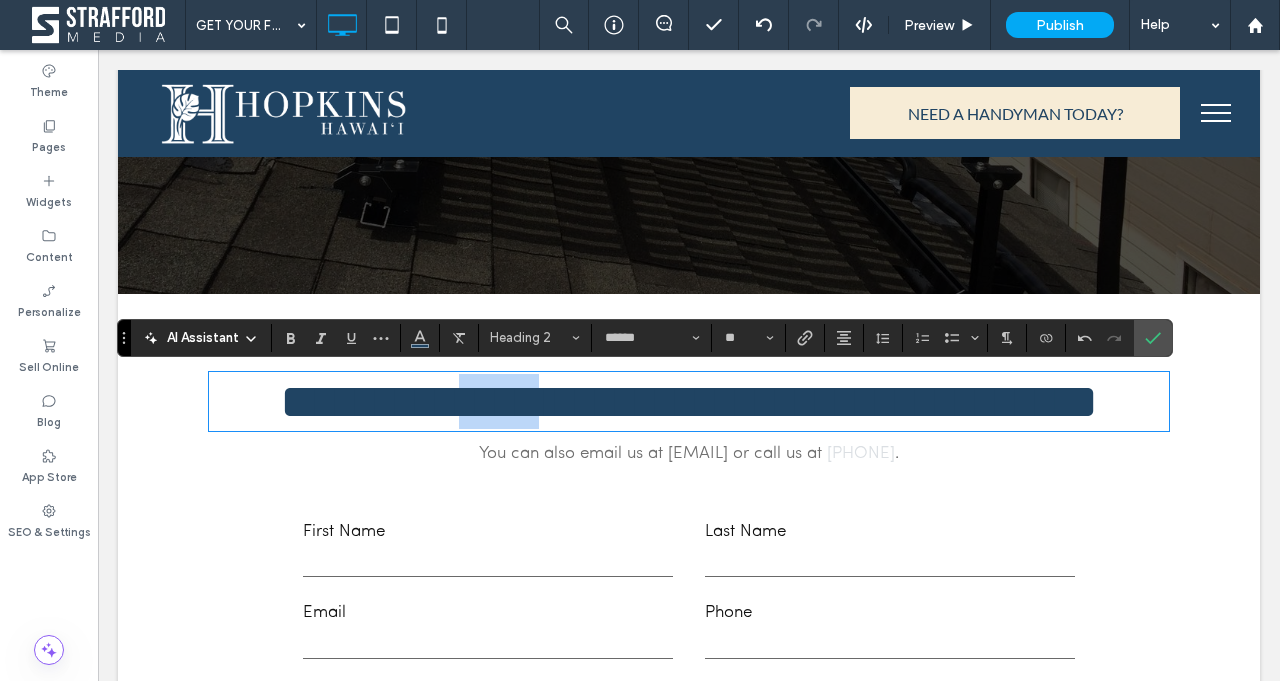 click on "**********" at bounding box center (689, 401) 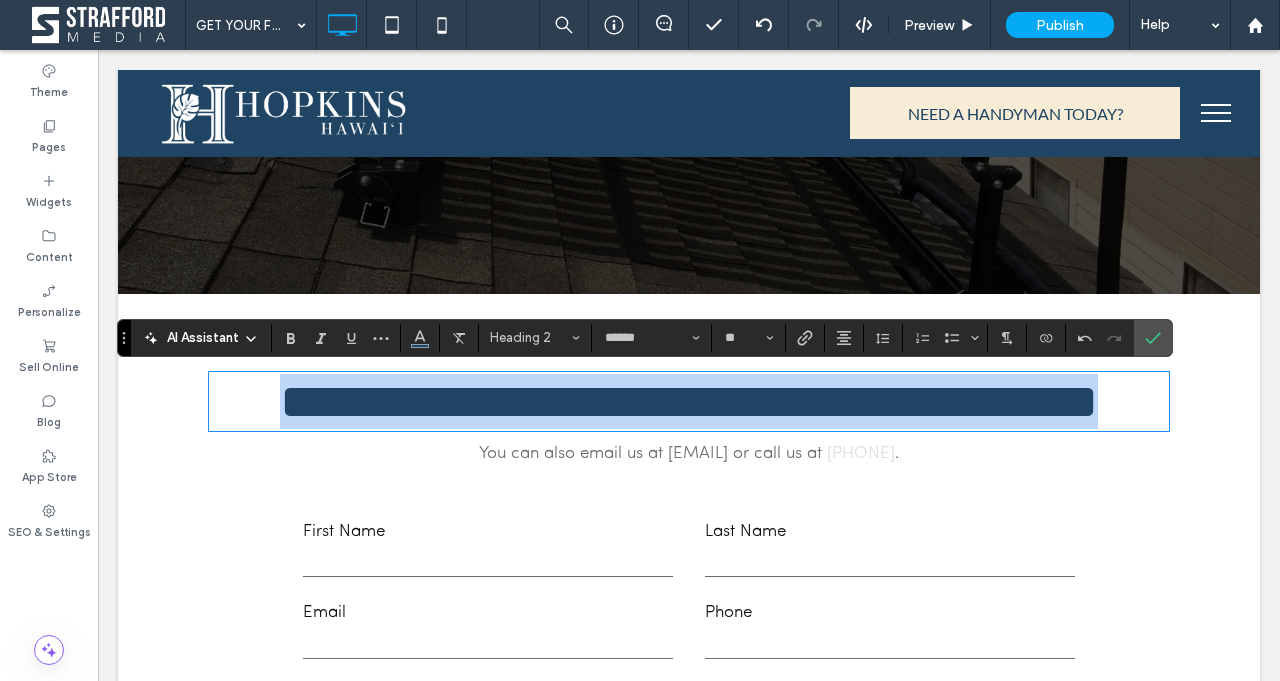 click on "**********" at bounding box center [689, 401] 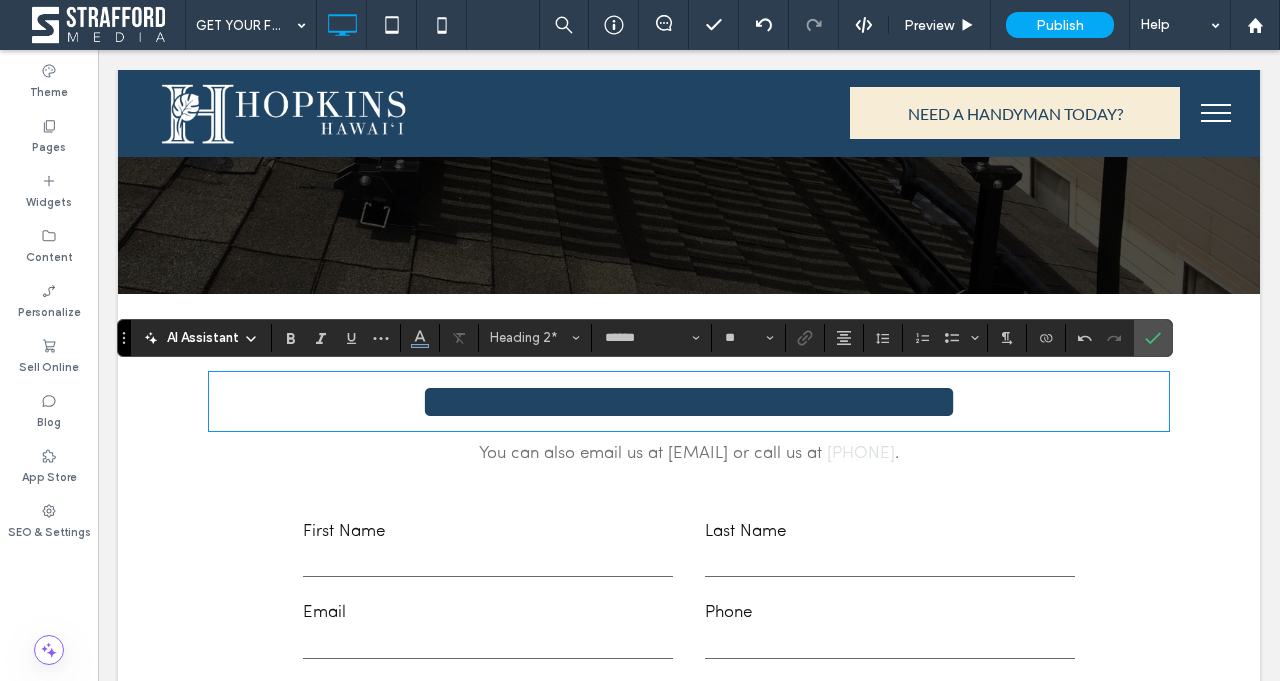 click on "AI Assistant Heading 2* ****** **" at bounding box center [644, 338] 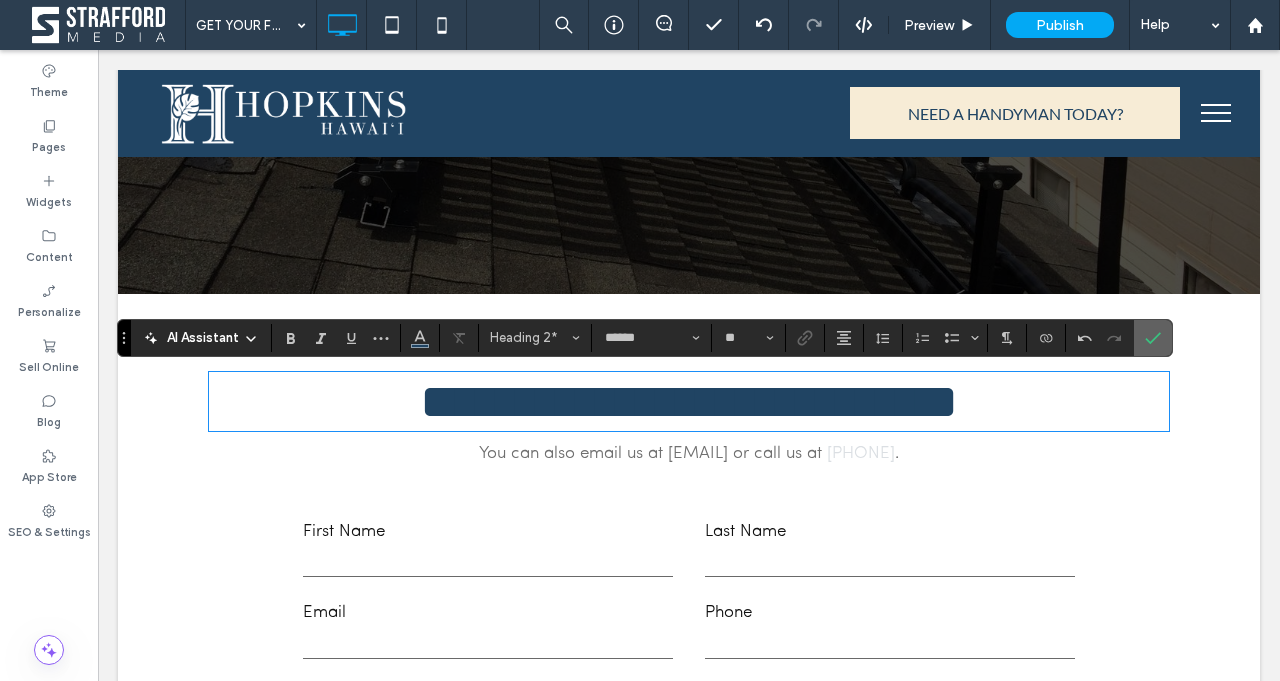 click at bounding box center (1153, 338) 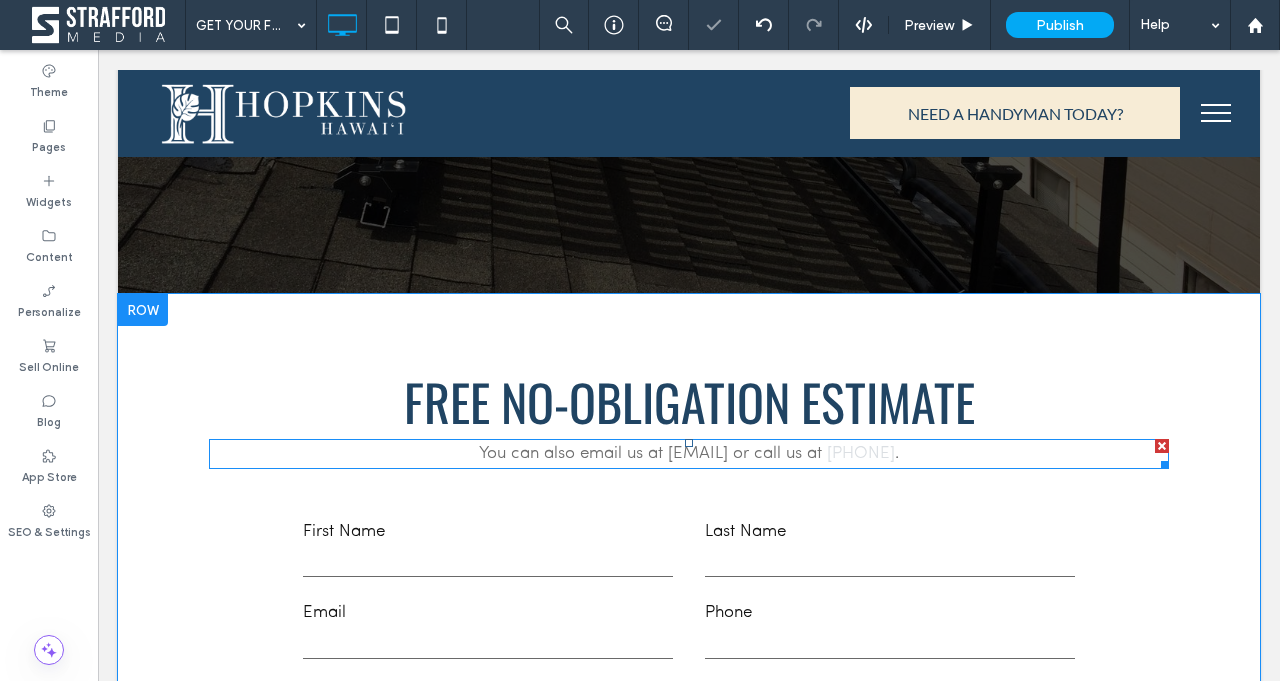 click on "[PHONE]" at bounding box center [861, 453] 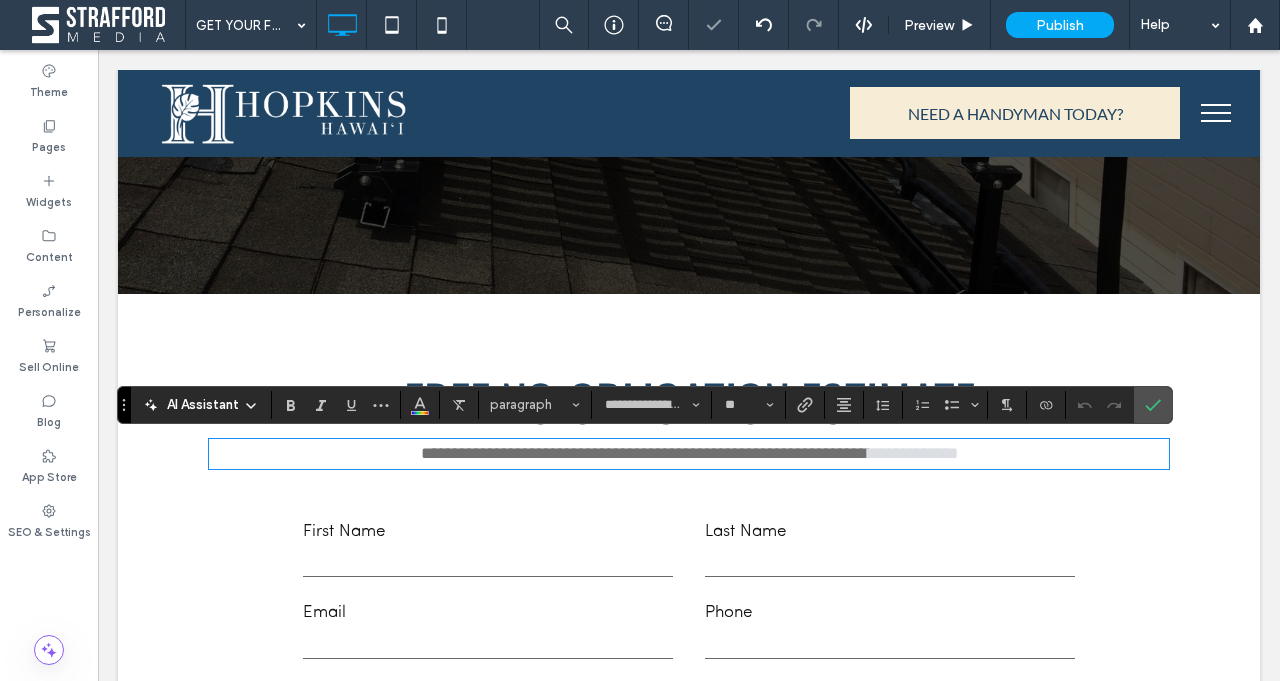 click on "**********" at bounding box center [913, 453] 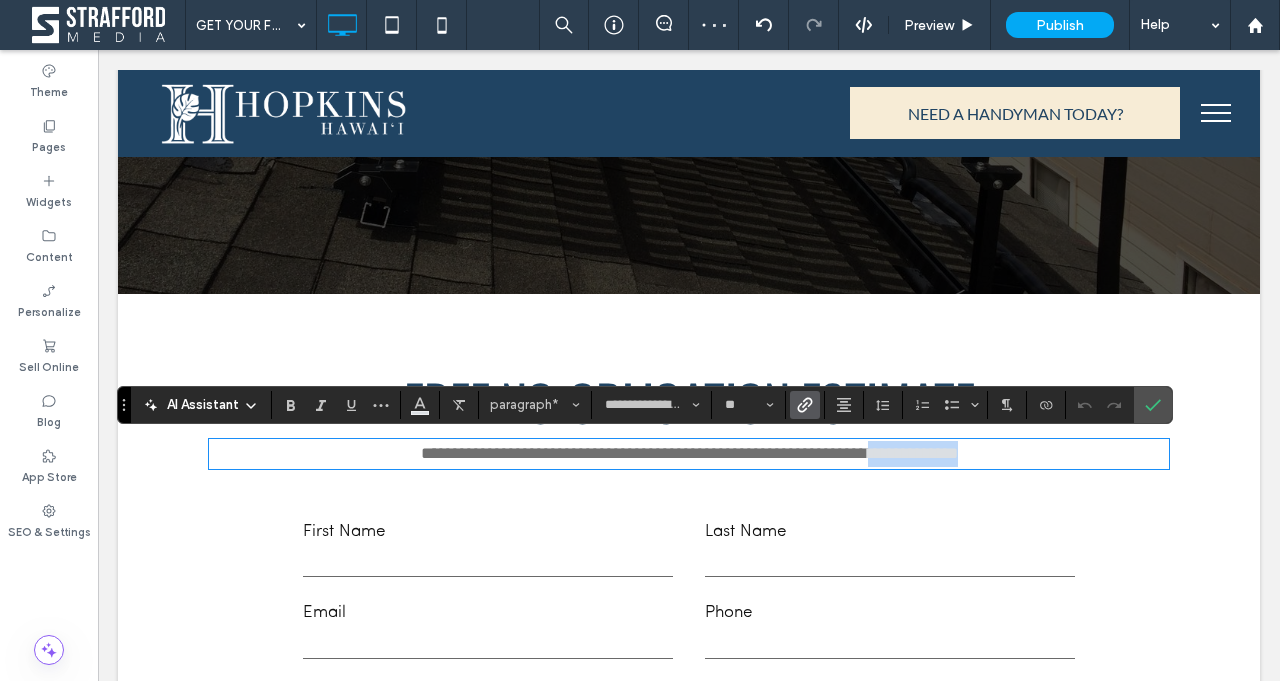drag, startPoint x: 884, startPoint y: 457, endPoint x: 988, endPoint y: 456, distance: 104.00481 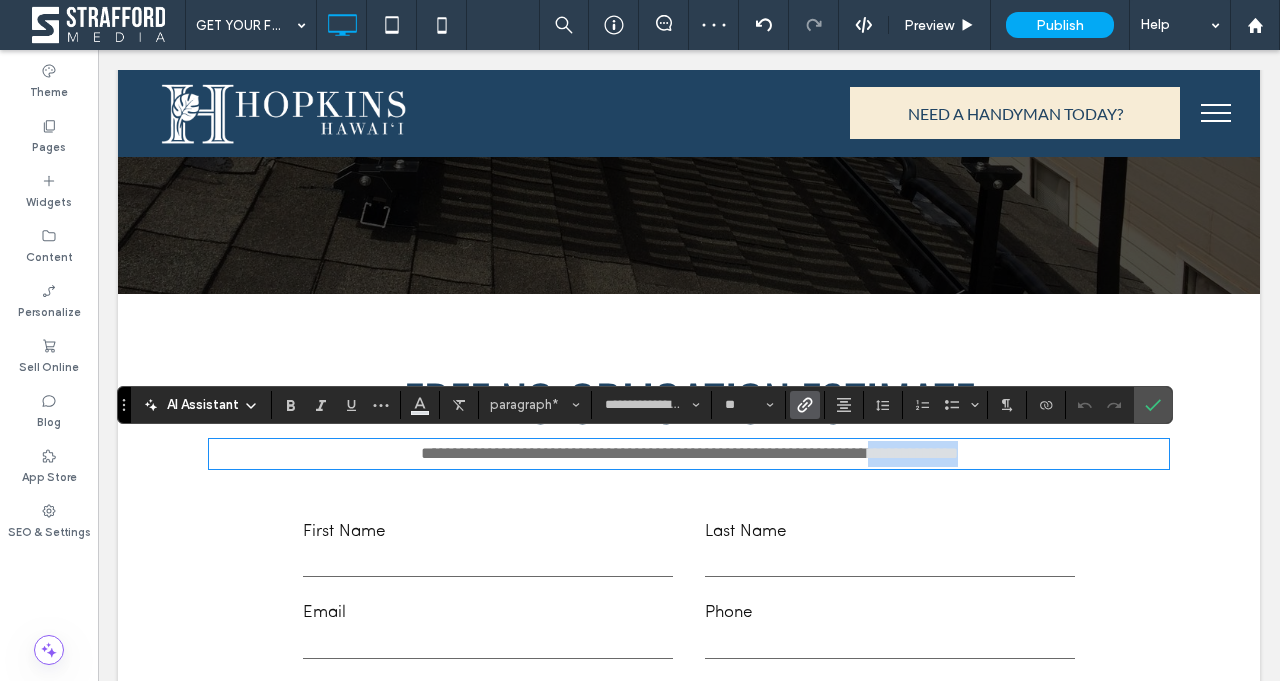 click on "**********" at bounding box center (689, 454) 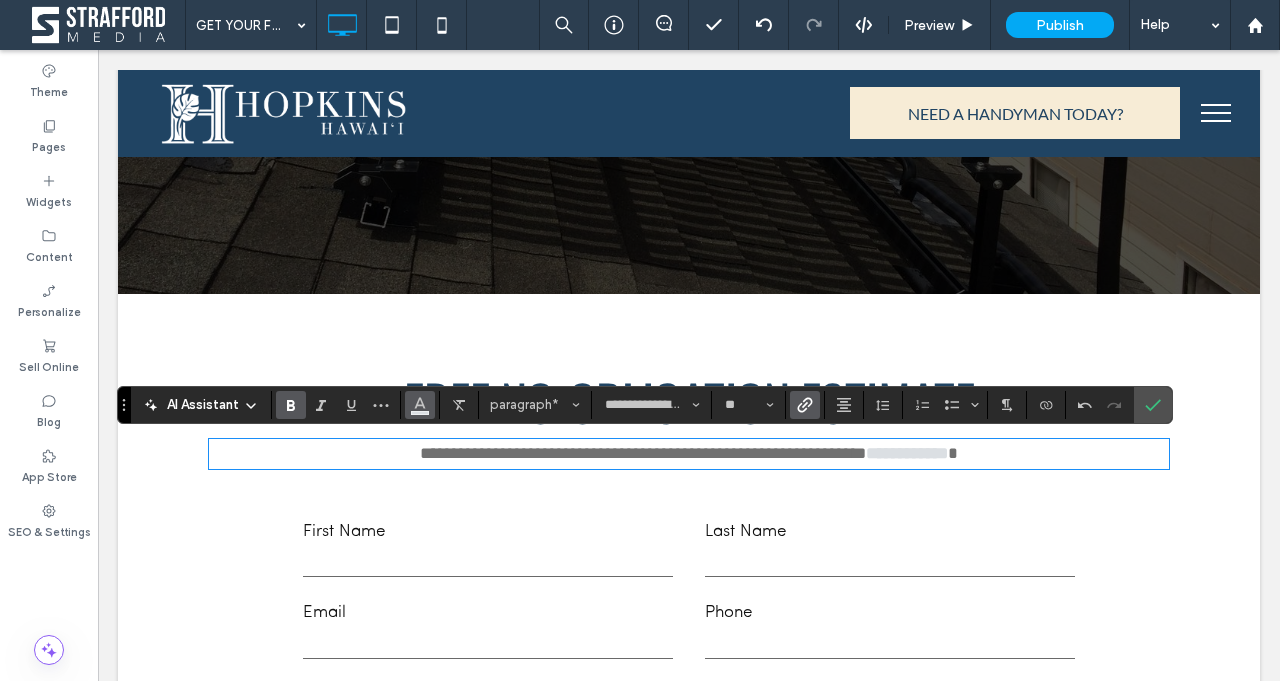 click 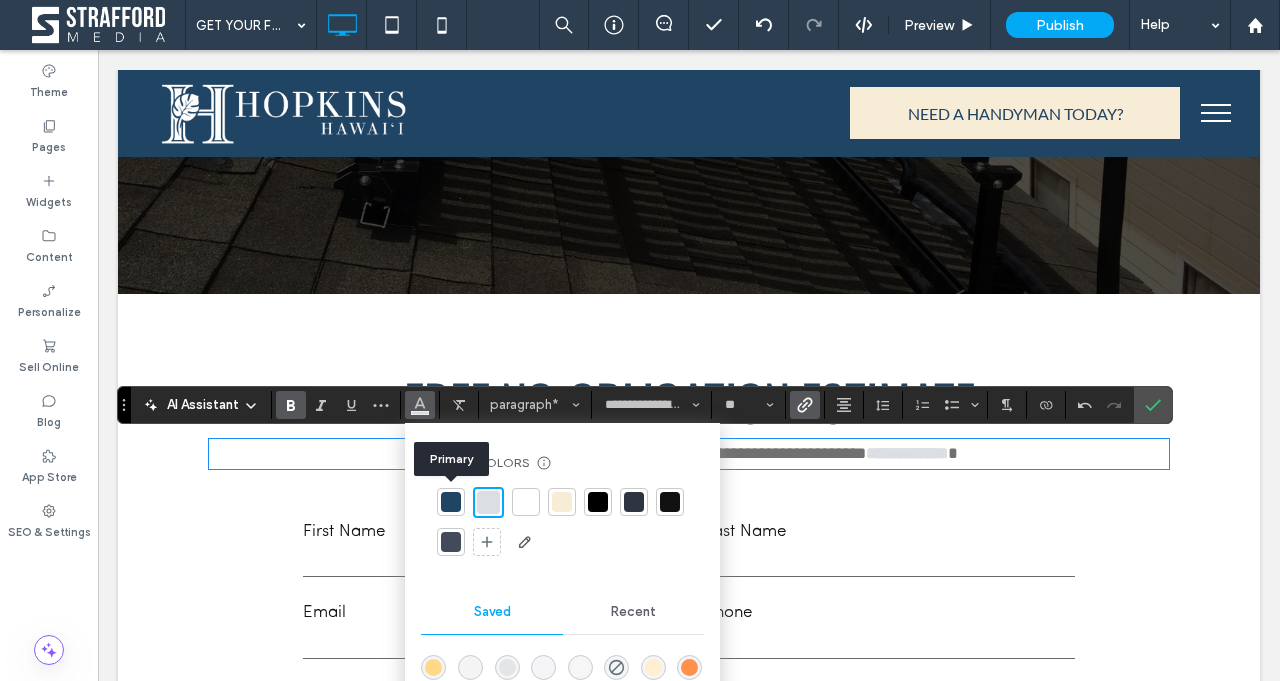 click at bounding box center (451, 502) 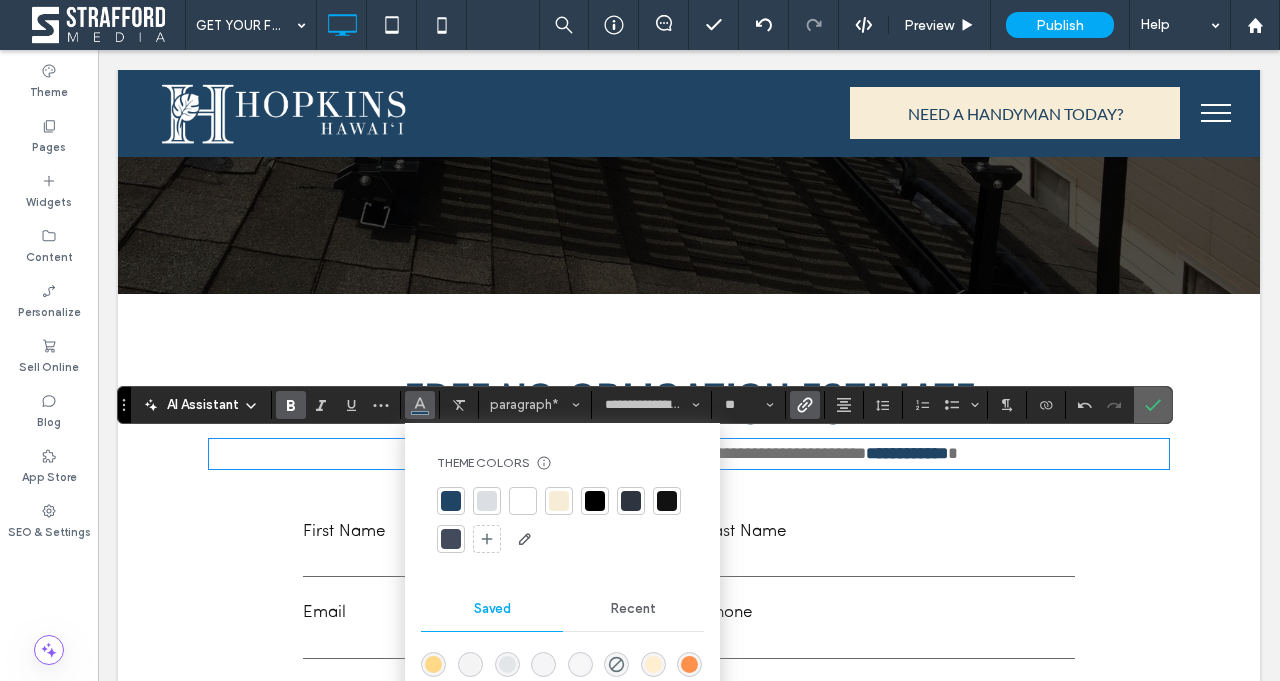 click at bounding box center [1153, 405] 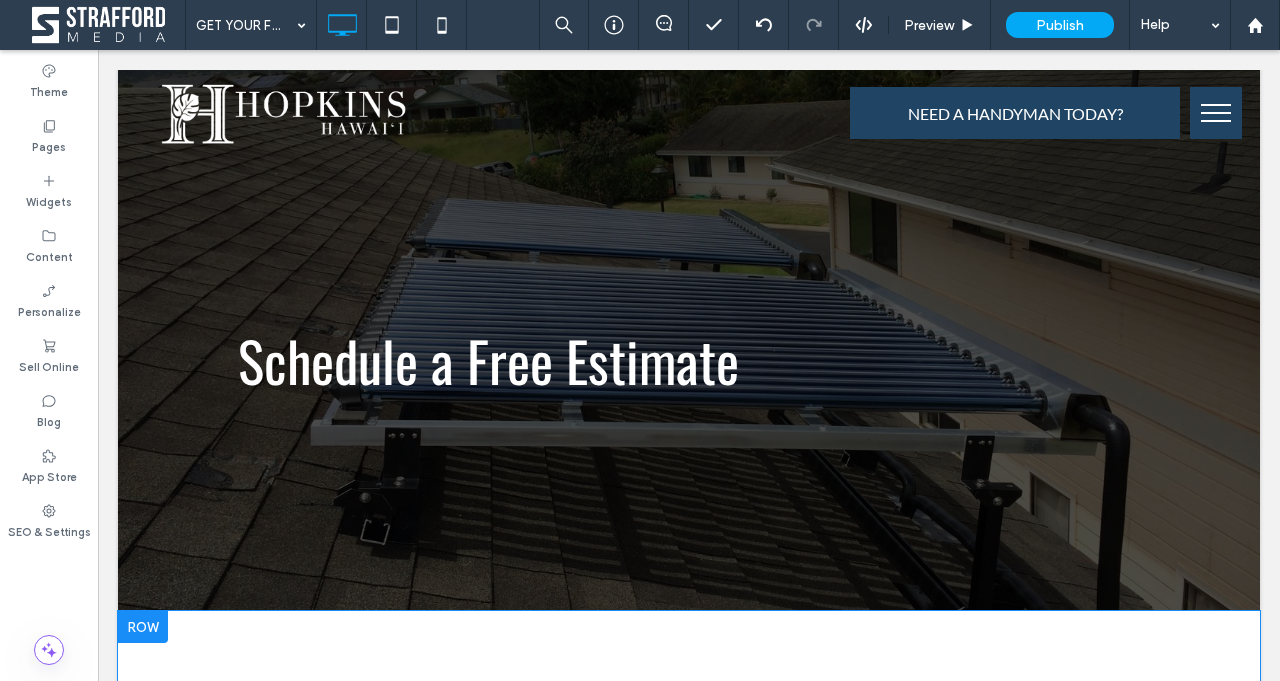 scroll, scrollTop: 0, scrollLeft: 0, axis: both 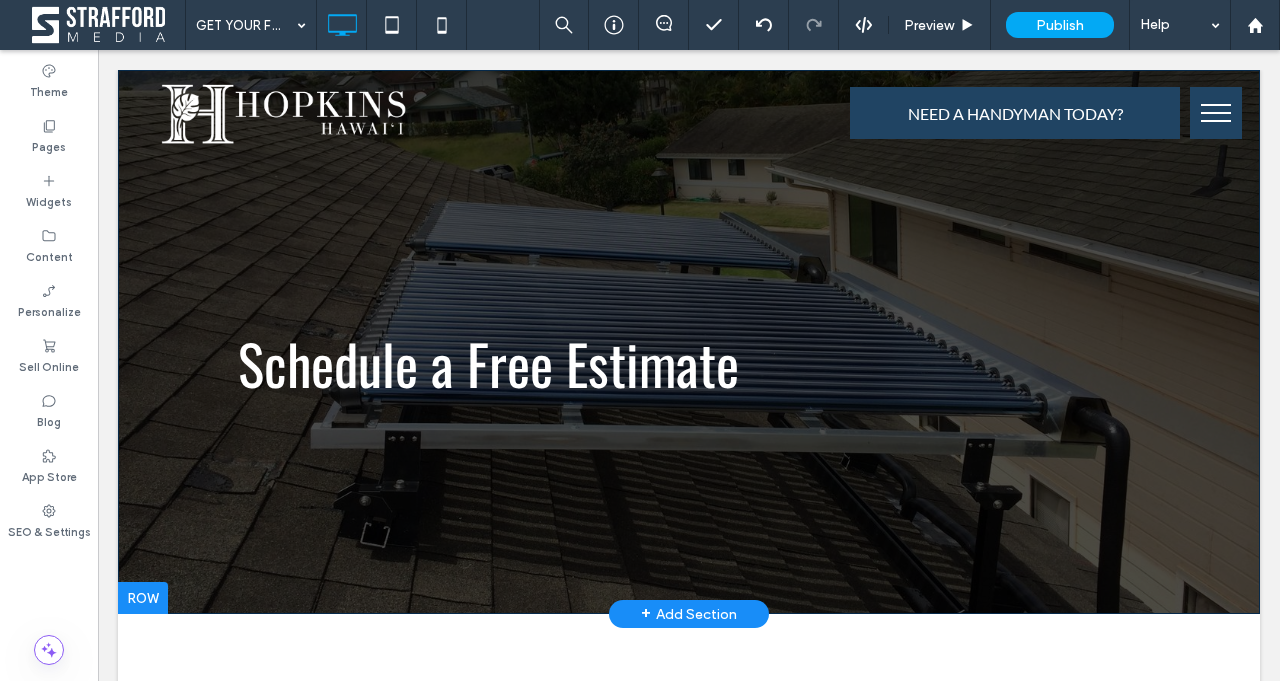 click on "Schedule a Free Estimate
Click To Paste
Row + Add Section" at bounding box center [689, 342] 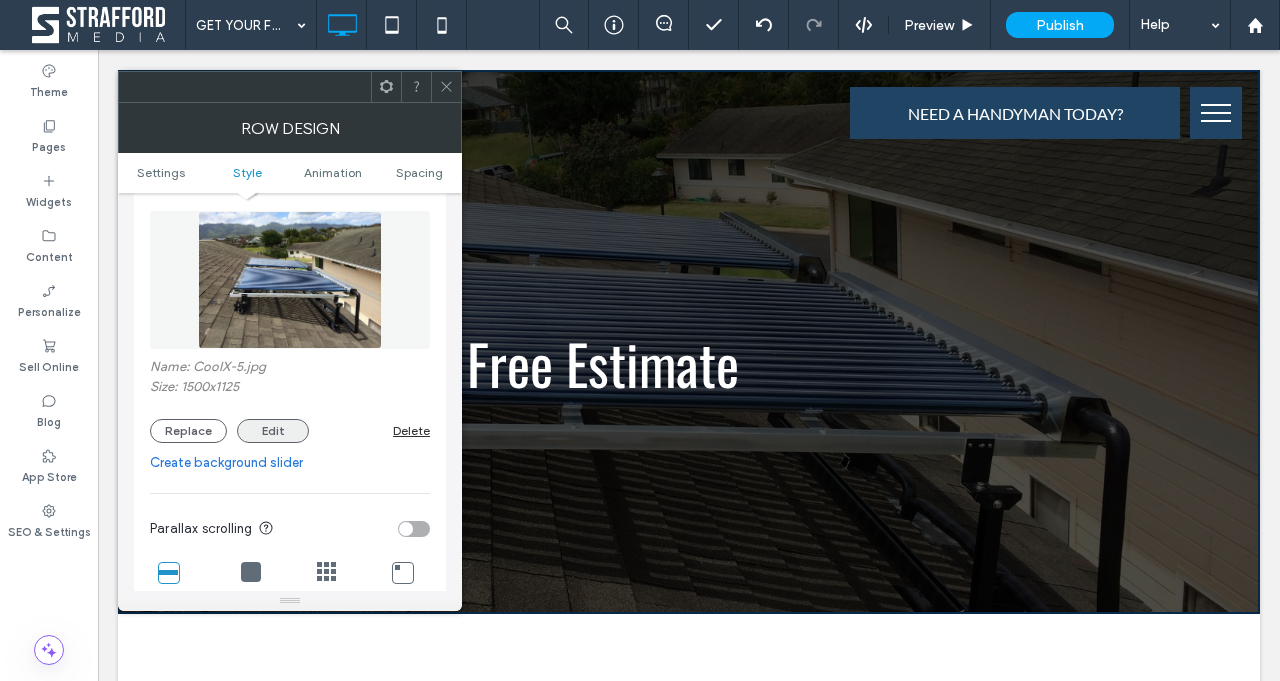 scroll, scrollTop: 305, scrollLeft: 0, axis: vertical 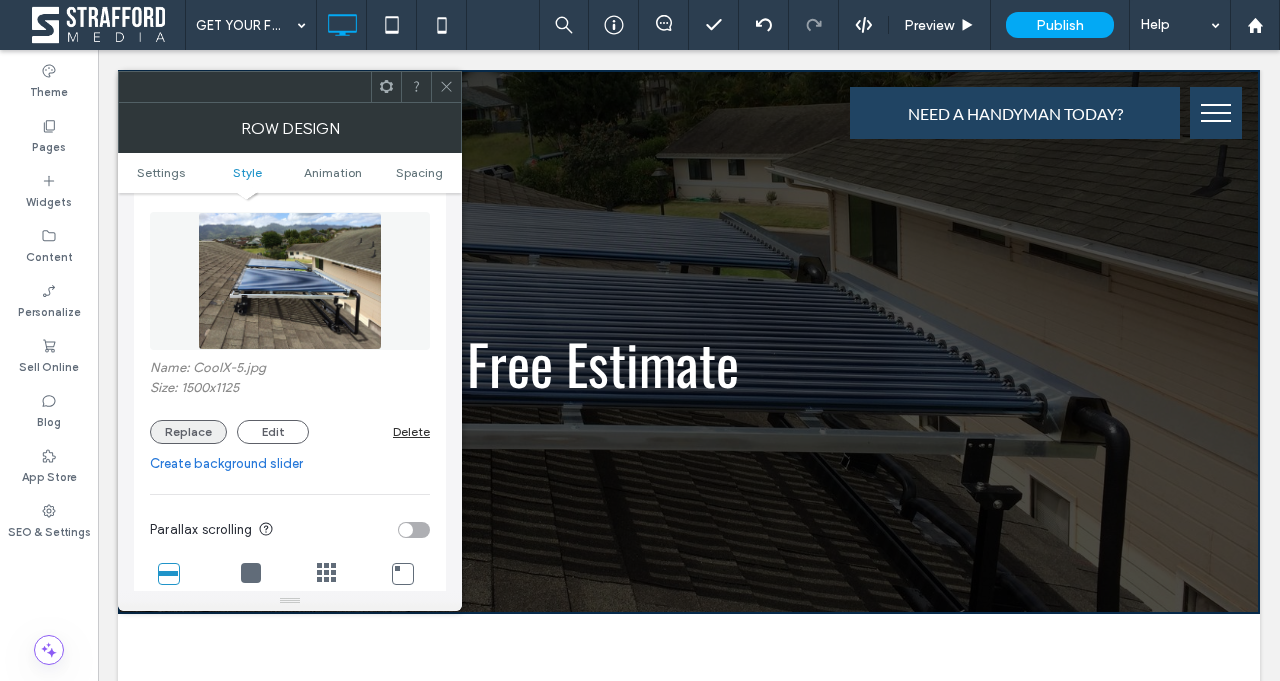 click on "Replace" at bounding box center [188, 432] 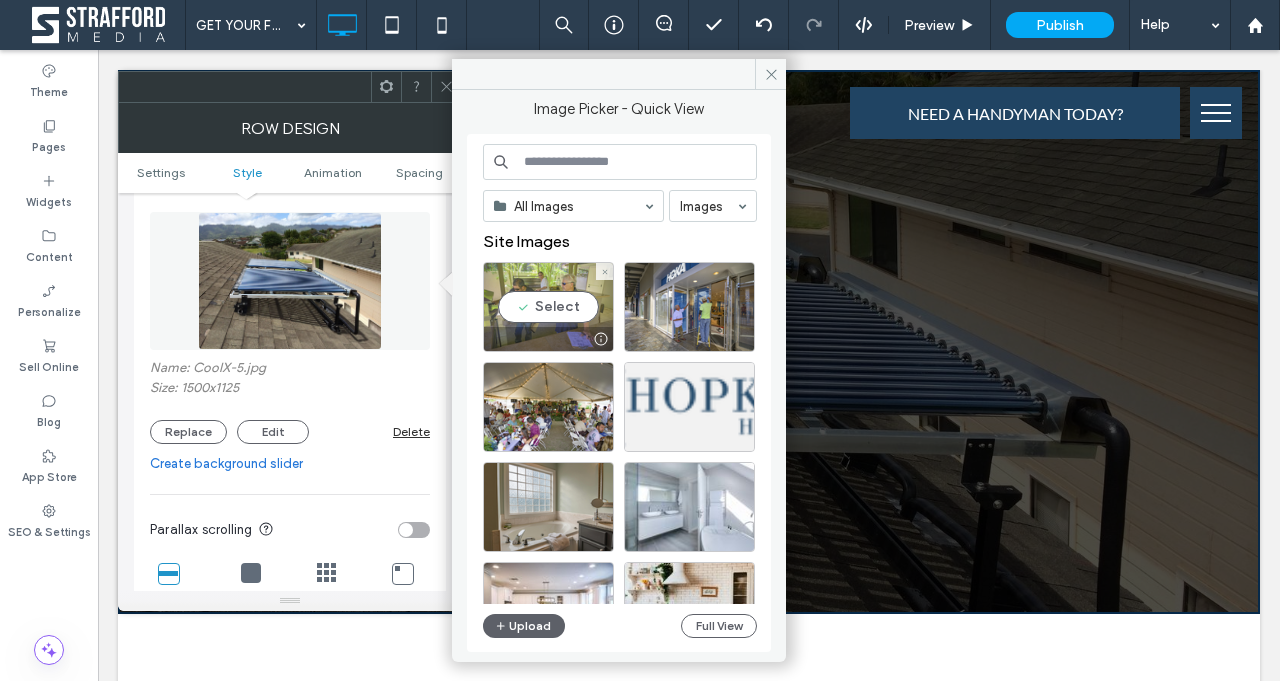 click on "Select" at bounding box center [548, 307] 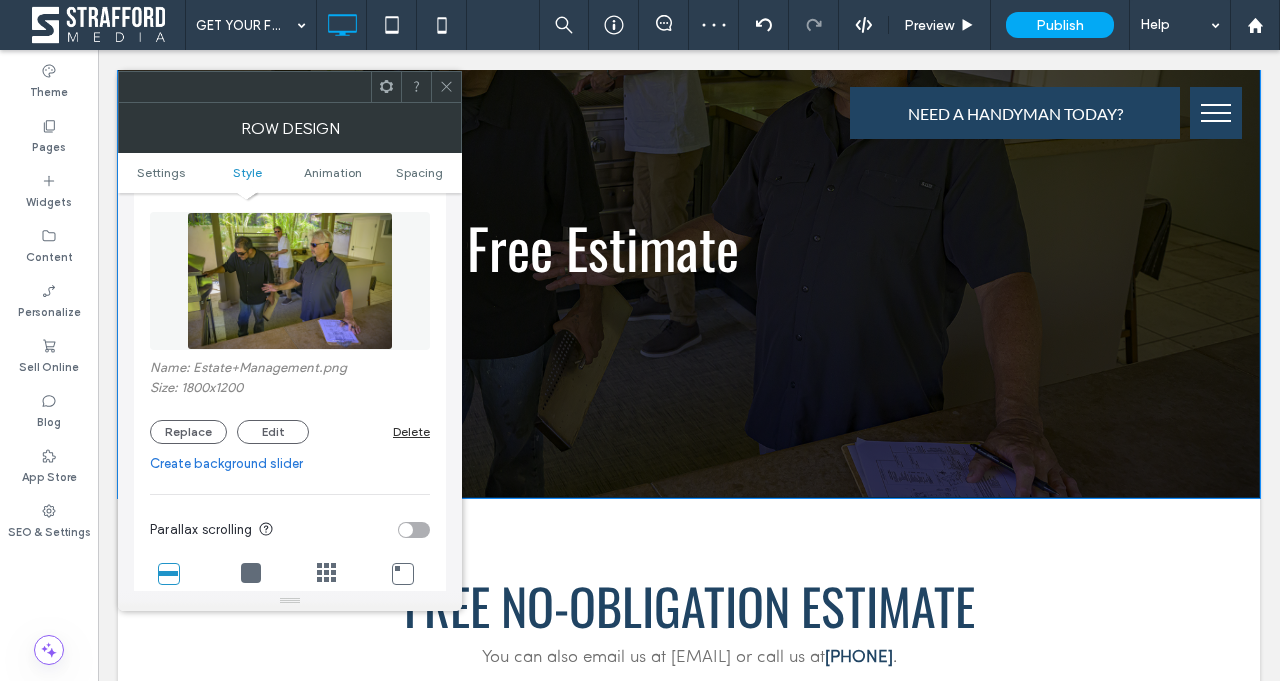 scroll, scrollTop: 0, scrollLeft: 0, axis: both 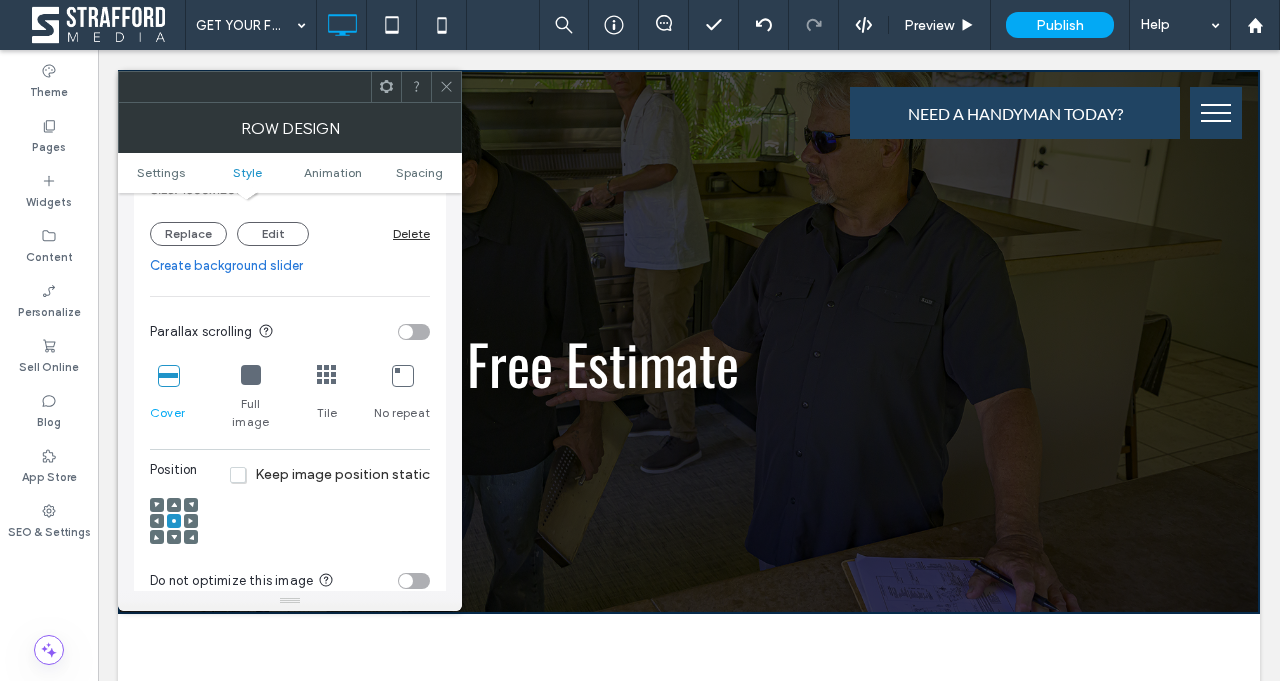 click at bounding box center (174, 505) 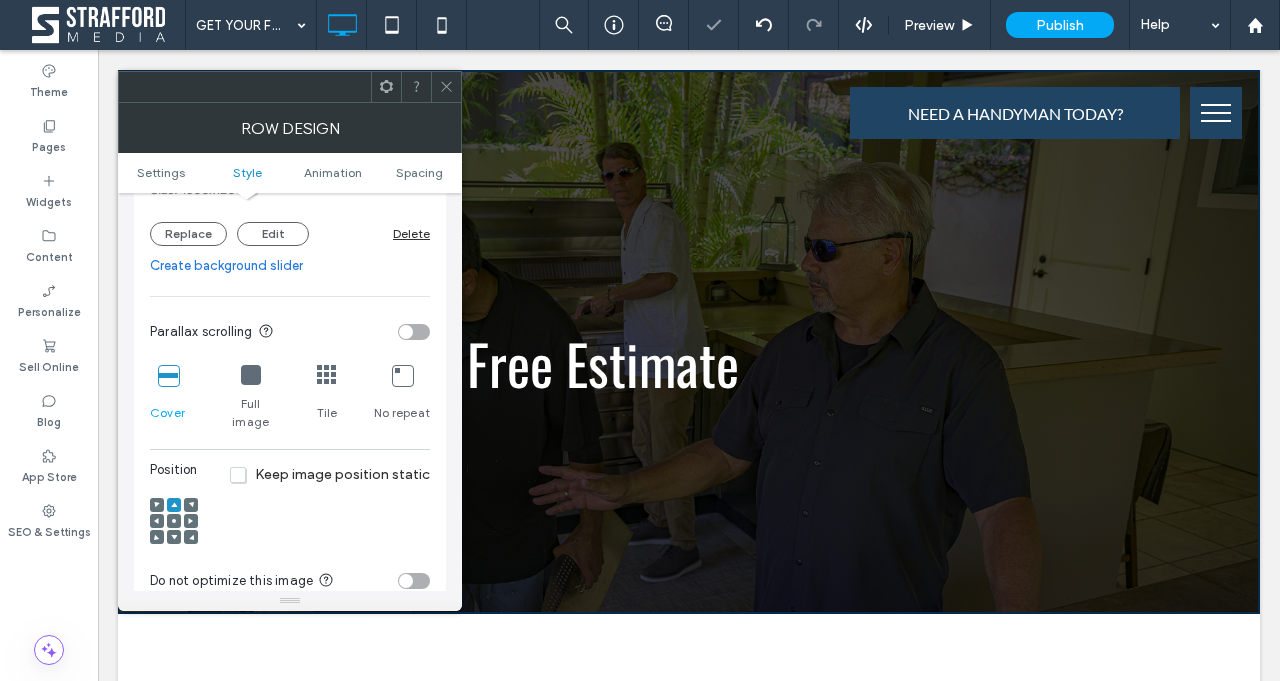click 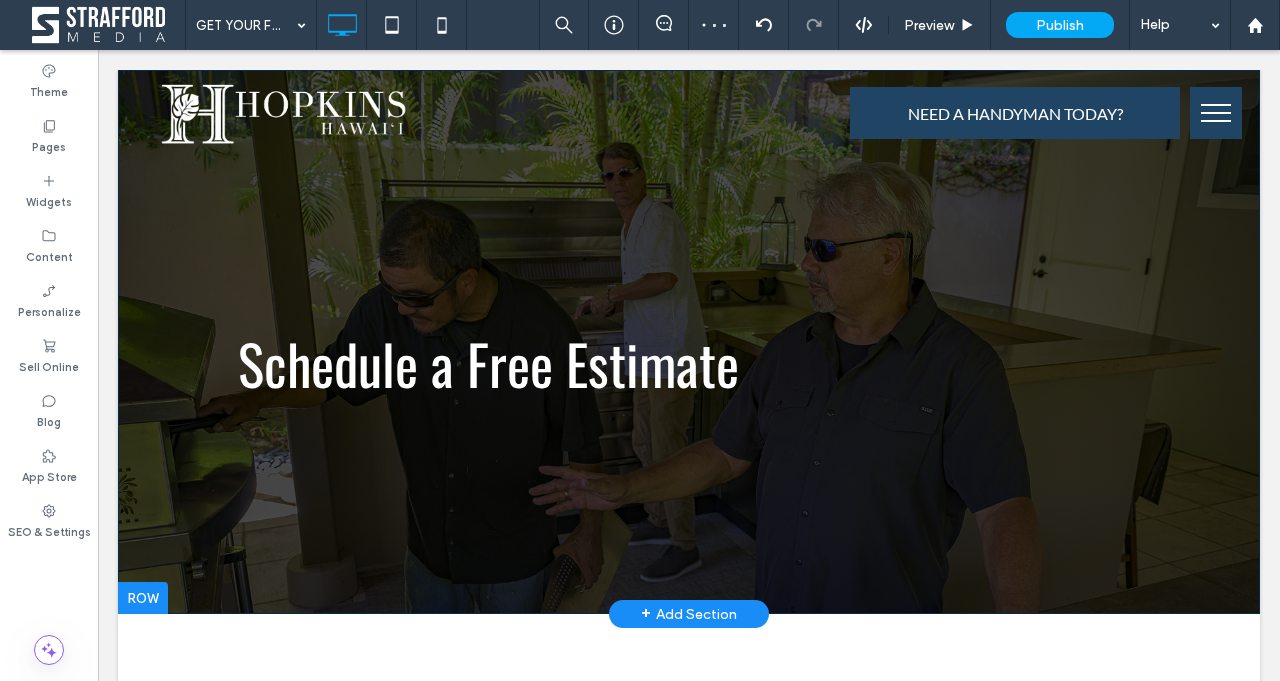 click on "Schedule a Free Estimate
Click To Paste
Row + Add Section" at bounding box center [689, 342] 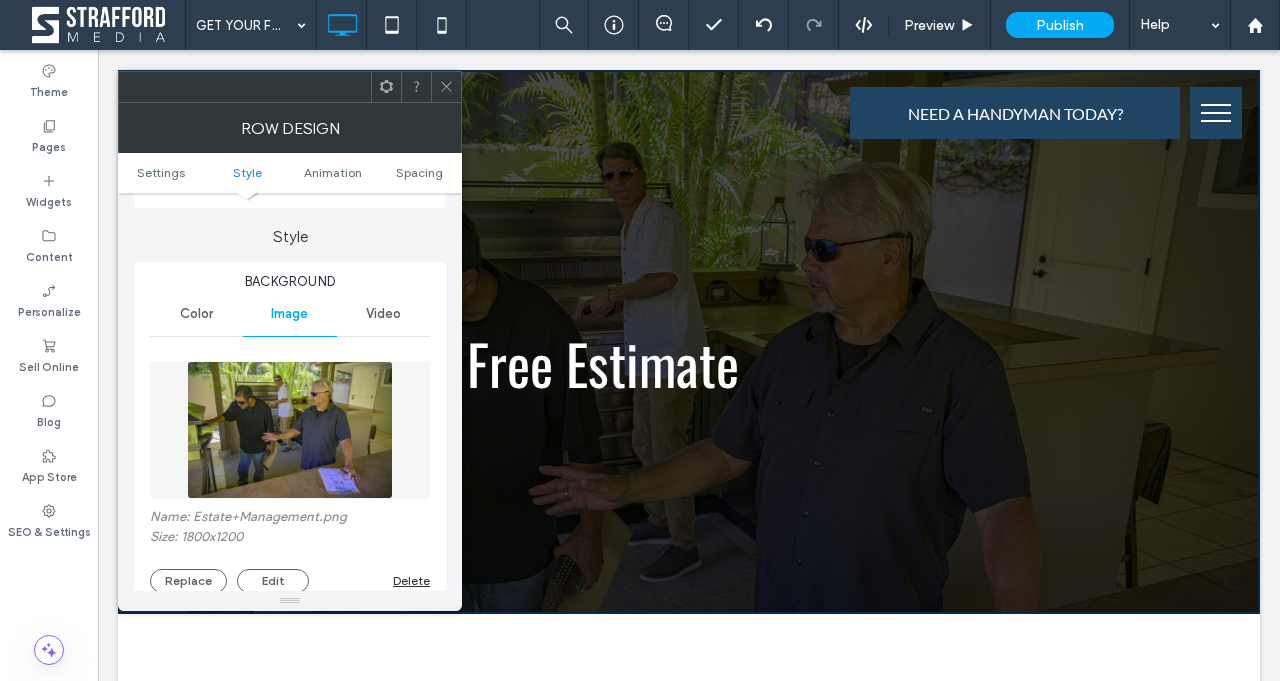 scroll, scrollTop: 189, scrollLeft: 0, axis: vertical 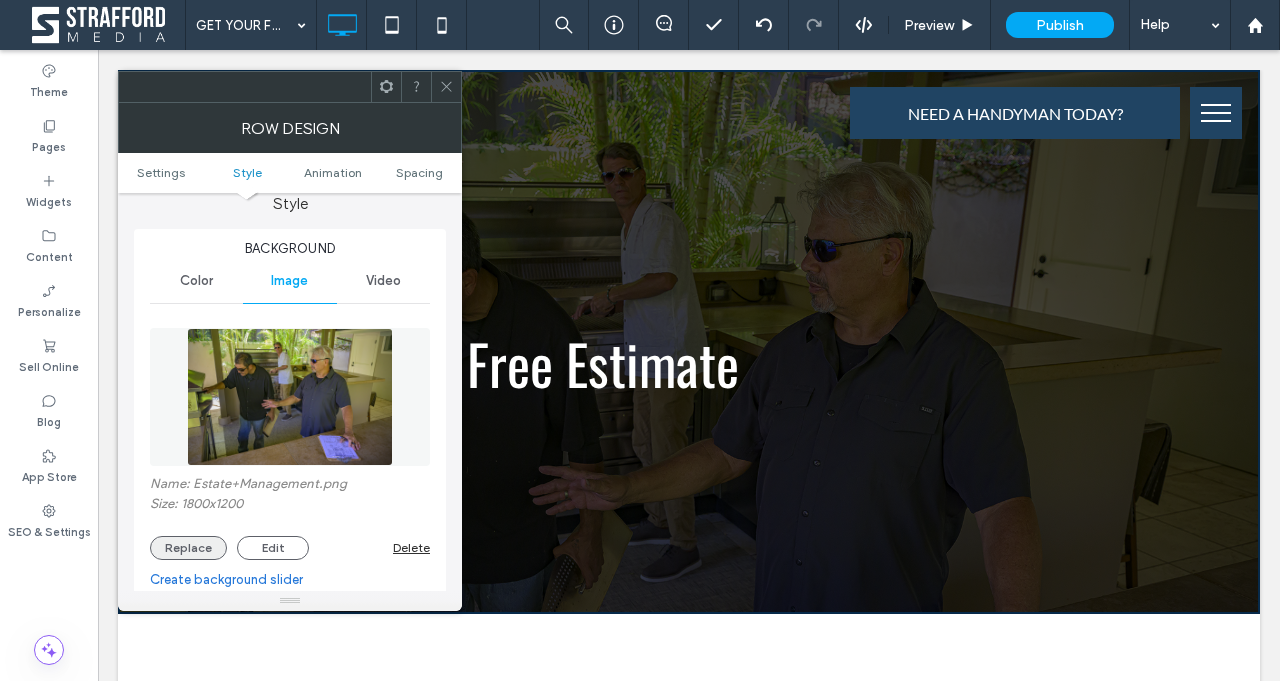 click on "Replace" at bounding box center (188, 548) 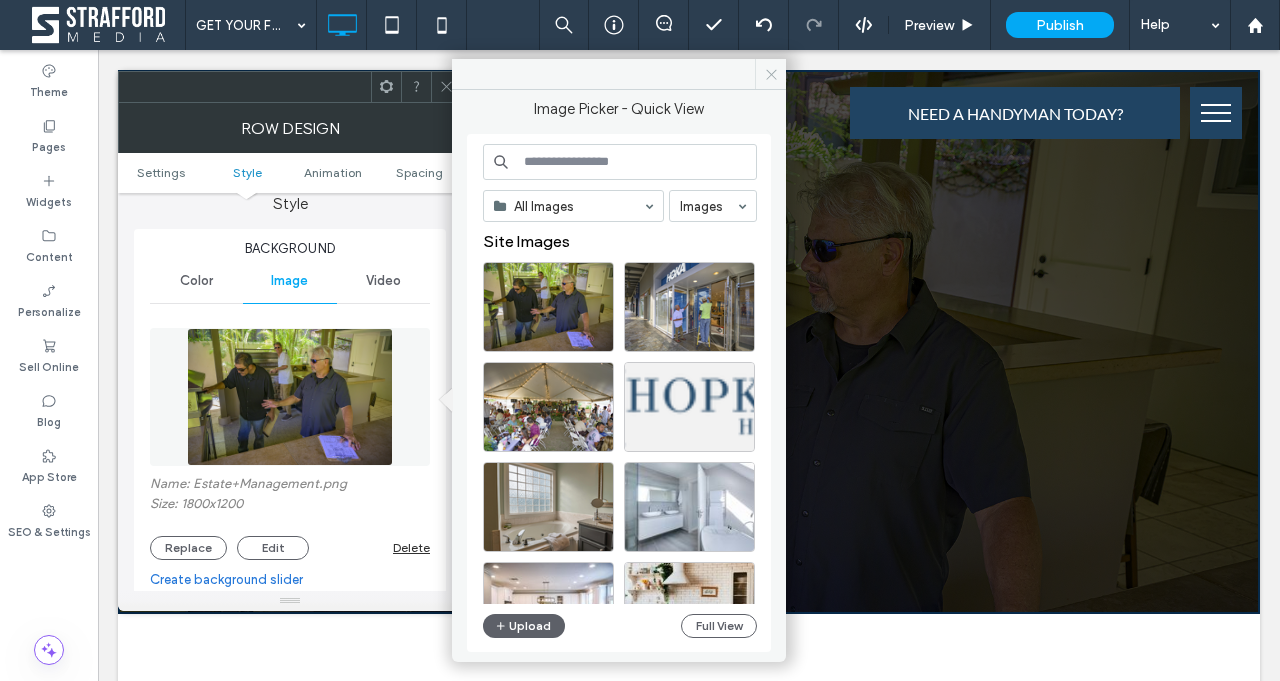click 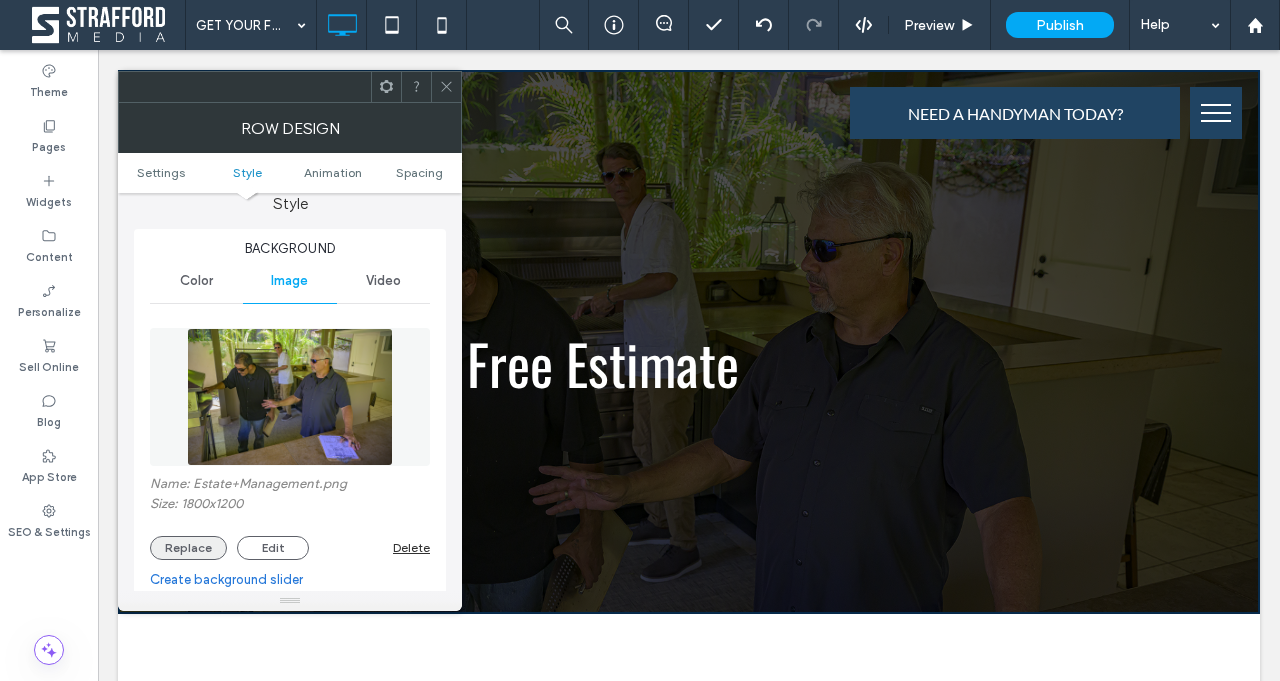click on "Replace" at bounding box center [188, 548] 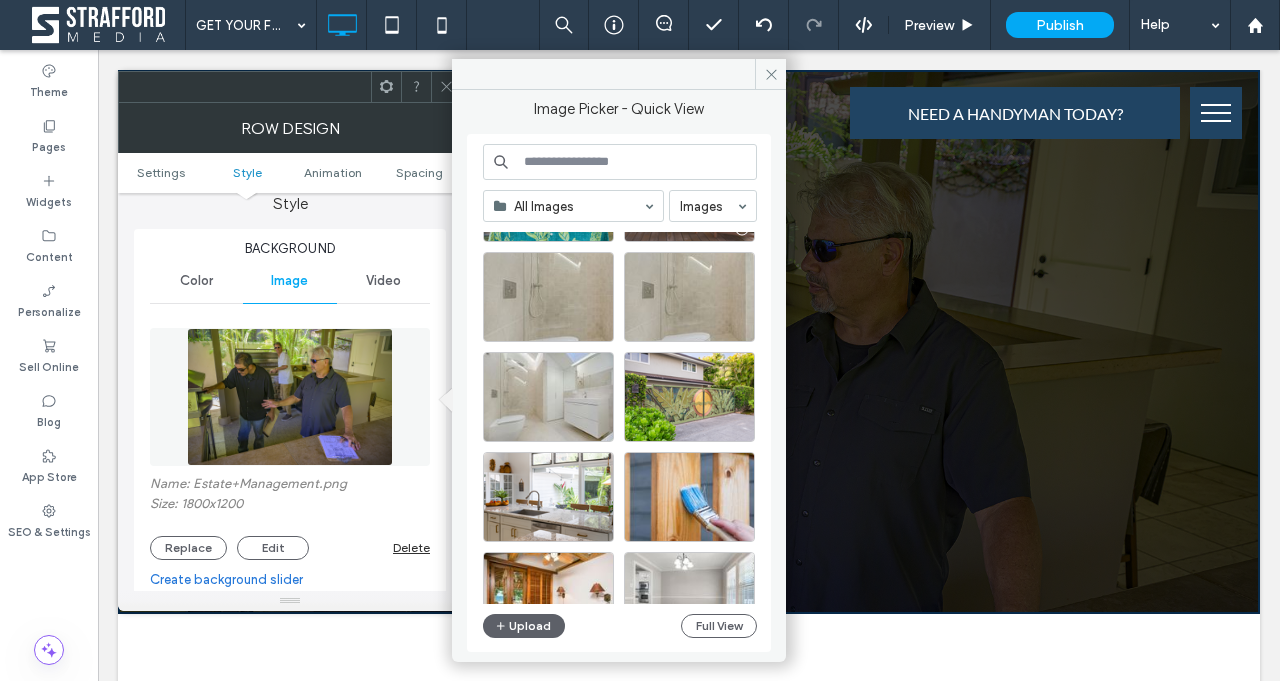 scroll, scrollTop: 685, scrollLeft: 0, axis: vertical 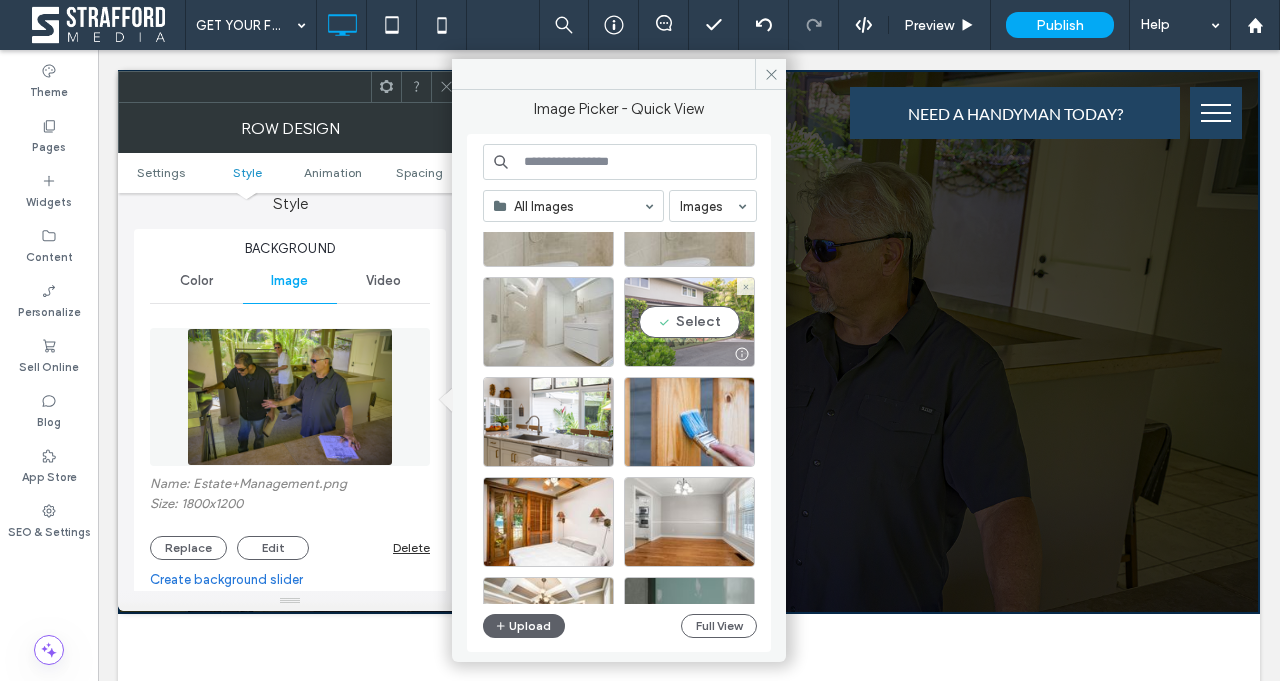 click on "Select" at bounding box center [689, 322] 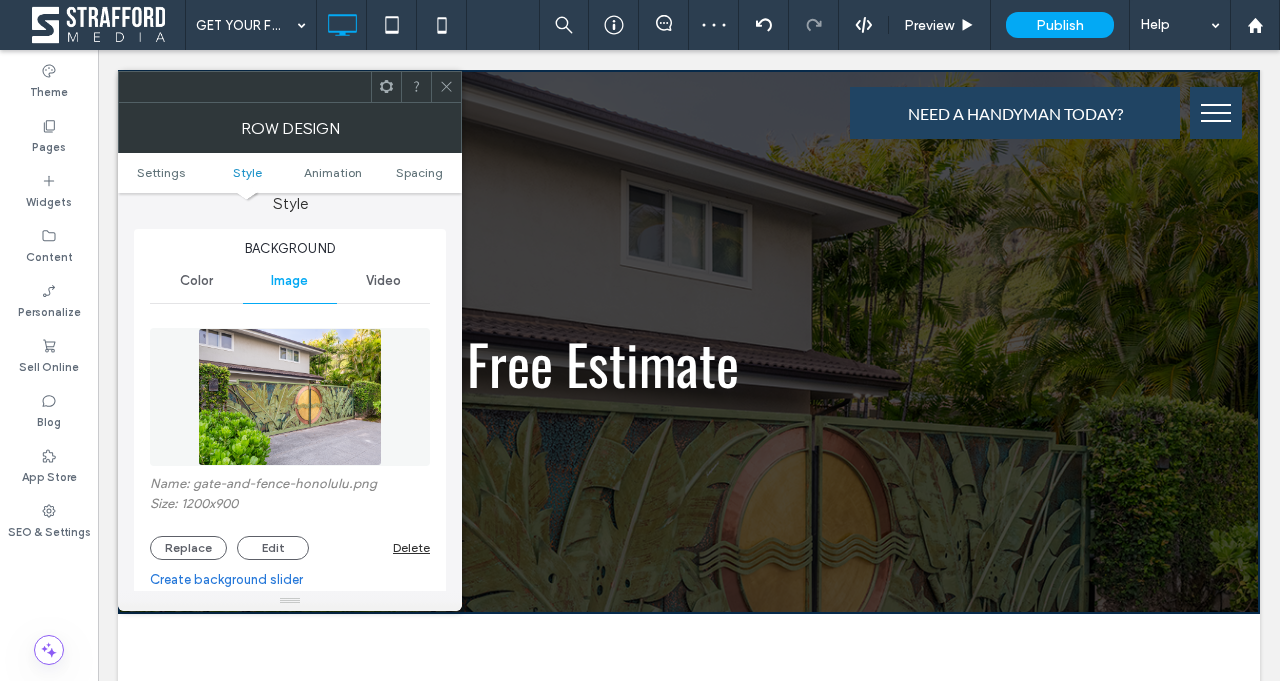 click at bounding box center (446, 87) 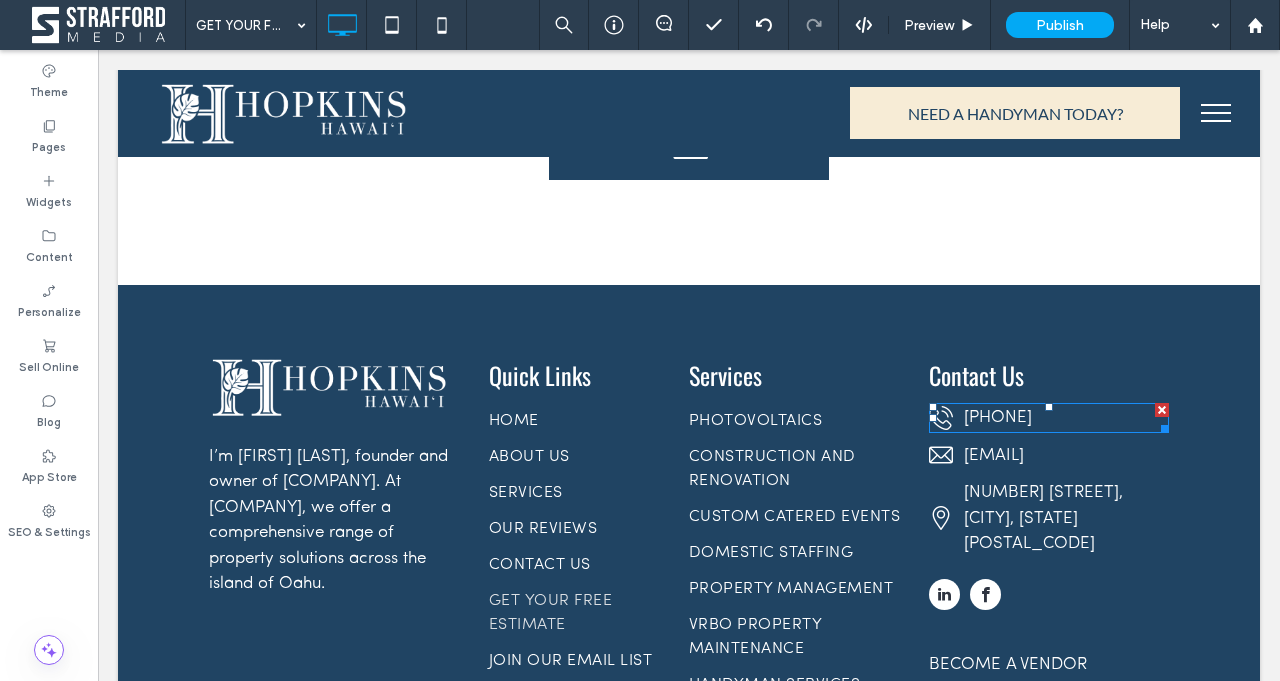 scroll, scrollTop: 0, scrollLeft: 0, axis: both 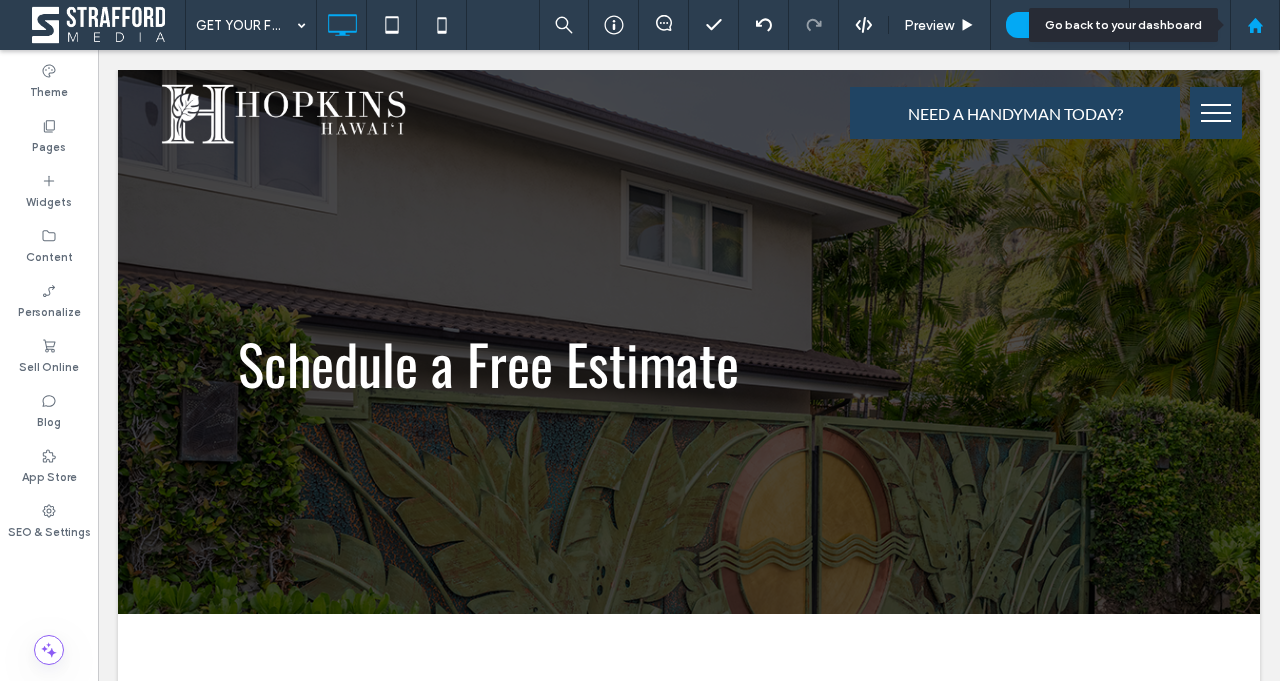 click 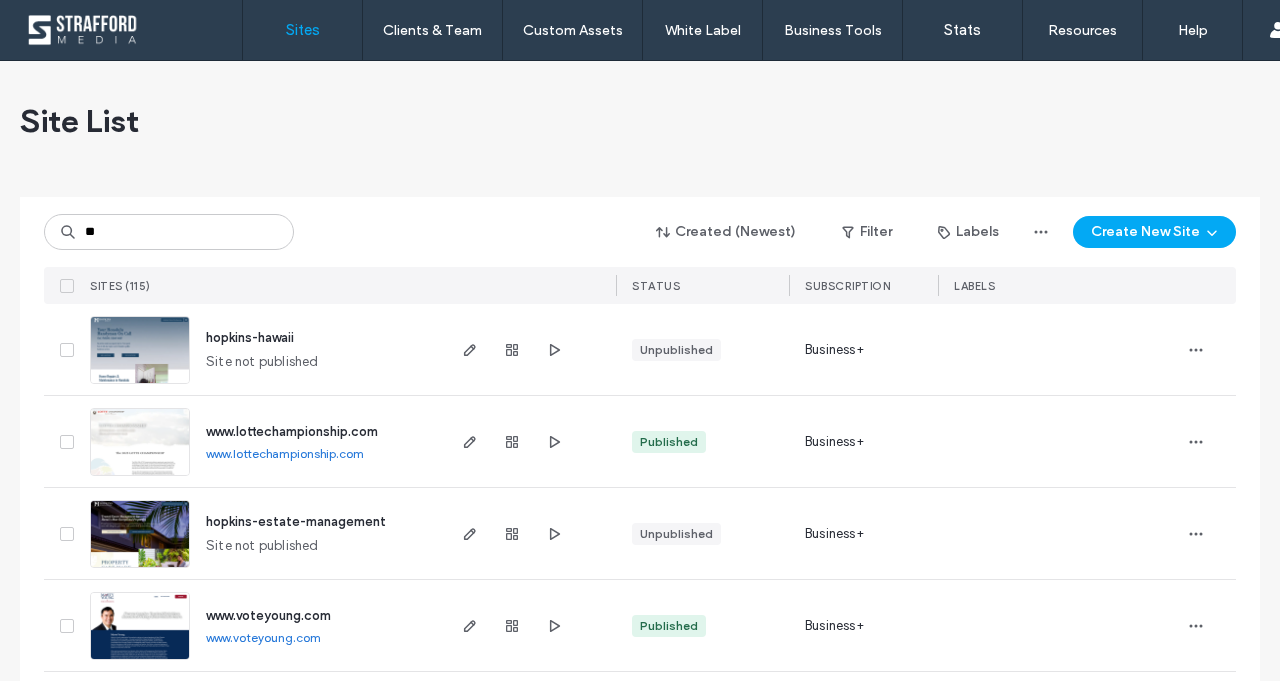scroll, scrollTop: 0, scrollLeft: 0, axis: both 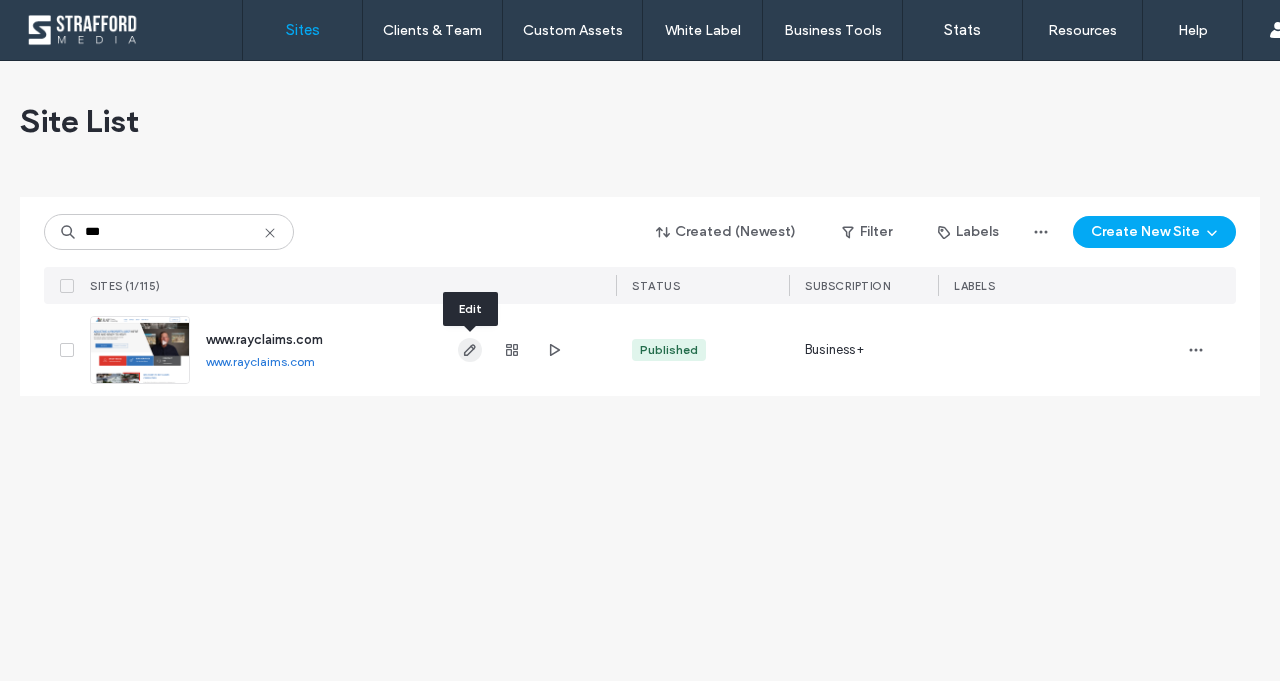 type on "***" 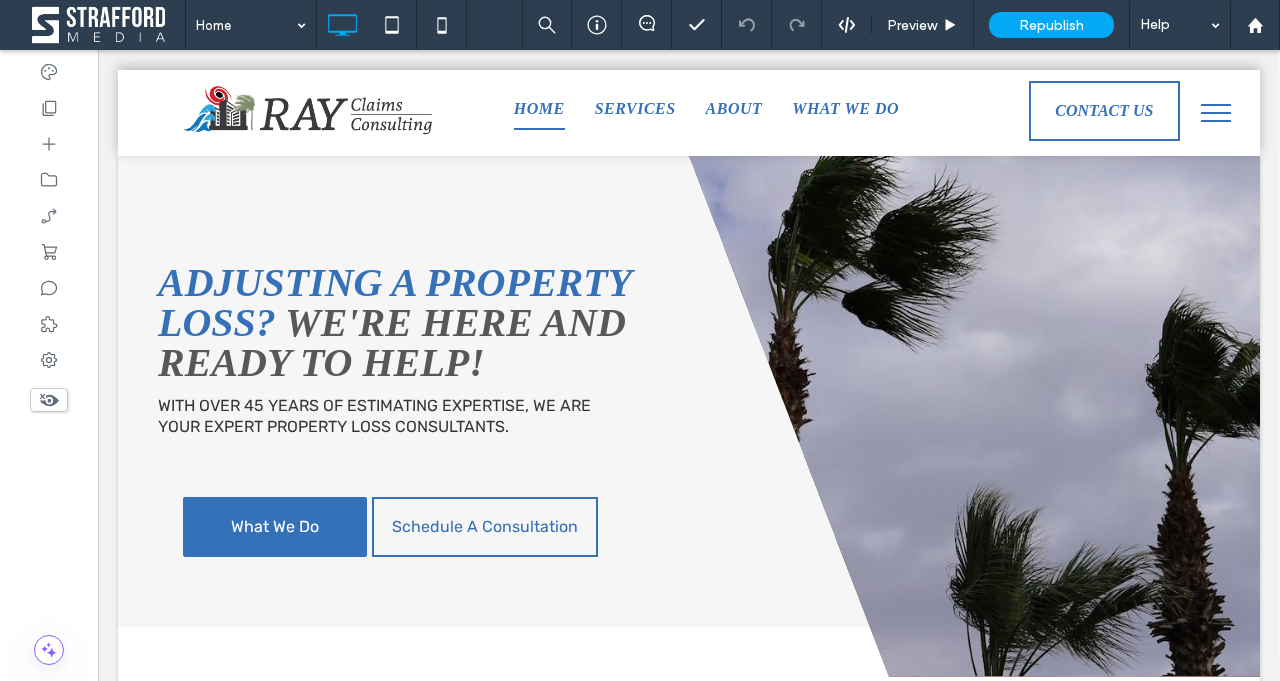 scroll, scrollTop: 0, scrollLeft: 0, axis: both 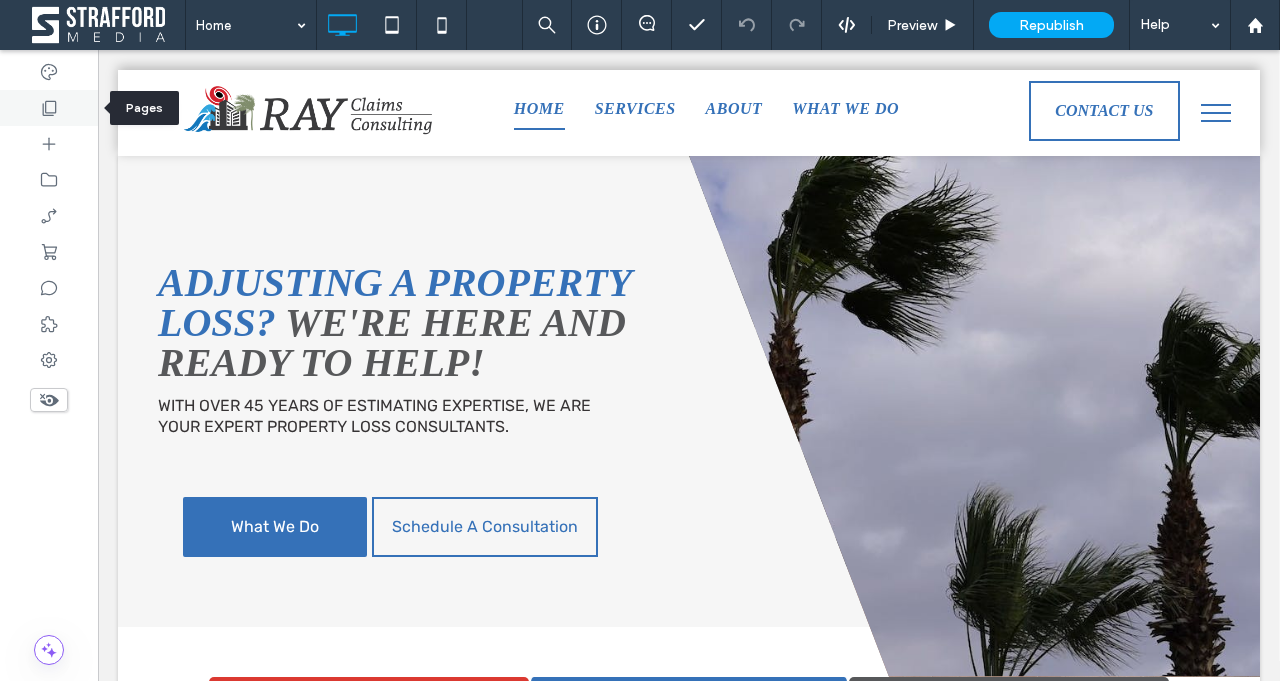 click at bounding box center (49, 108) 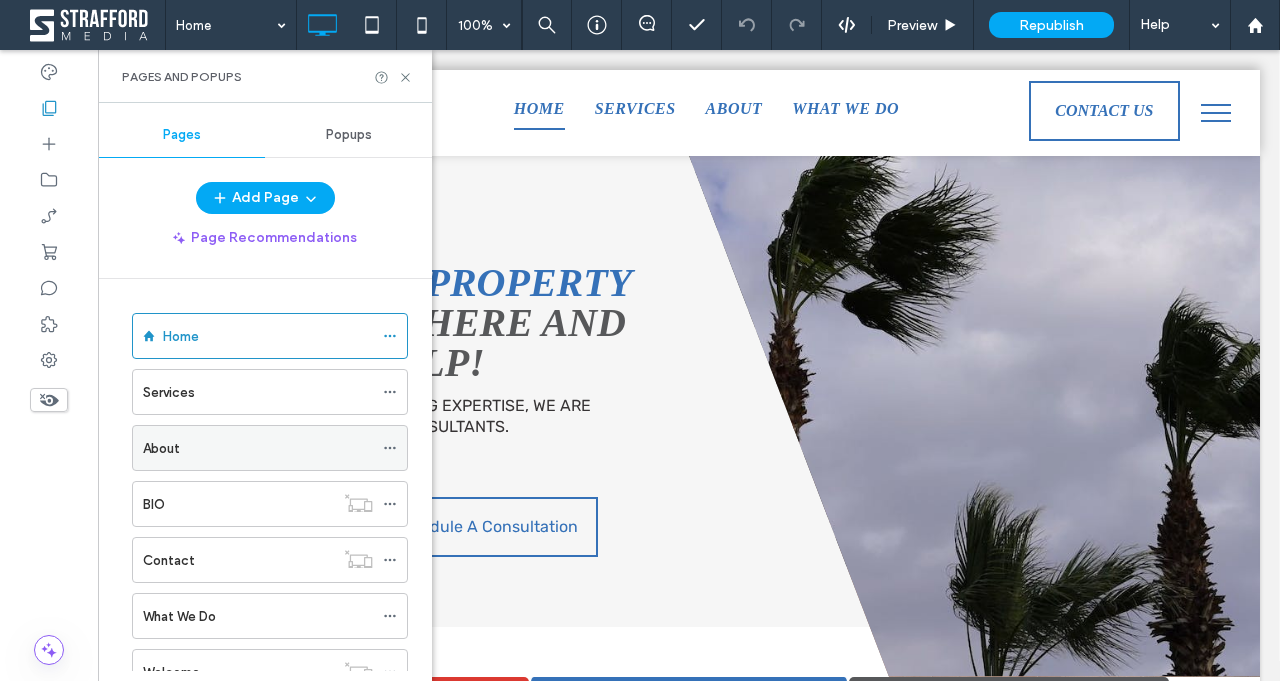 scroll, scrollTop: 74, scrollLeft: 0, axis: vertical 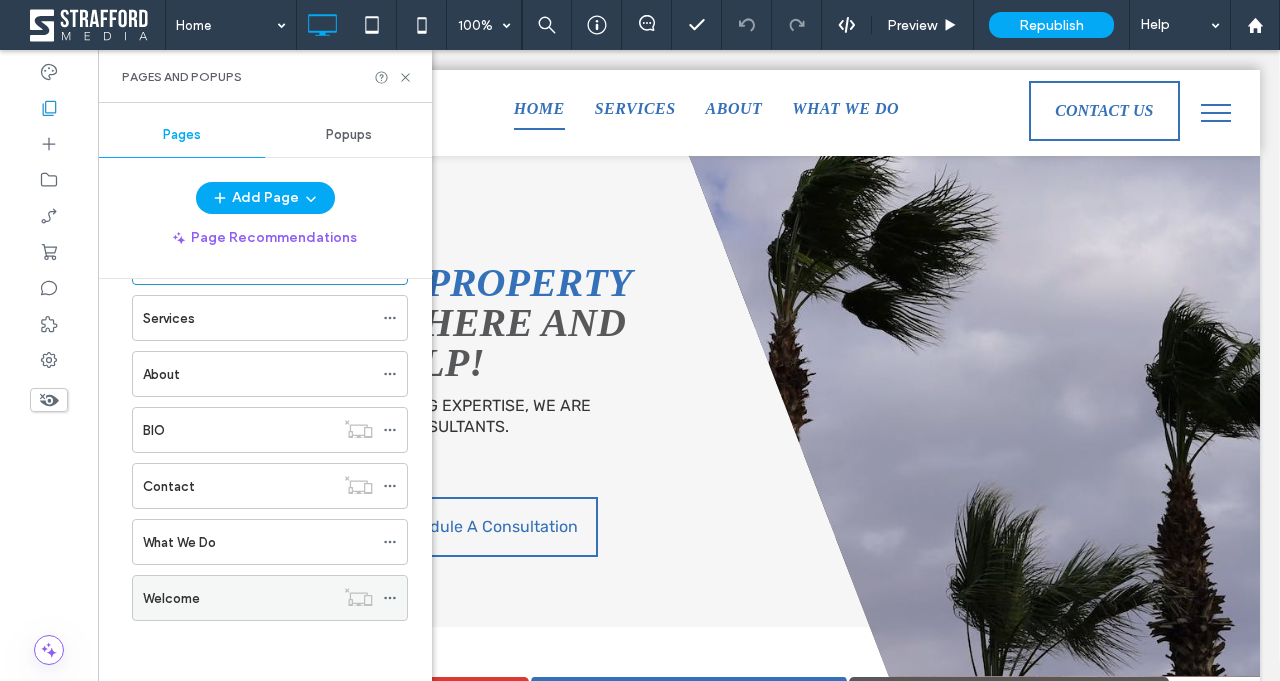 click 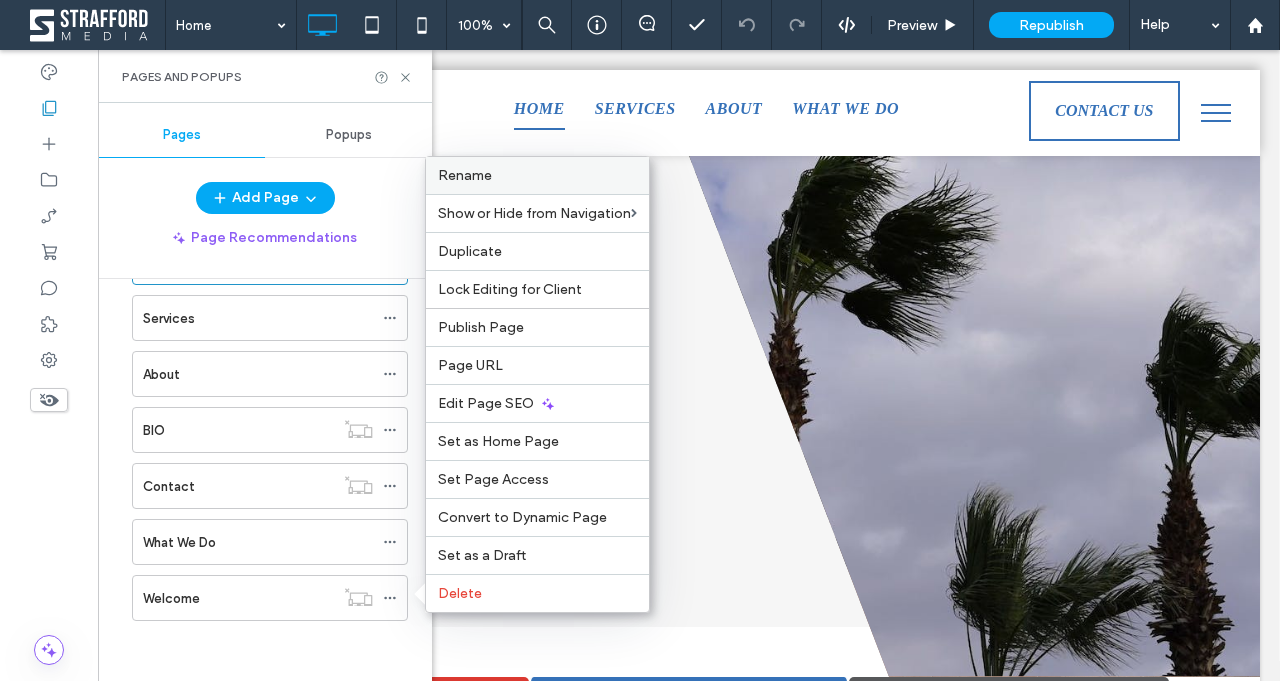 click on "Rename" at bounding box center [537, 175] 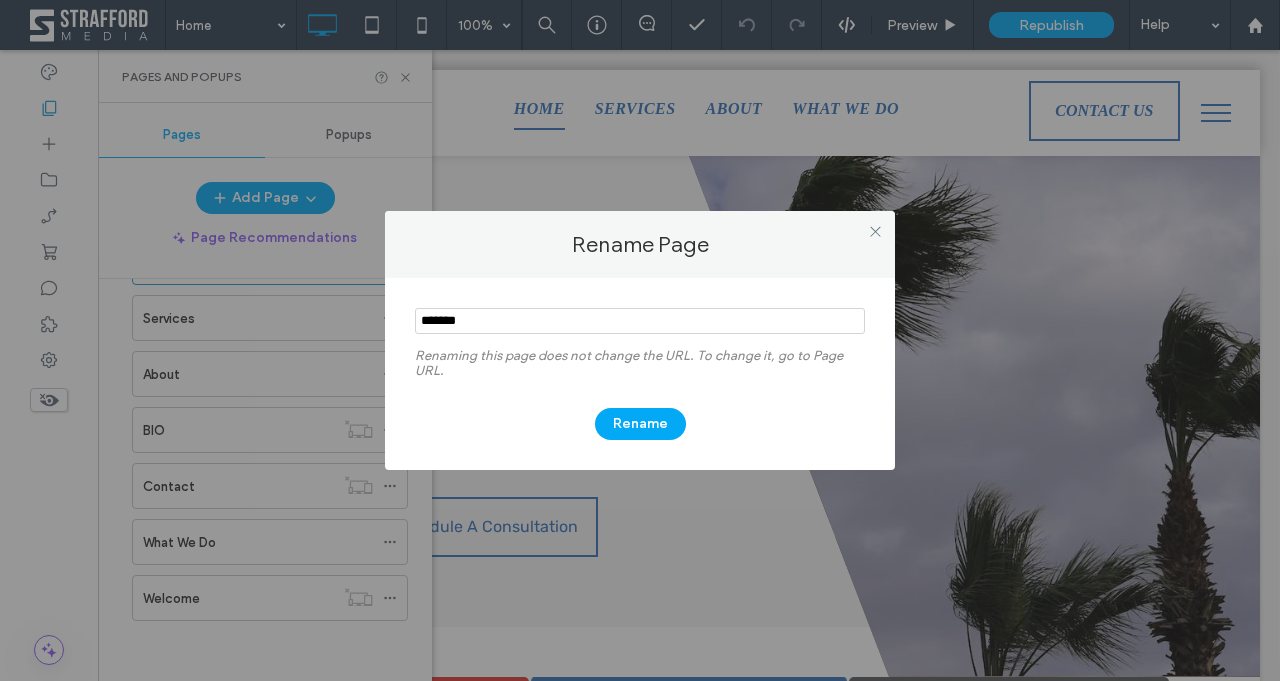click at bounding box center (640, 321) 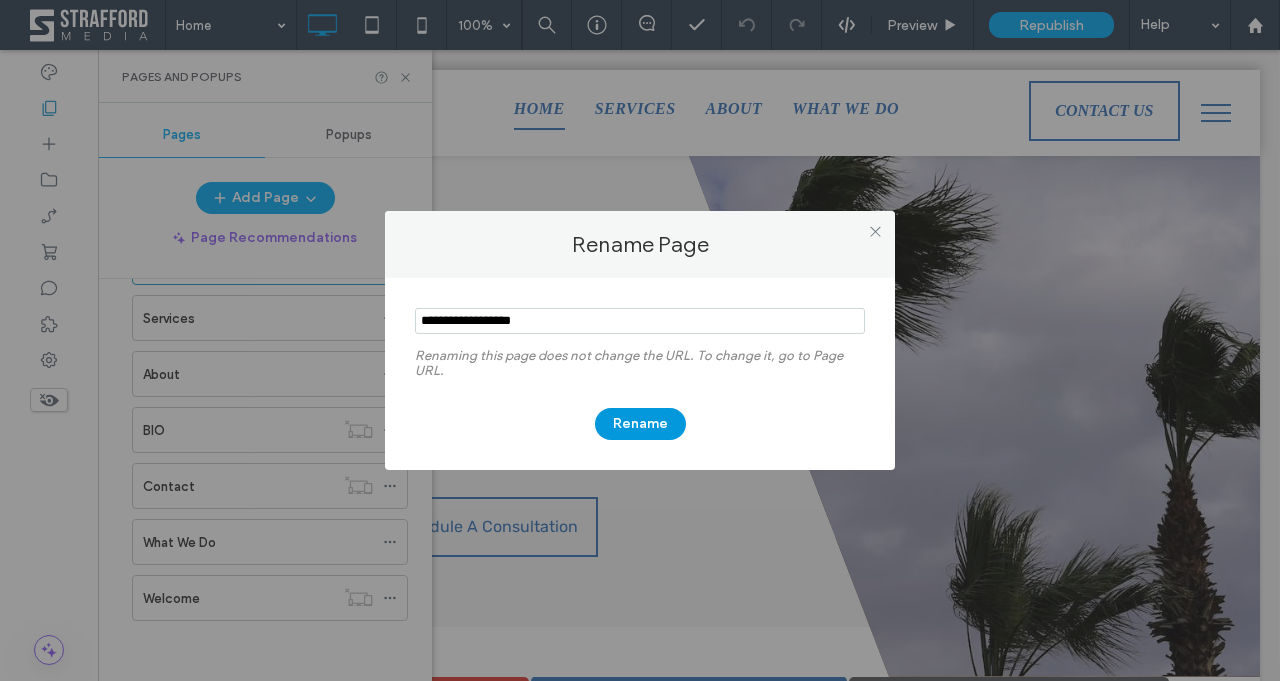 type on "**********" 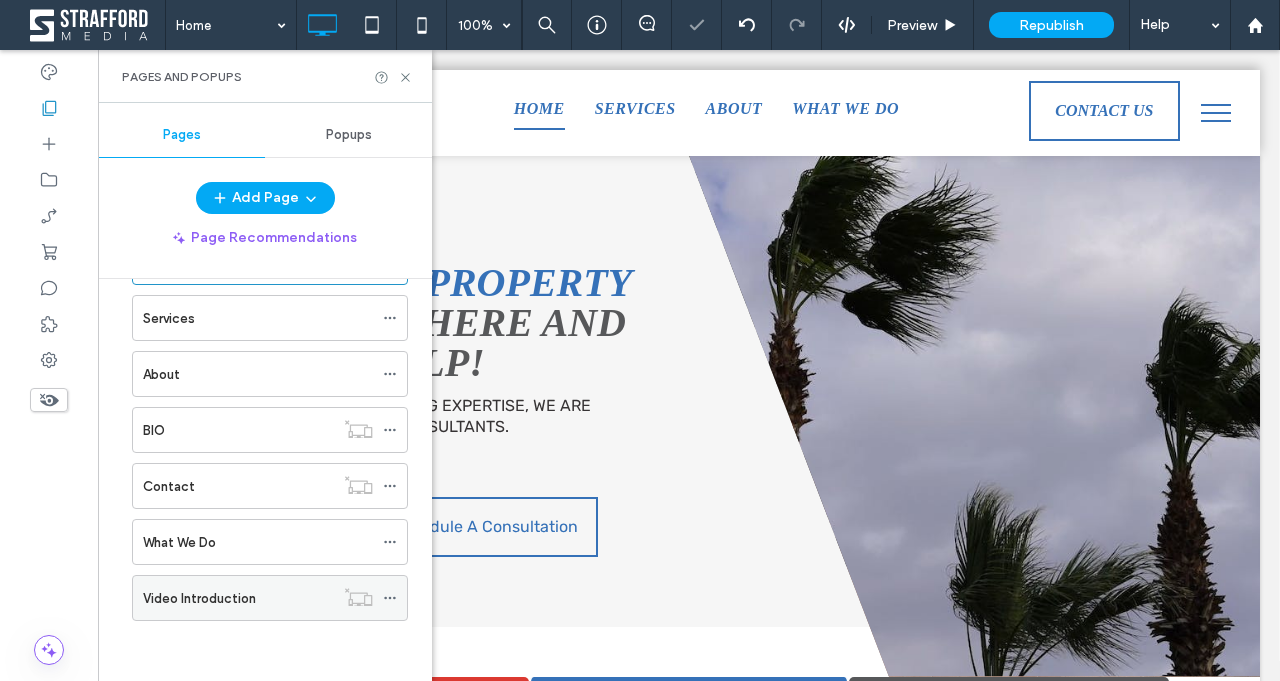 click 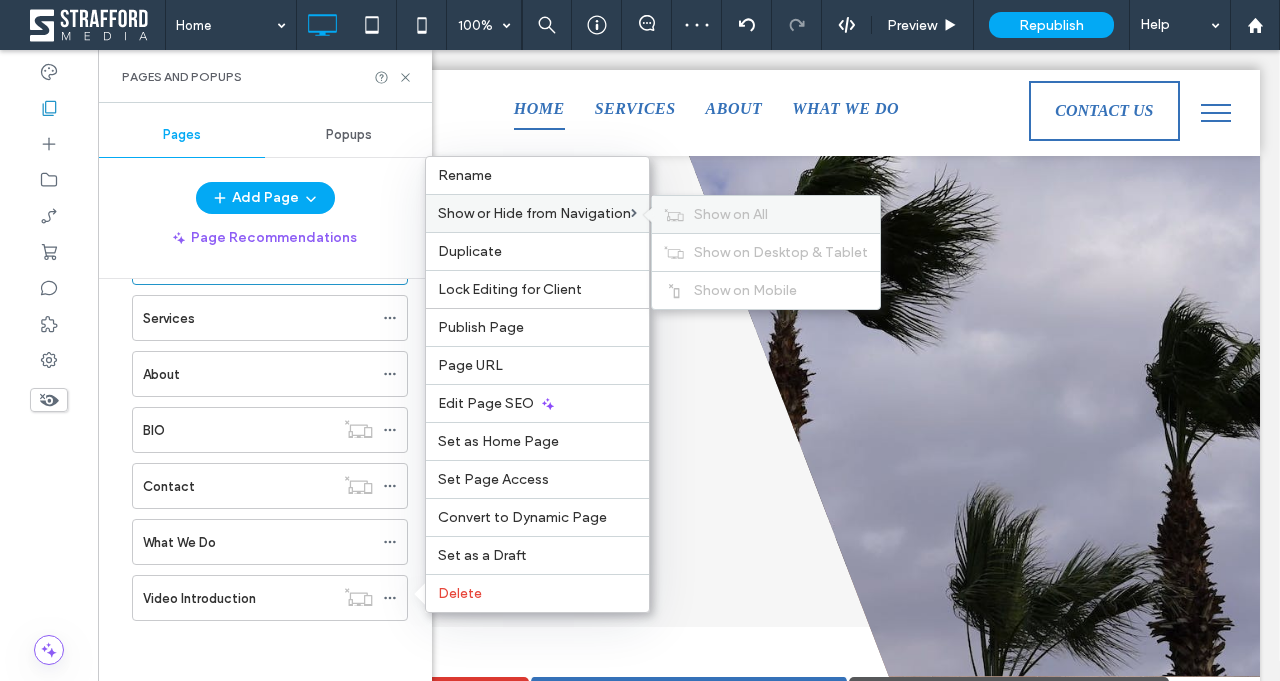 click on "Show on All" at bounding box center (731, 214) 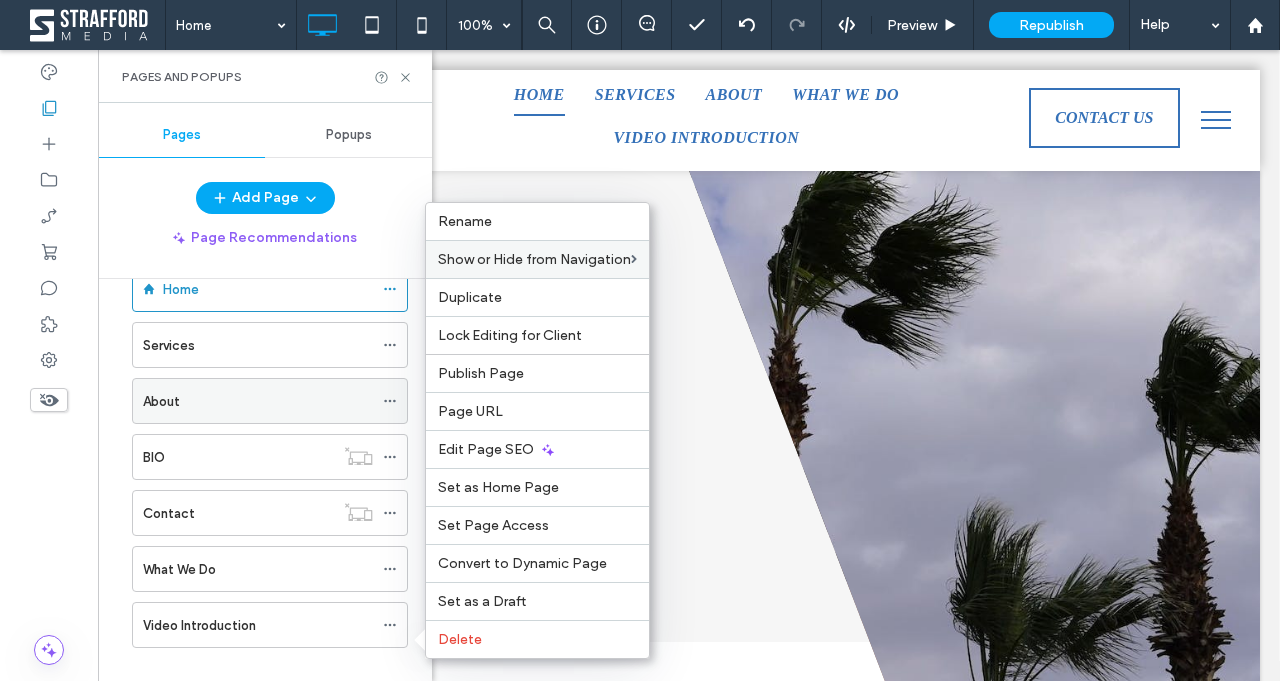 scroll, scrollTop: 10, scrollLeft: 0, axis: vertical 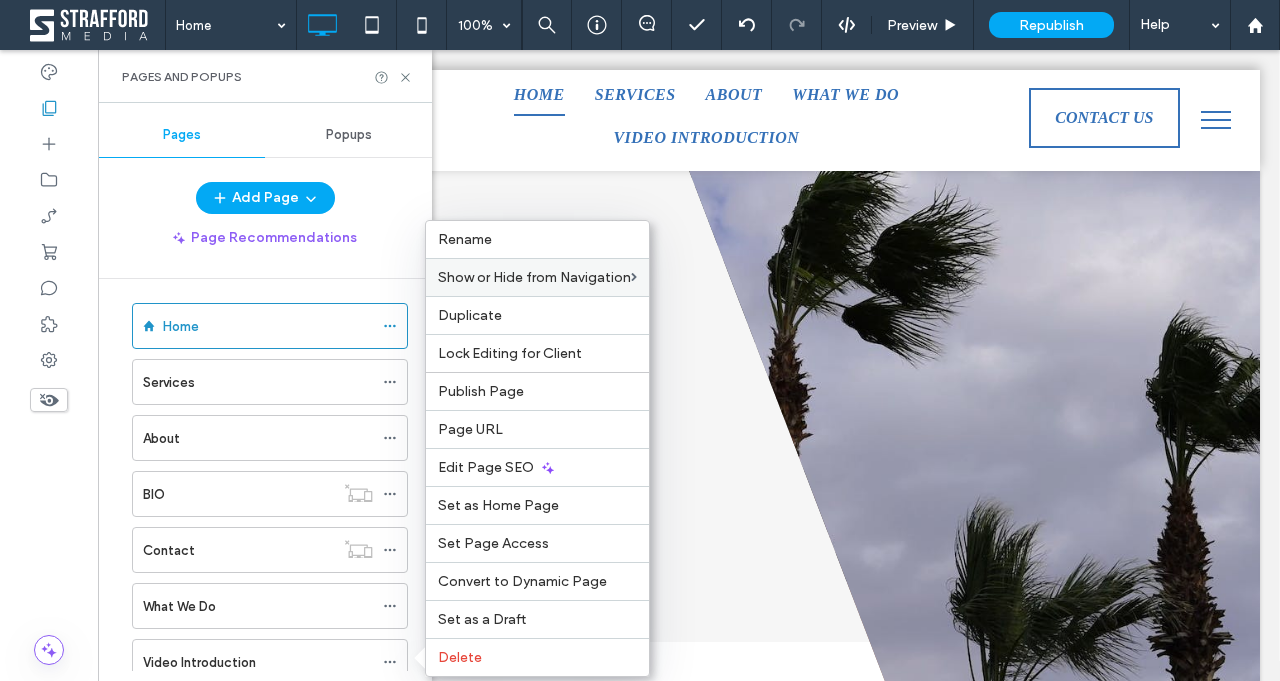 click on "About" at bounding box center [258, 438] 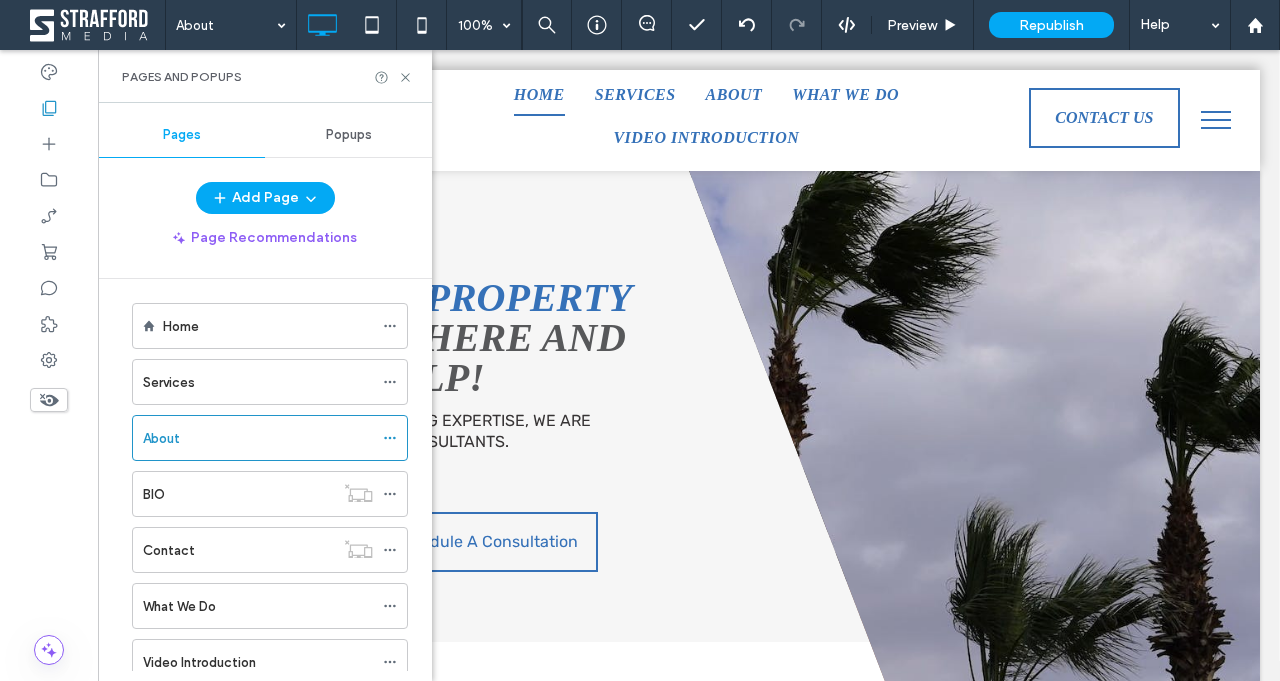 click at bounding box center (640, 340) 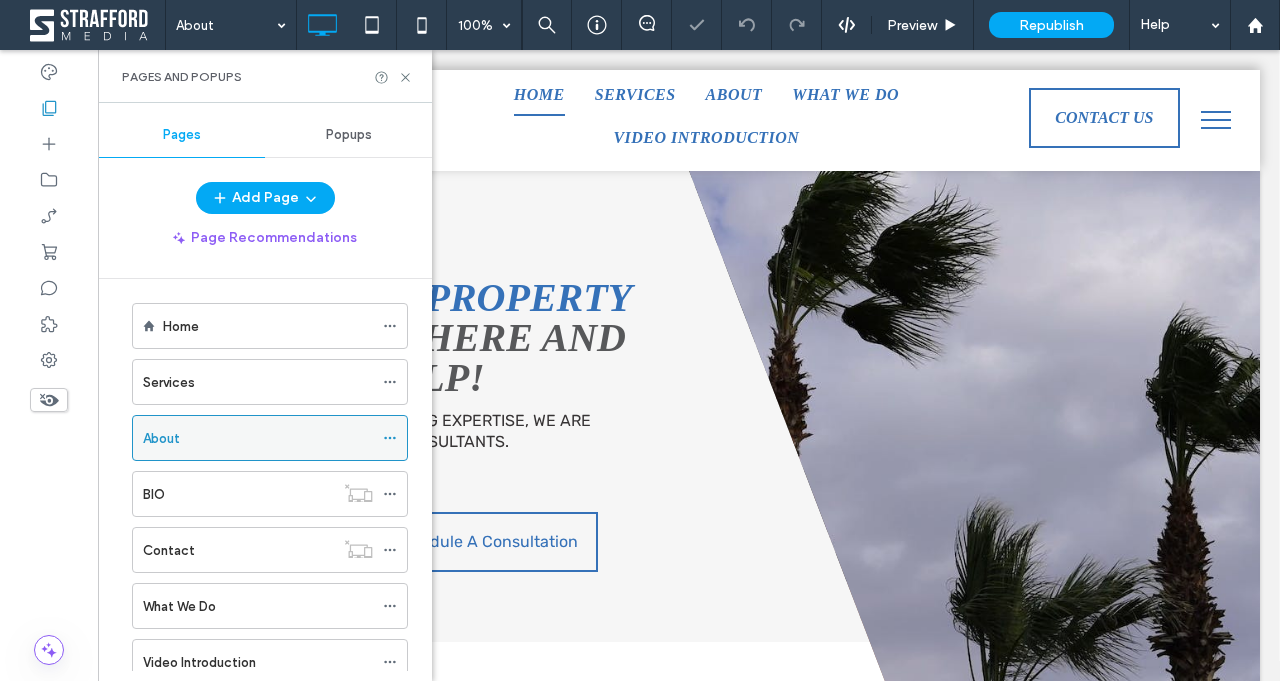click 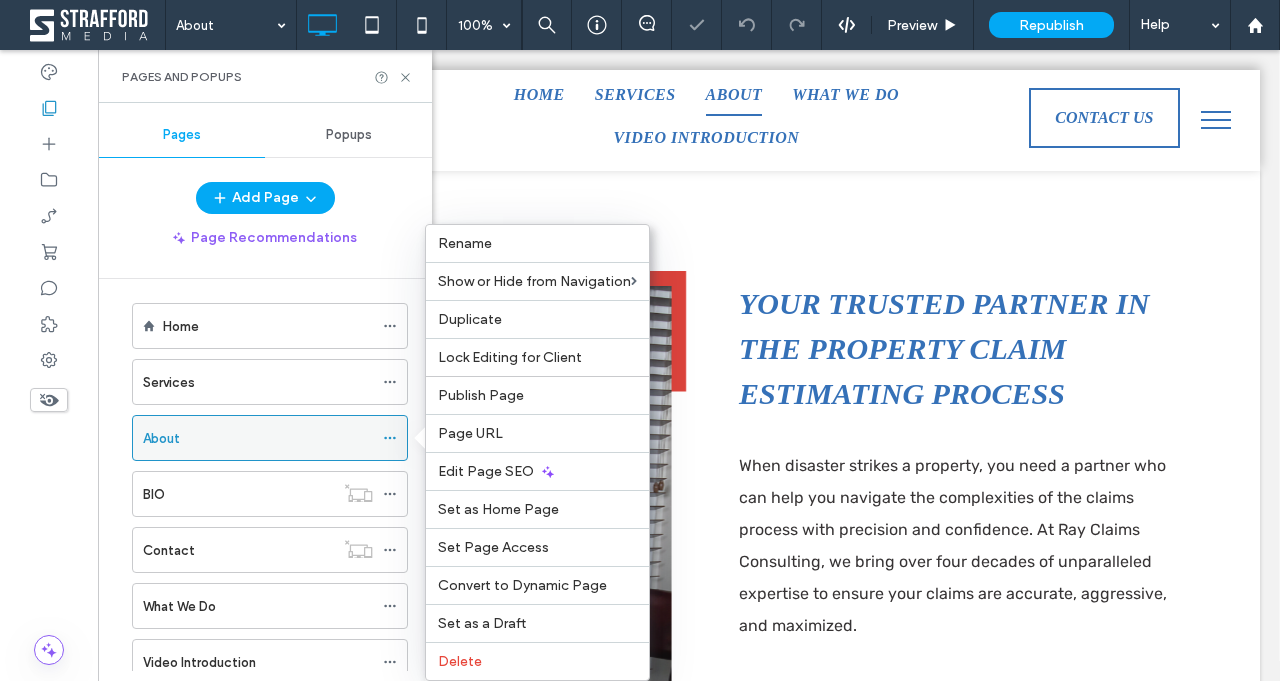 scroll, scrollTop: 0, scrollLeft: 0, axis: both 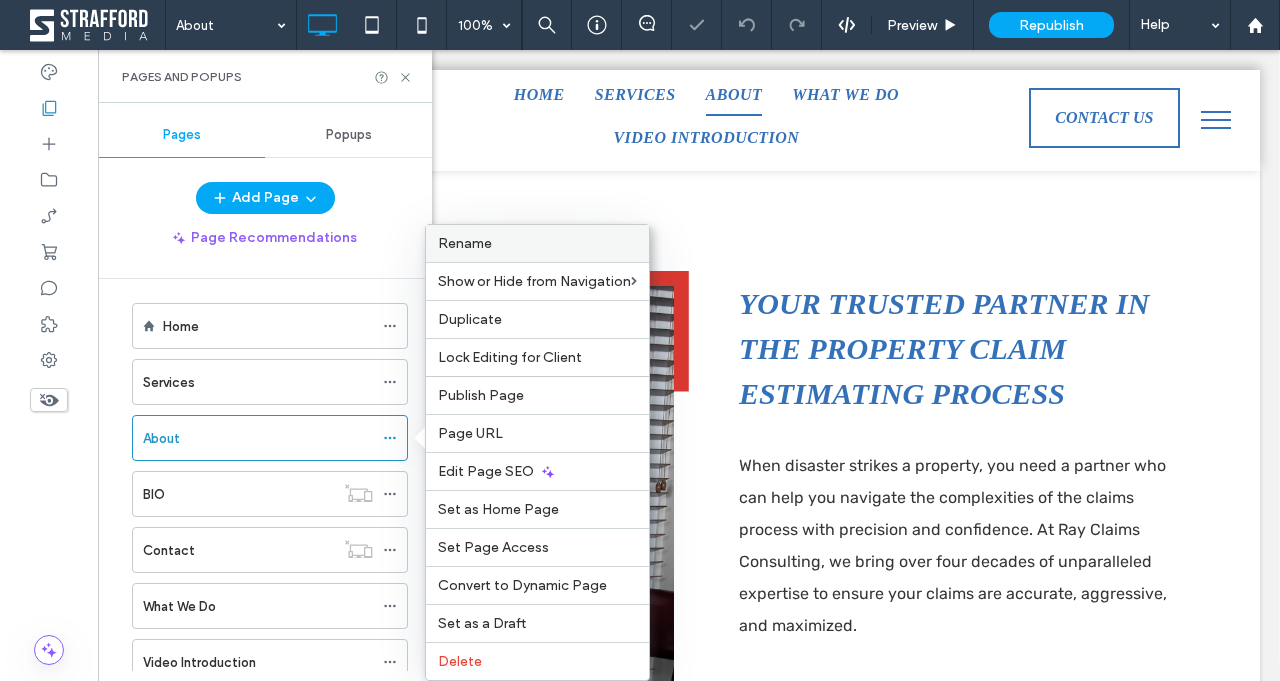 click on "Rename" at bounding box center [537, 243] 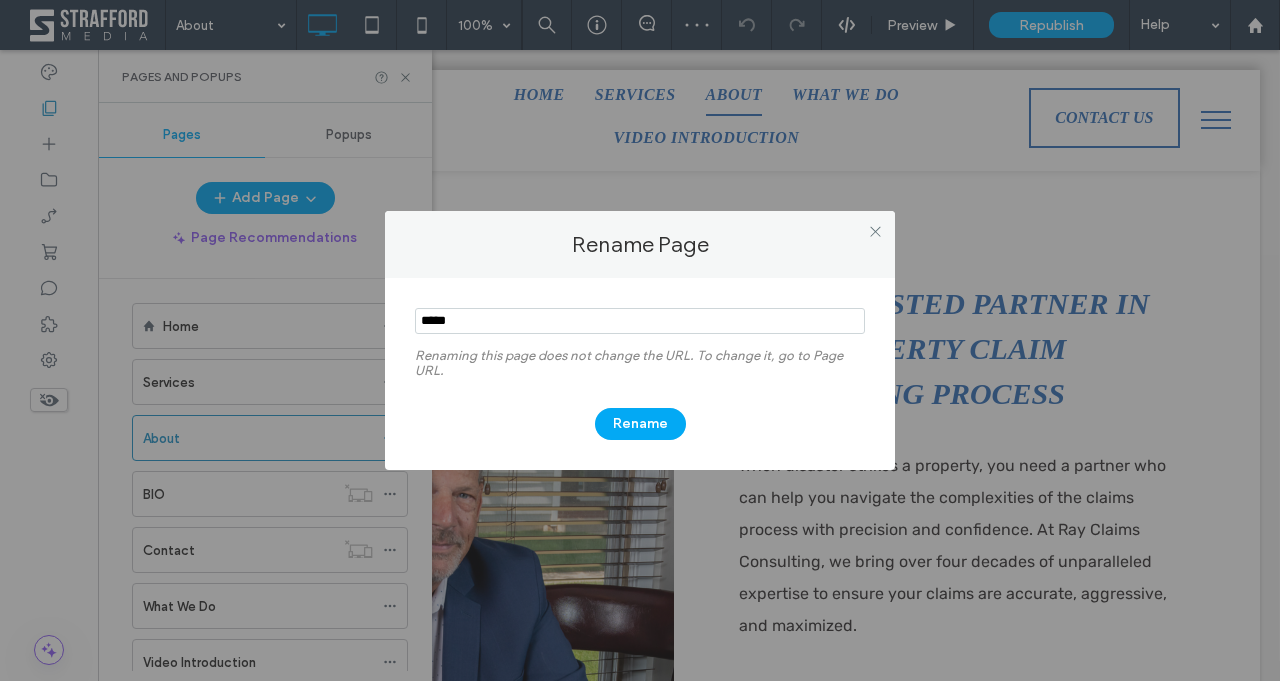 click at bounding box center [640, 321] 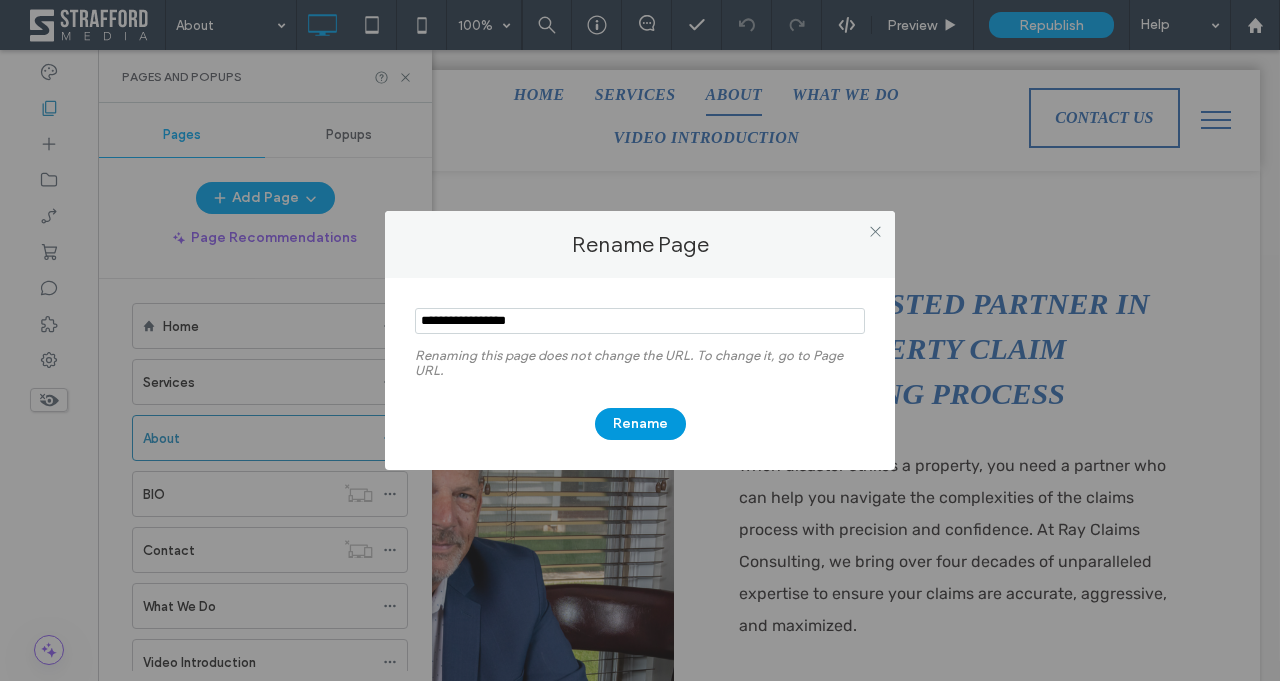 type on "**********" 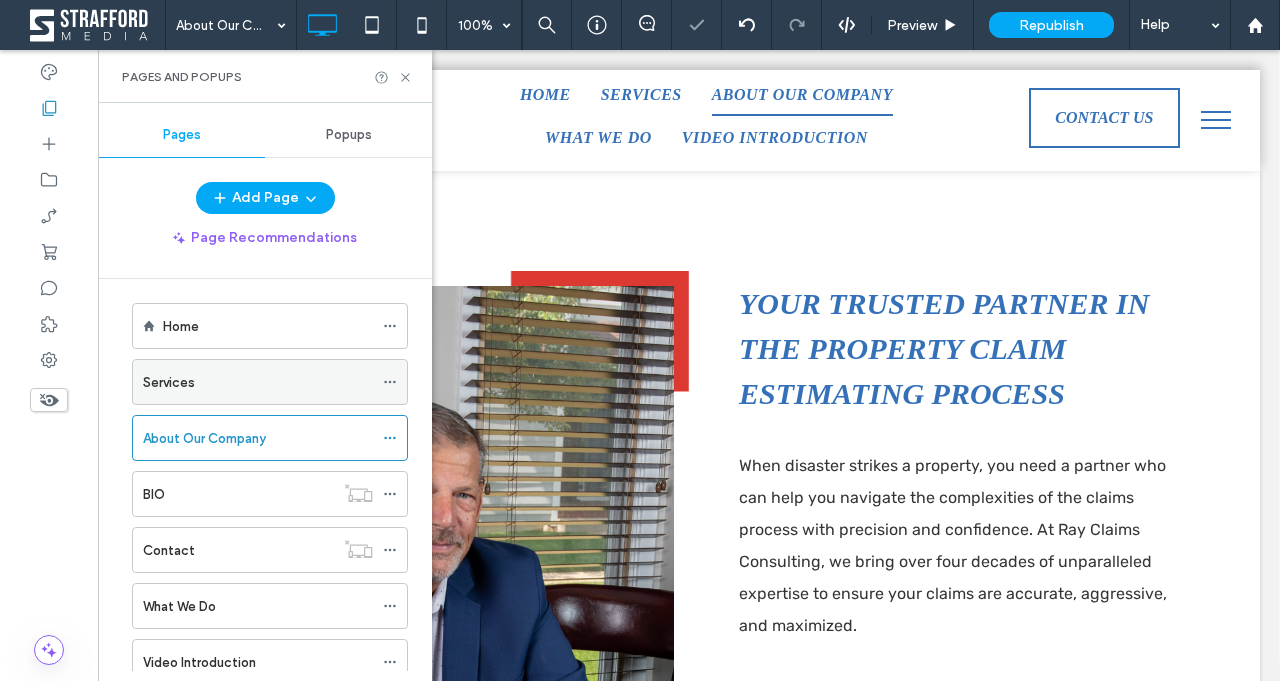 scroll, scrollTop: 0, scrollLeft: 0, axis: both 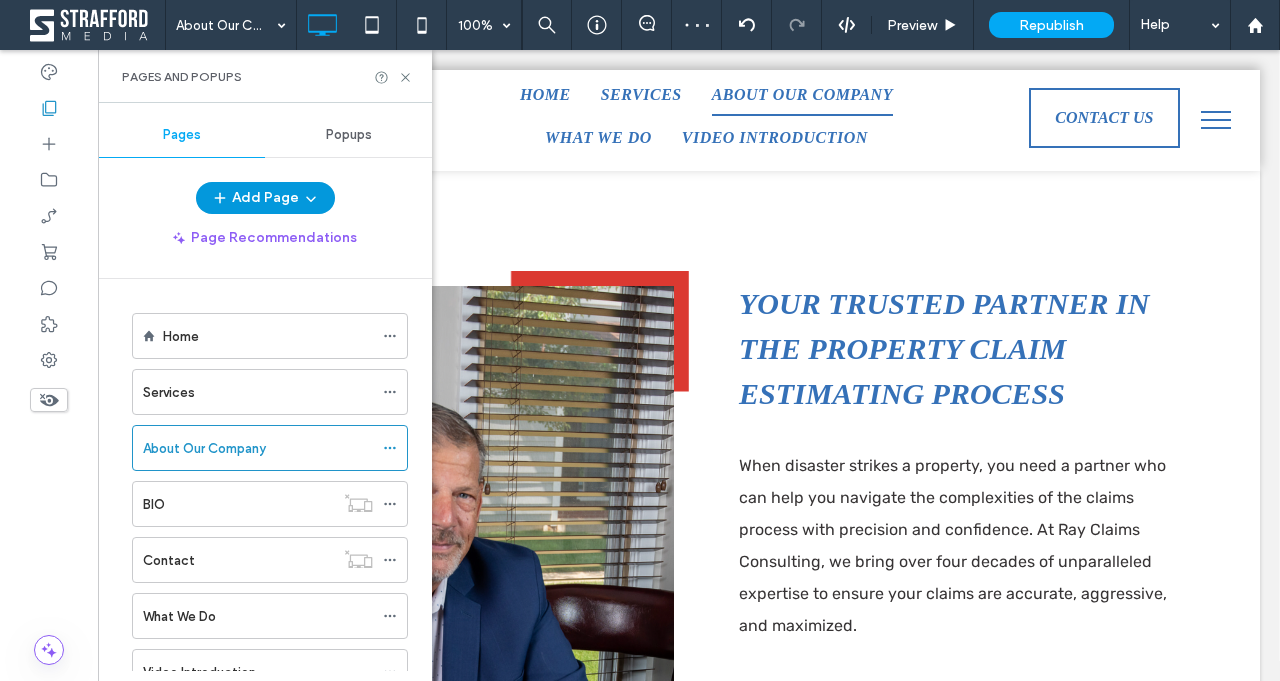 click 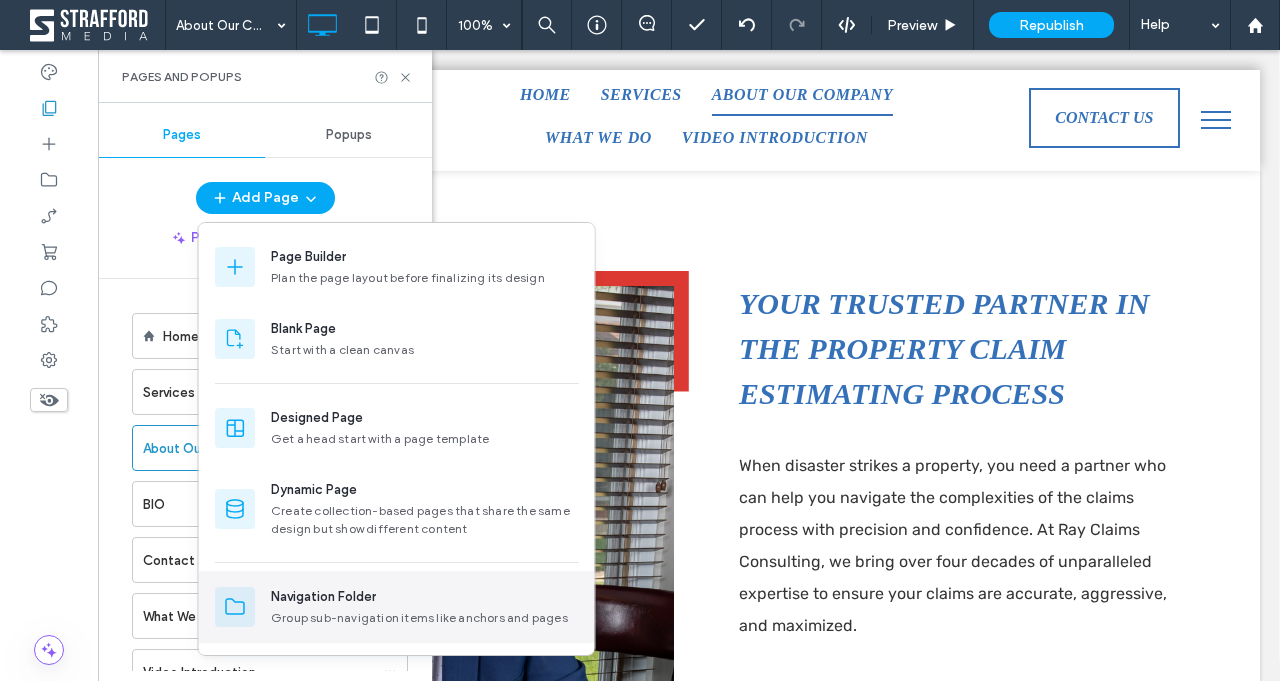 click on "Navigation Folder" at bounding box center [323, 597] 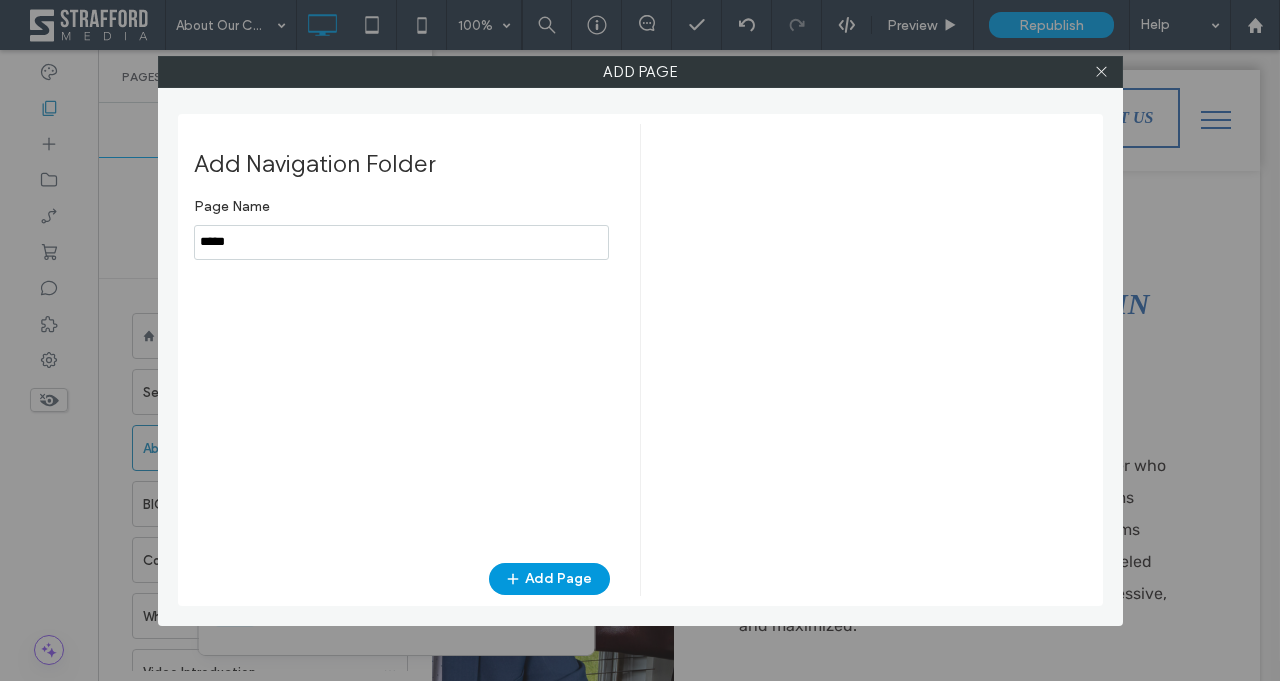 type on "*****" 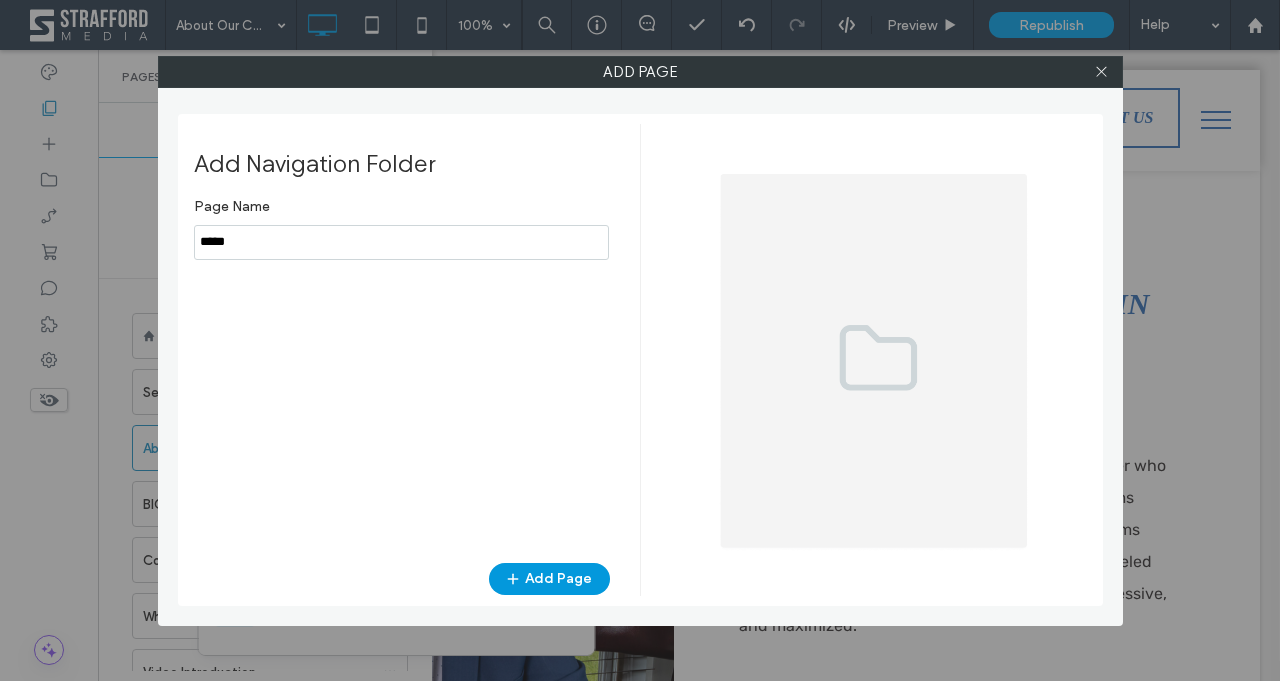 click on "Add Page" at bounding box center (549, 579) 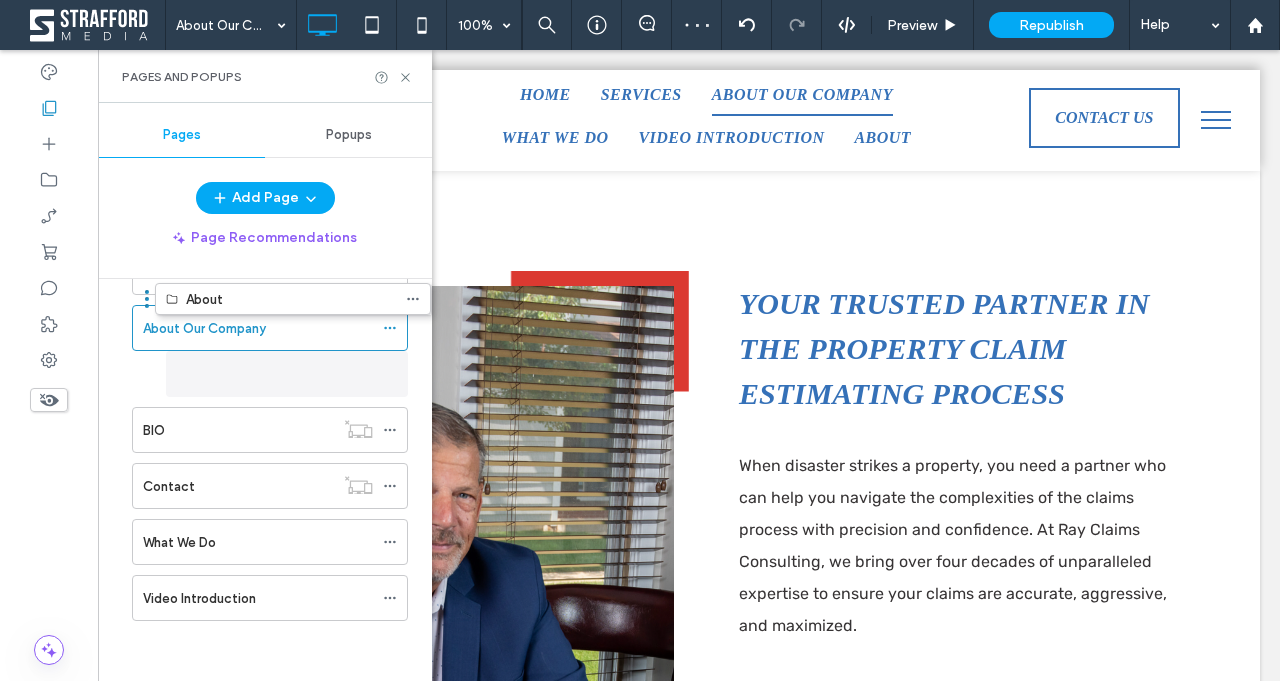 scroll, scrollTop: 130, scrollLeft: 0, axis: vertical 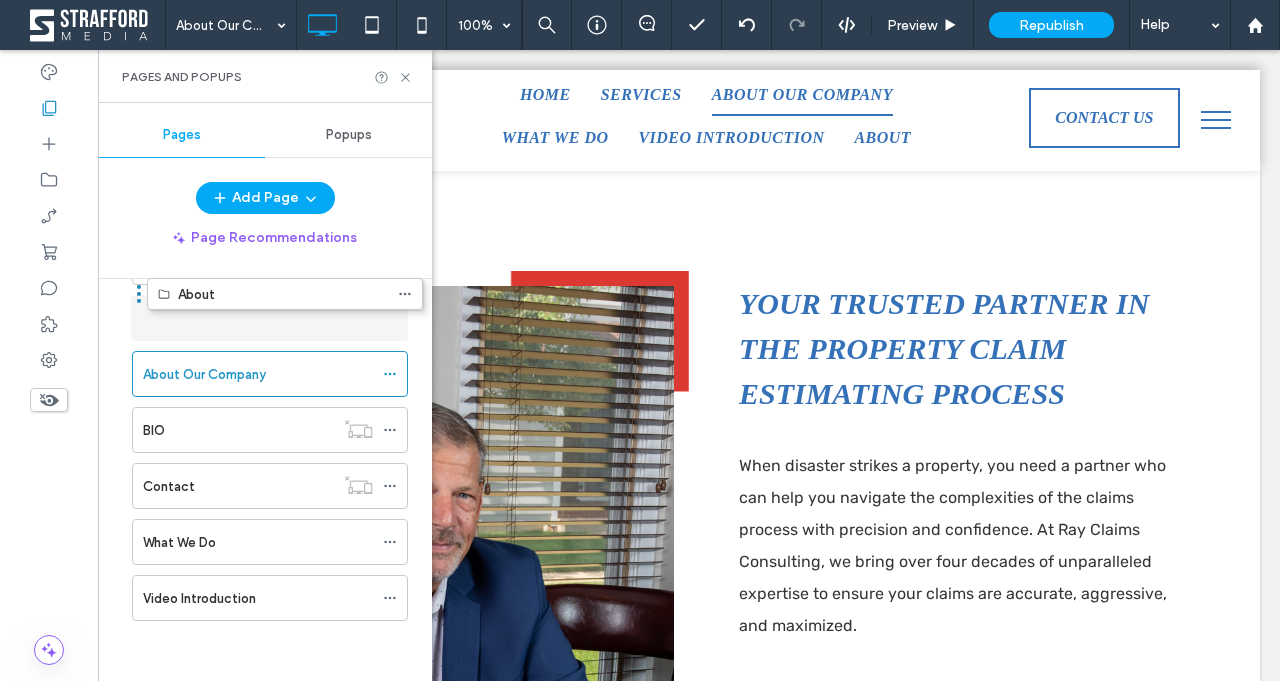 drag, startPoint x: 180, startPoint y: 610, endPoint x: 195, endPoint y: 320, distance: 290.38766 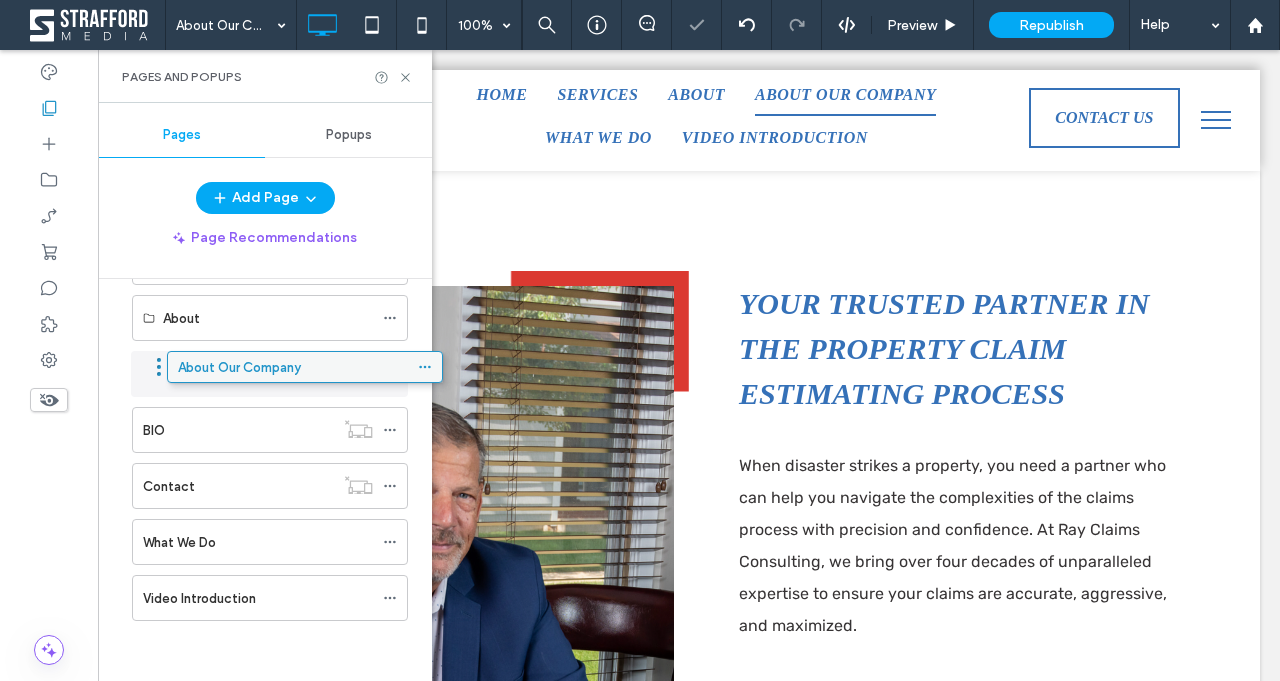 scroll, scrollTop: 120, scrollLeft: 0, axis: vertical 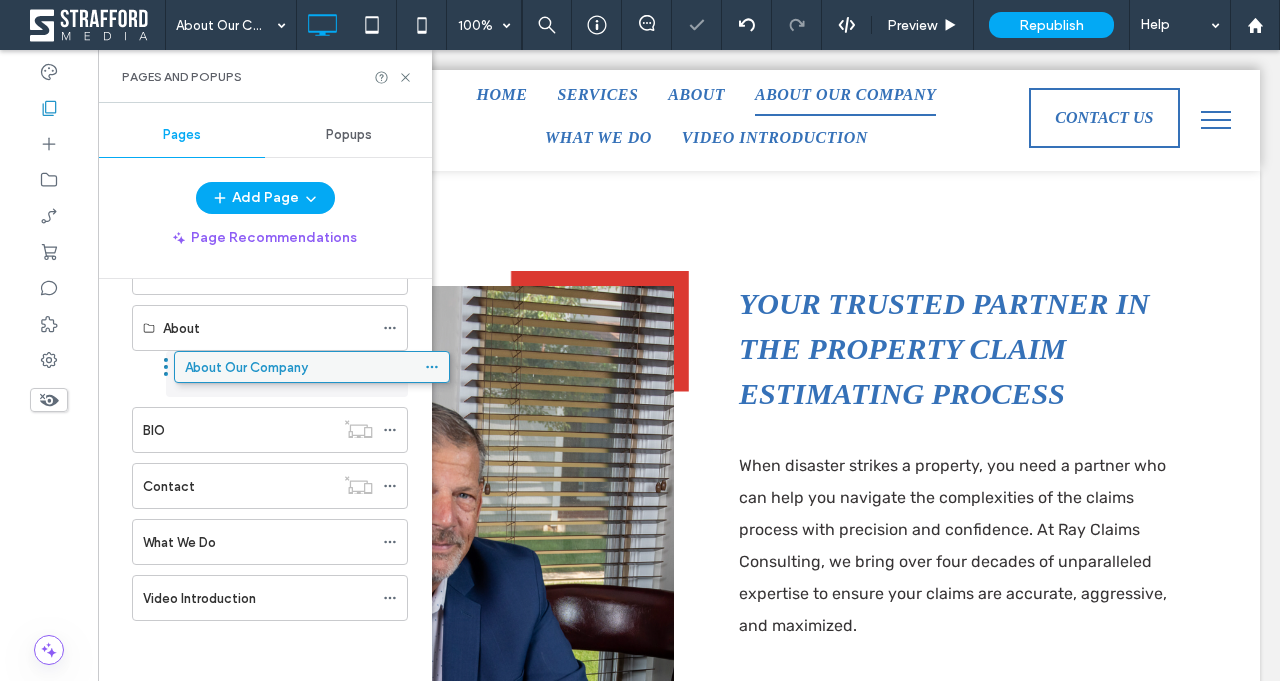 drag, startPoint x: 180, startPoint y: 369, endPoint x: 220, endPoint y: 369, distance: 40 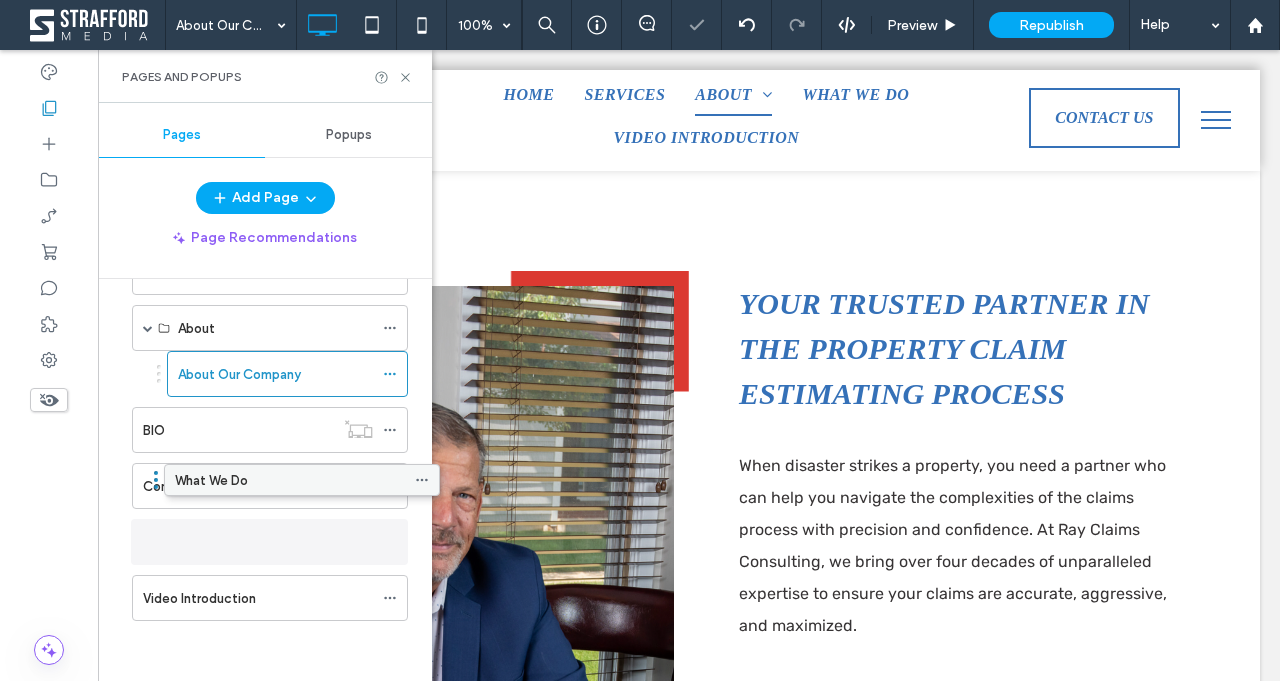 scroll, scrollTop: 110, scrollLeft: 0, axis: vertical 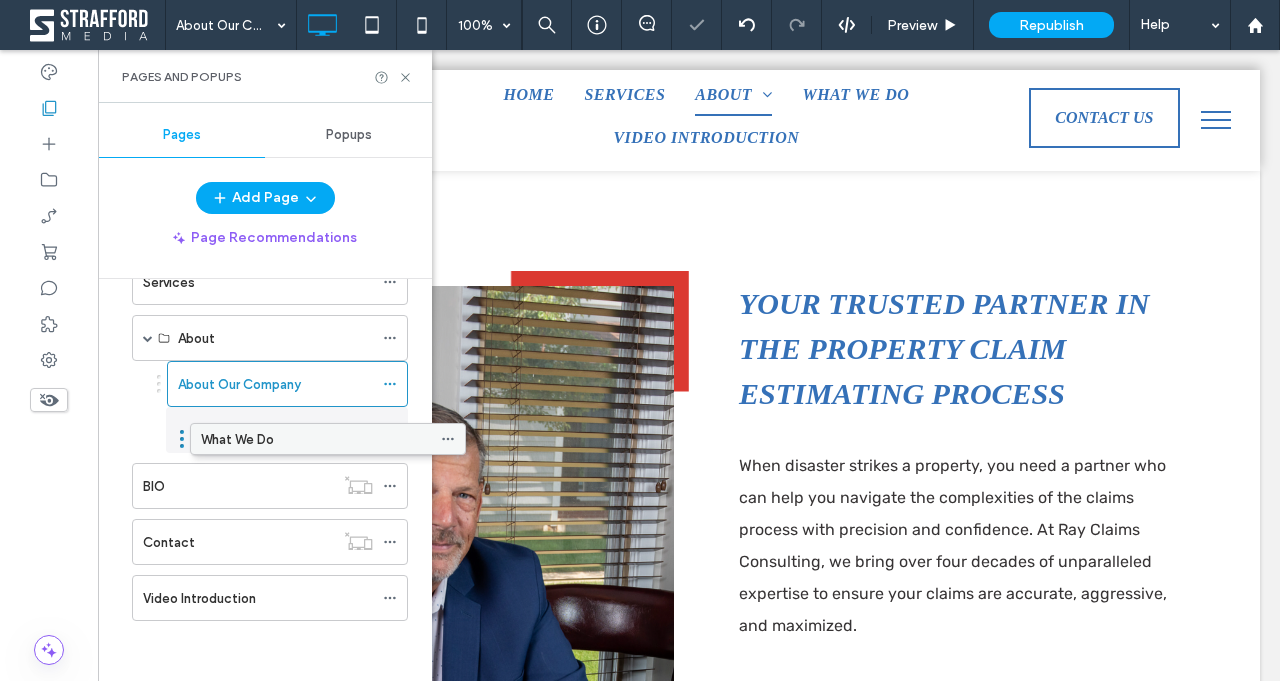 drag, startPoint x: 197, startPoint y: 538, endPoint x: 255, endPoint y: 442, distance: 112.1606 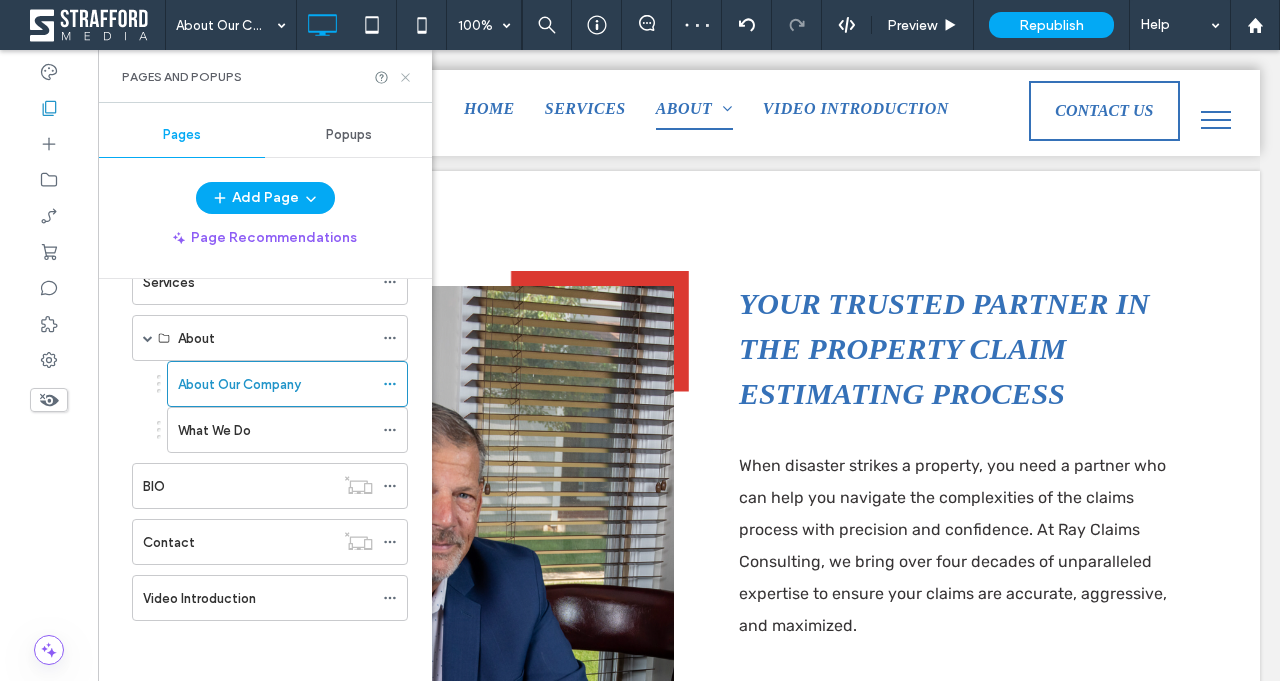 click 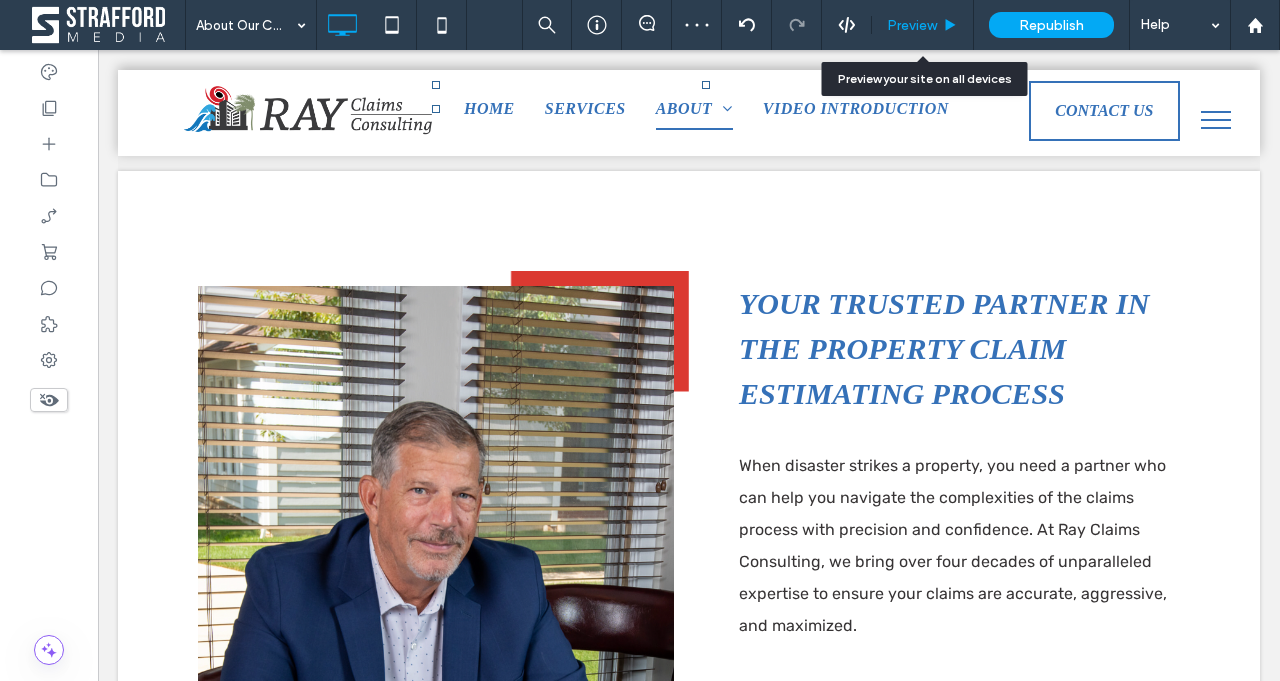 click on "Preview" at bounding box center (923, 25) 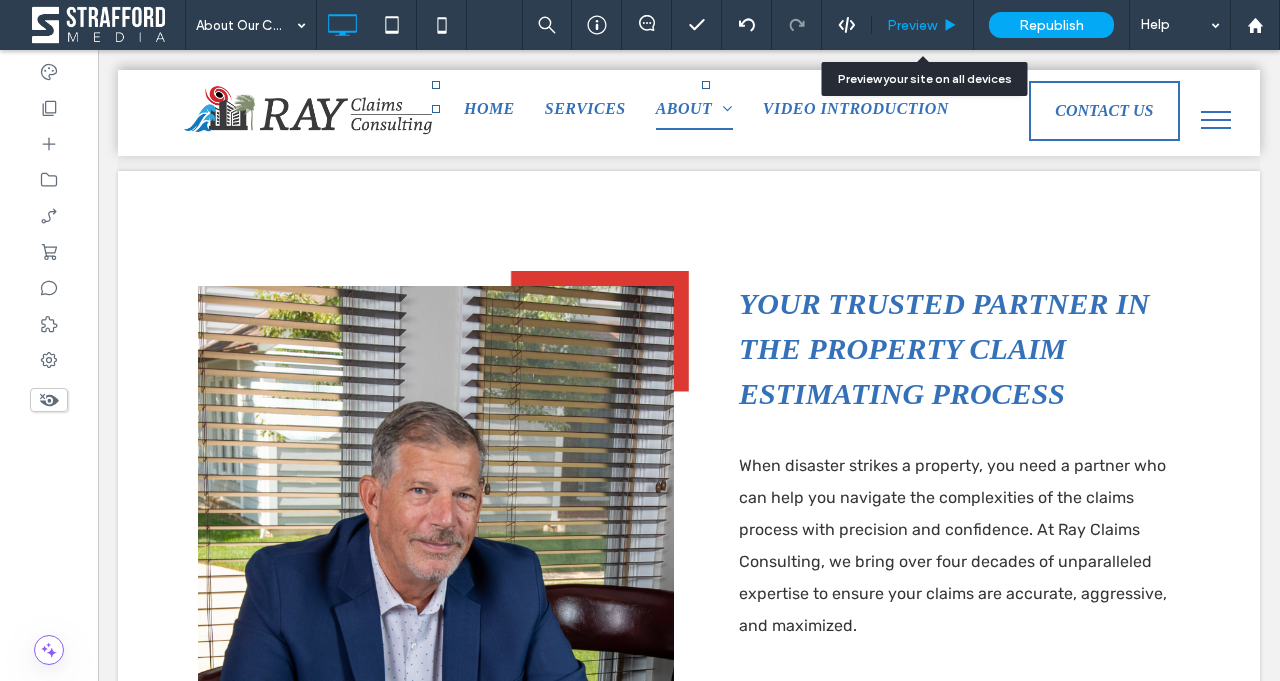 click on "Preview" at bounding box center (922, 25) 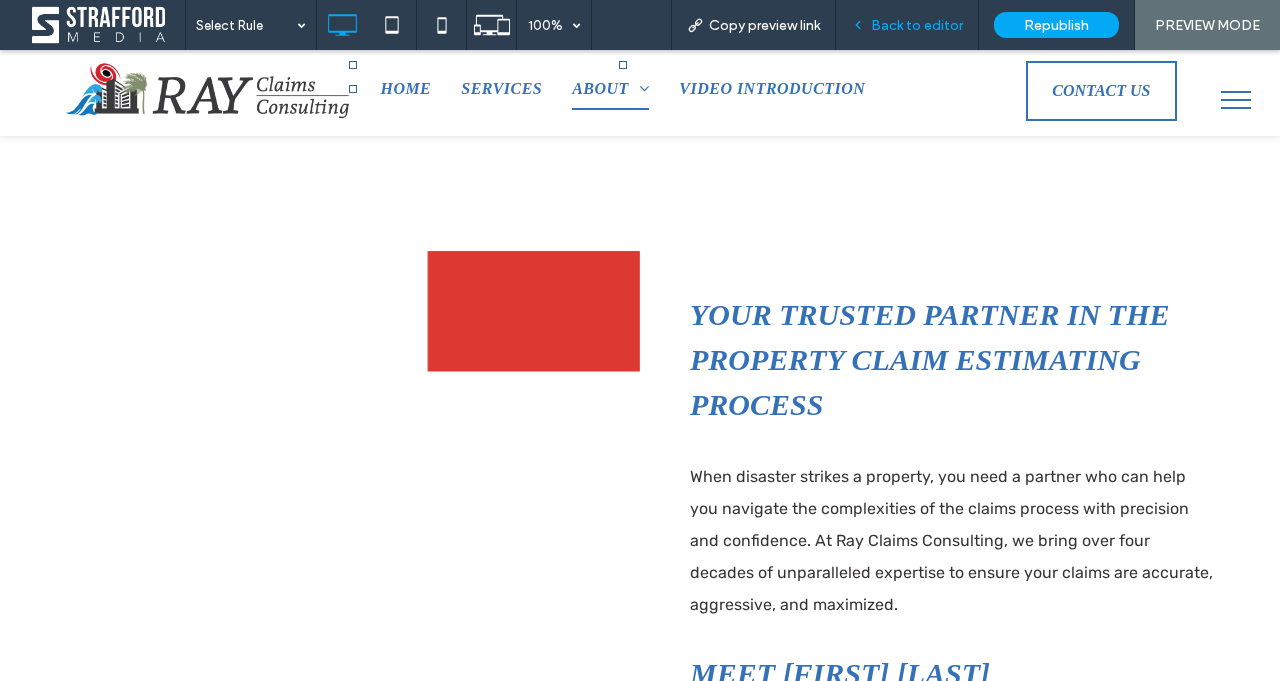 click on "Back to editor" at bounding box center (917, 25) 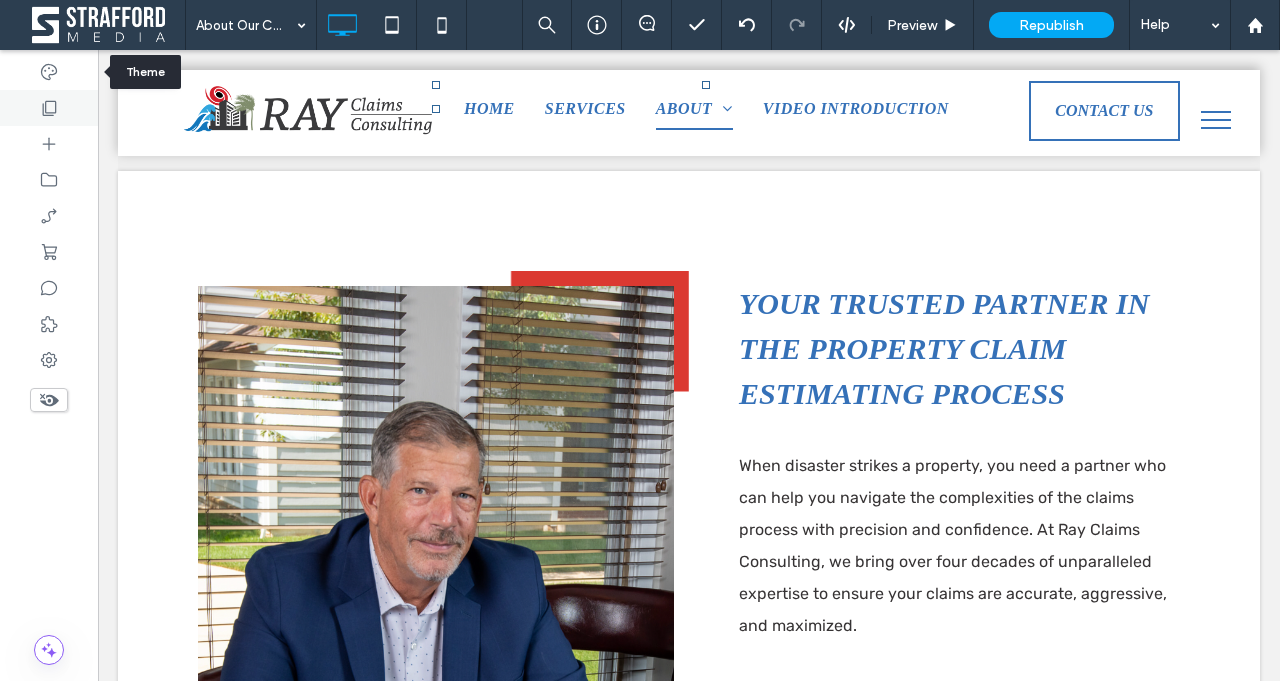 click at bounding box center (49, 108) 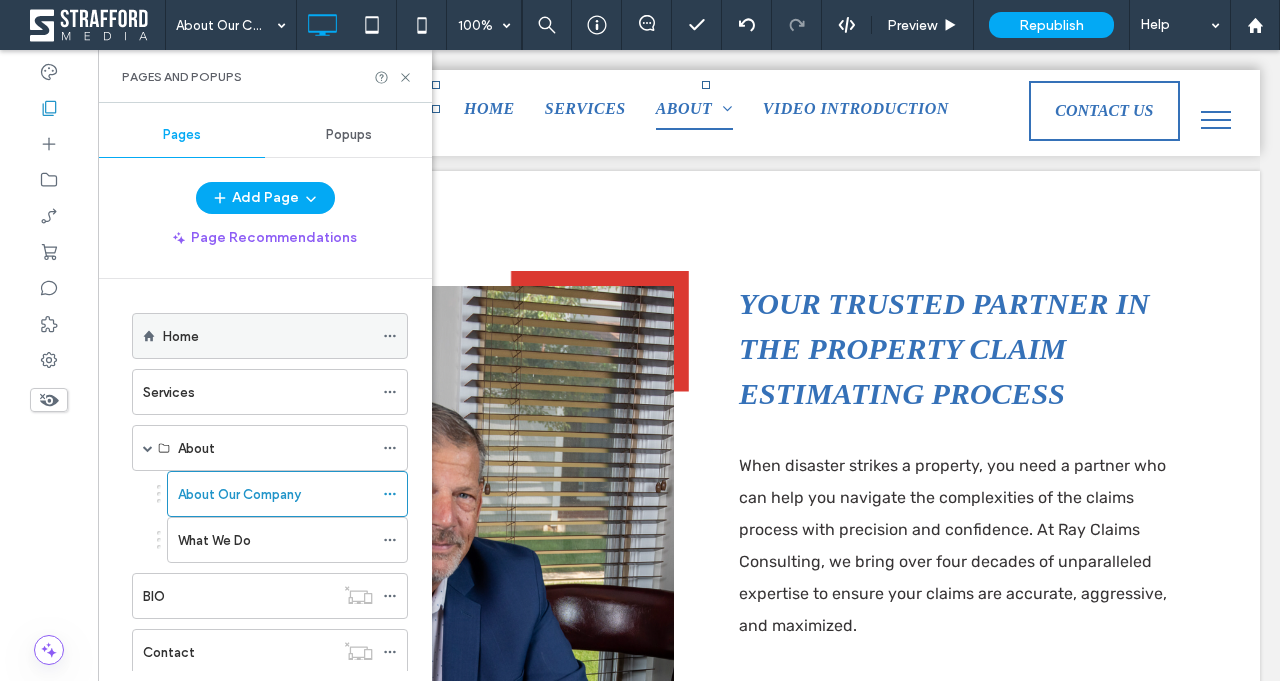 click 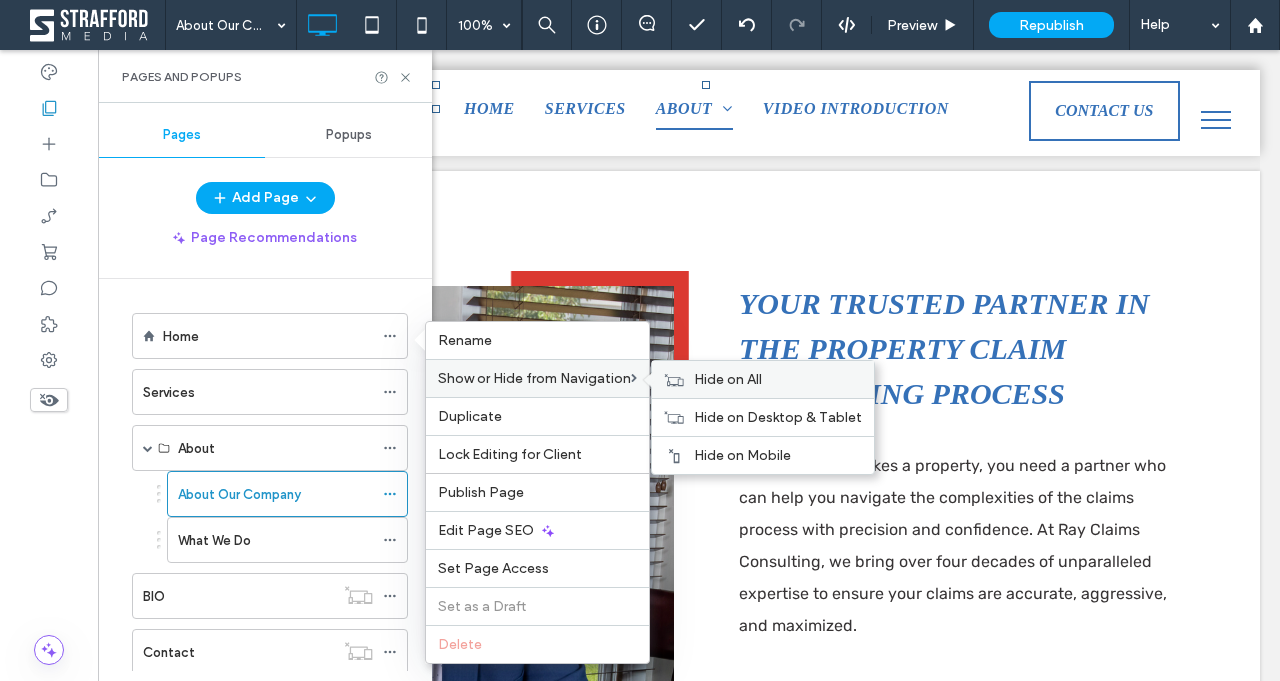 click on "Hide on All" at bounding box center [728, 379] 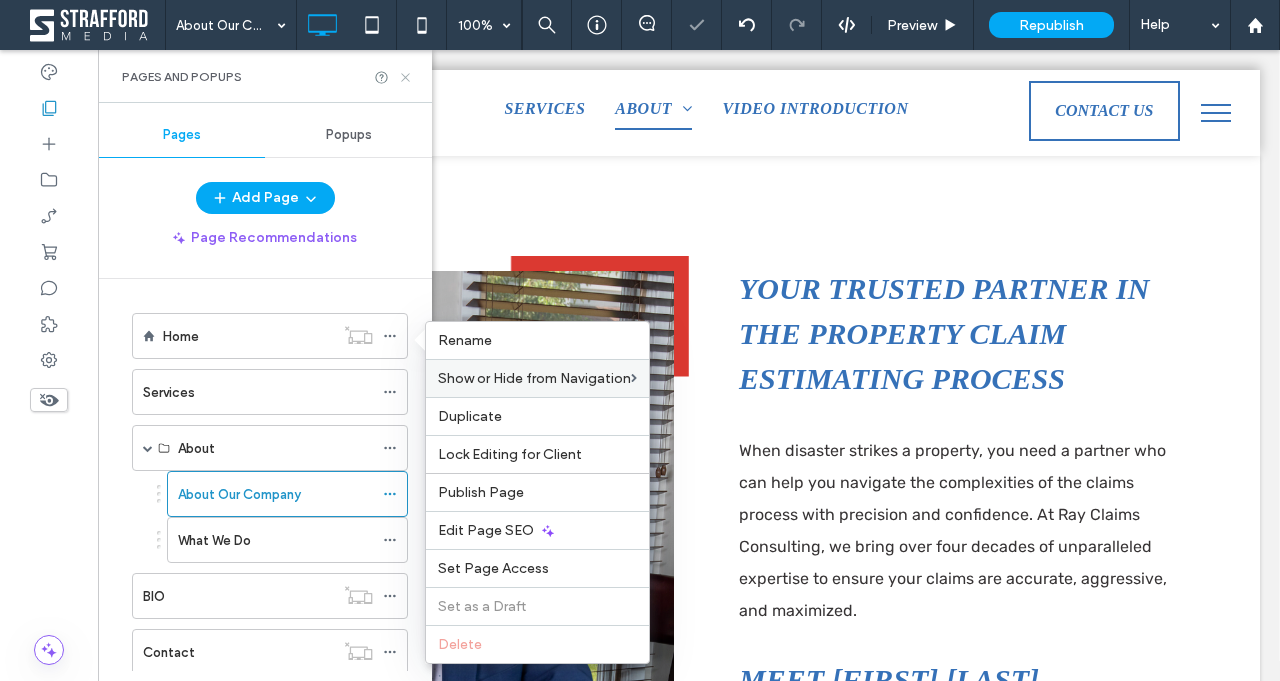click 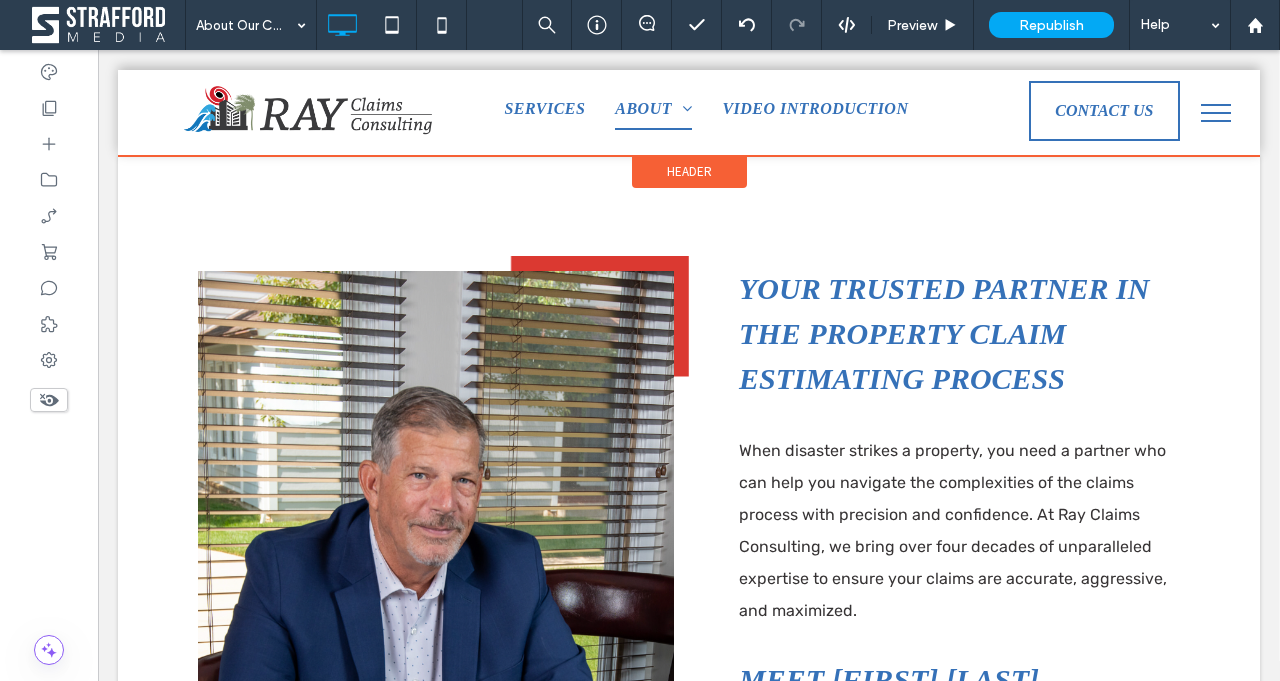 click on "Header" at bounding box center (689, 171) 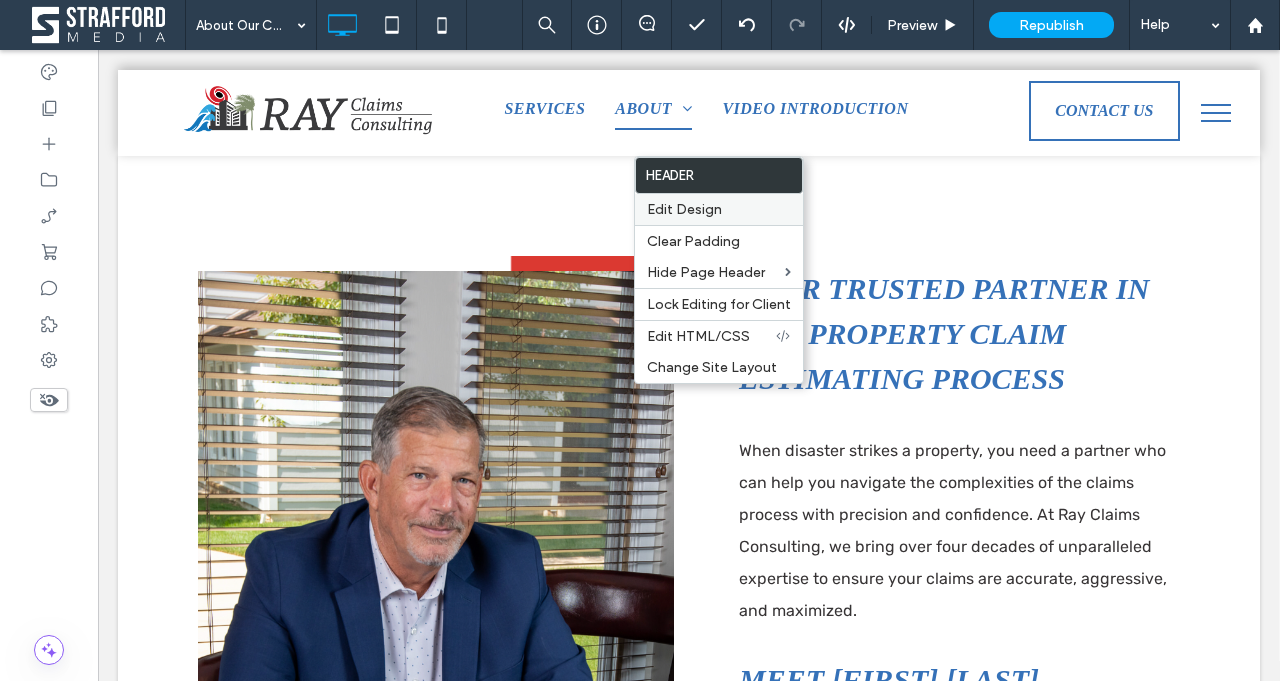 click on "Edit Design" at bounding box center [684, 209] 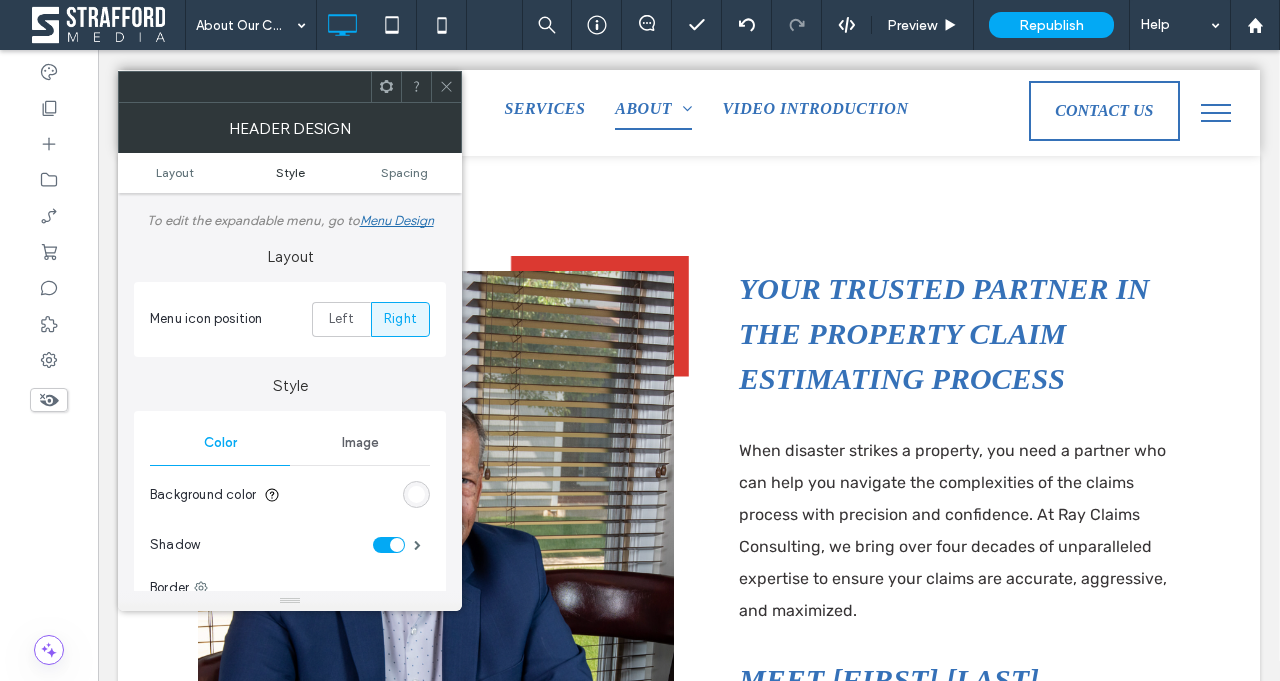 click on "Style" at bounding box center [290, 172] 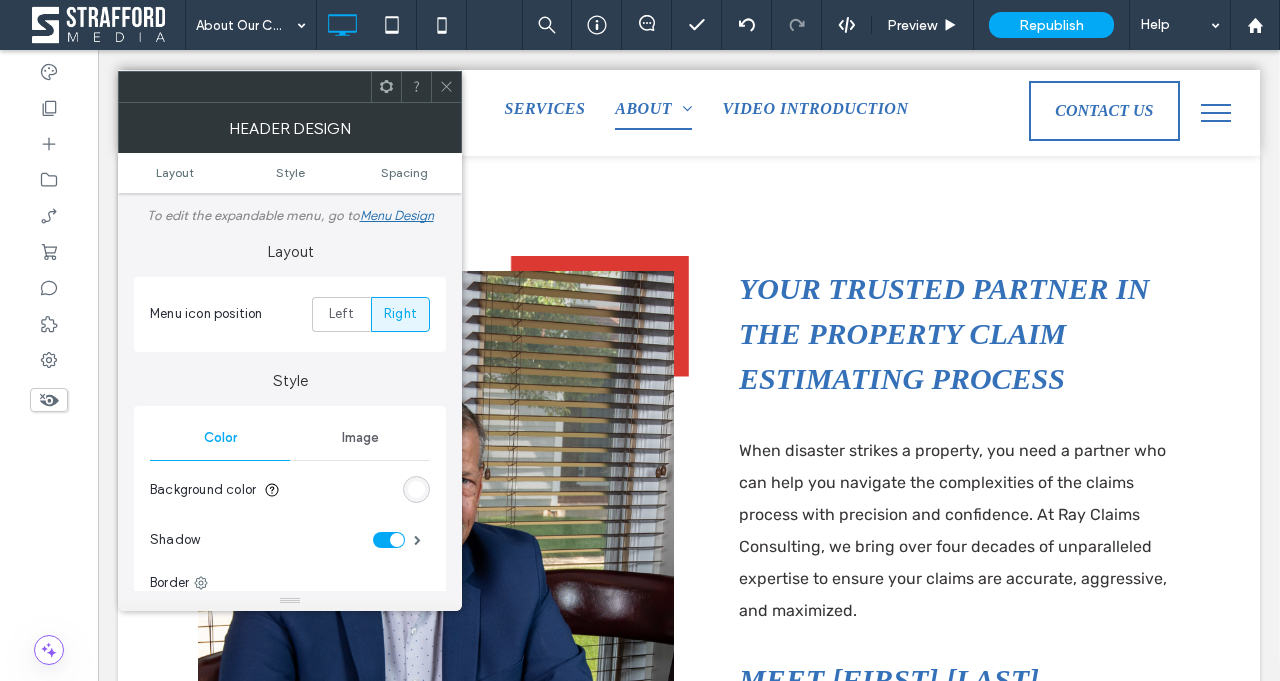 scroll, scrollTop: 0, scrollLeft: 0, axis: both 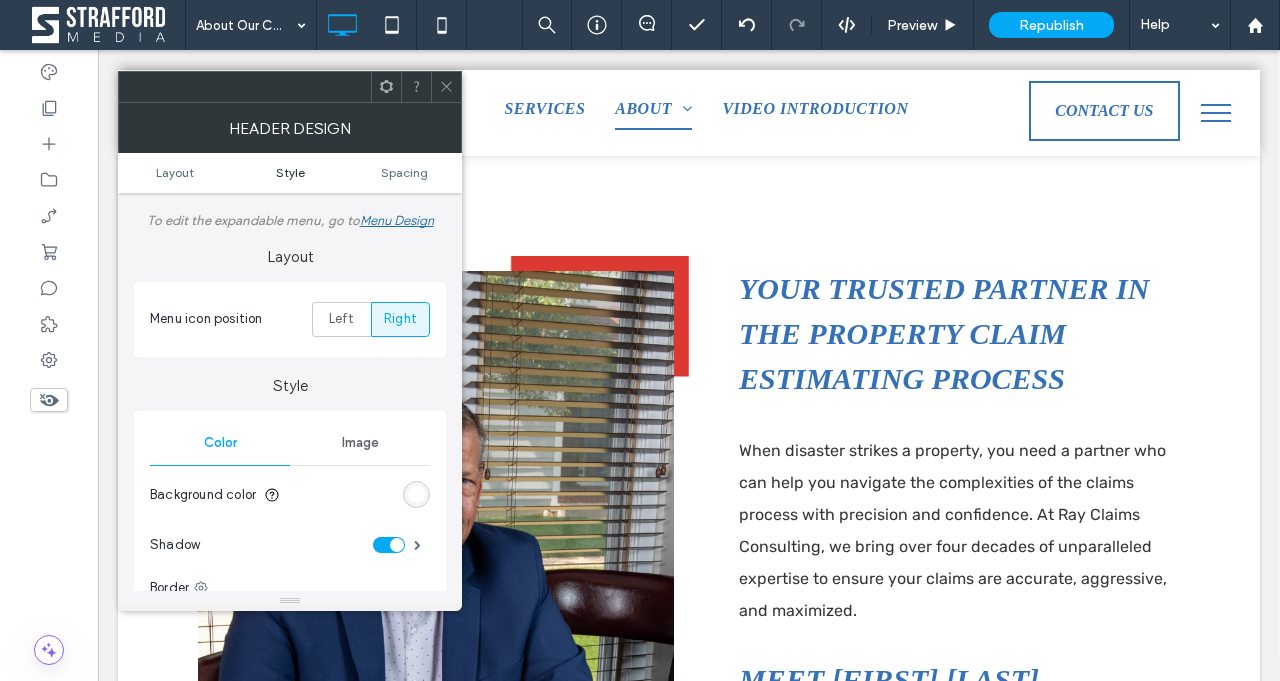 click on "Style" at bounding box center [290, 172] 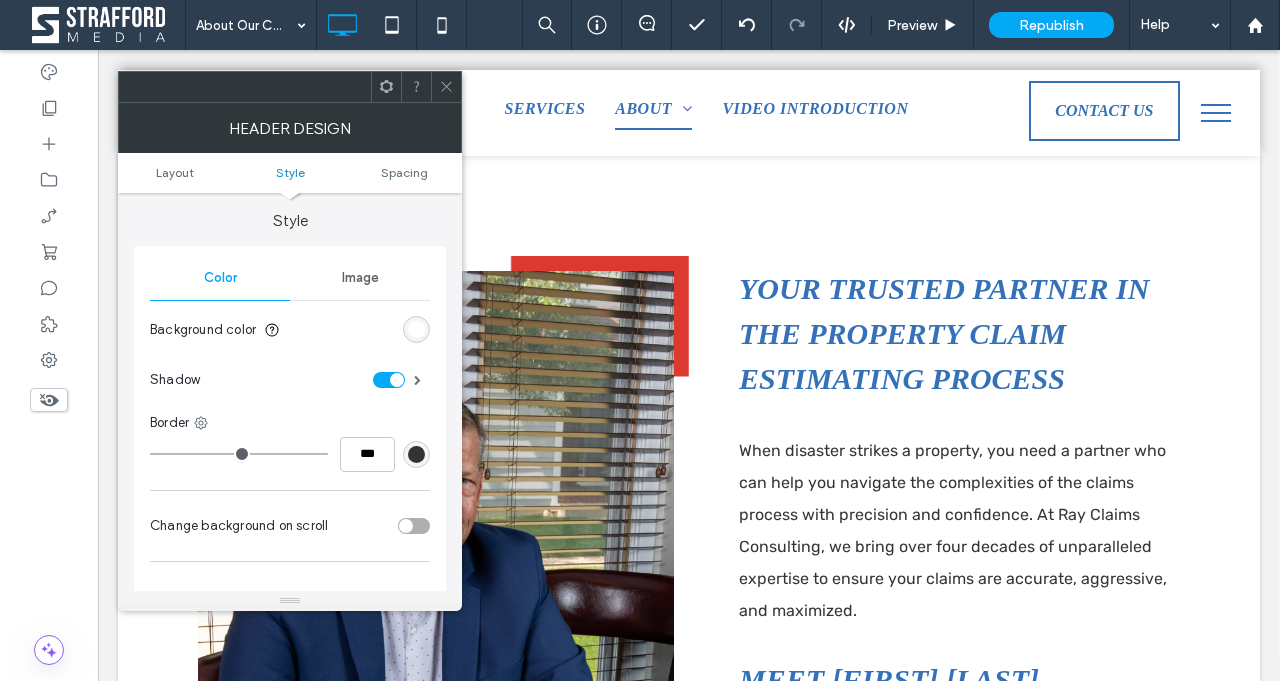 scroll, scrollTop: 166, scrollLeft: 0, axis: vertical 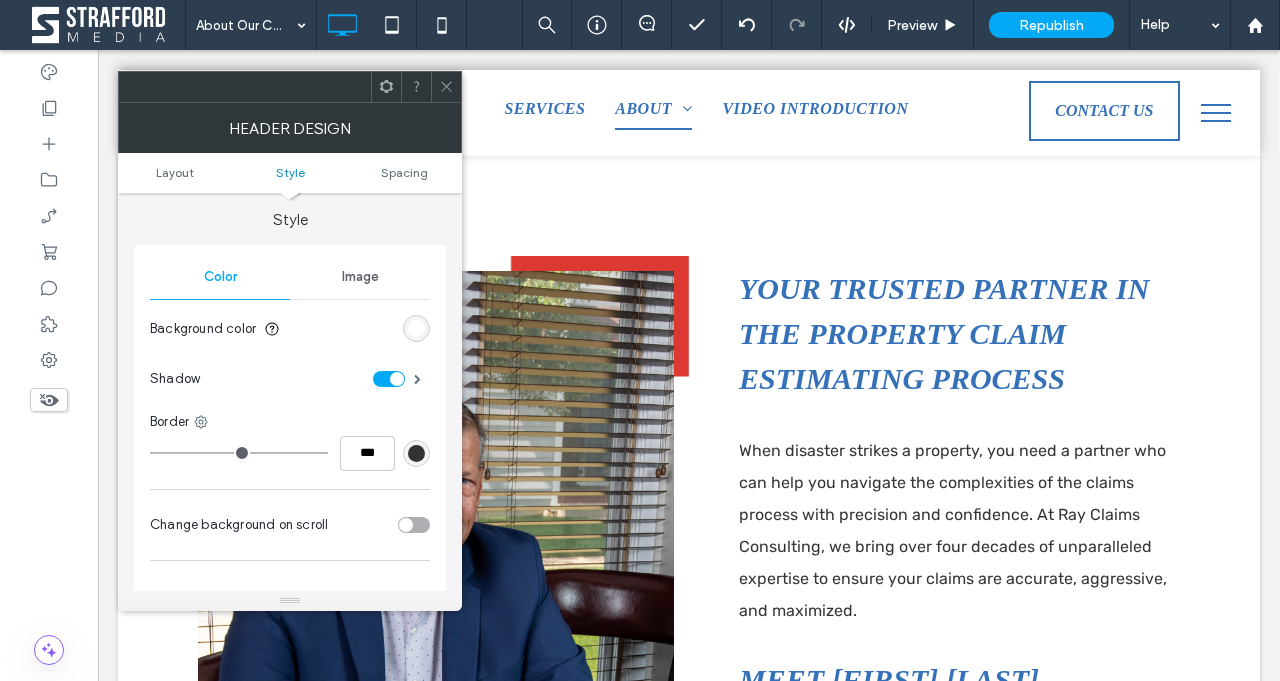 click 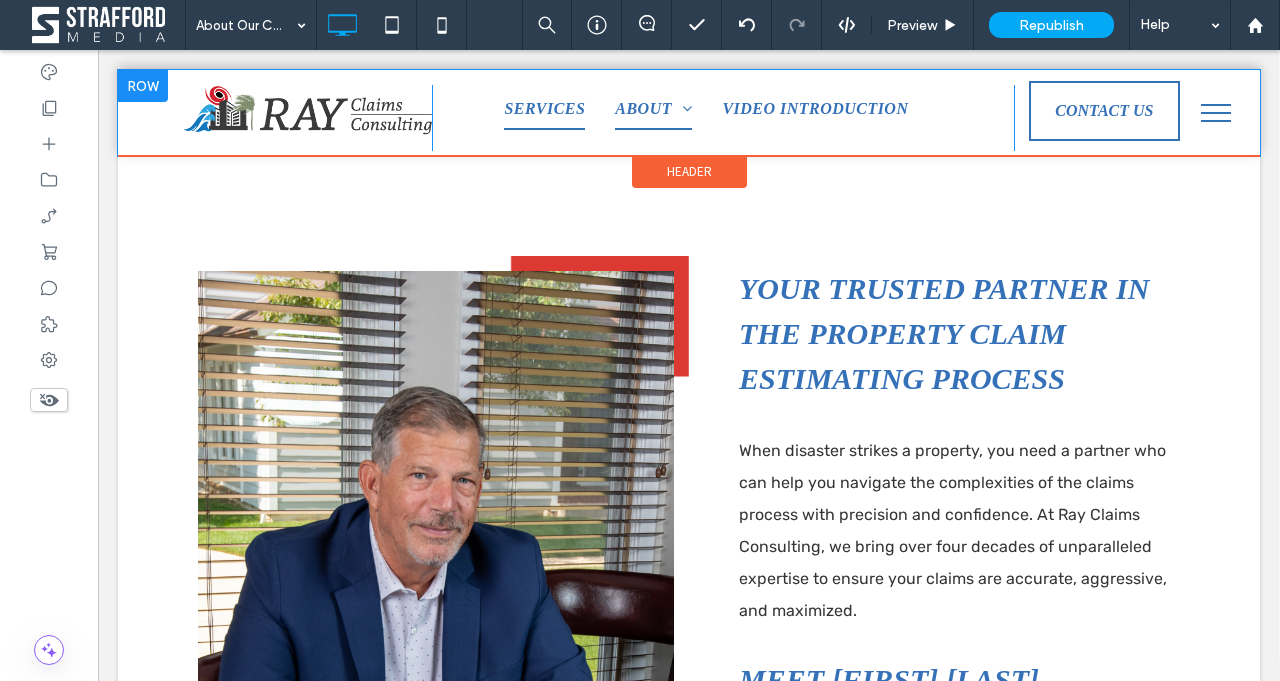 click on "Services" at bounding box center [544, 109] 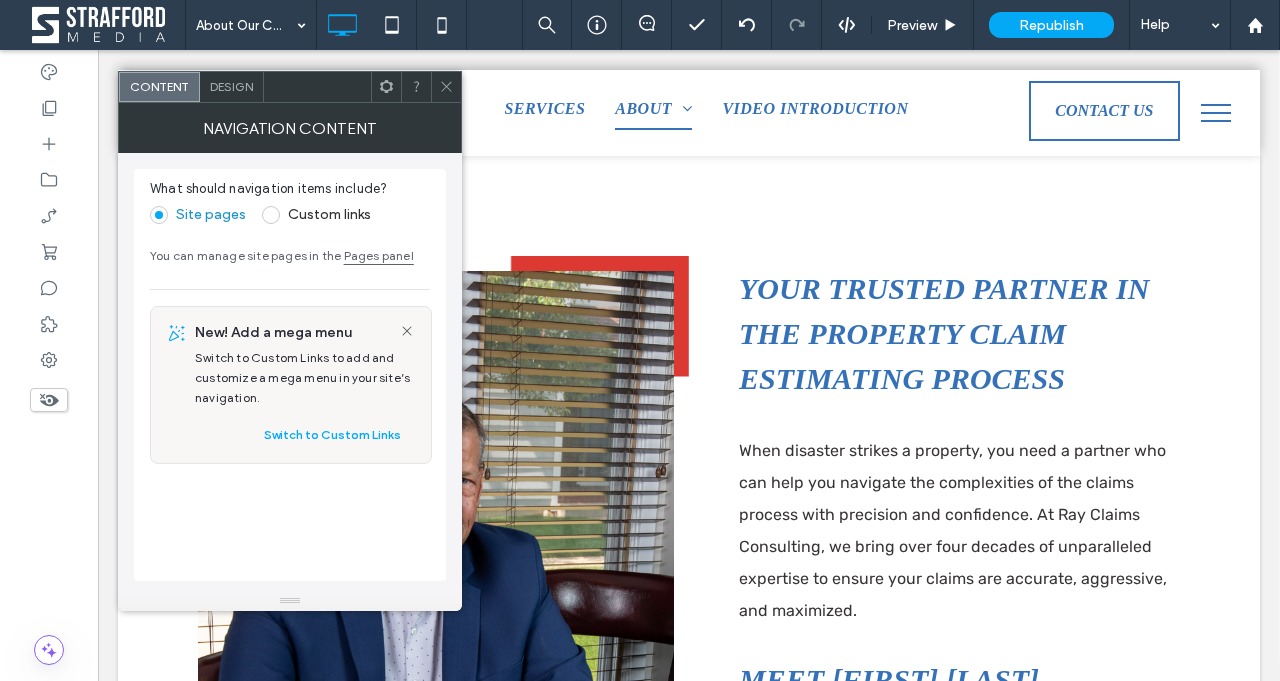 click on "Design" at bounding box center (231, 86) 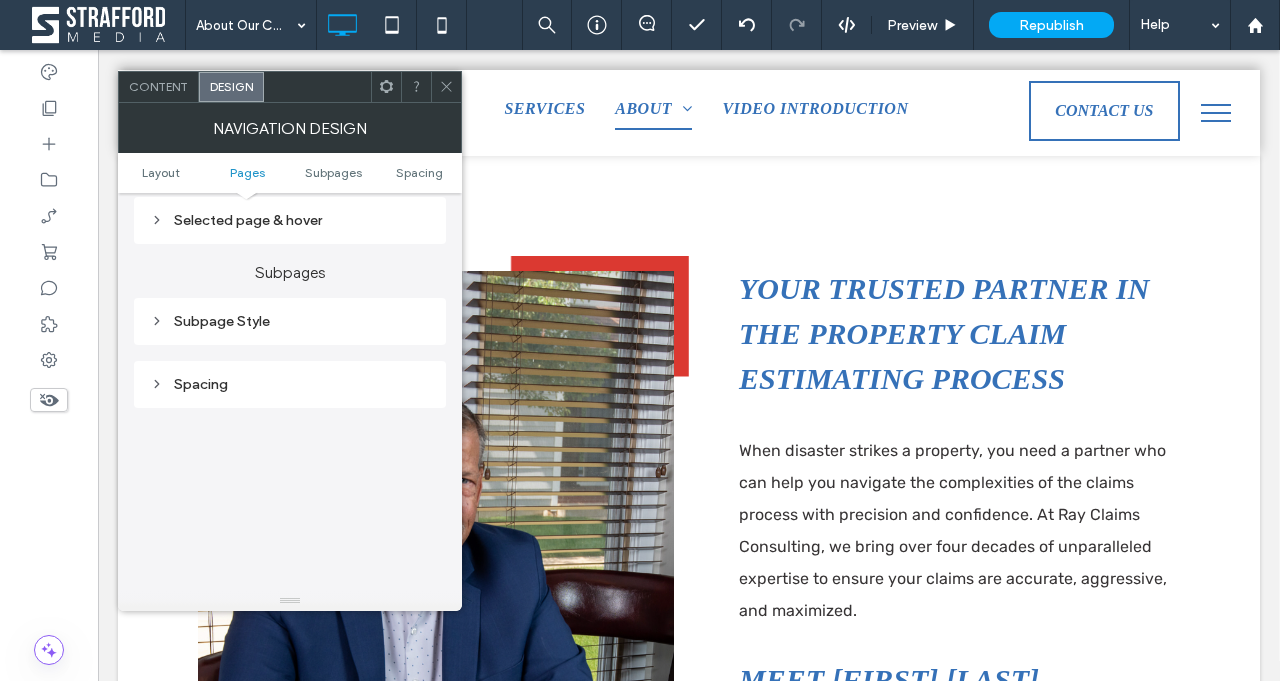 scroll, scrollTop: 583, scrollLeft: 0, axis: vertical 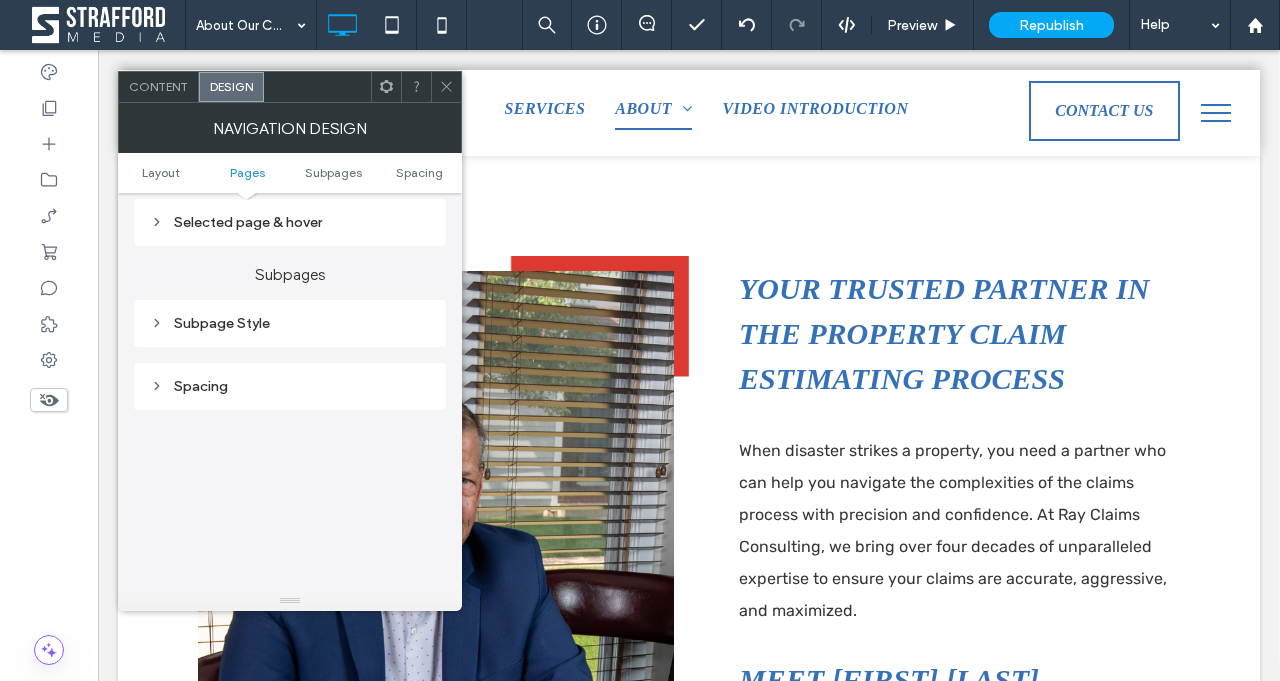 click on "Subpage Style" at bounding box center [290, 323] 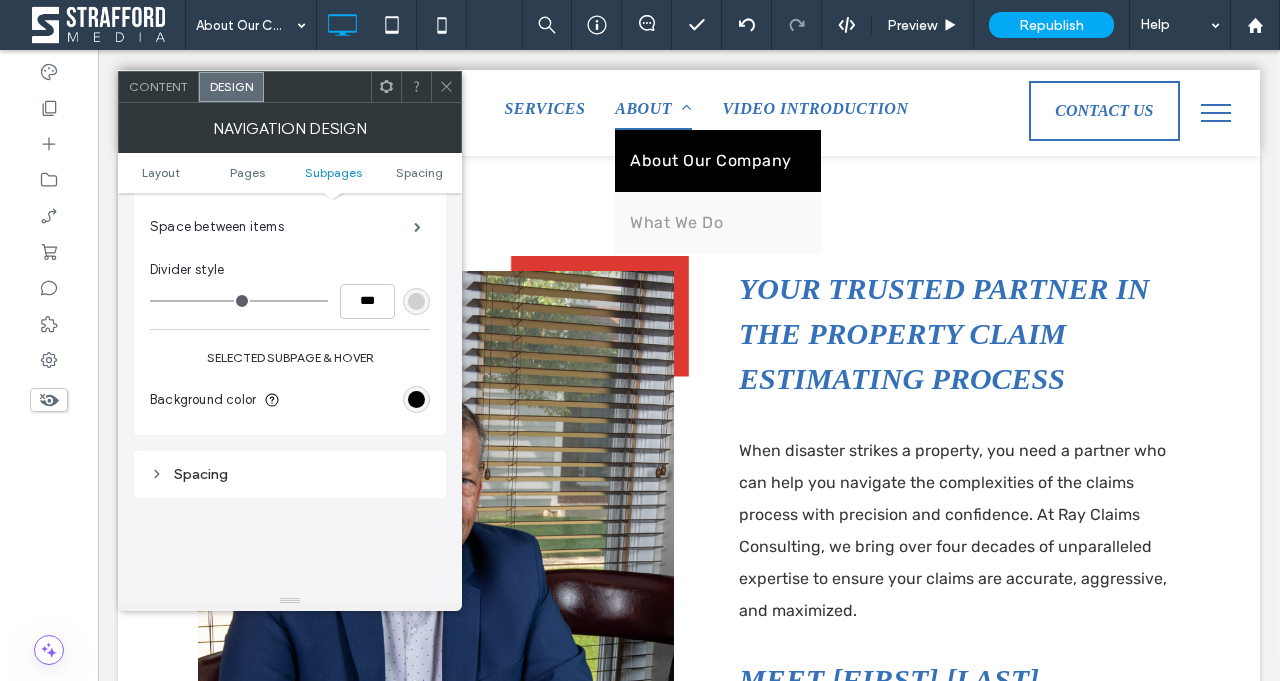 scroll, scrollTop: 879, scrollLeft: 0, axis: vertical 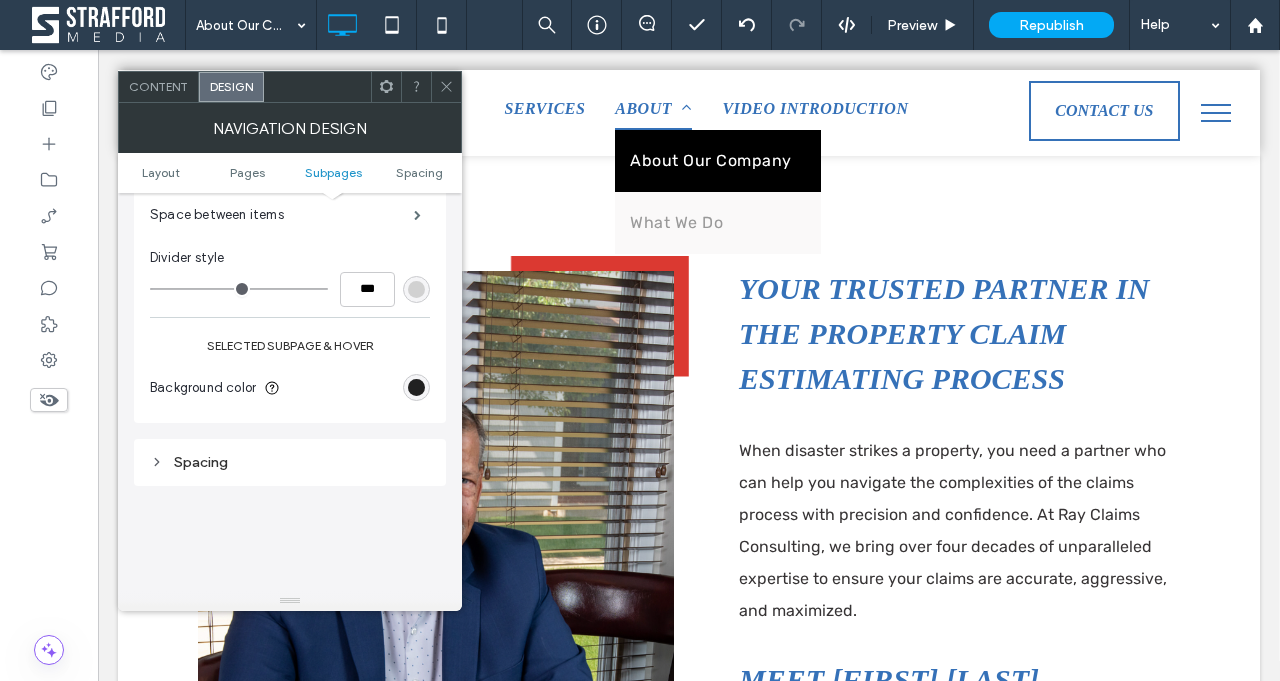 click at bounding box center (416, 387) 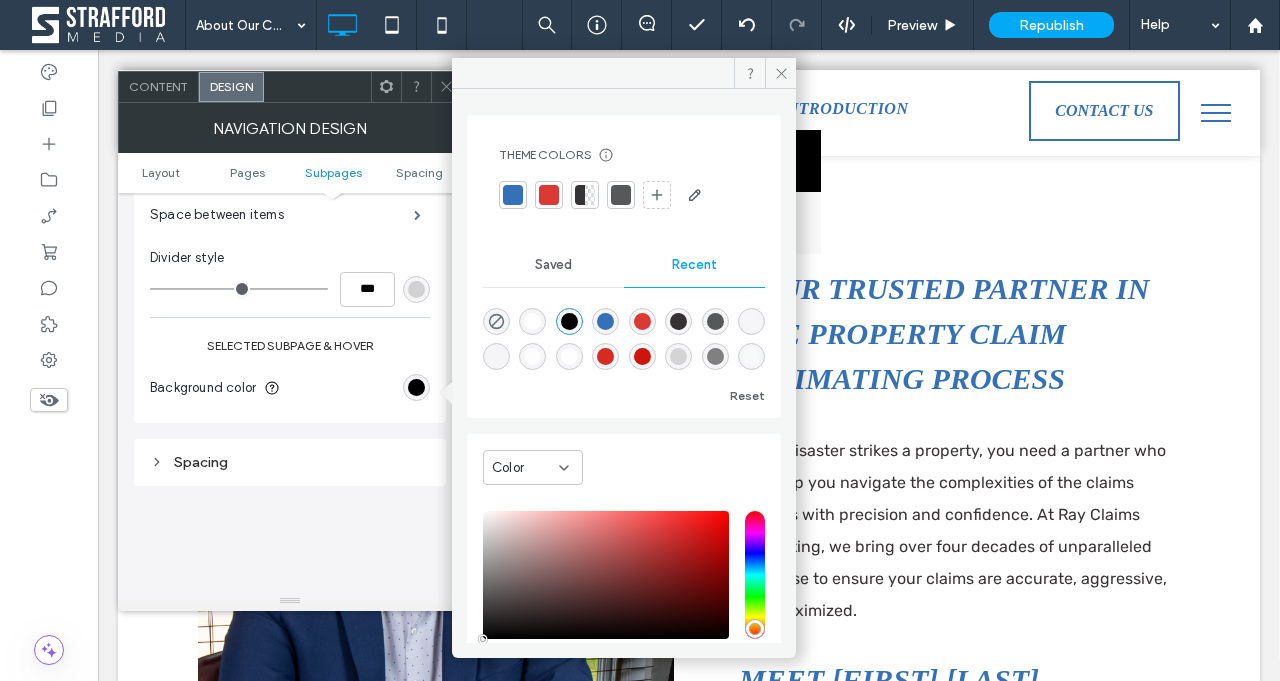 click at bounding box center [513, 195] 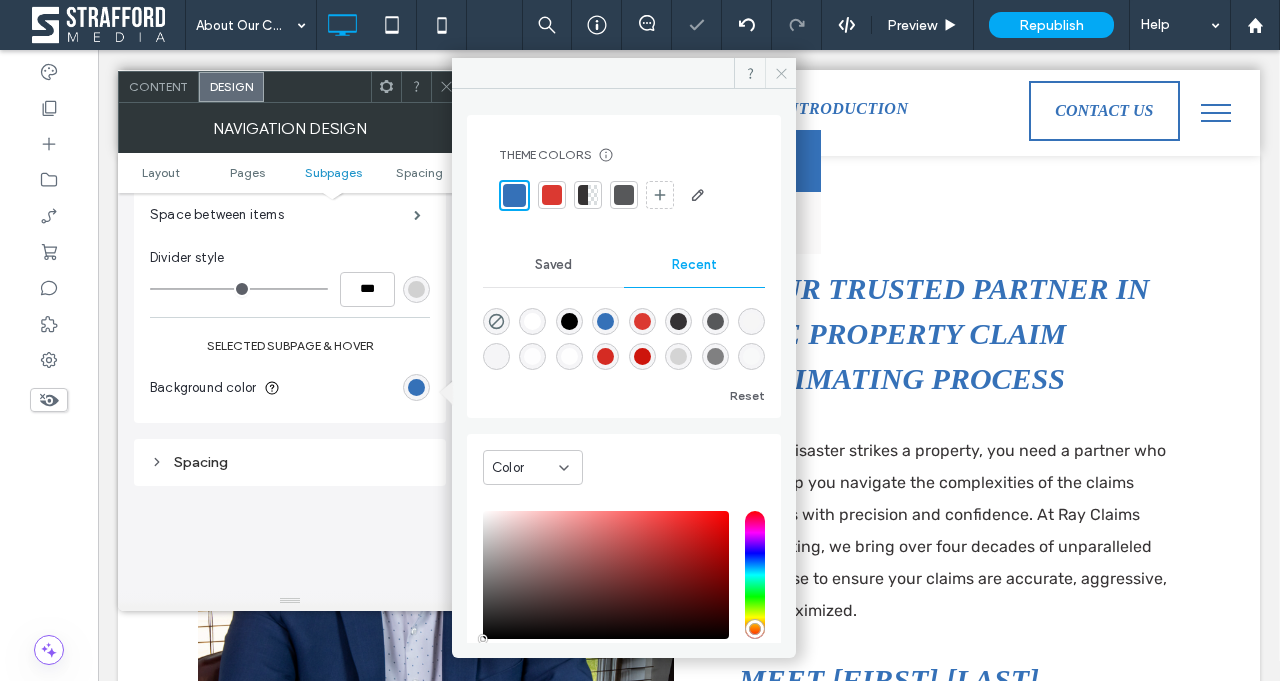 click 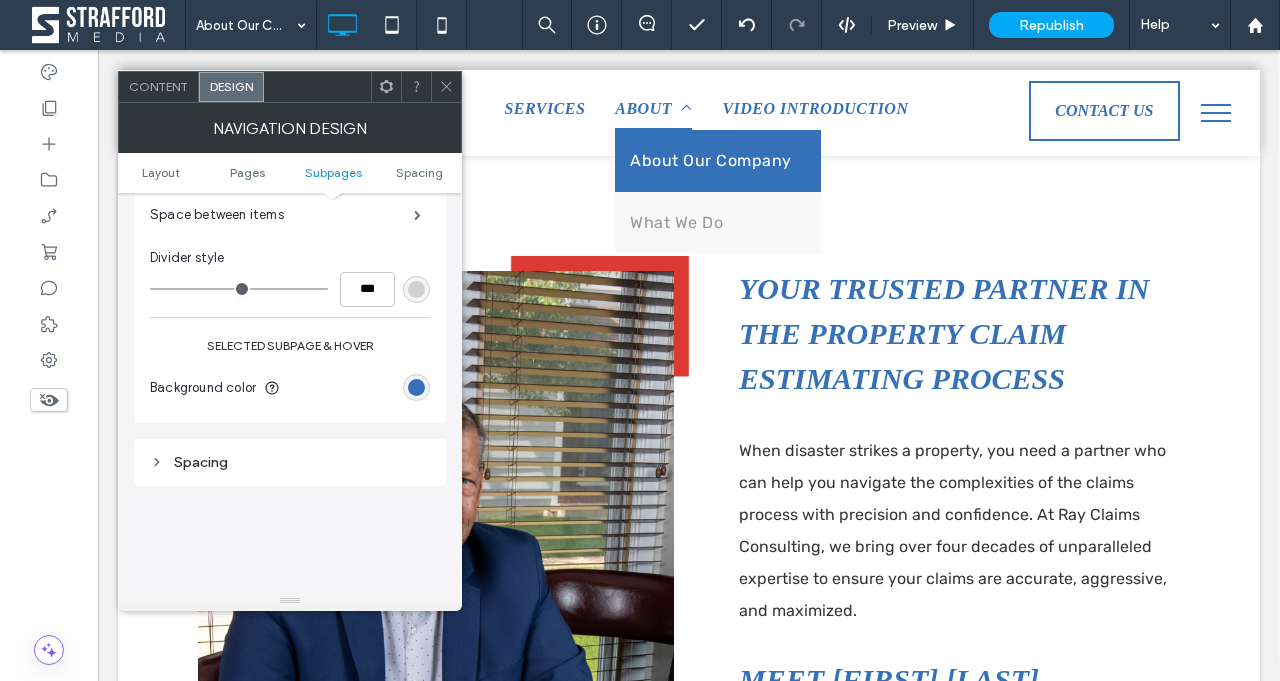 click 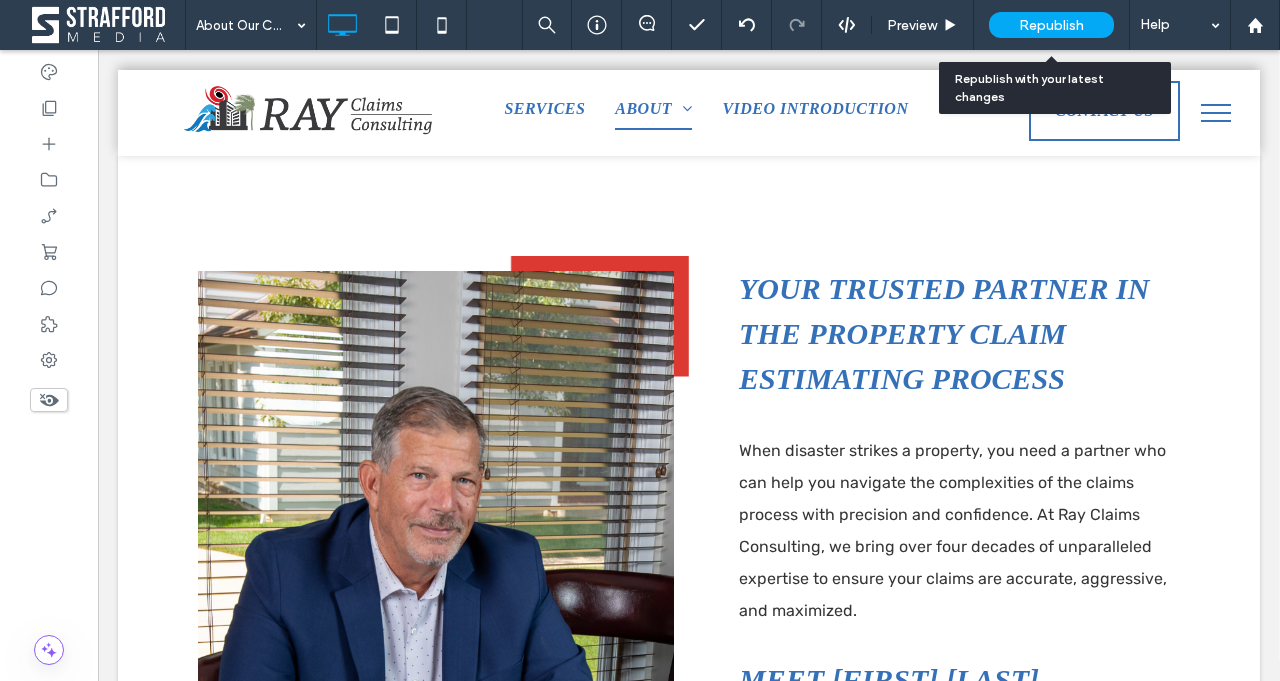 click on "Republish" at bounding box center [1051, 25] 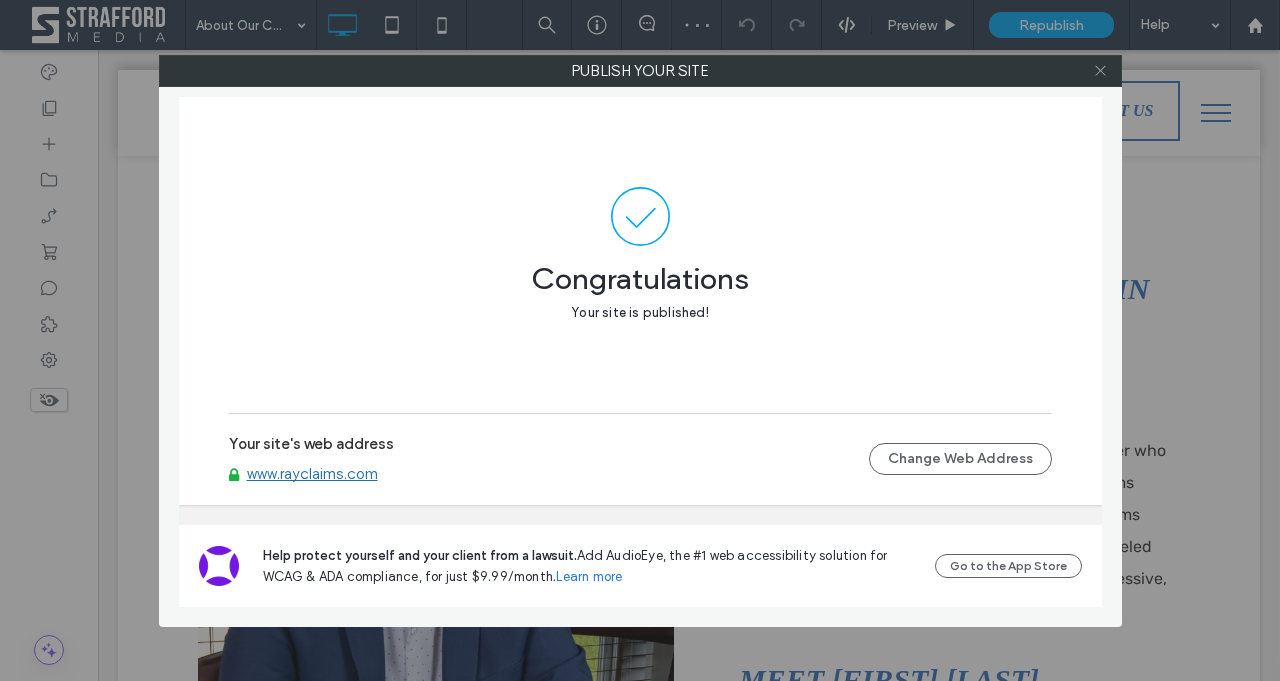 click 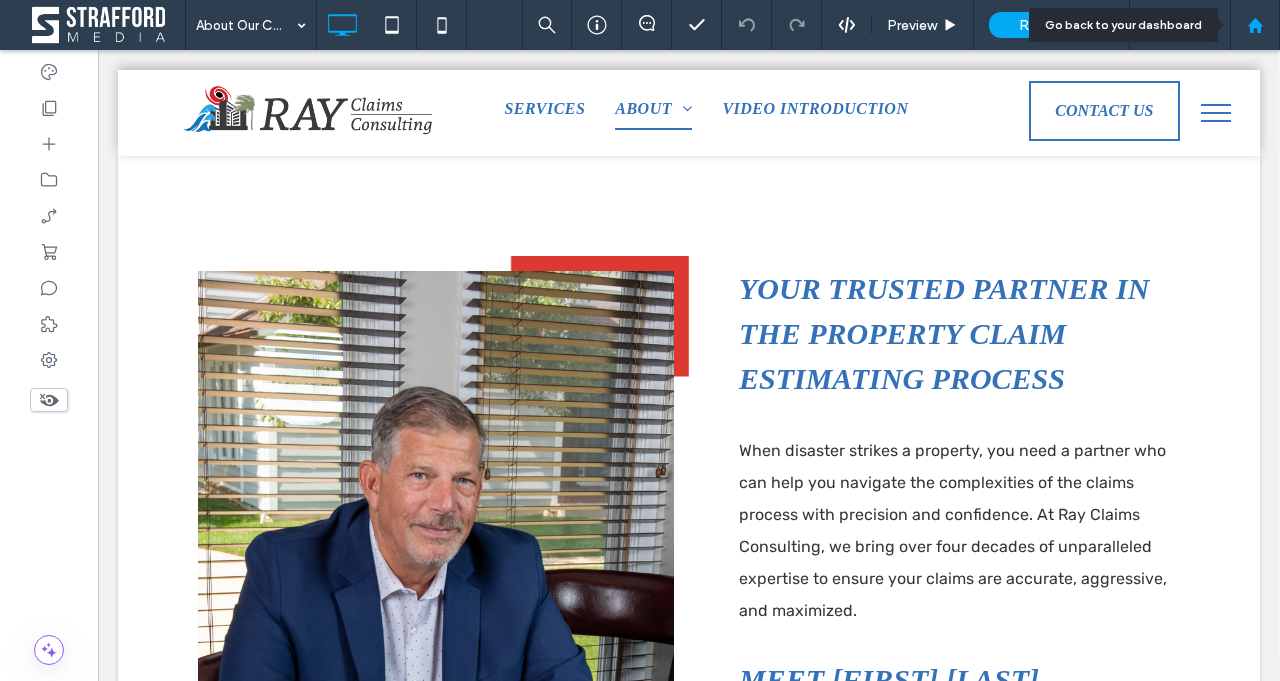 click 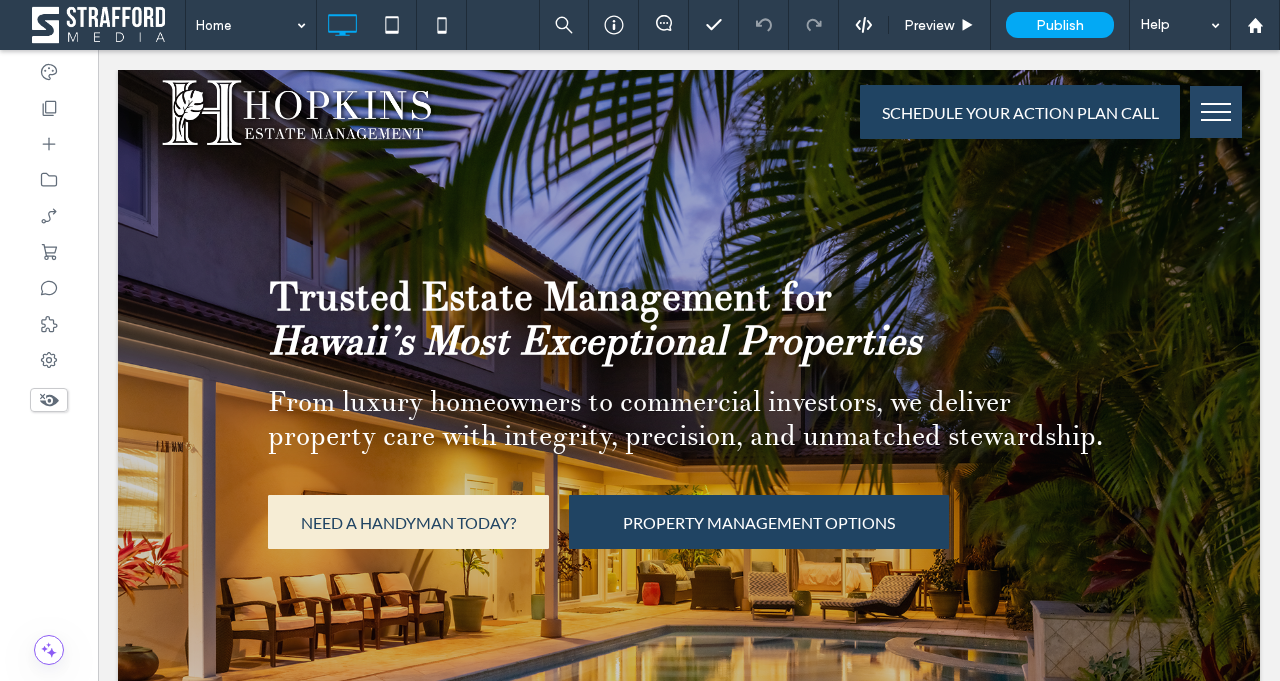 scroll, scrollTop: 0, scrollLeft: 0, axis: both 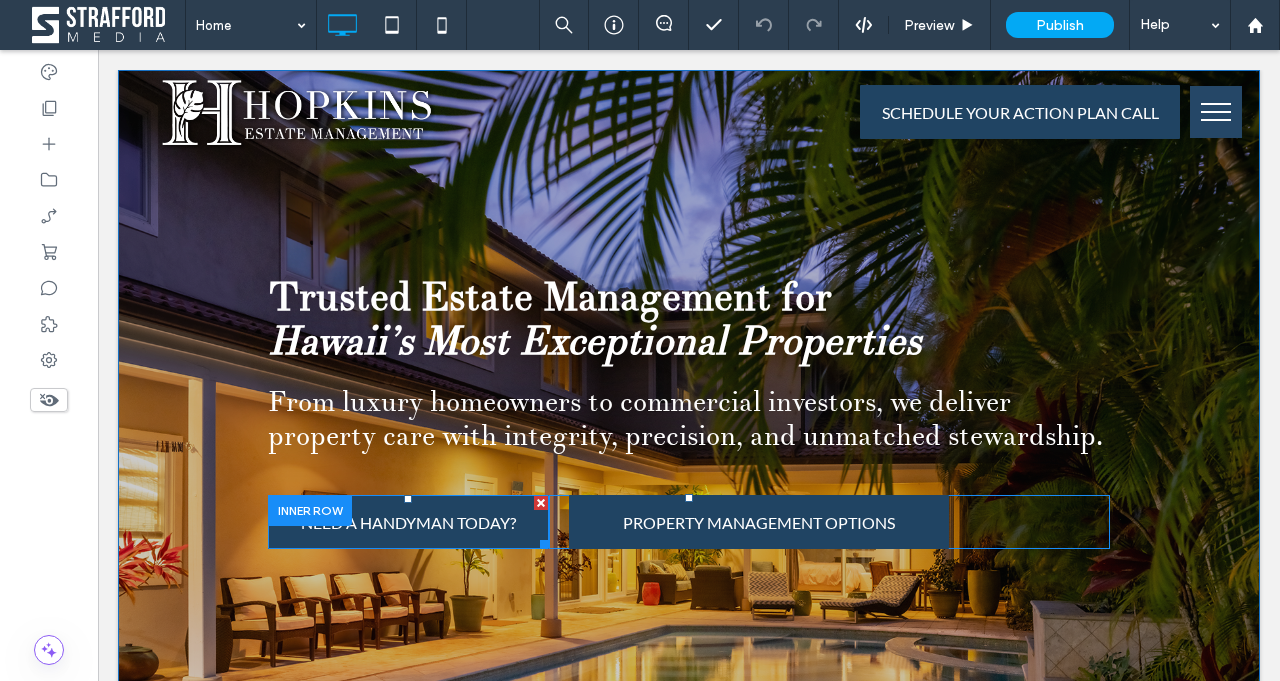 click on "NEED A HANDYMAN TODAY?" at bounding box center (408, 522) 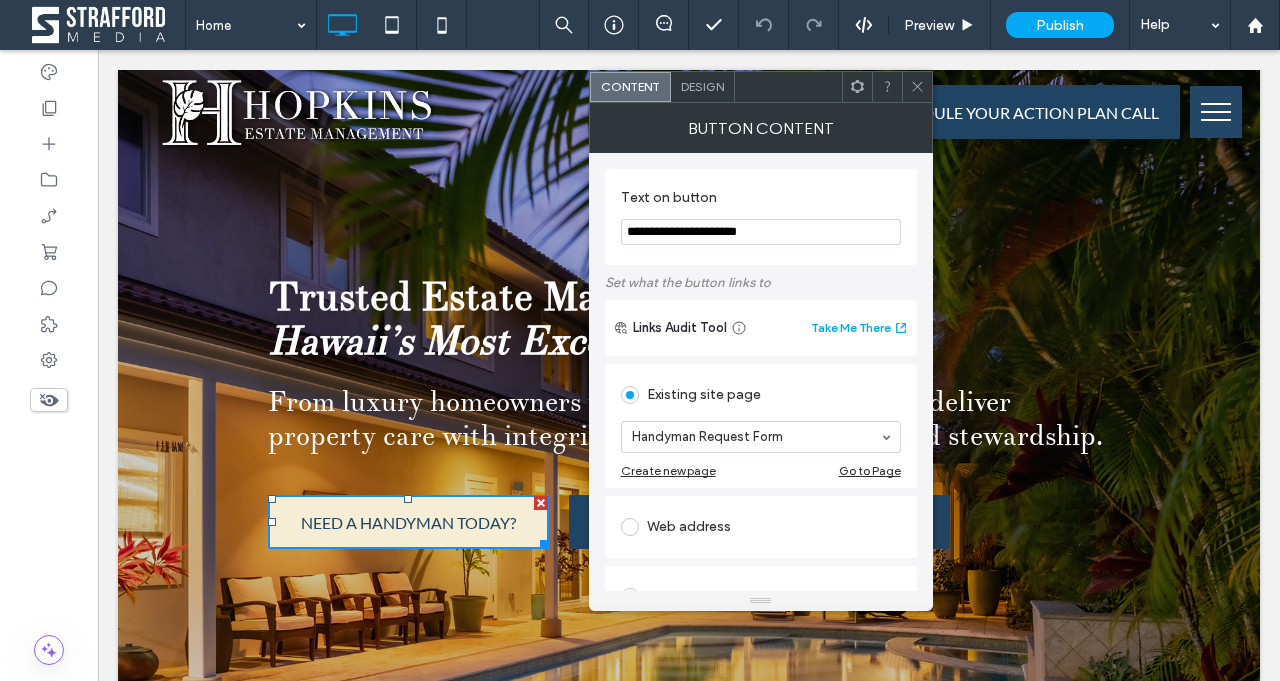 click at bounding box center [917, 87] 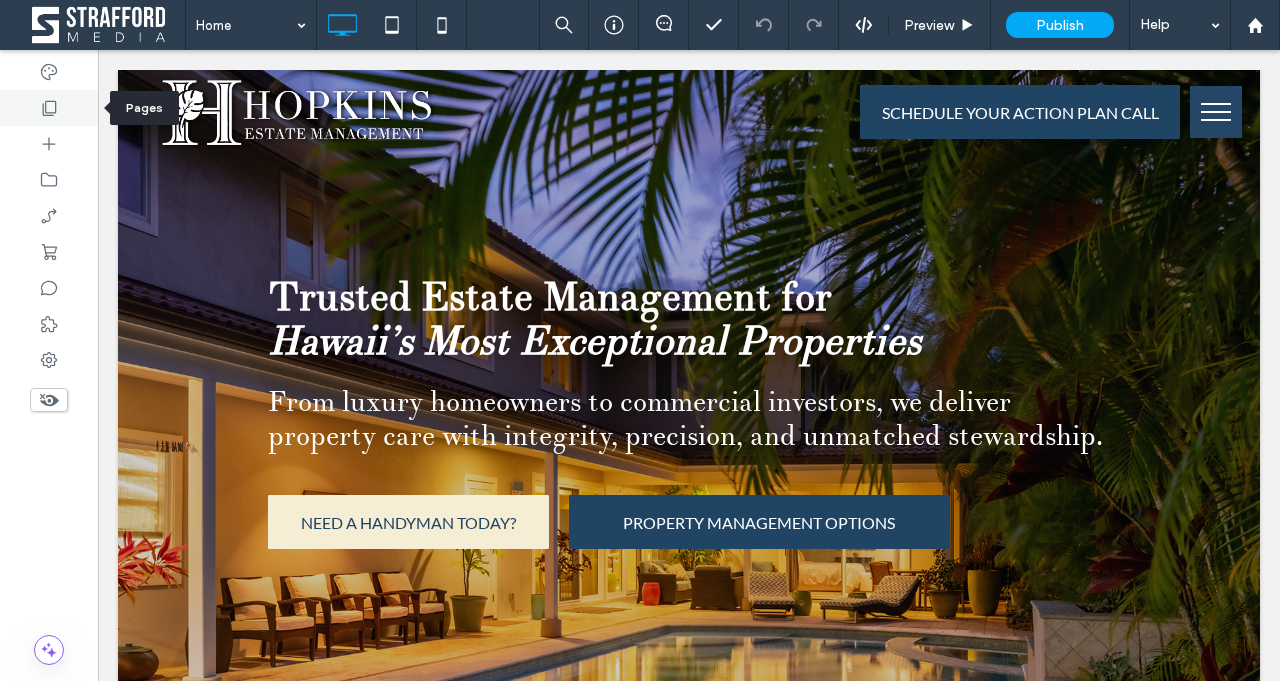 click 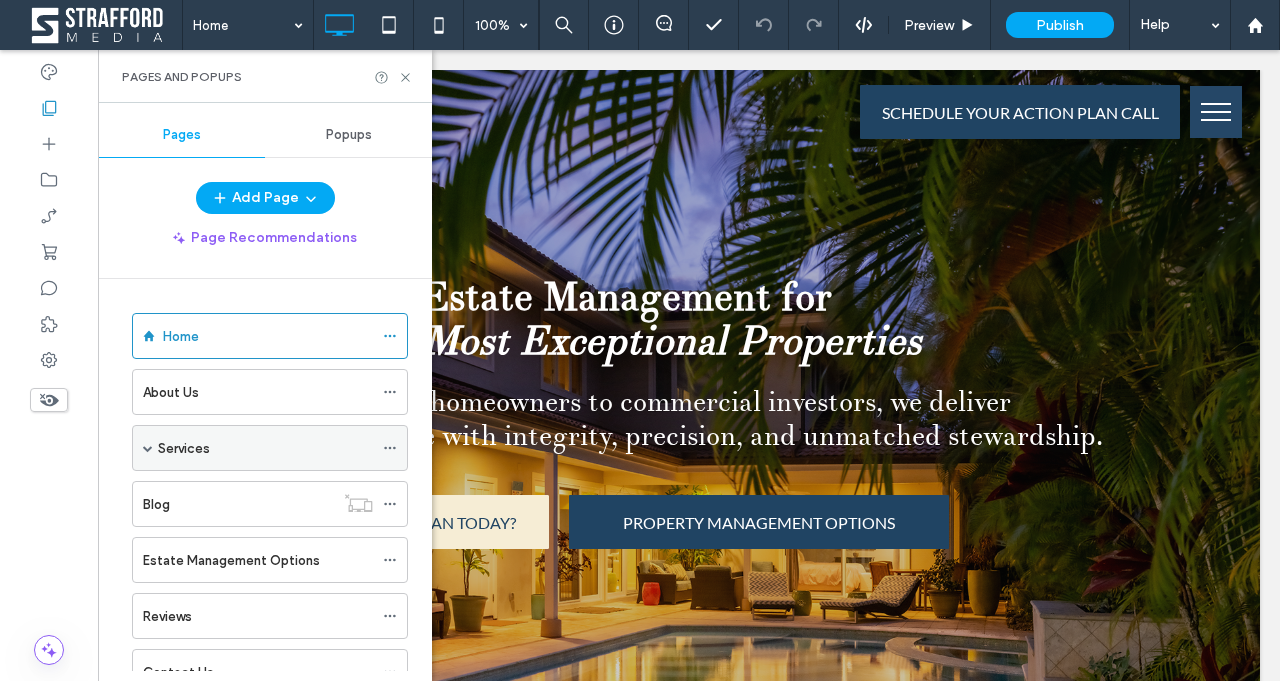 click on "Services" at bounding box center (184, 448) 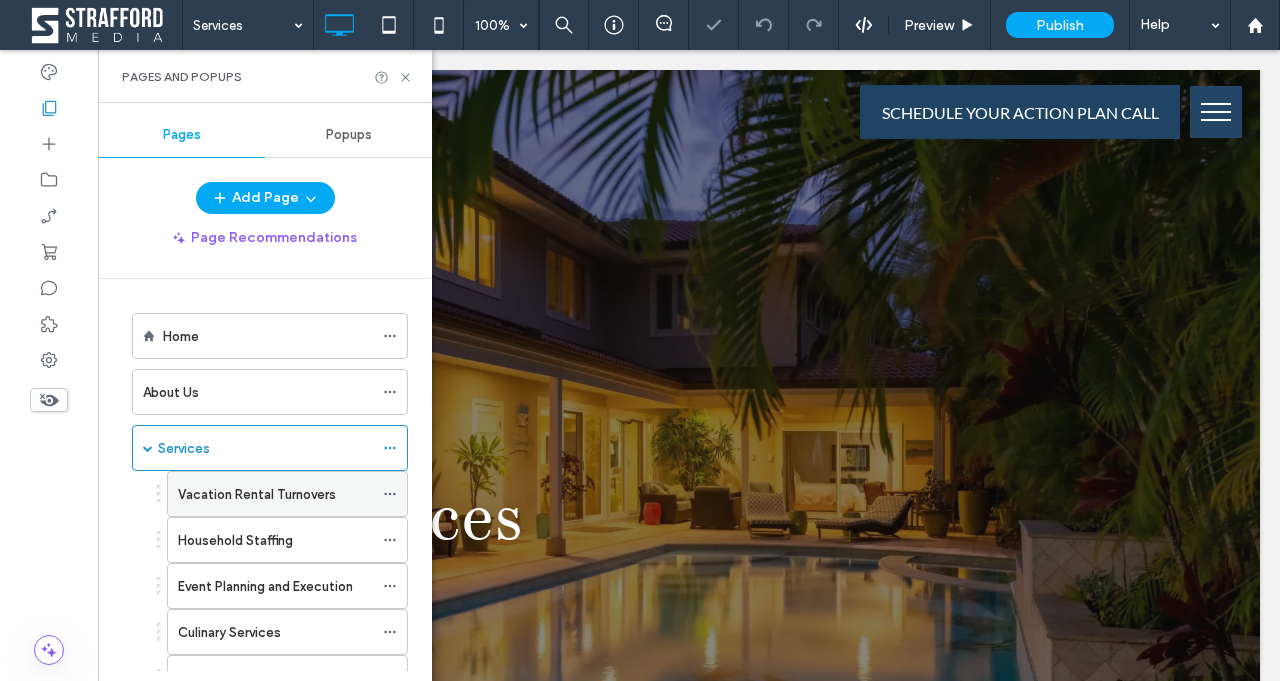 scroll, scrollTop: 0, scrollLeft: 0, axis: both 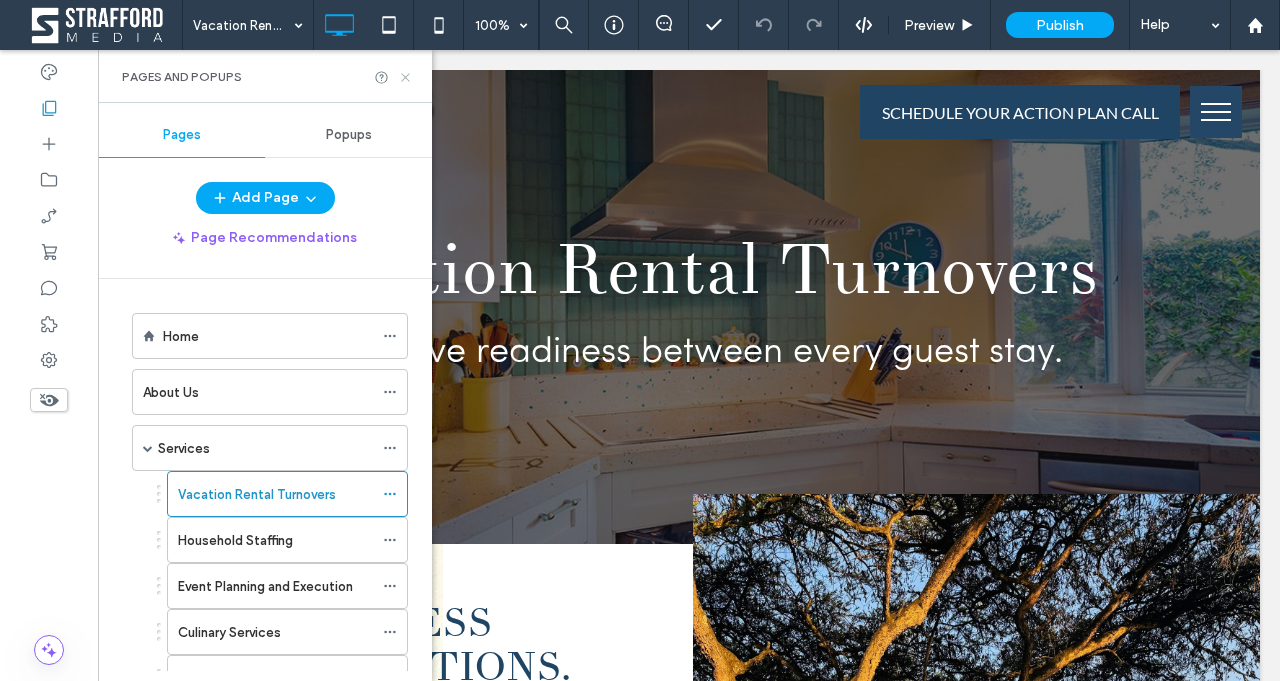 click 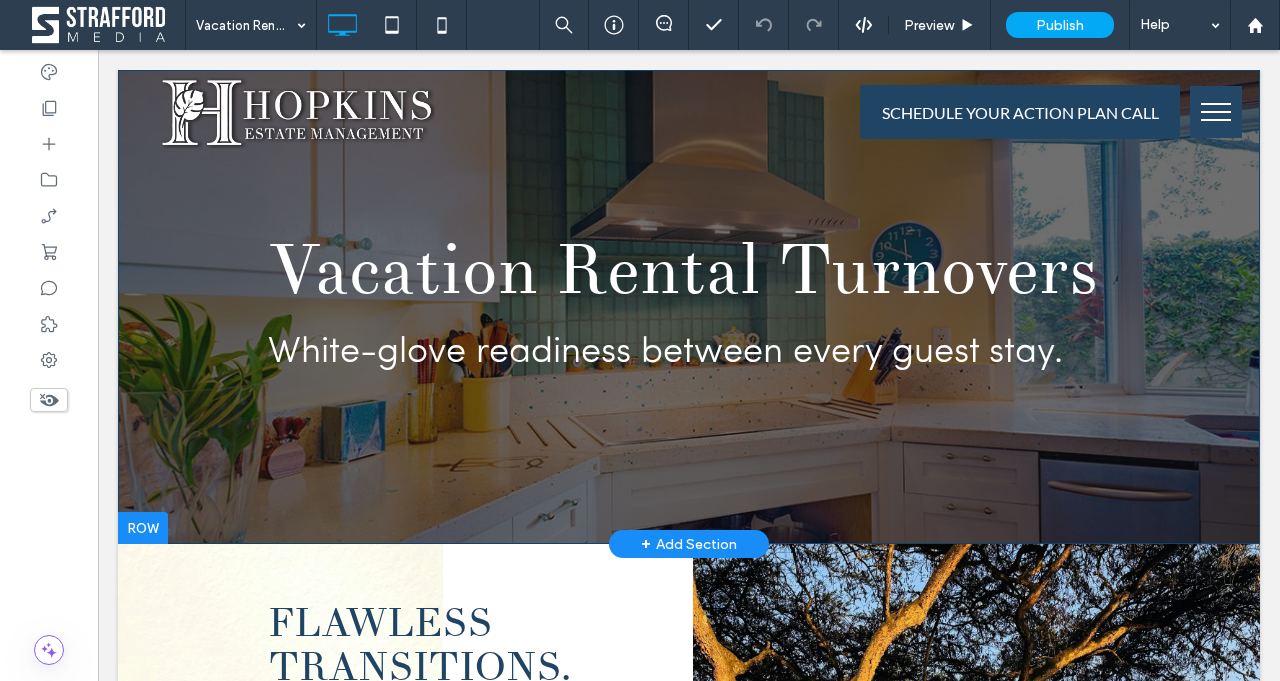 click at bounding box center [143, 528] 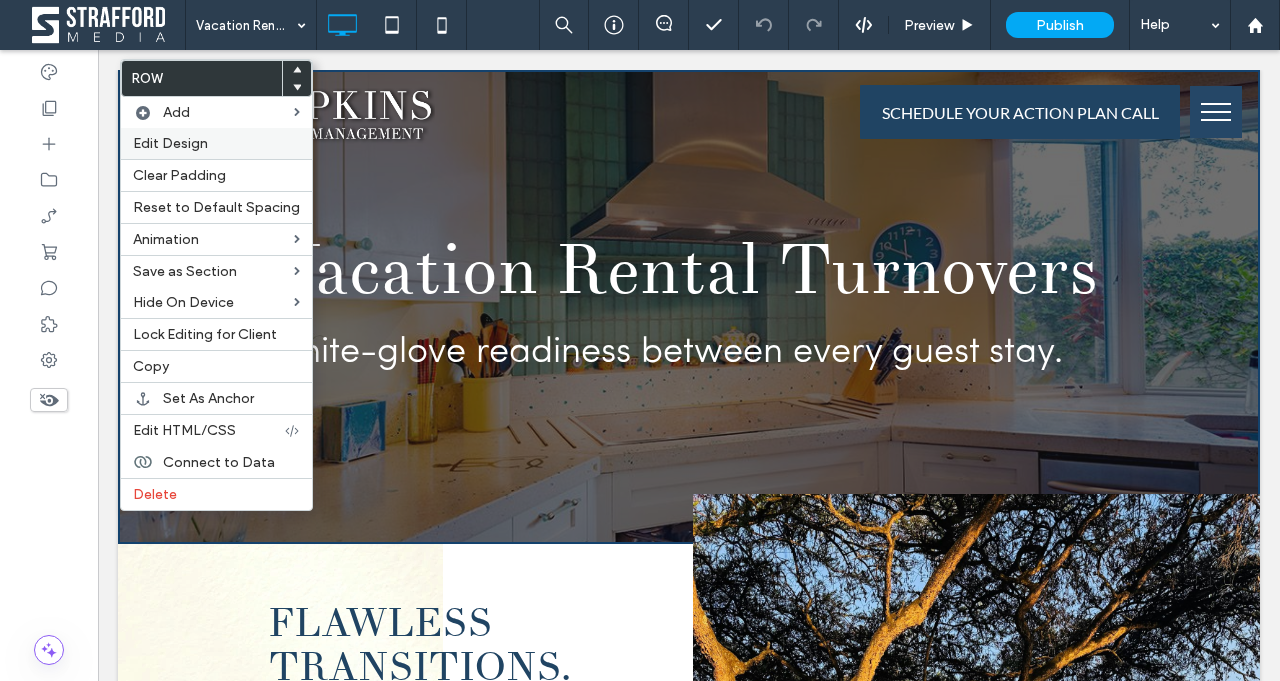 click on "Edit Design" at bounding box center (216, 143) 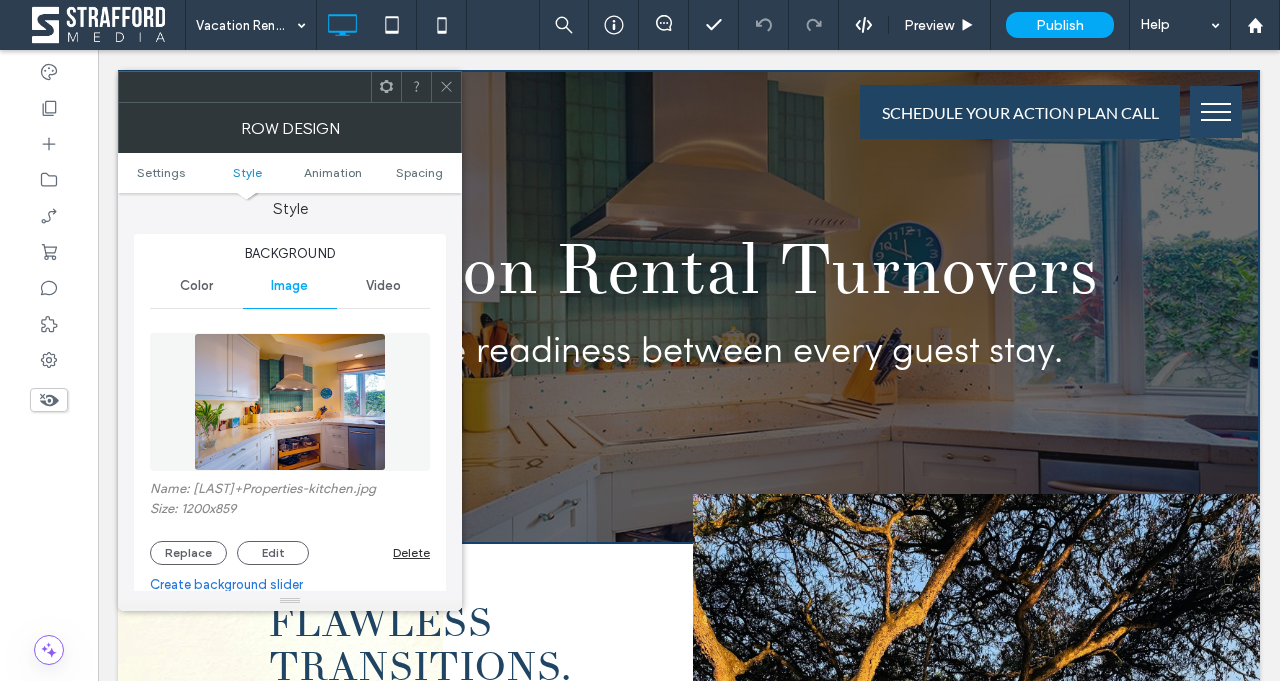 scroll, scrollTop: 187, scrollLeft: 0, axis: vertical 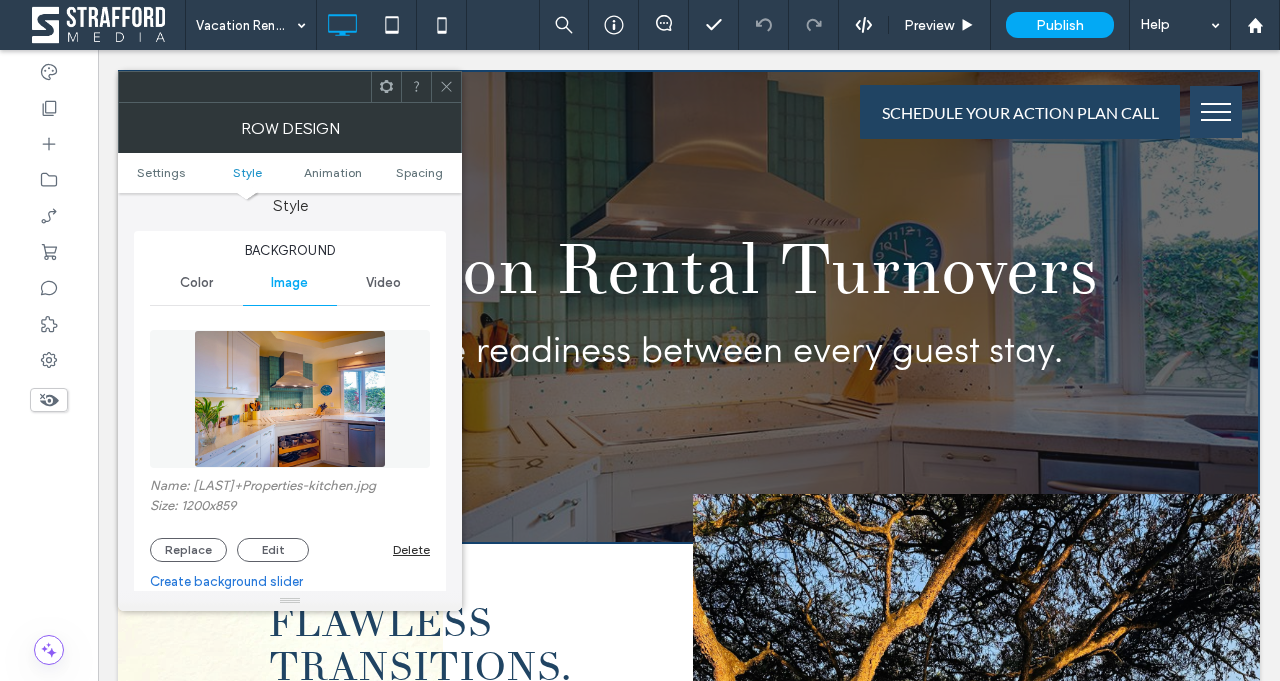 click on "Video" at bounding box center (383, 283) 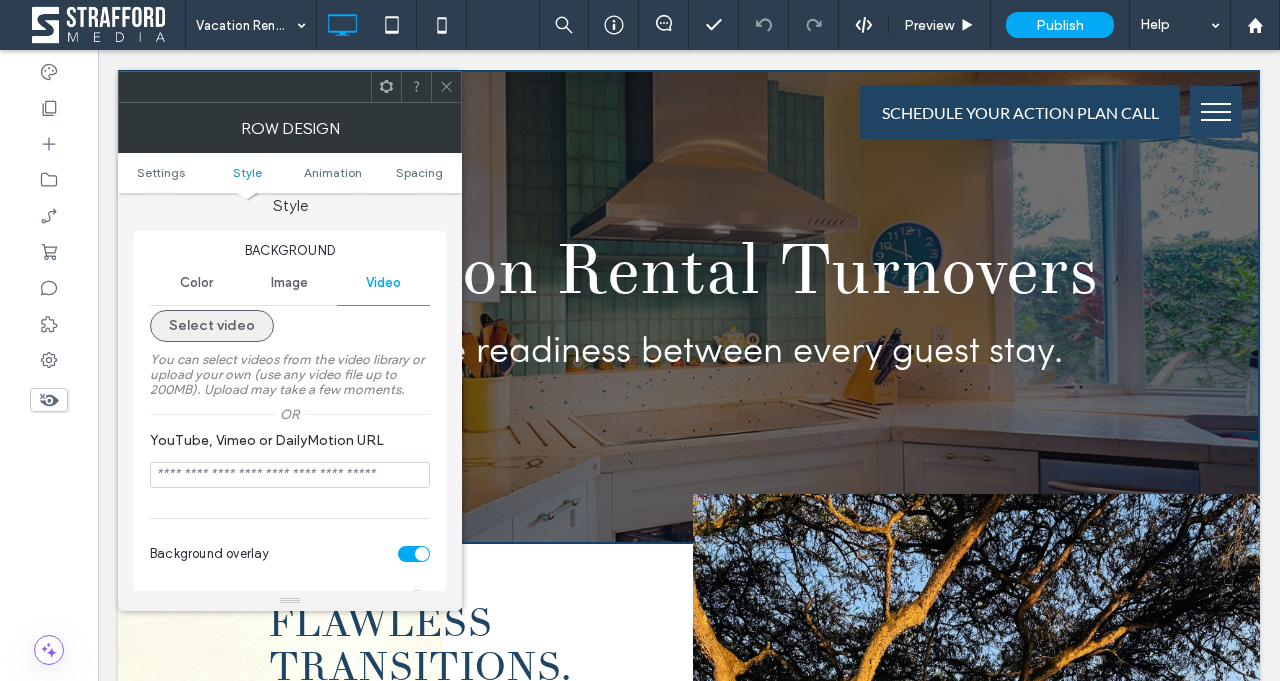 click on "Select video" at bounding box center (212, 326) 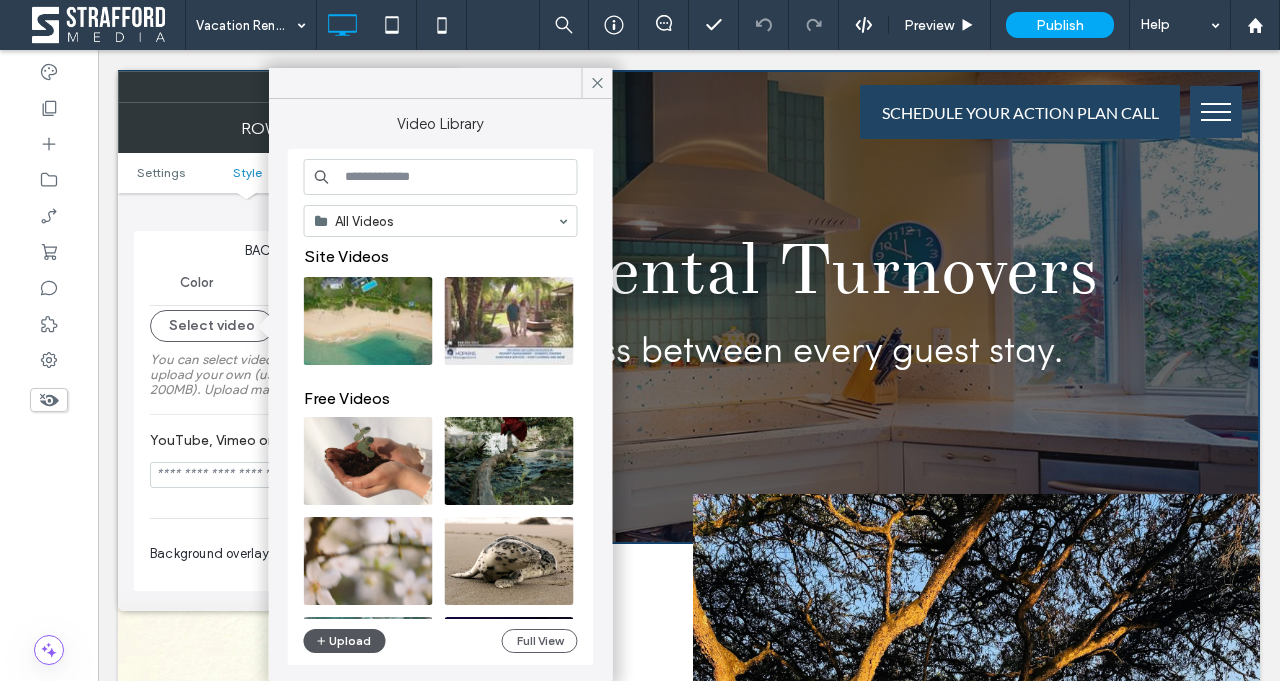 click on "Upload" at bounding box center [345, 641] 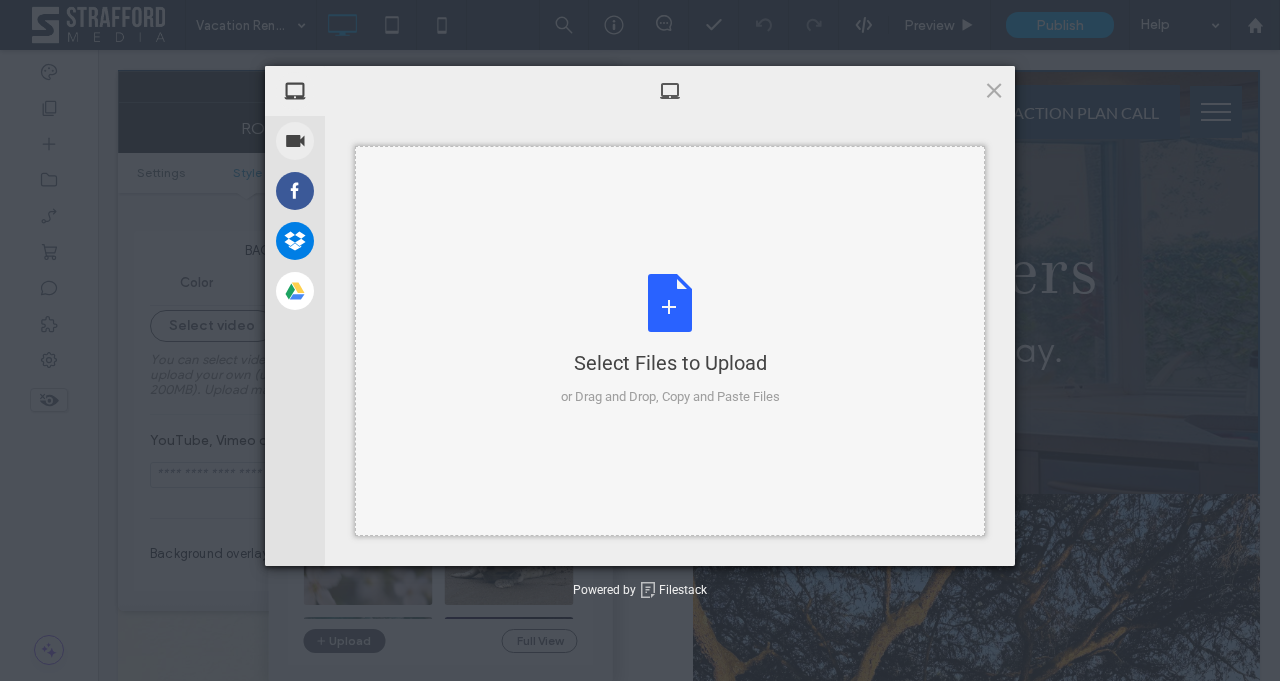 click on "Select Files to Upload
or Drag and Drop, Copy and Paste Files" at bounding box center (670, 340) 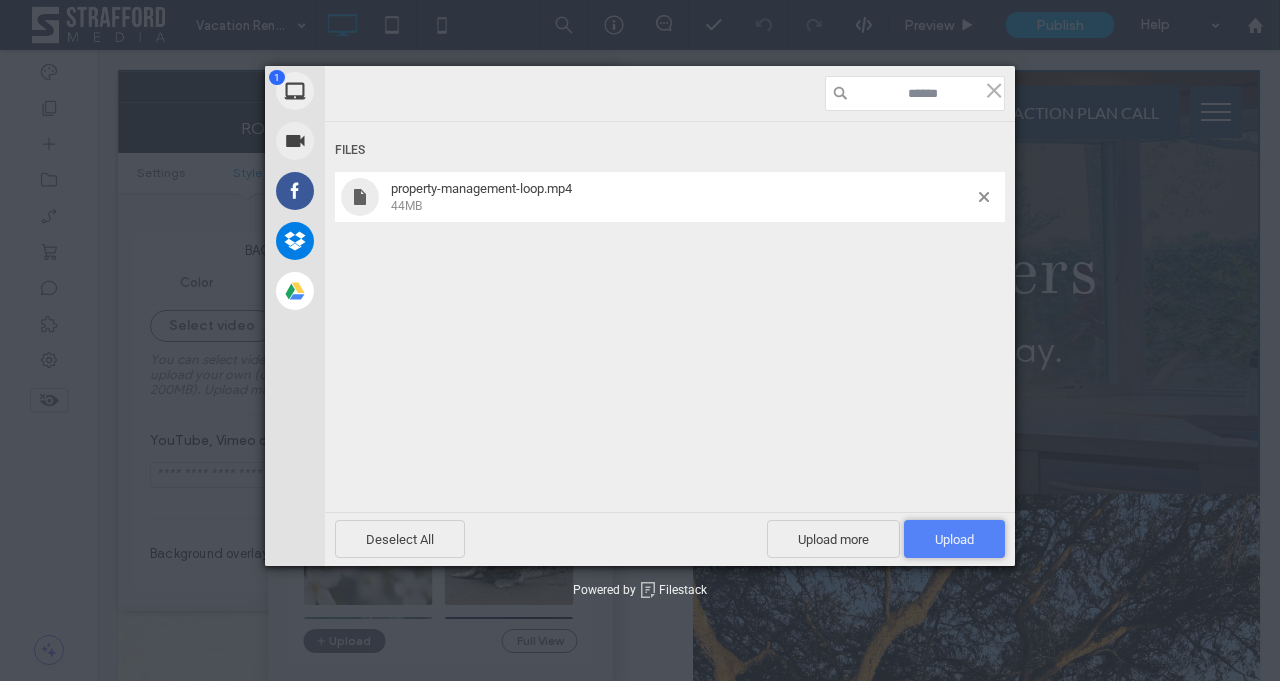 click on "Upload
1" at bounding box center (954, 539) 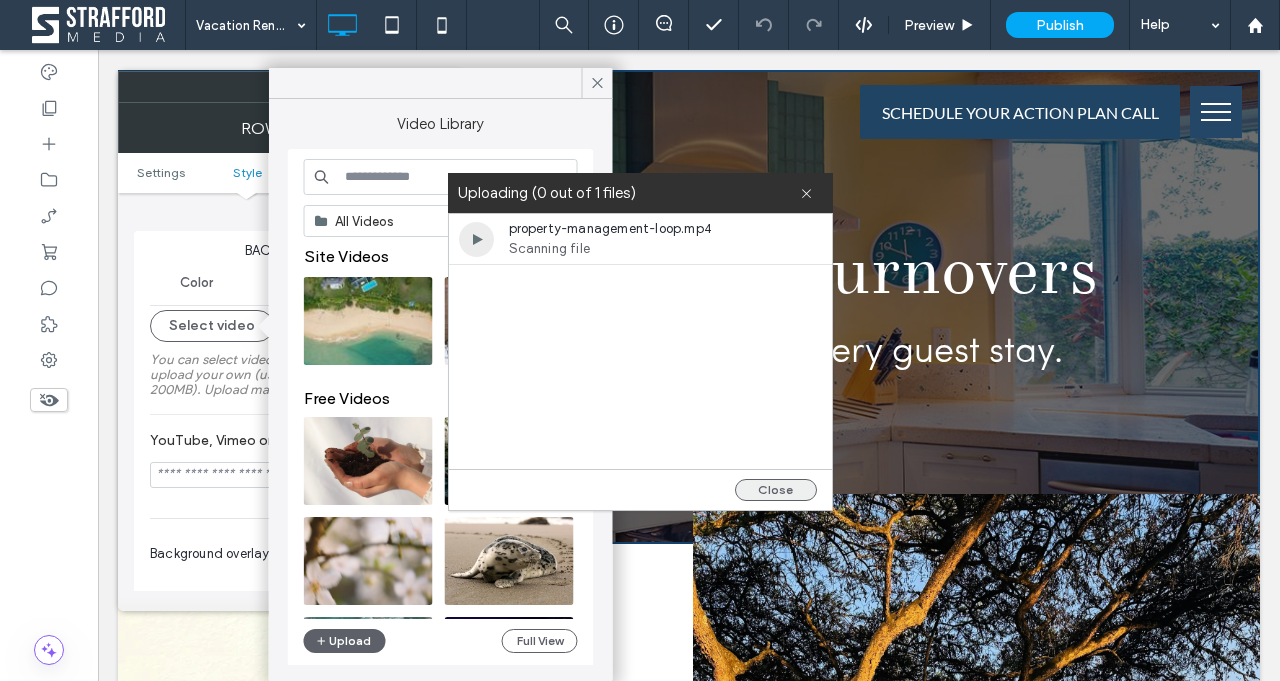 click on "Close" at bounding box center (776, 490) 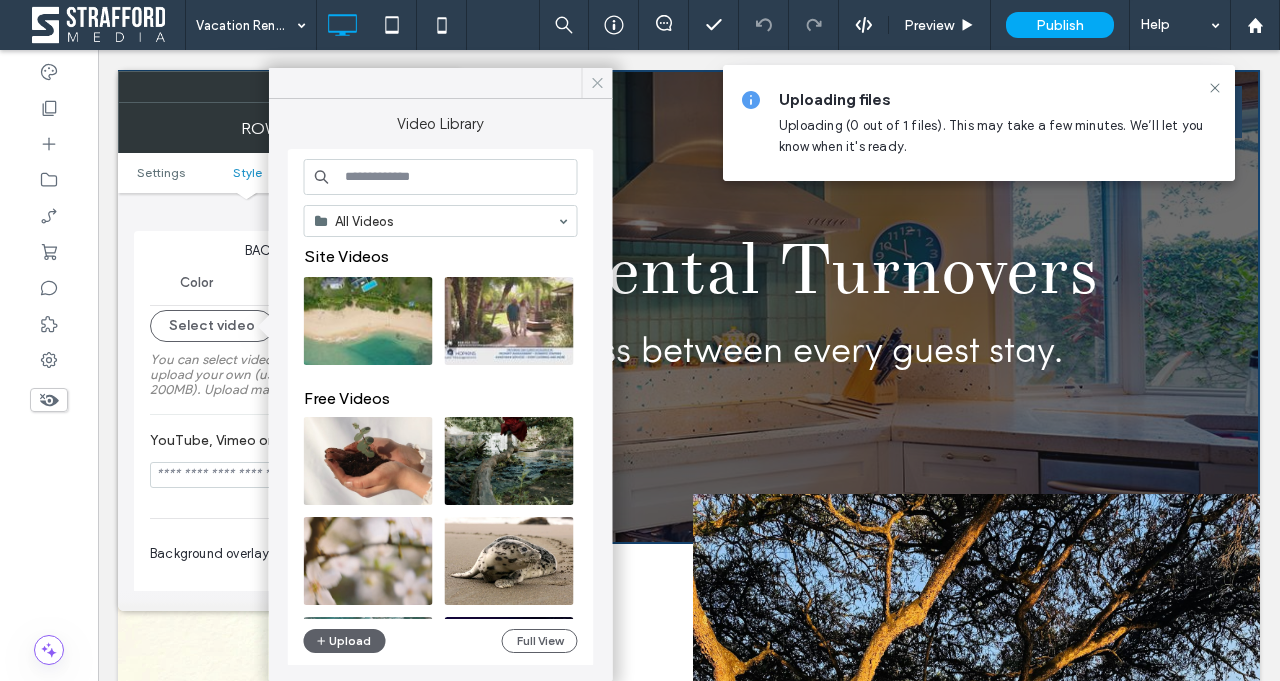 click 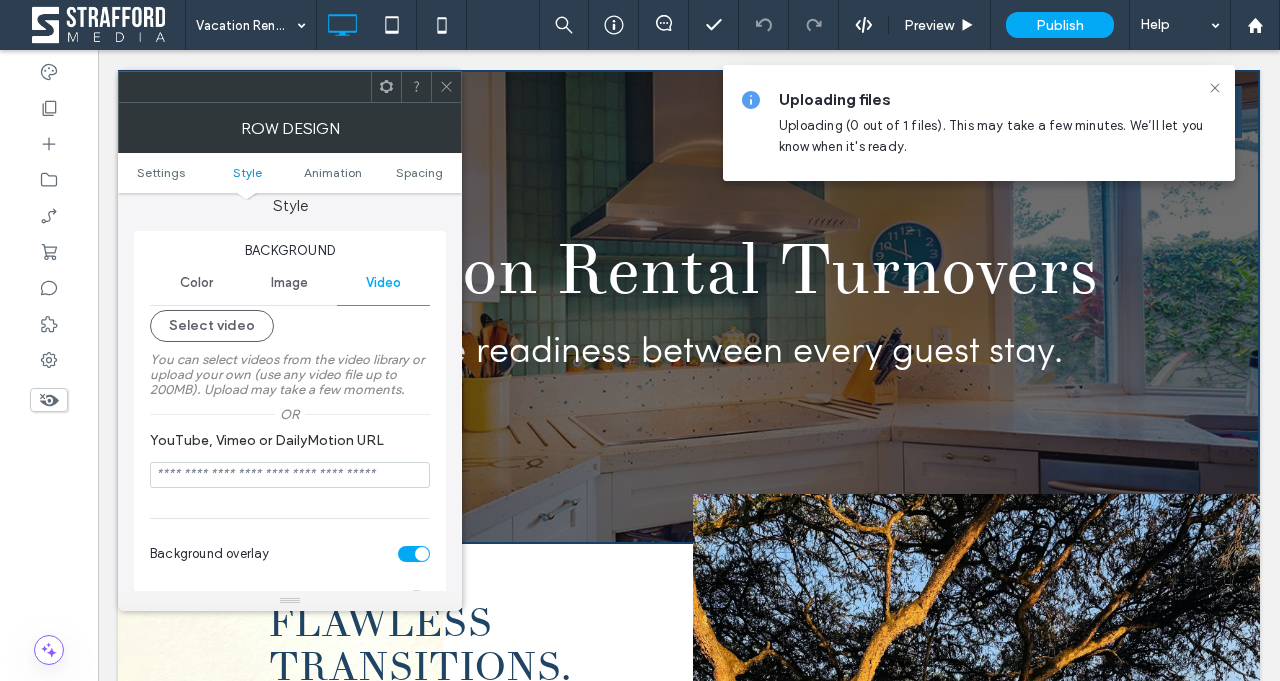 click 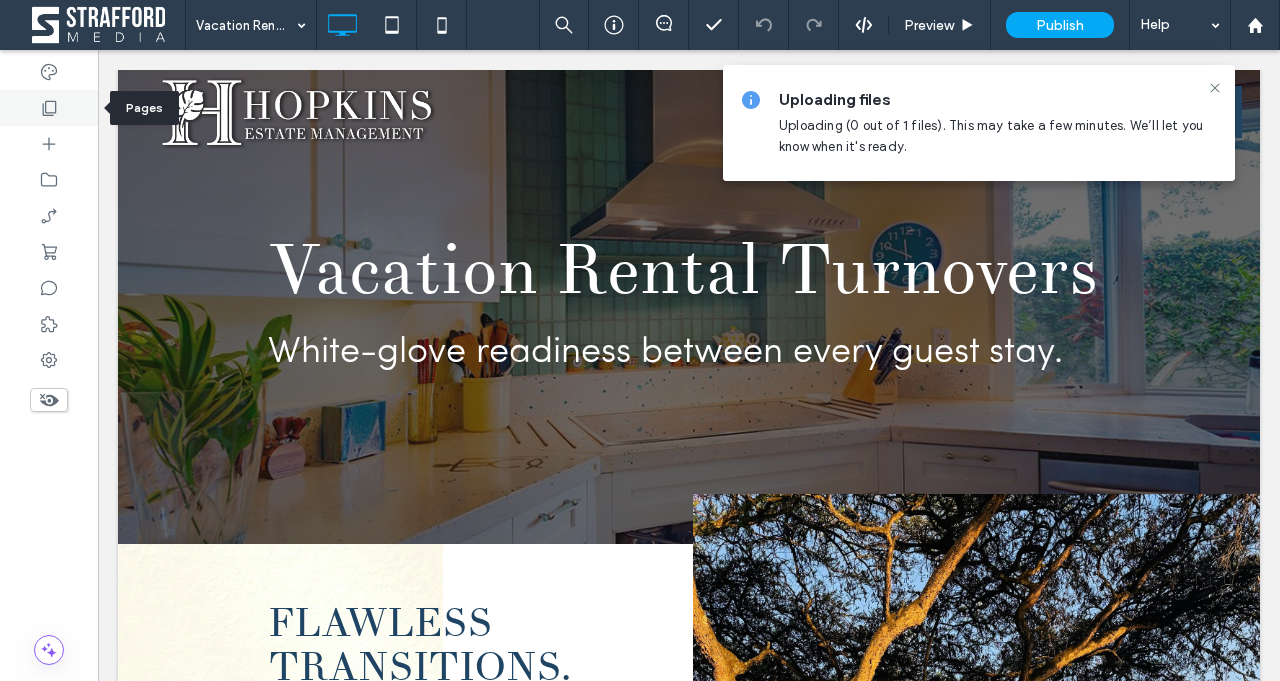 click 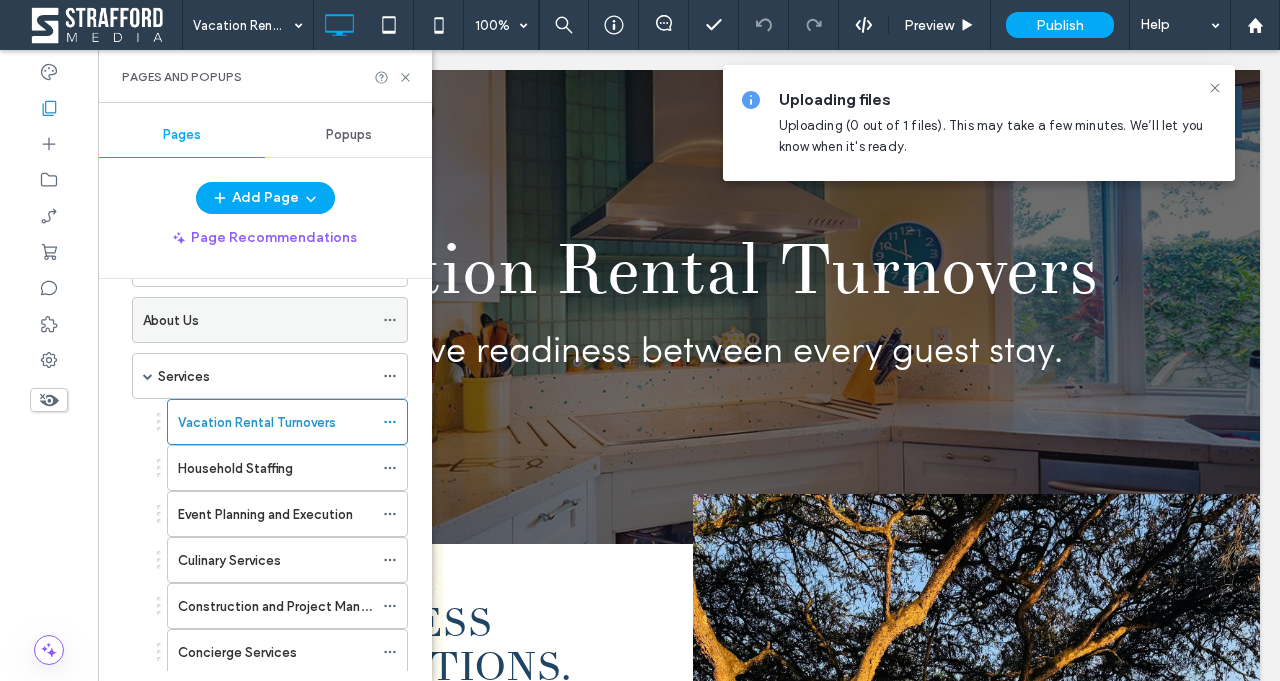 scroll, scrollTop: 77, scrollLeft: 0, axis: vertical 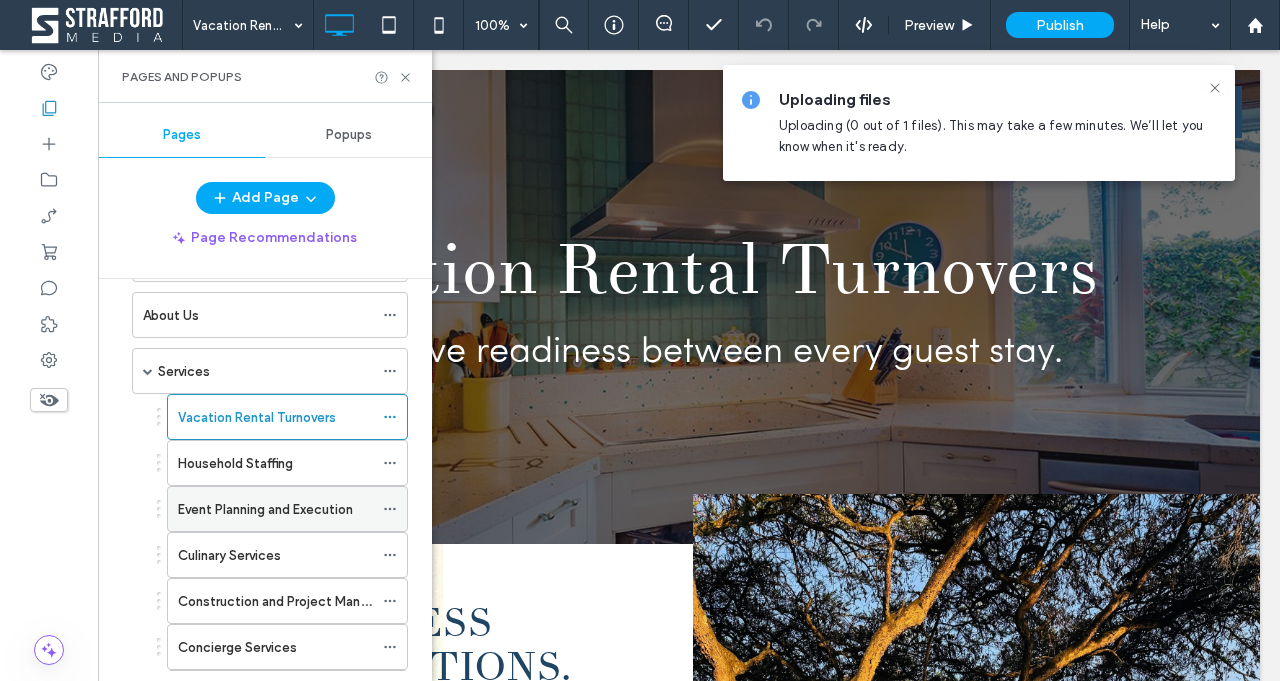 click on "Event Planning and Execution" at bounding box center (265, 509) 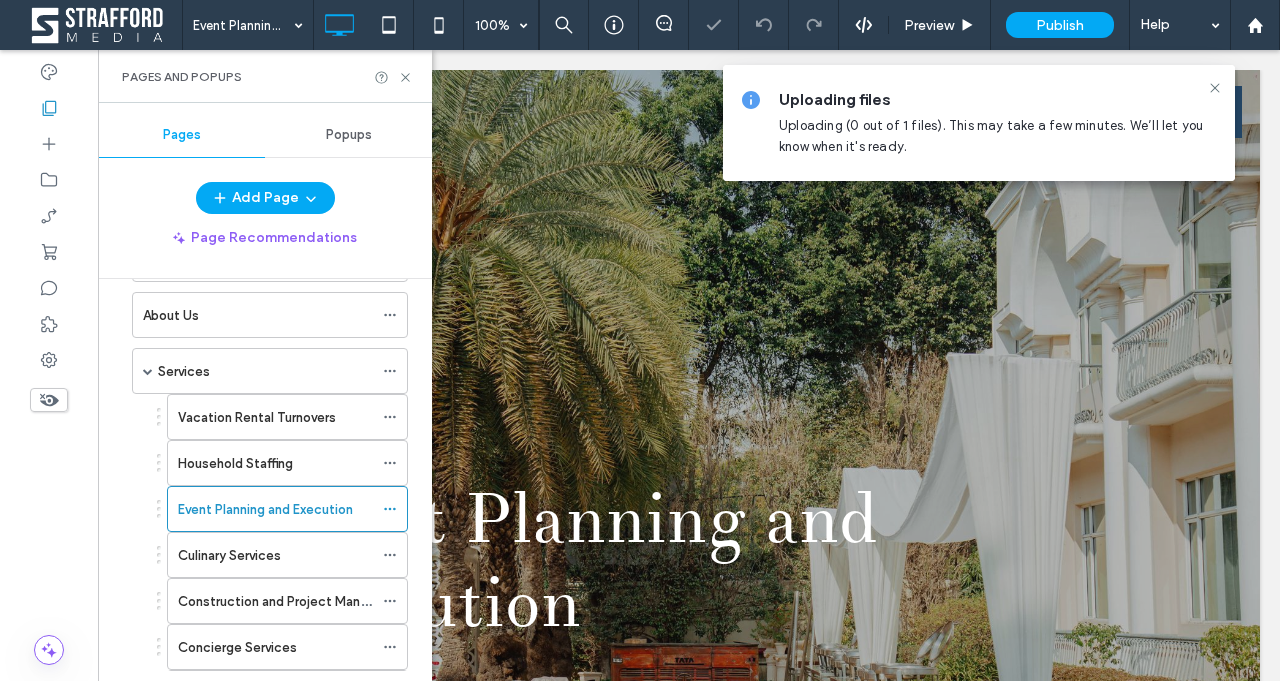 scroll, scrollTop: 0, scrollLeft: 0, axis: both 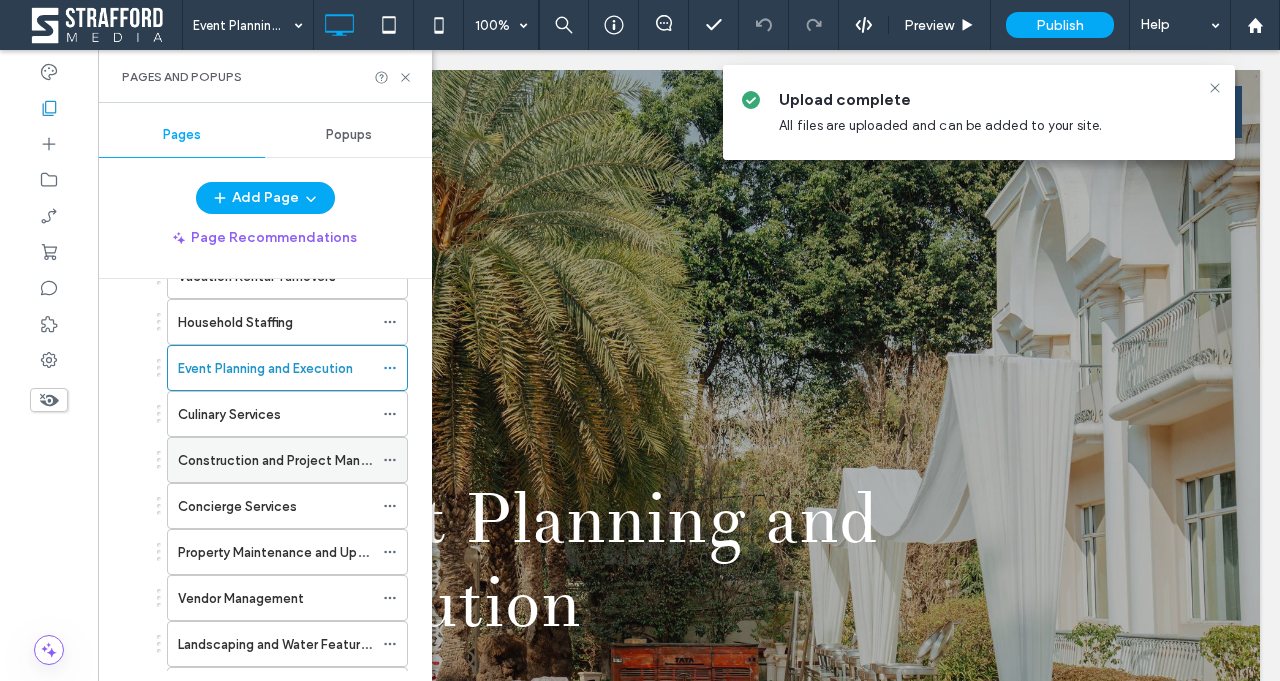 click on "Construction and Project Management" at bounding box center [275, 460] 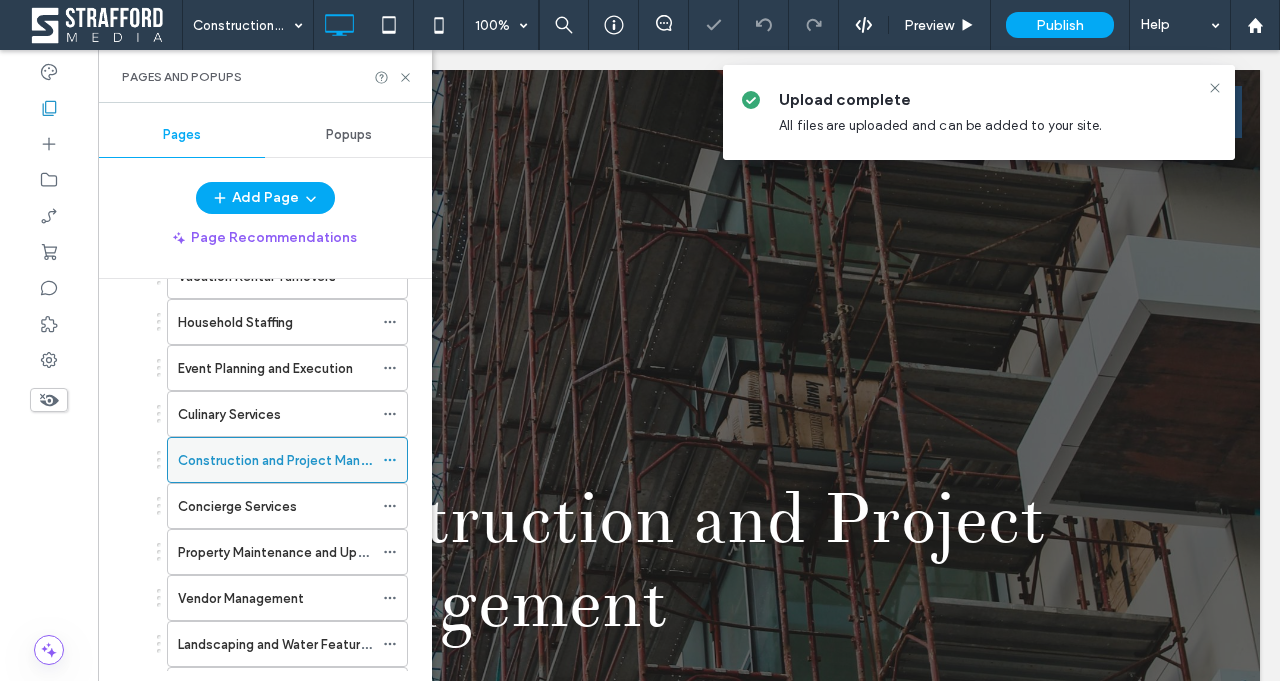 scroll, scrollTop: 0, scrollLeft: 0, axis: both 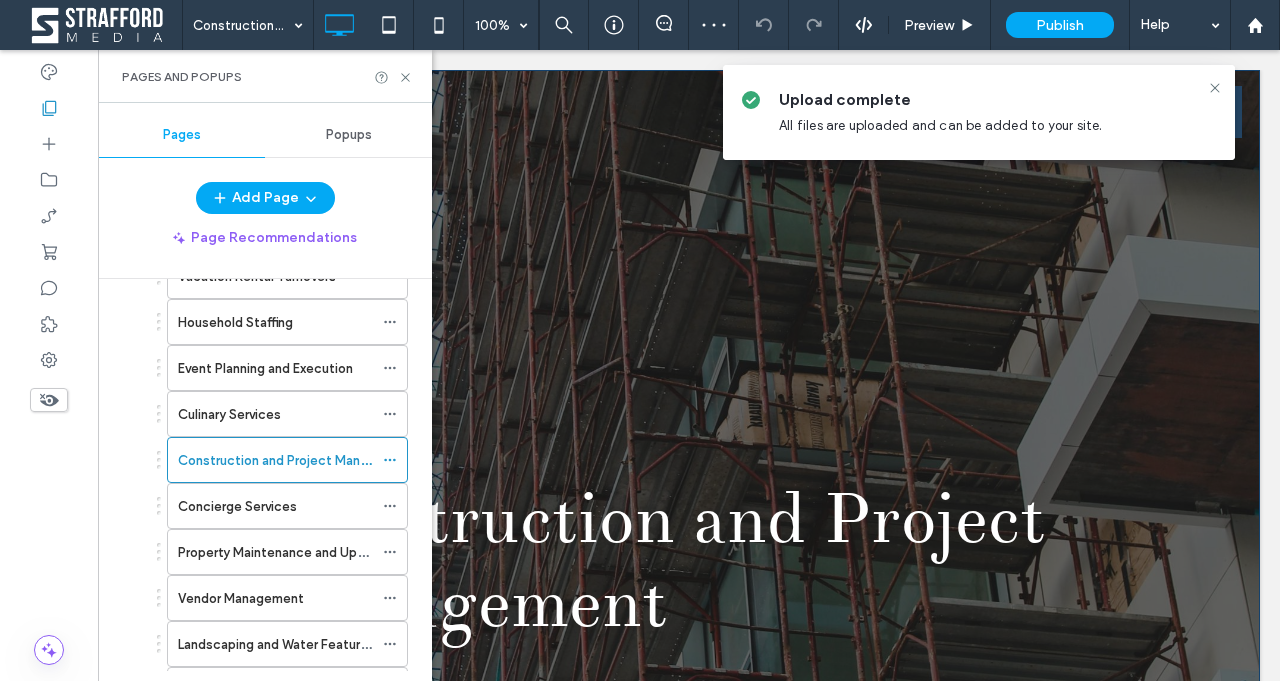 click on "Construction and Project Management
Click To Paste
Row" at bounding box center [689, 462] 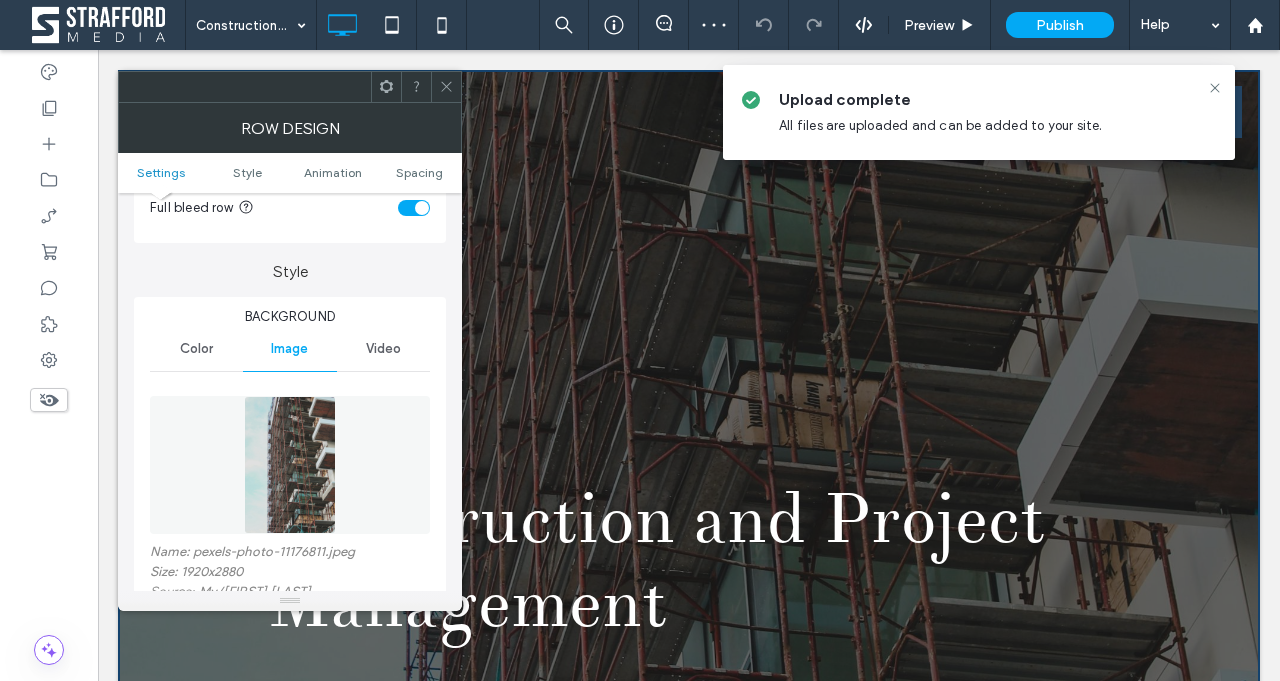 scroll, scrollTop: 129, scrollLeft: 0, axis: vertical 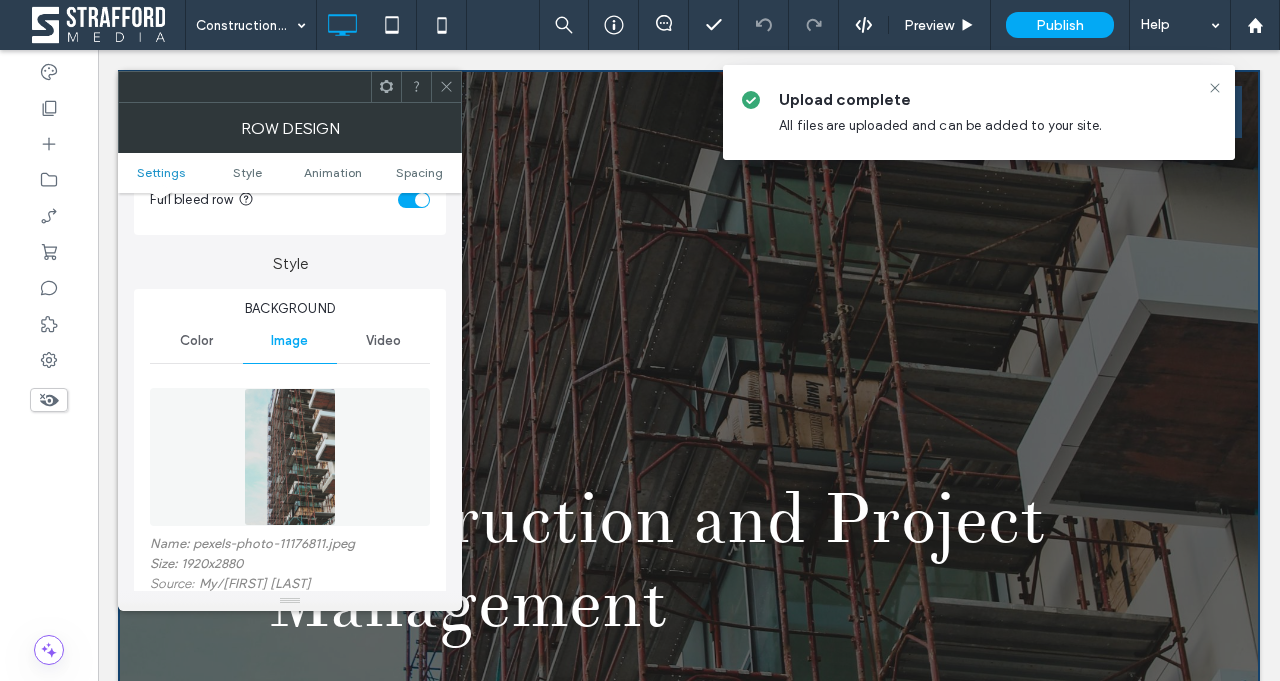click on "Video" at bounding box center [383, 341] 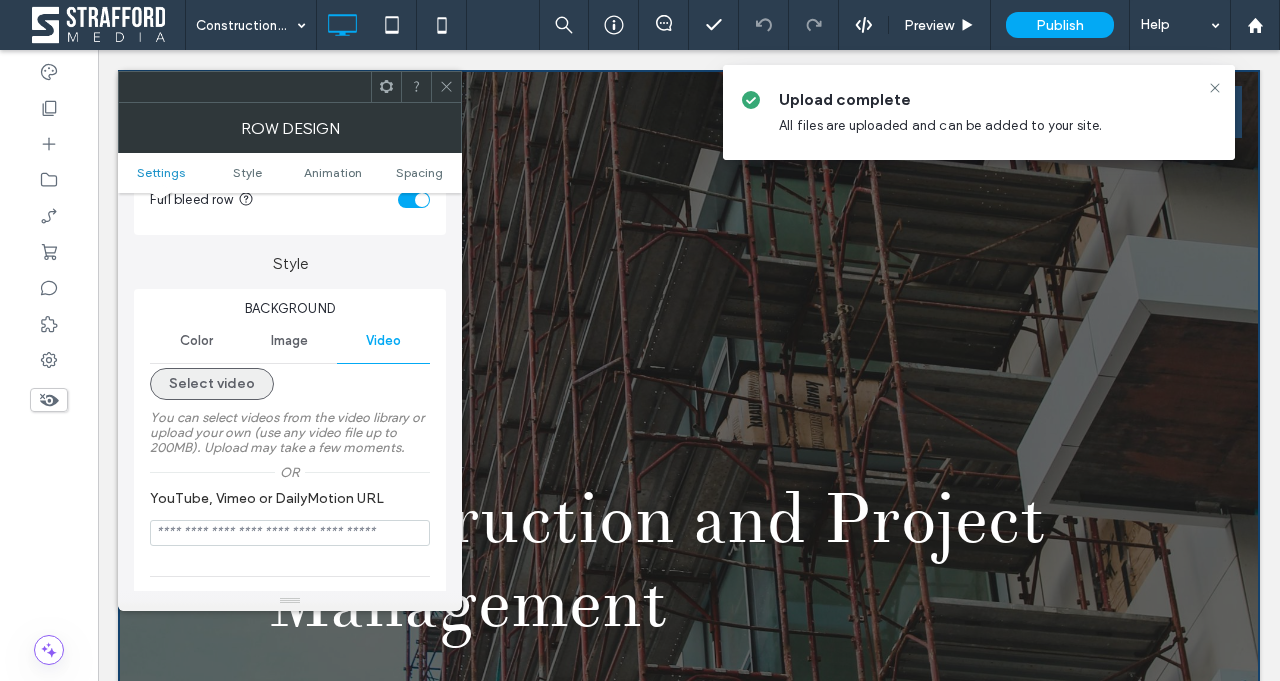 click on "Select video" at bounding box center [212, 384] 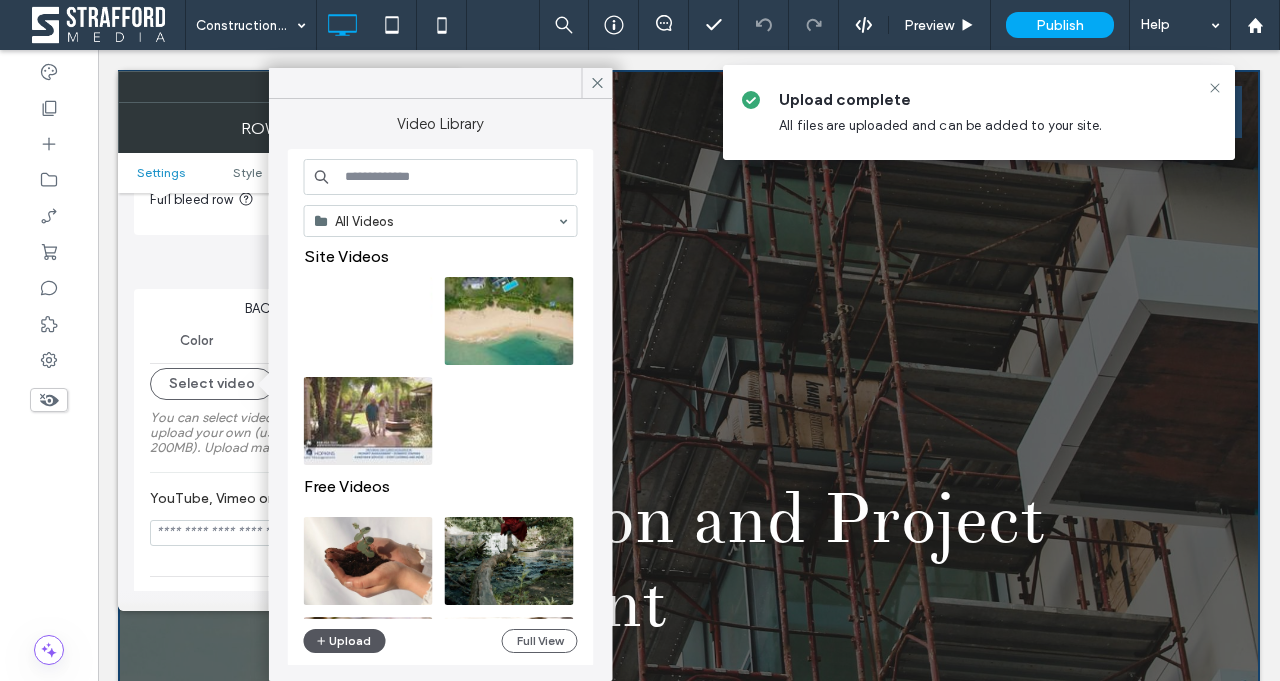 click on "Upload" at bounding box center (345, 641) 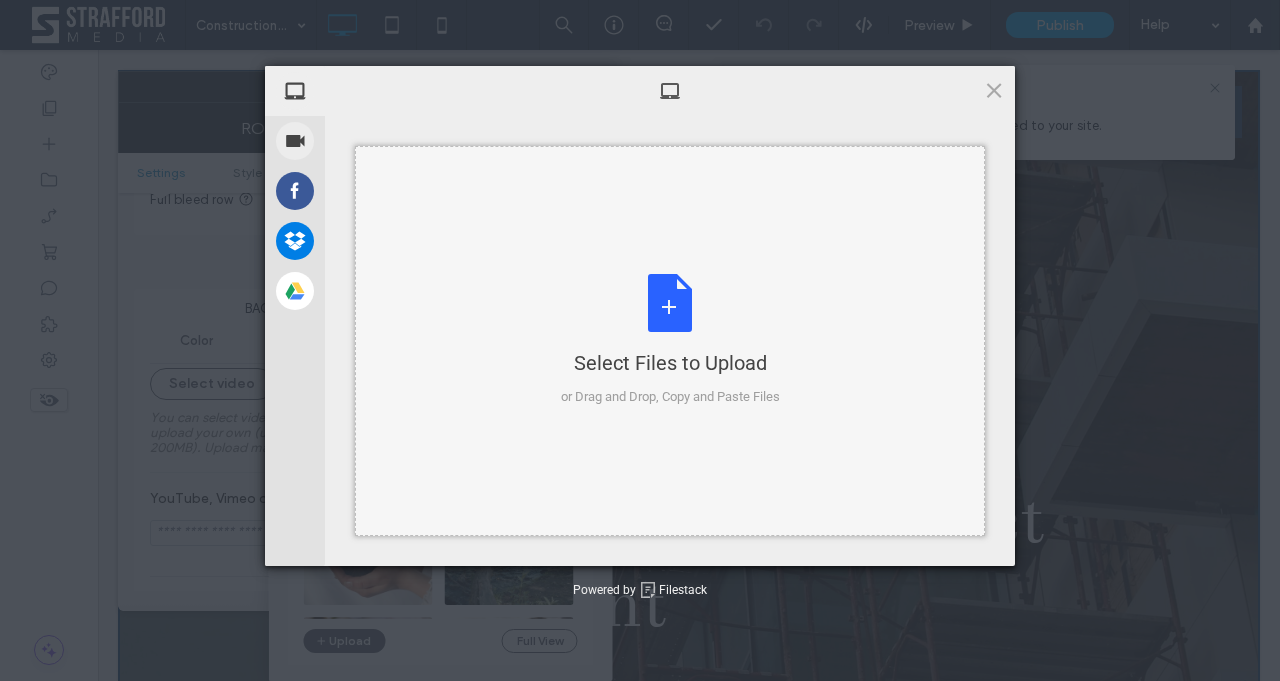 click on "Select Files to Upload
or Drag and Drop, Copy and Paste Files" at bounding box center (670, 340) 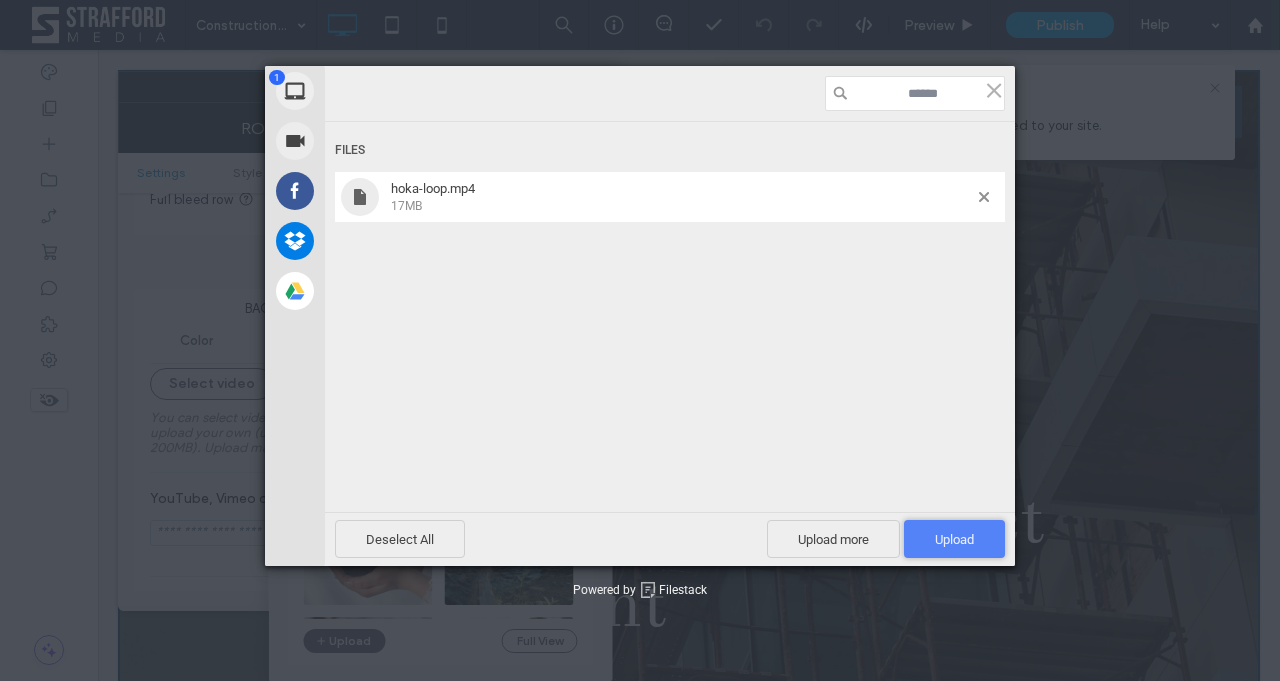 click on "Upload
1" at bounding box center [954, 539] 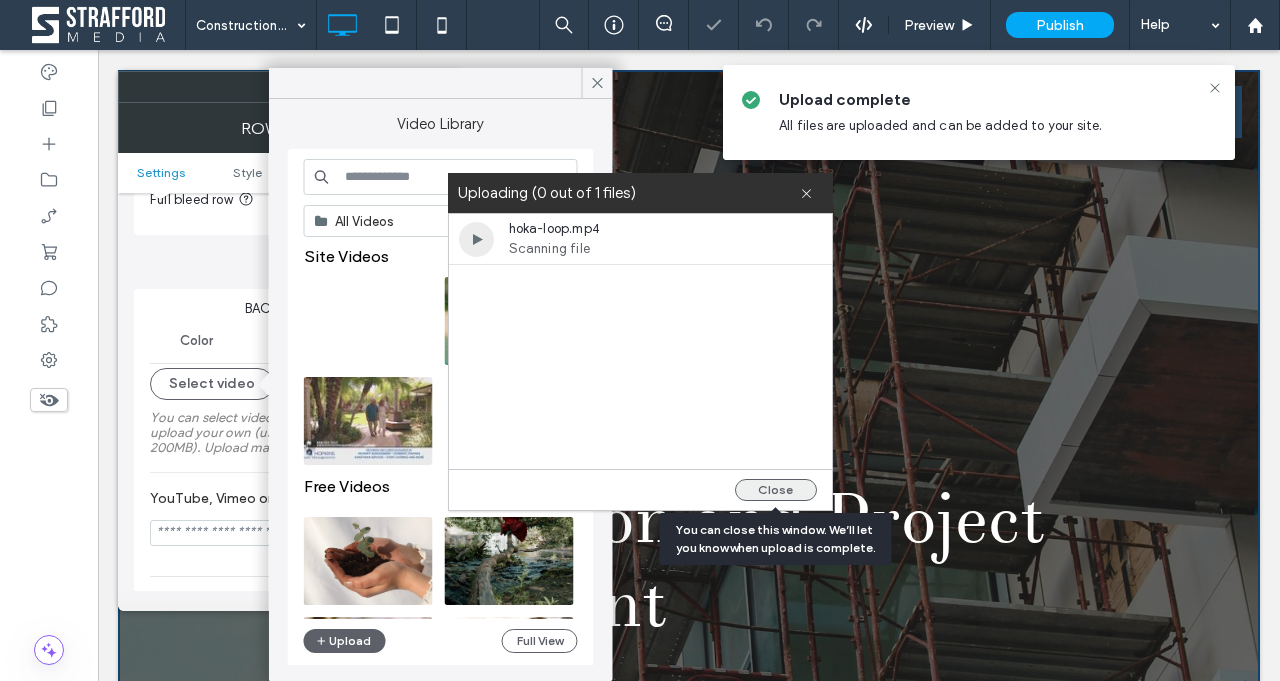 click on "Close" at bounding box center [776, 490] 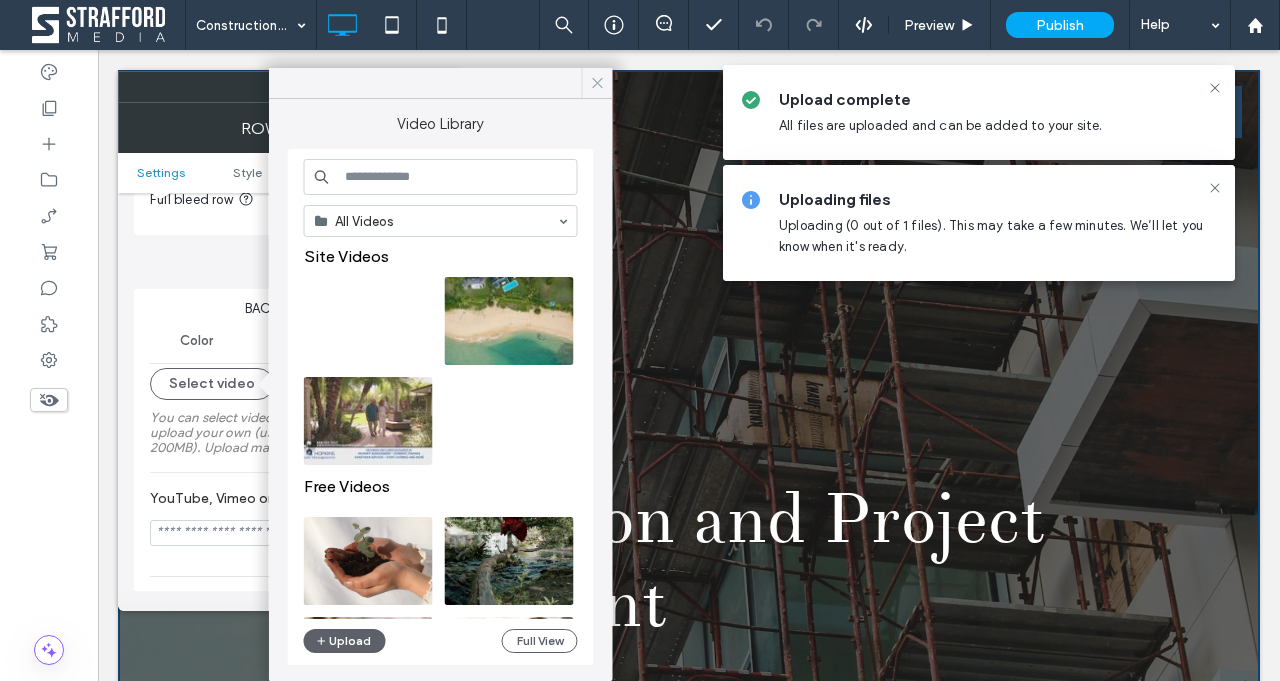 click 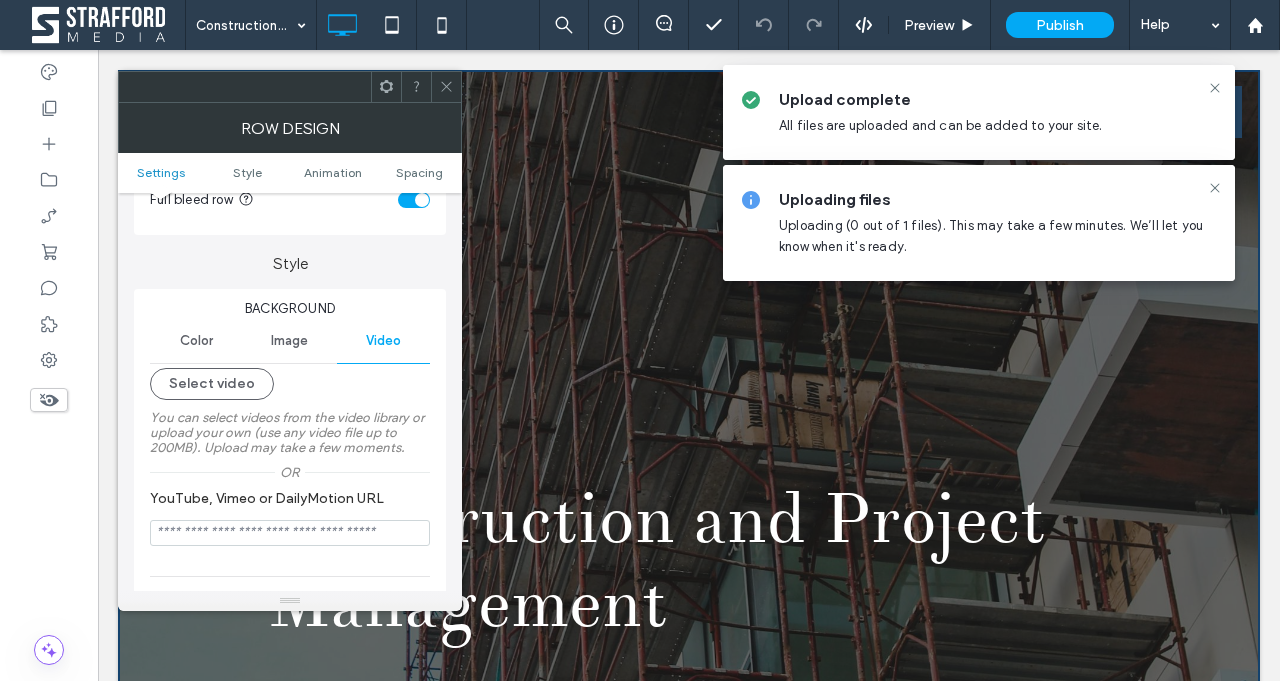 click at bounding box center (446, 87) 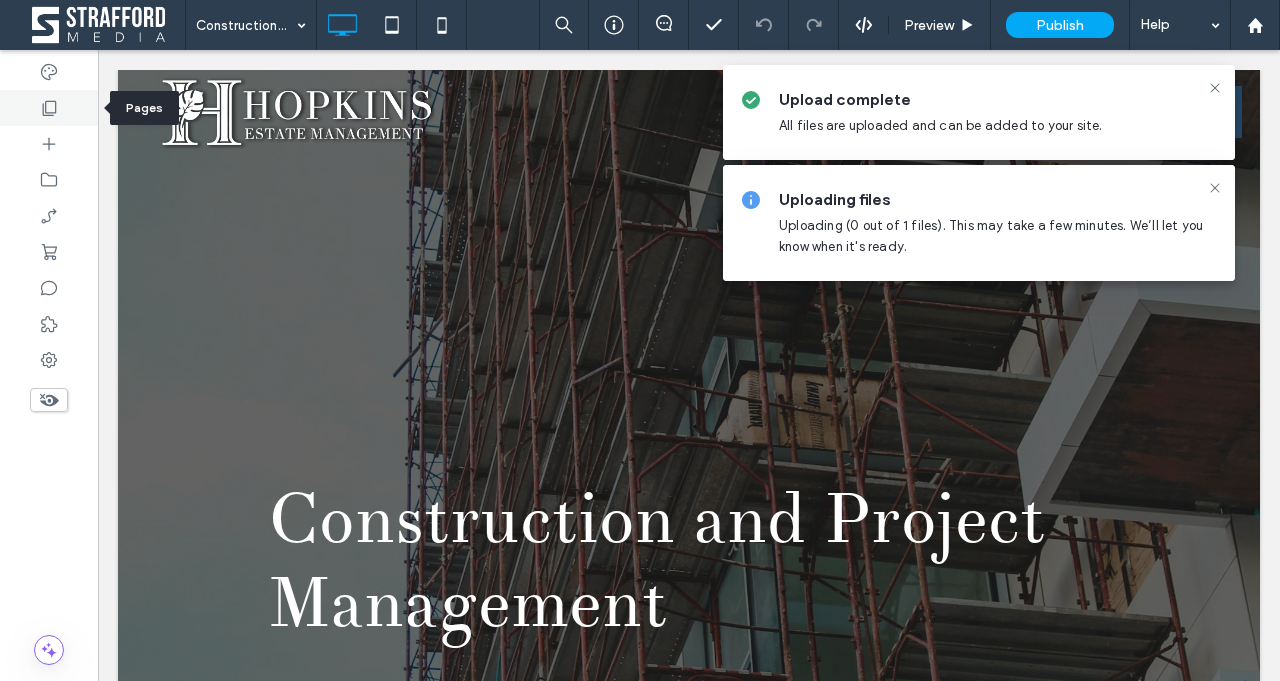 click 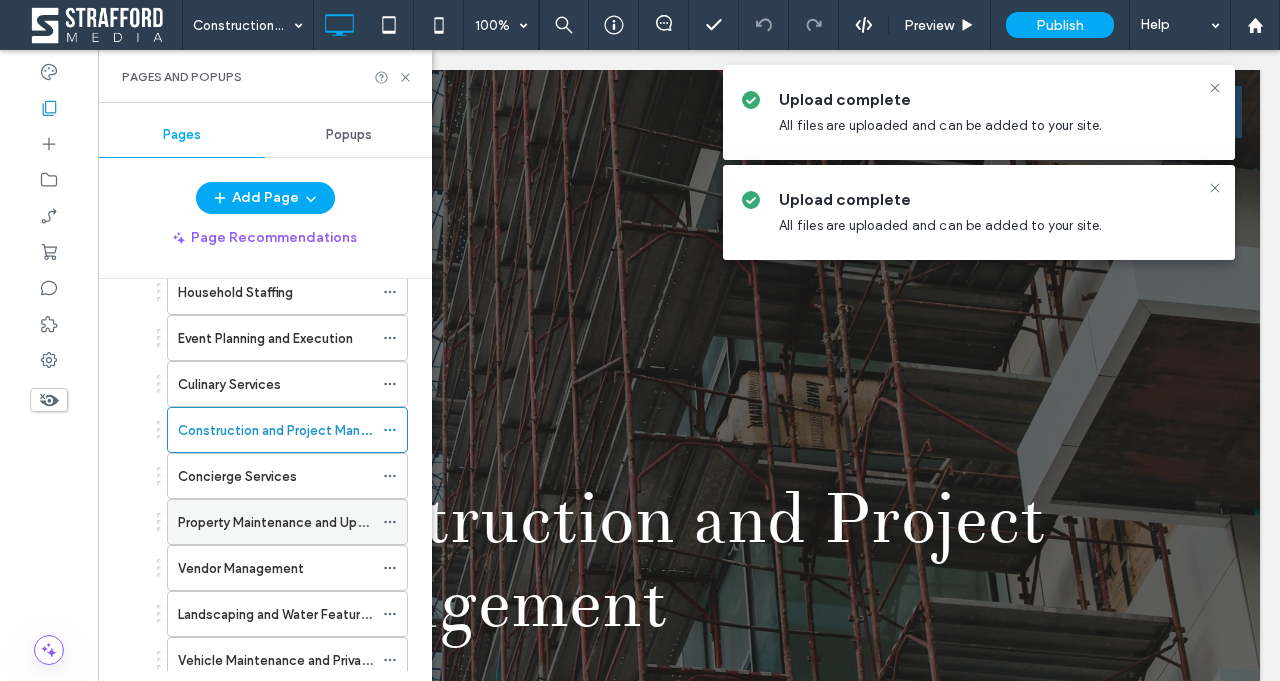 scroll, scrollTop: 259, scrollLeft: 0, axis: vertical 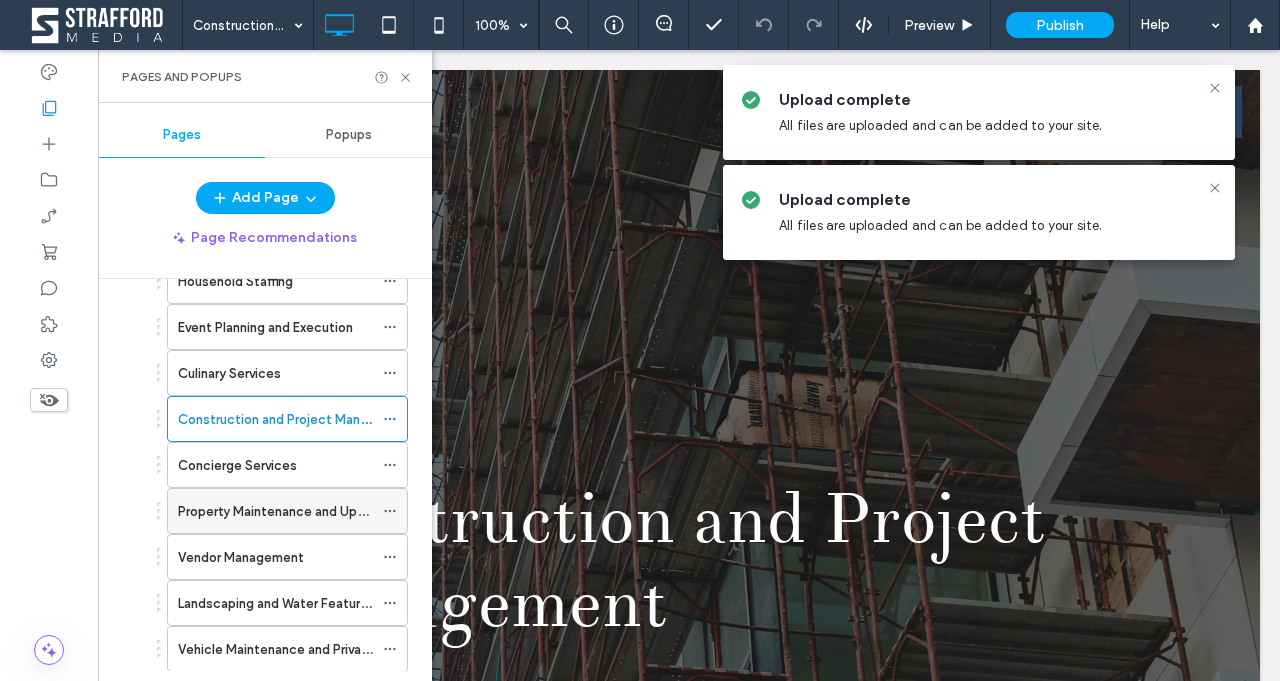 click on "Property Maintenance and Upkeep" at bounding box center (282, 511) 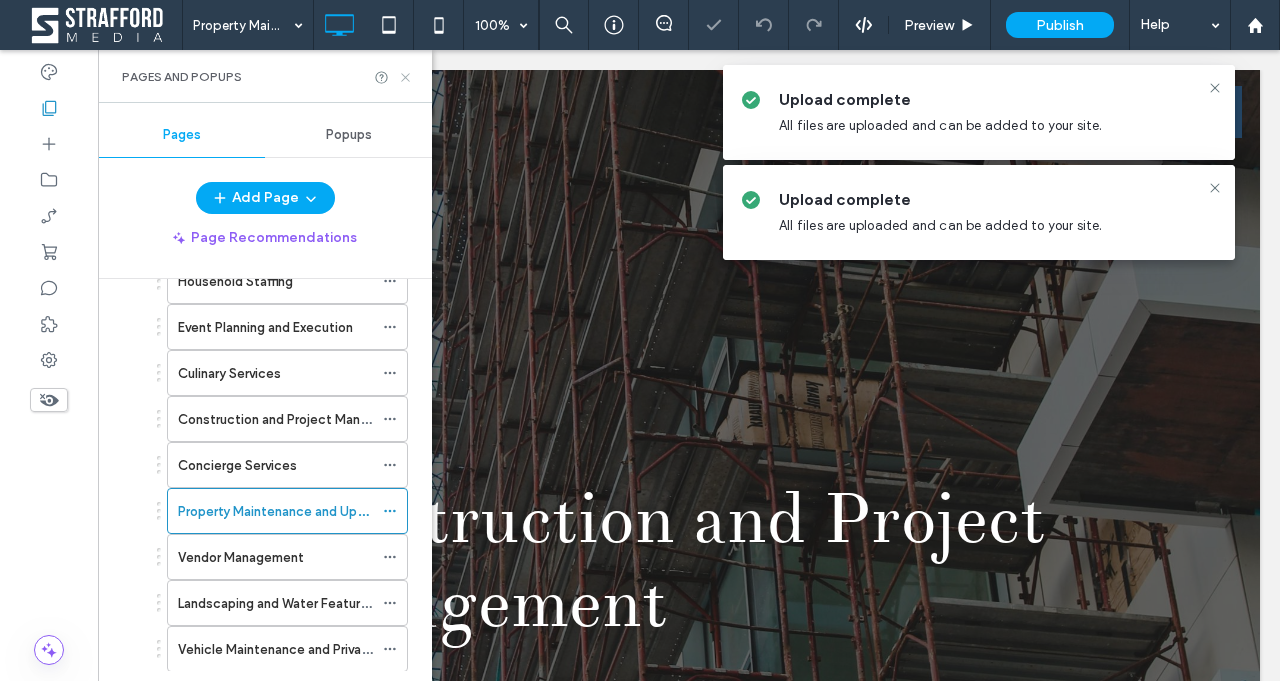 click 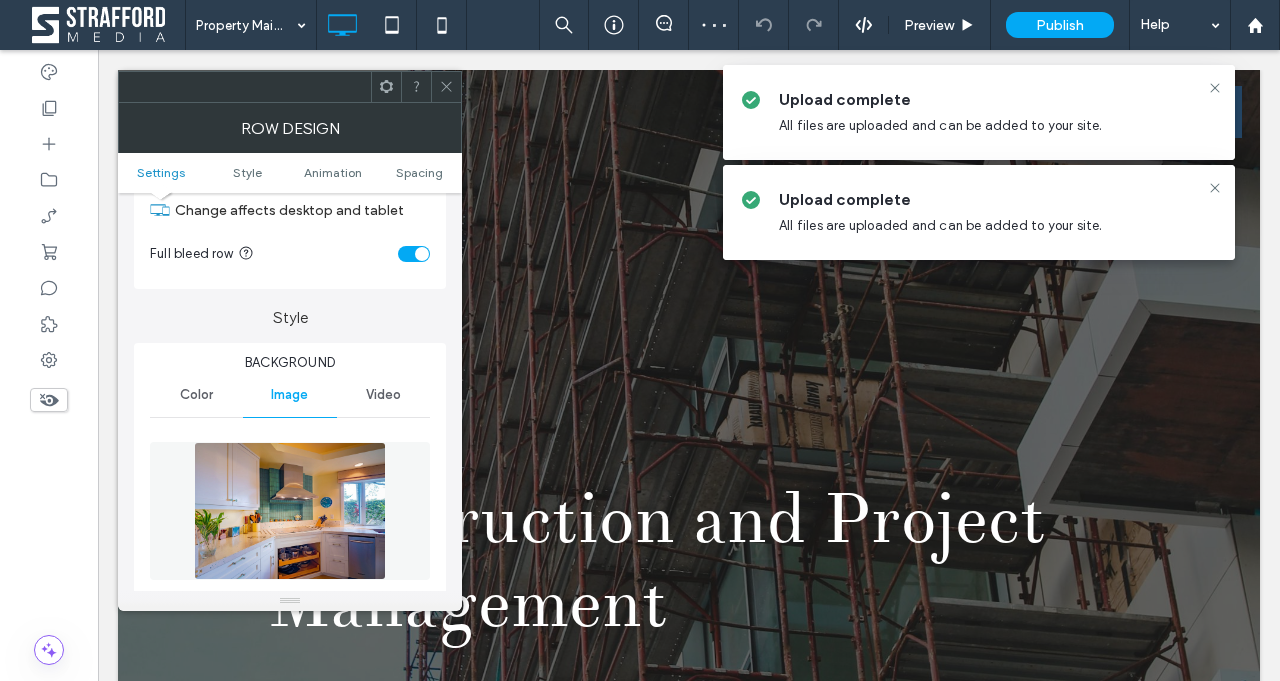 scroll, scrollTop: 76, scrollLeft: 0, axis: vertical 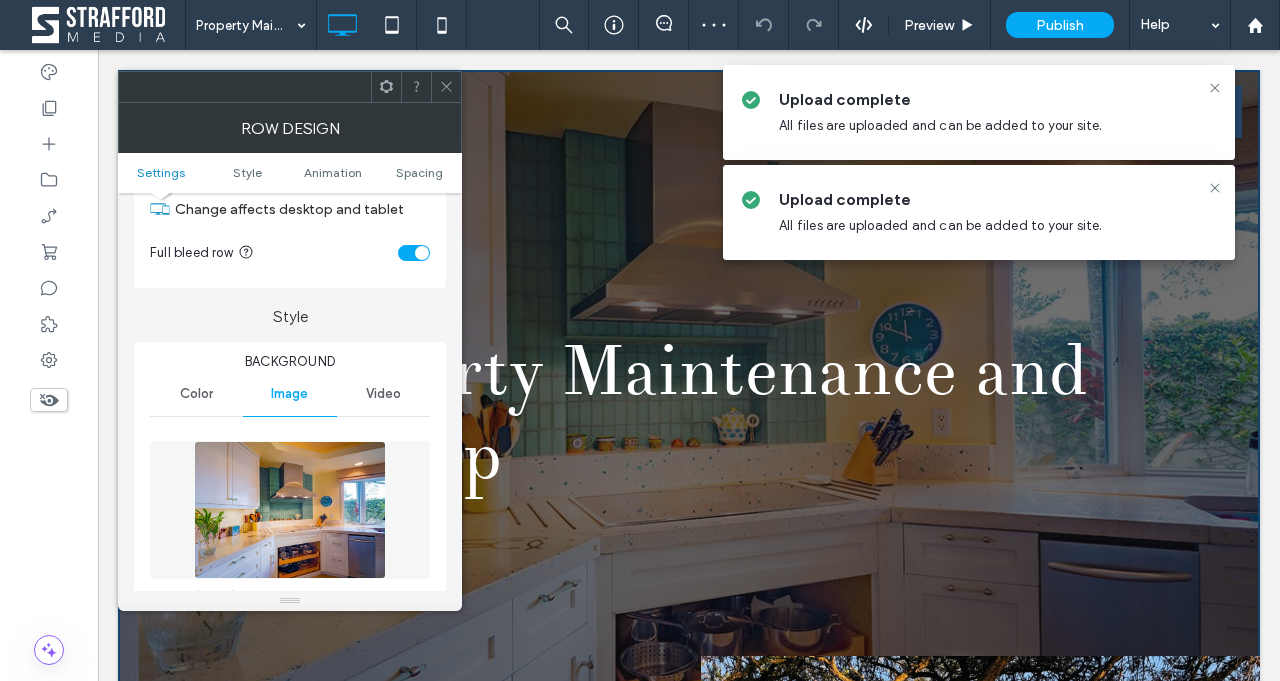 click on "Video" at bounding box center (383, 394) 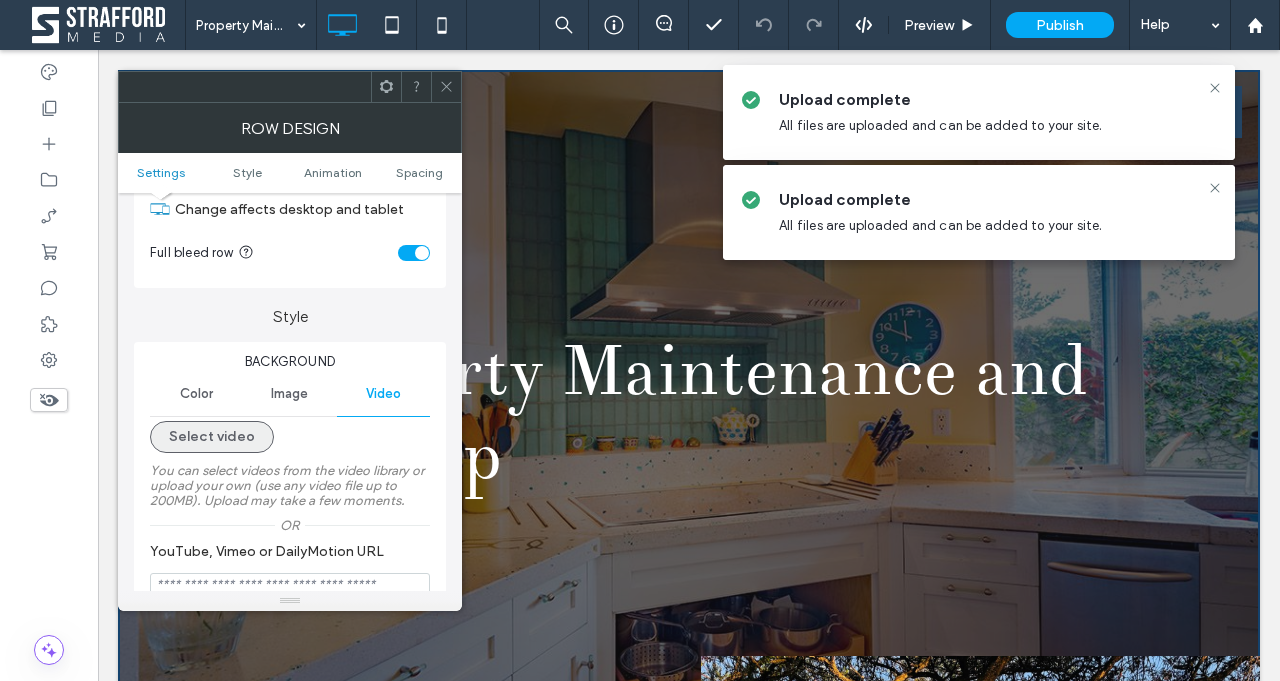 click on "Select video" at bounding box center [212, 437] 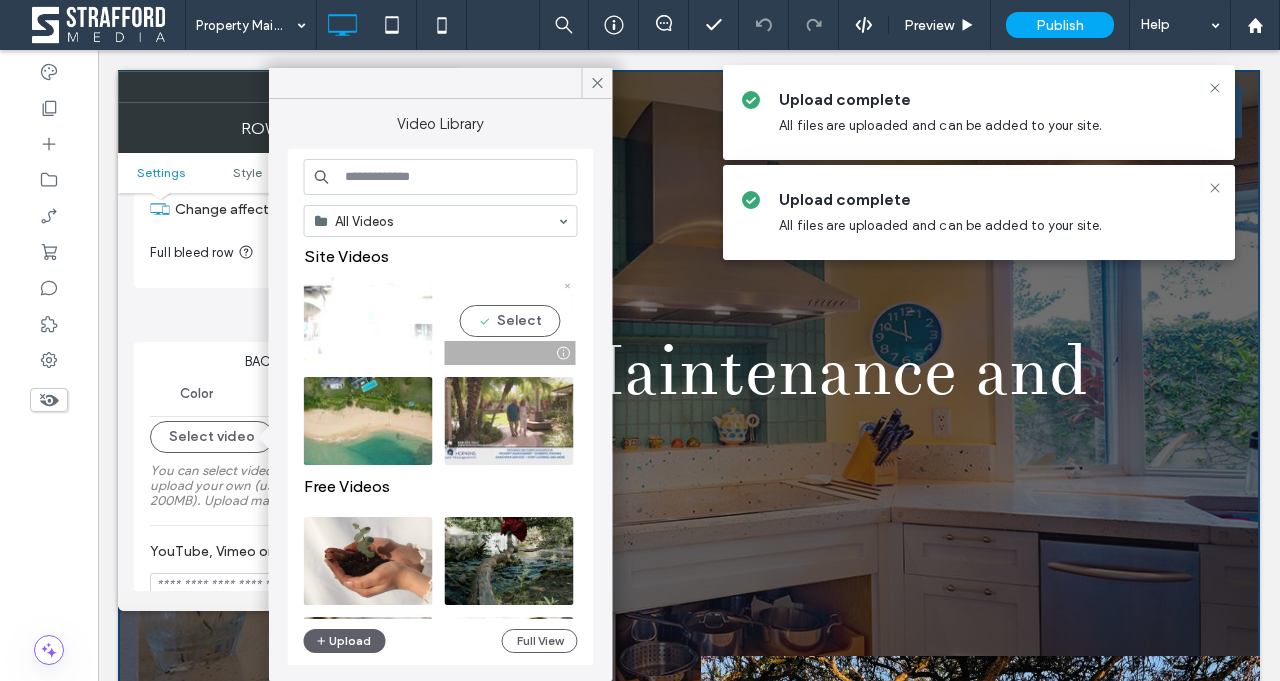 click at bounding box center (509, 321) 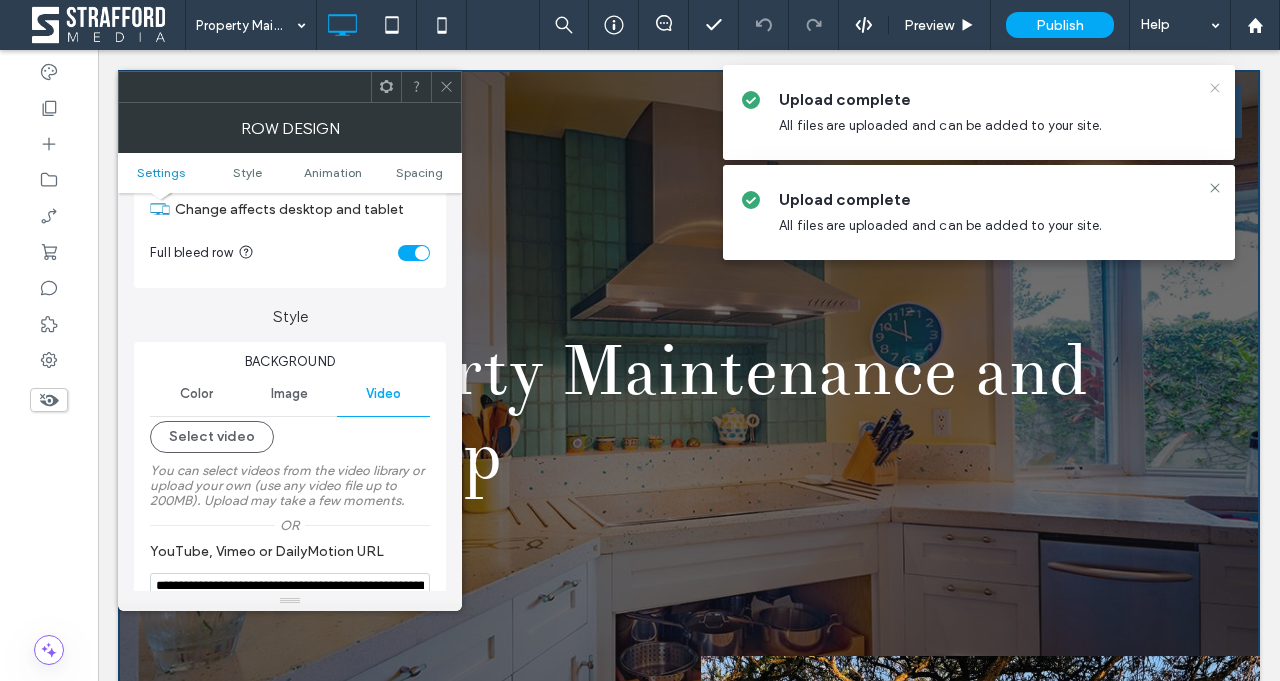 click 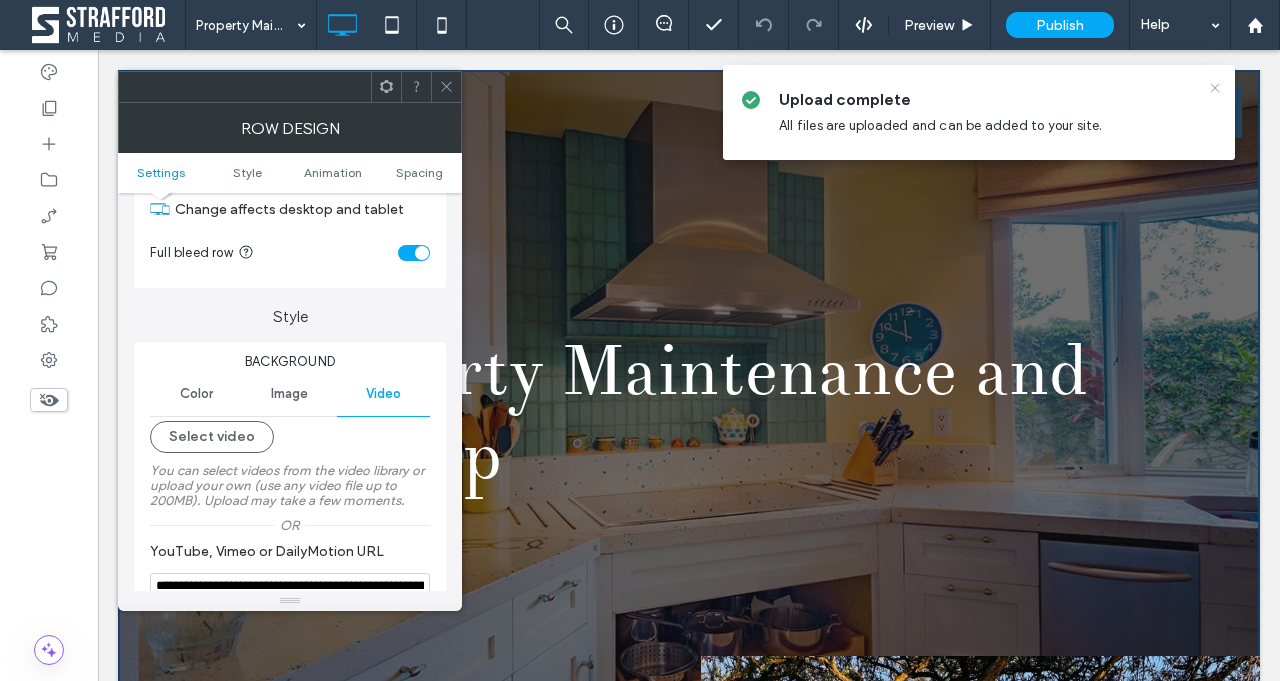 click 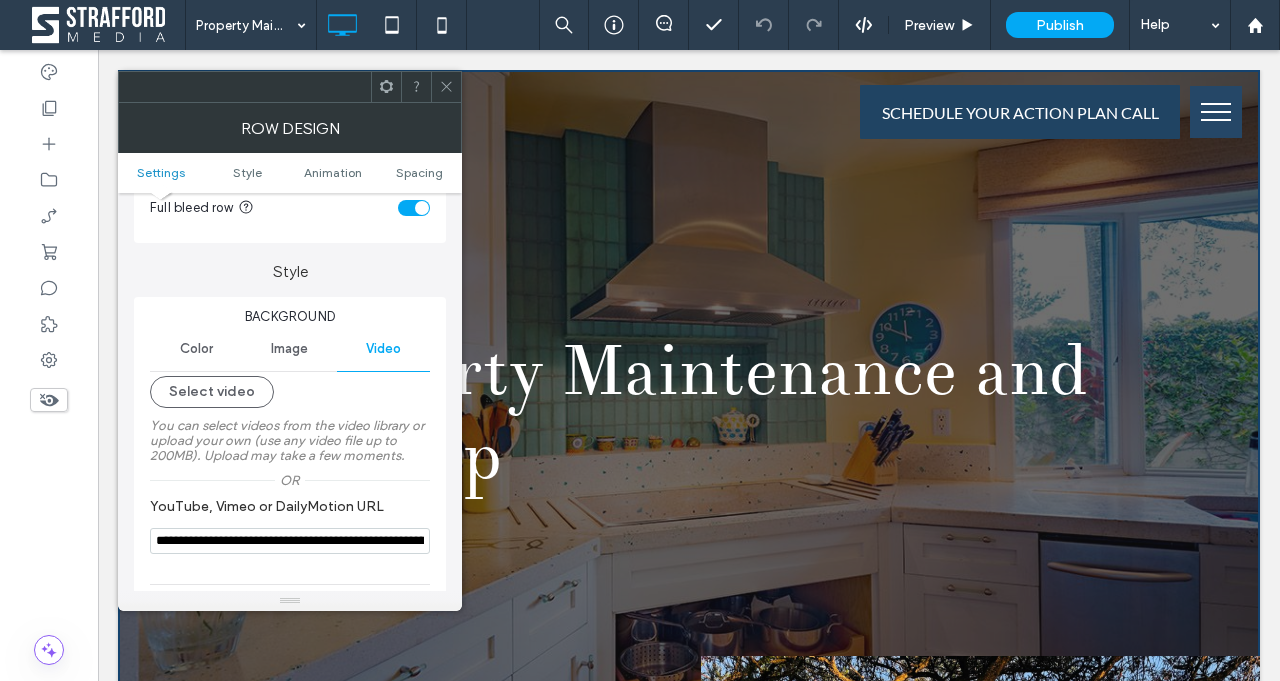 scroll, scrollTop: 125, scrollLeft: 0, axis: vertical 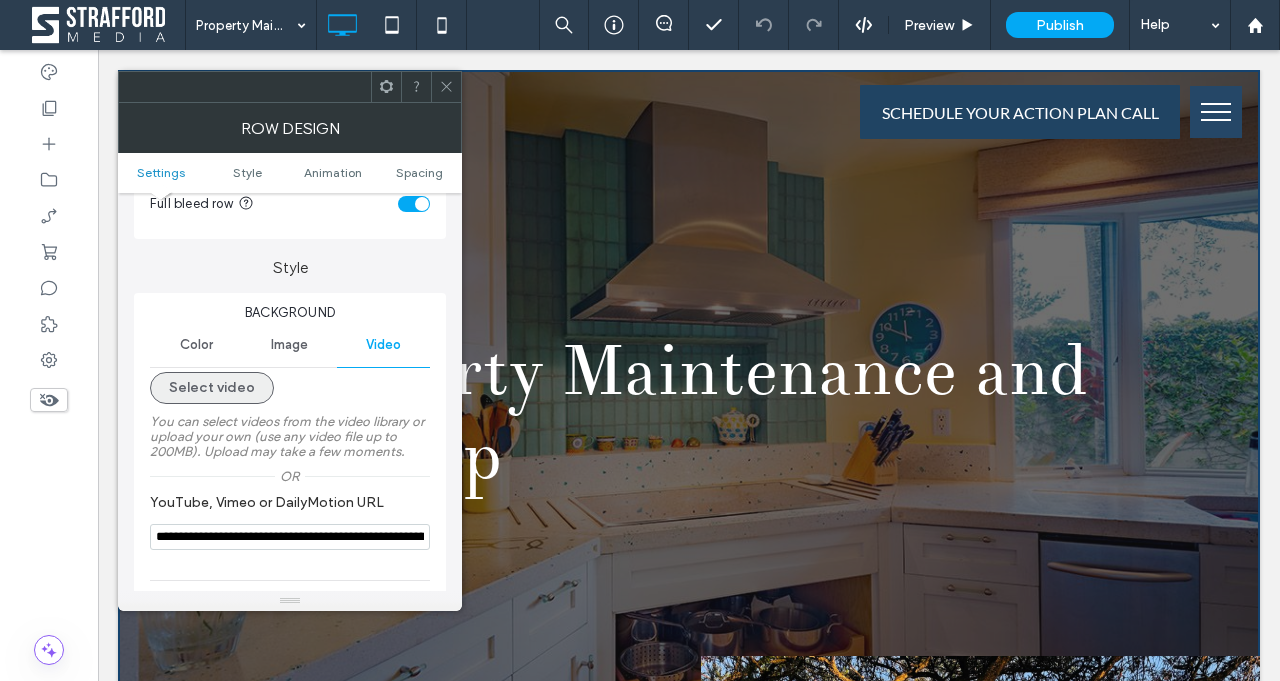 click on "Select video" at bounding box center (212, 388) 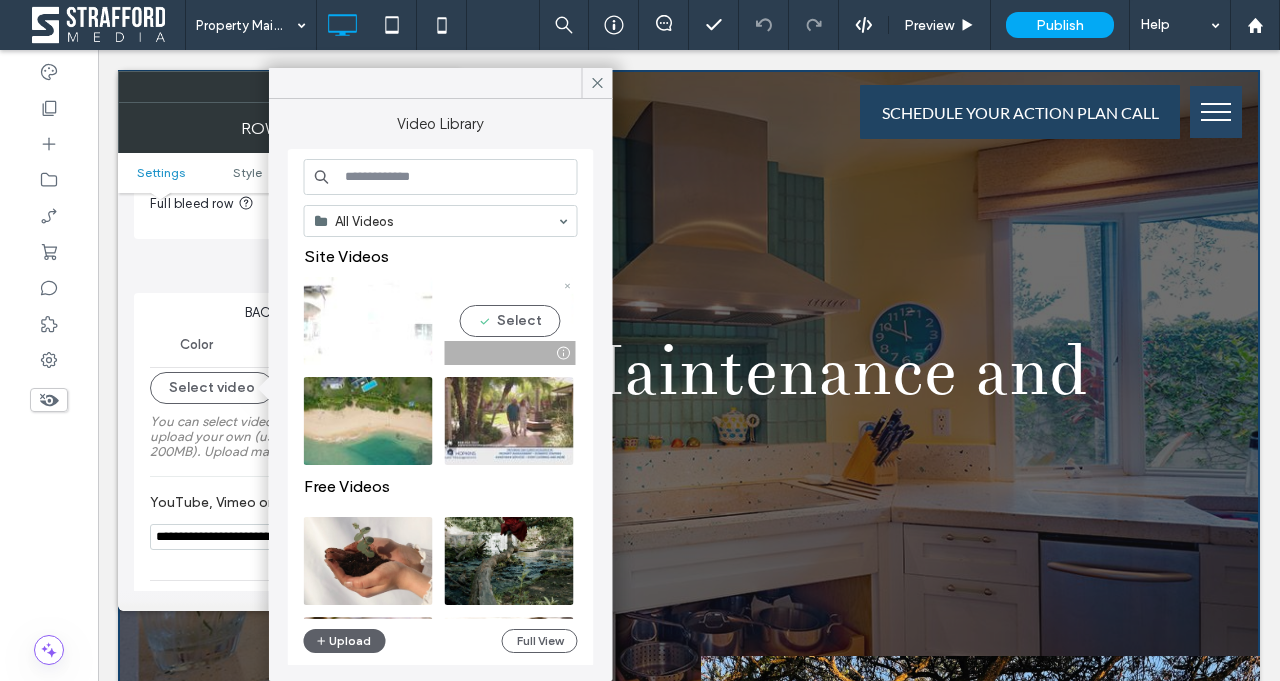 click at bounding box center [509, 321] 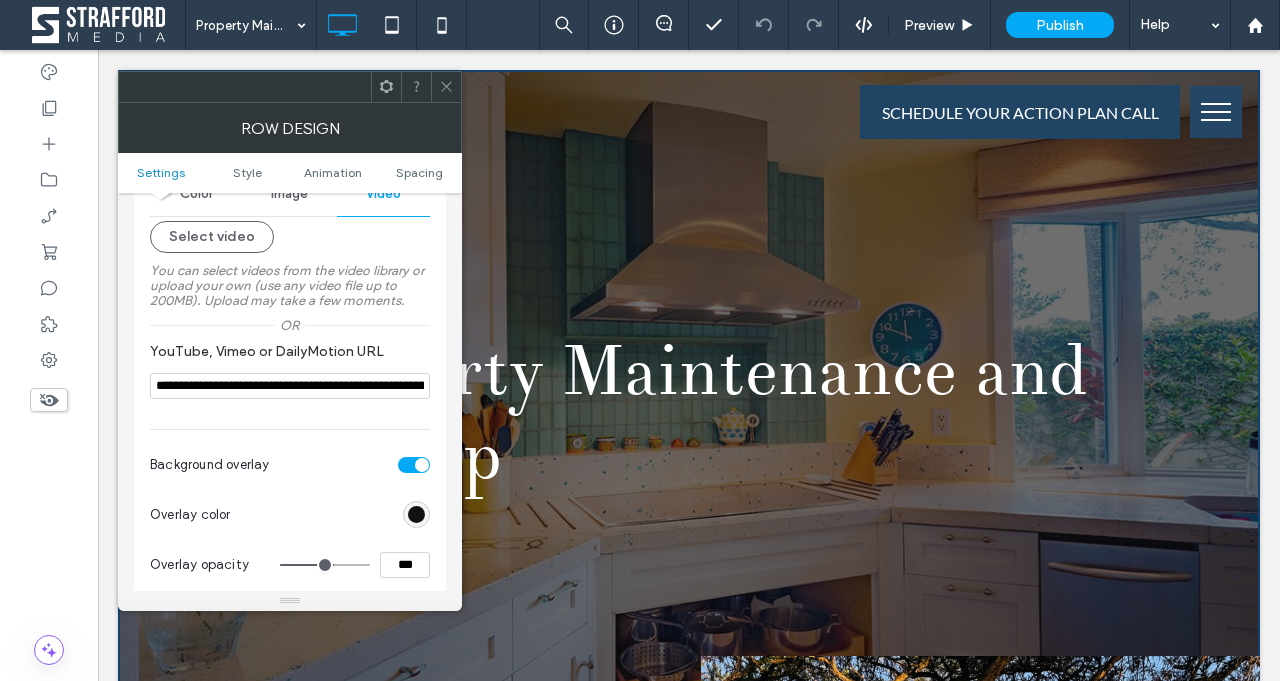 scroll, scrollTop: 359, scrollLeft: 0, axis: vertical 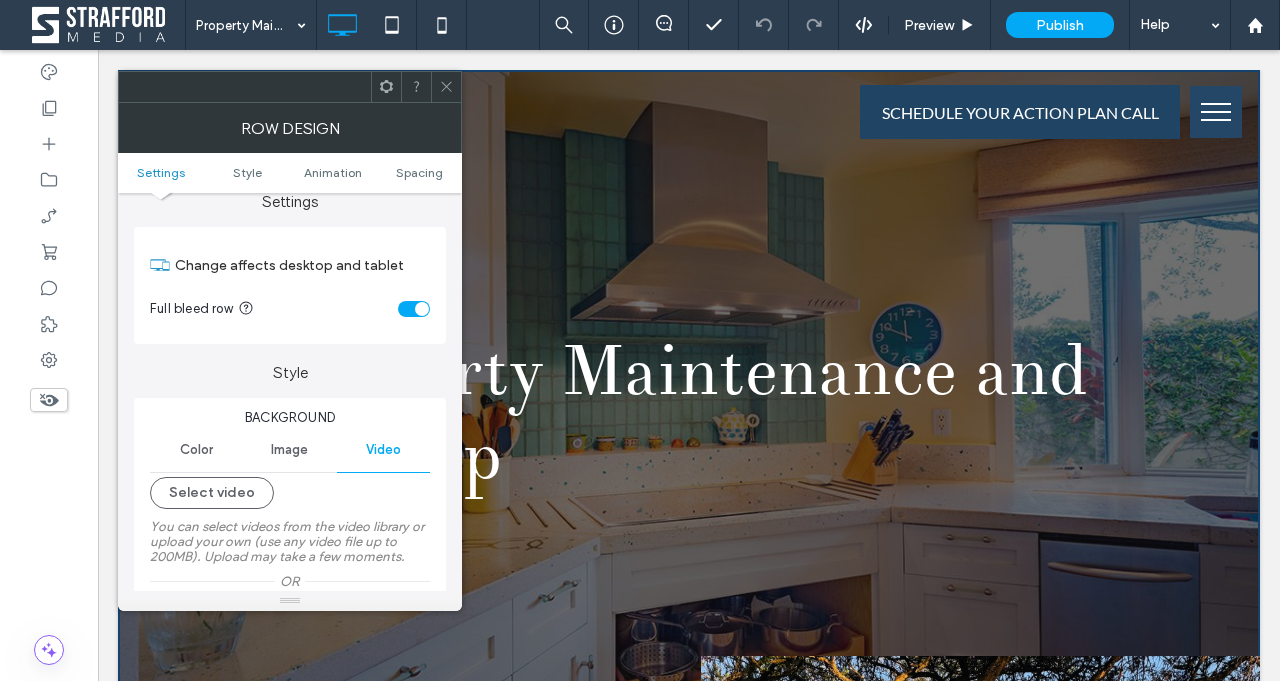 click on "Image" at bounding box center [289, 450] 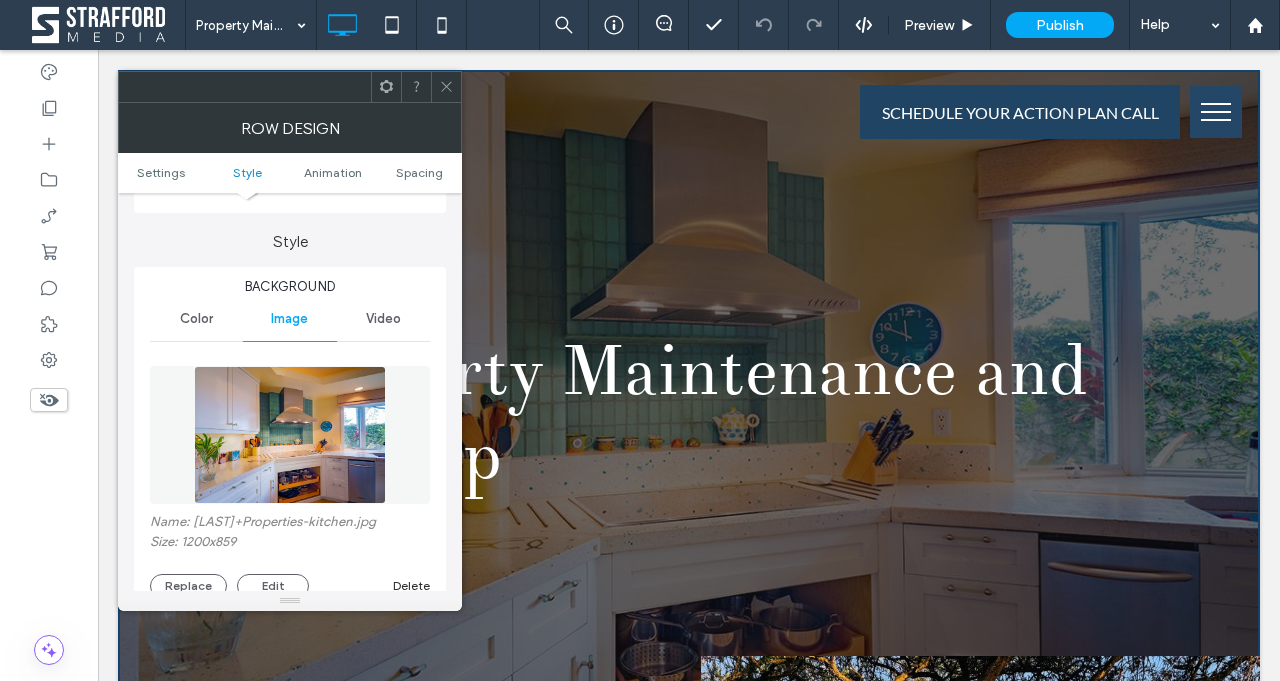 scroll, scrollTop: 230, scrollLeft: 0, axis: vertical 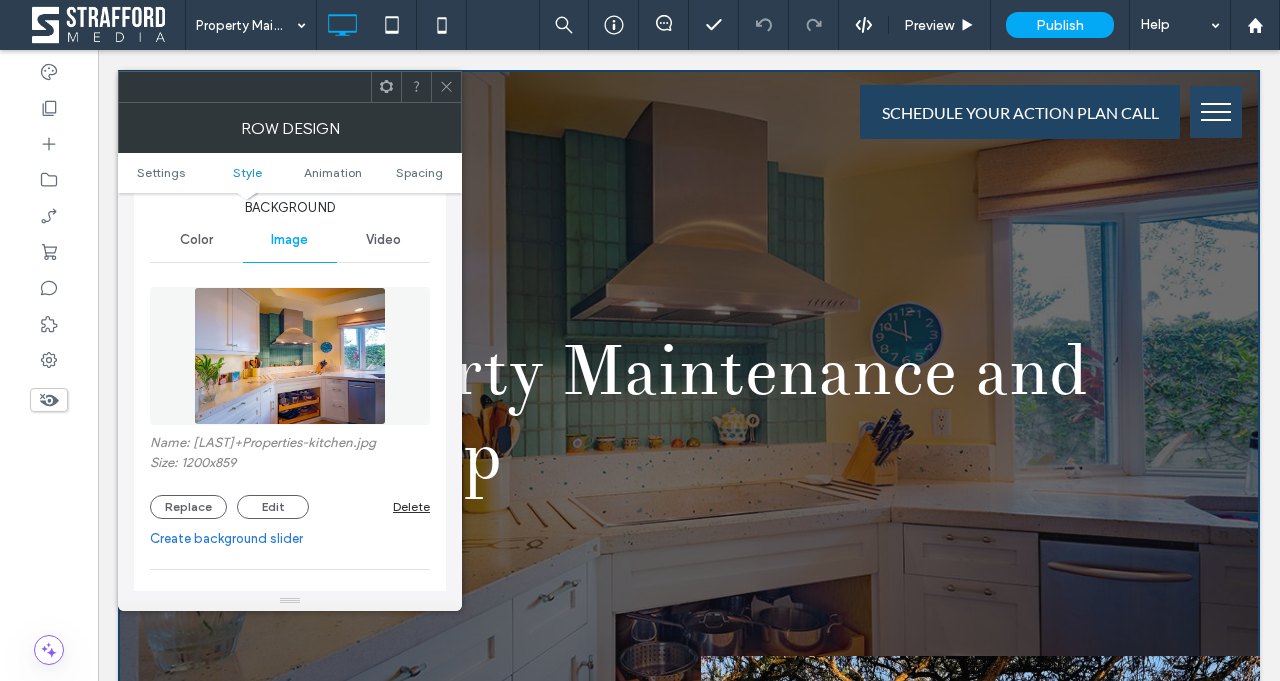 click on "Delete" at bounding box center [411, 506] 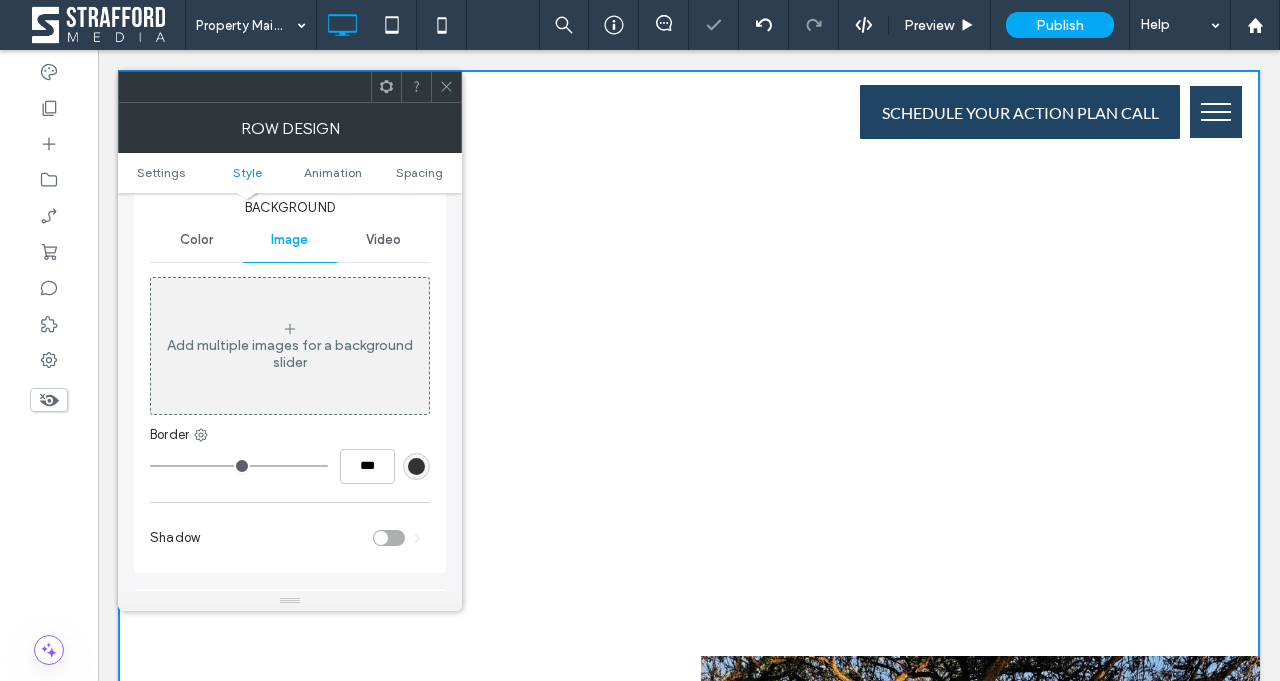 click on "Video" at bounding box center (383, 240) 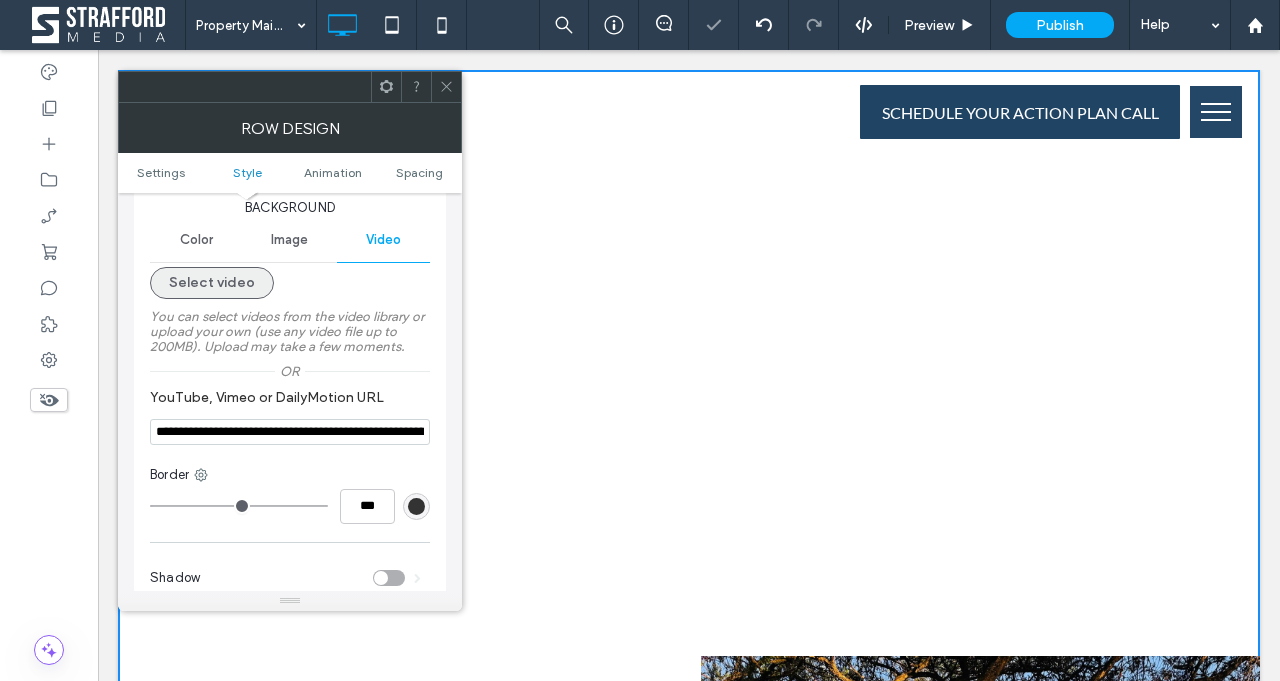 click on "Select video" at bounding box center [212, 283] 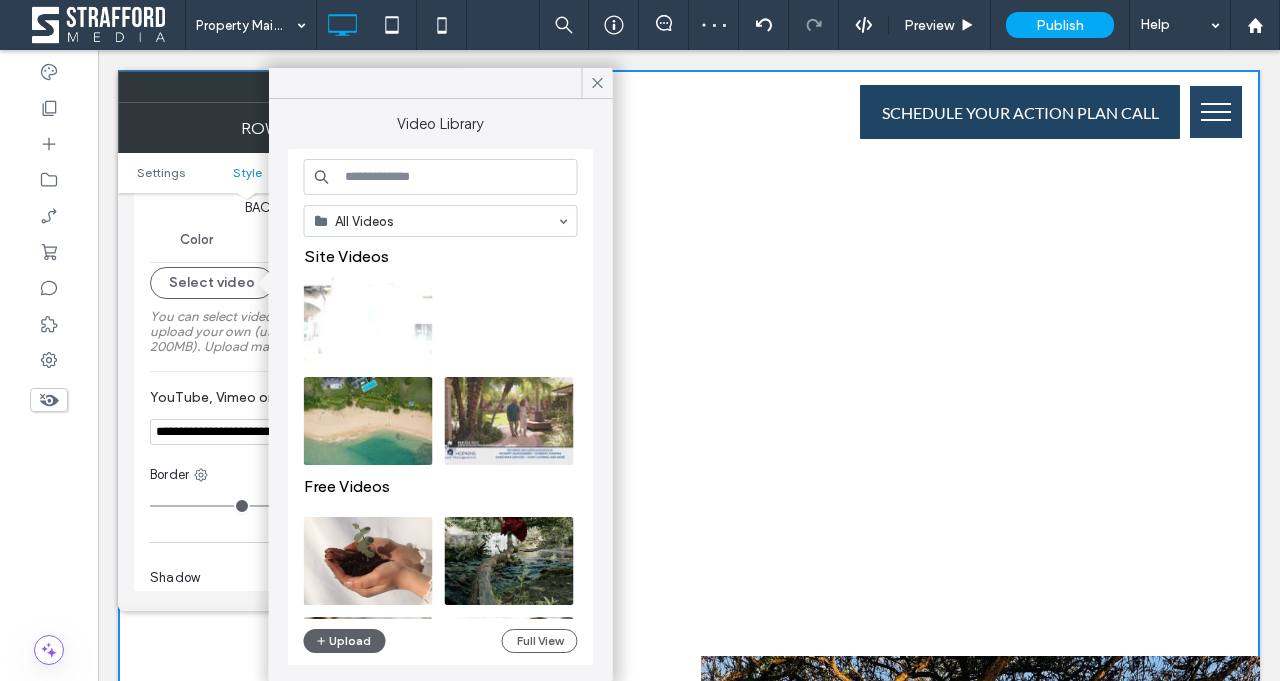 click on "You can select videos from the video library or upload your own (use any video file up to 200MB). Upload may take a few moments." at bounding box center (290, 331) 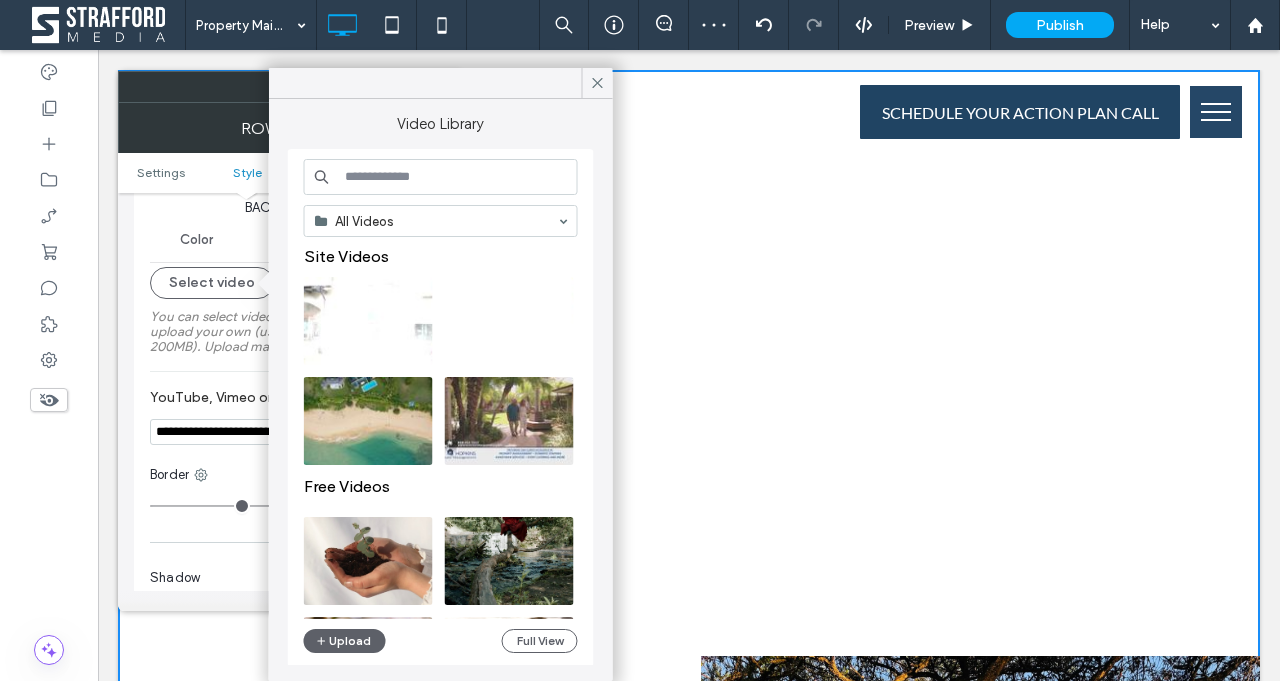 click on "**********" at bounding box center [290, 432] 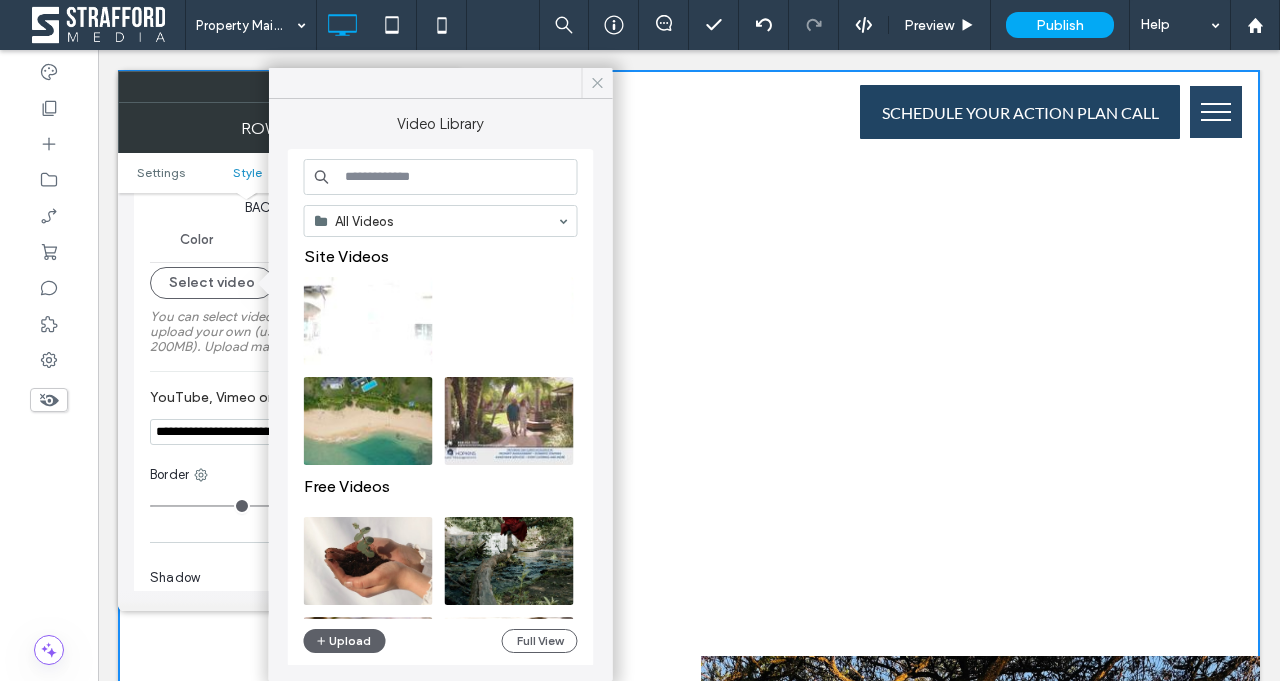 click 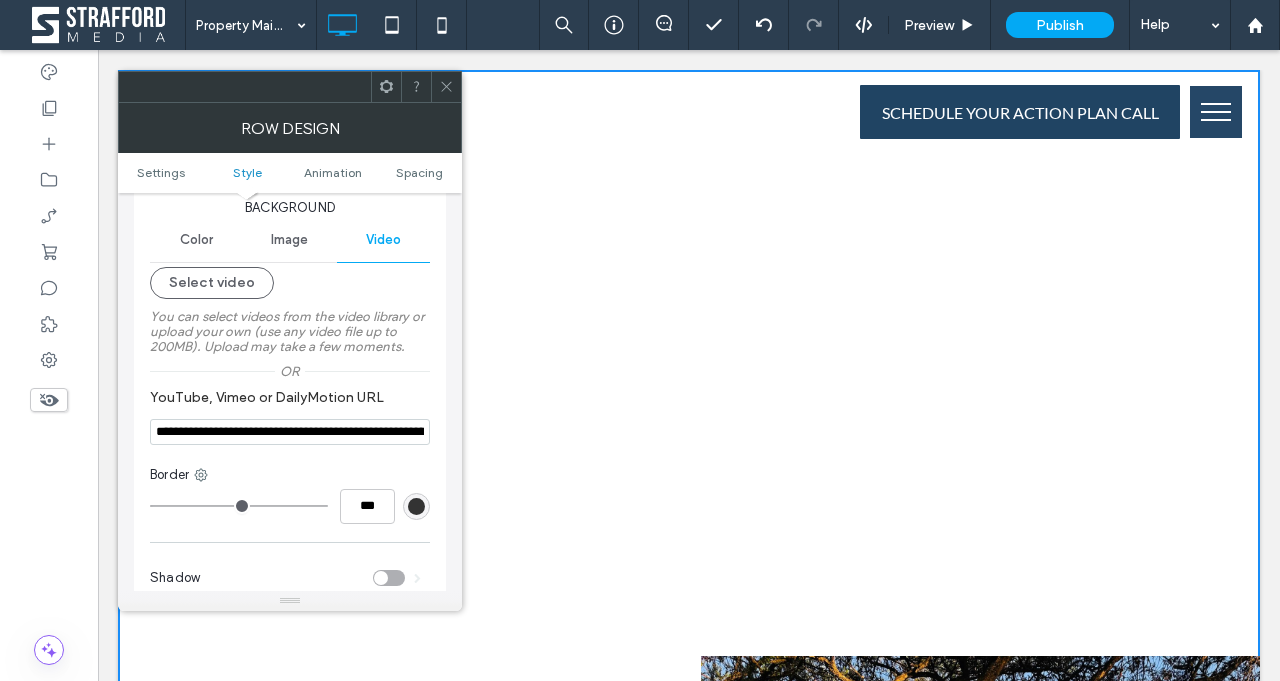 click on "**********" at bounding box center [290, 432] 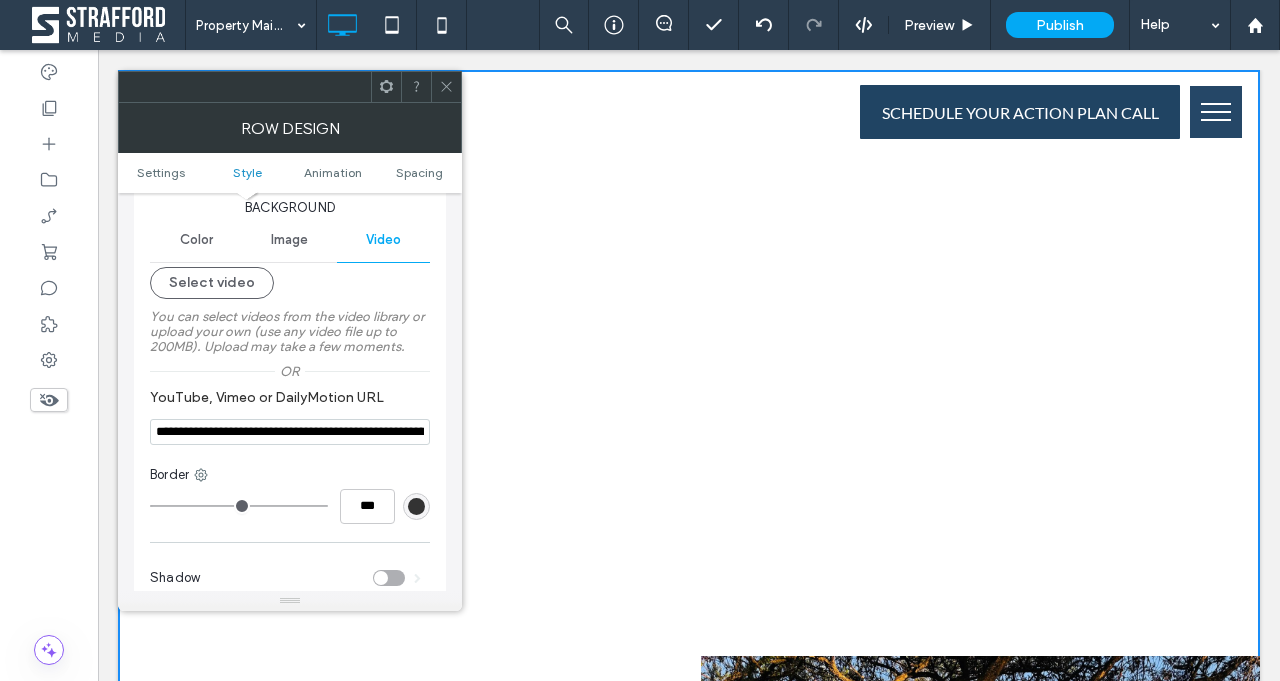 click on "**********" at bounding box center (290, 432) 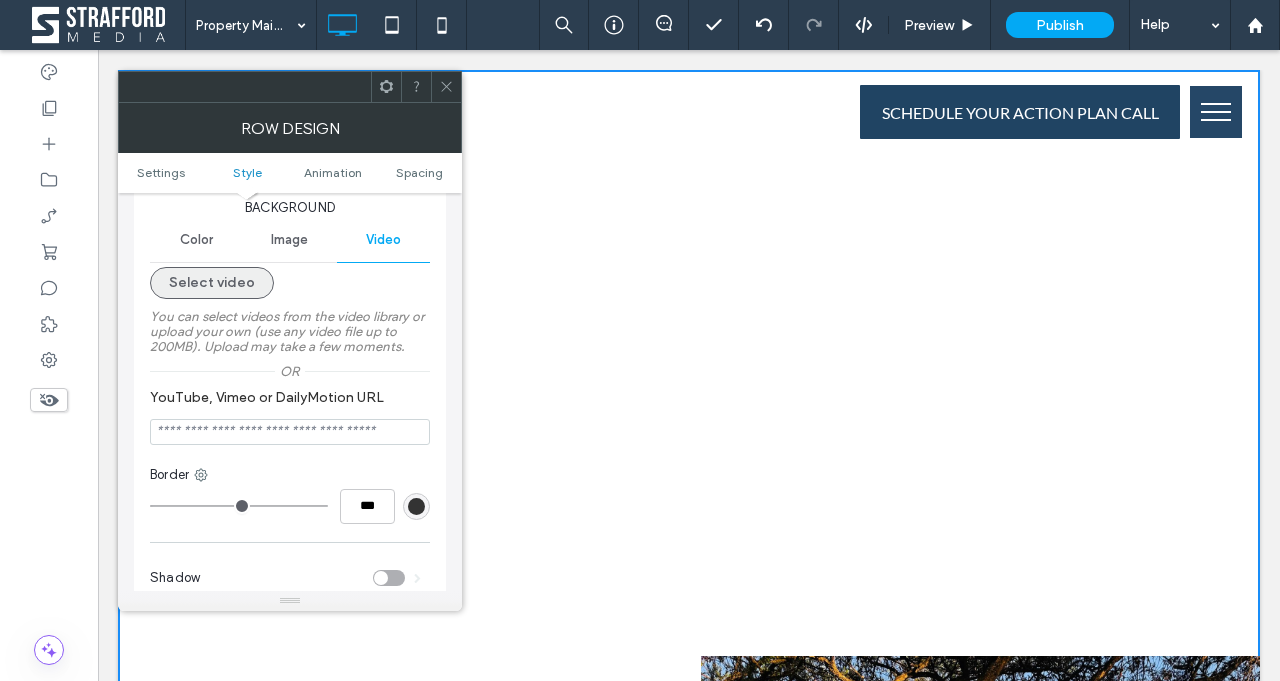 click on "Select video" at bounding box center (212, 283) 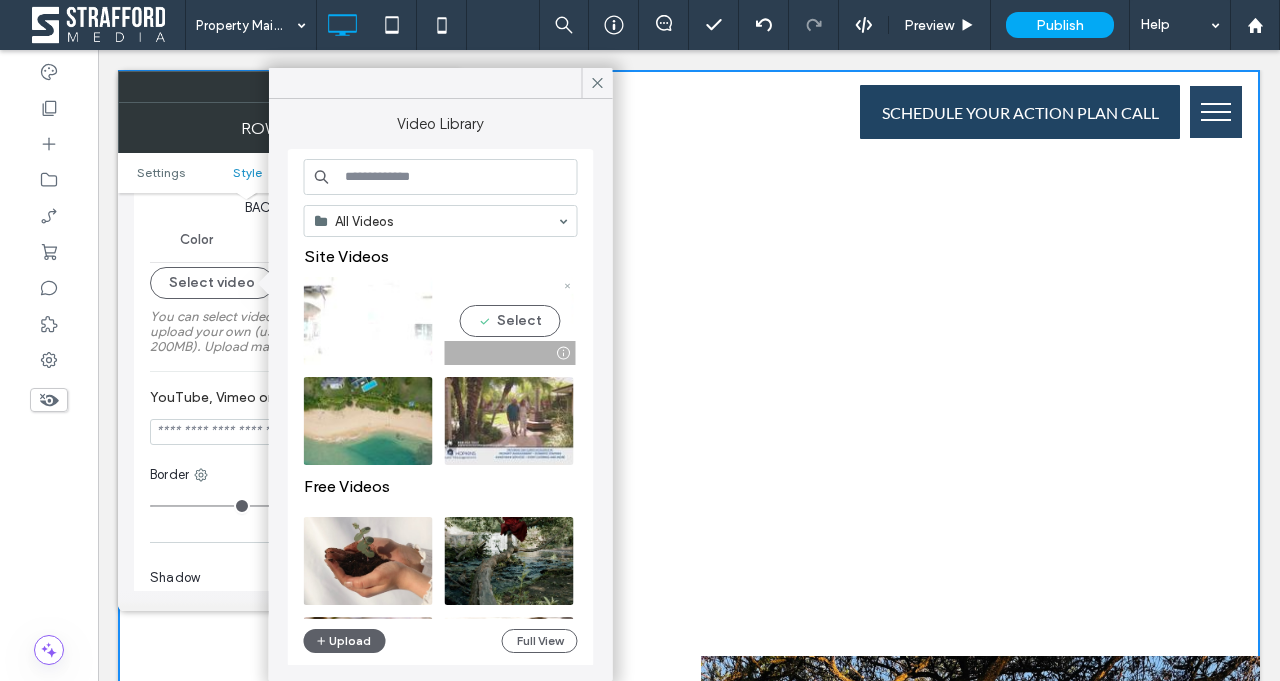 click at bounding box center (509, 321) 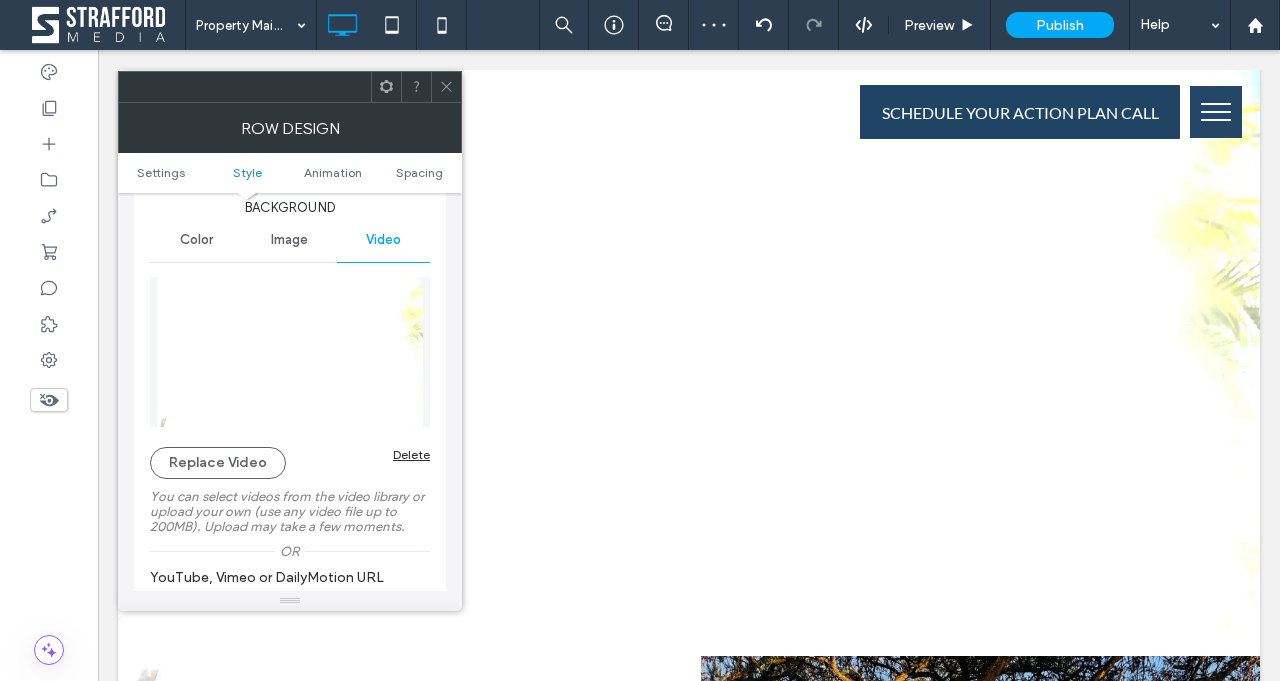 click at bounding box center (446, 87) 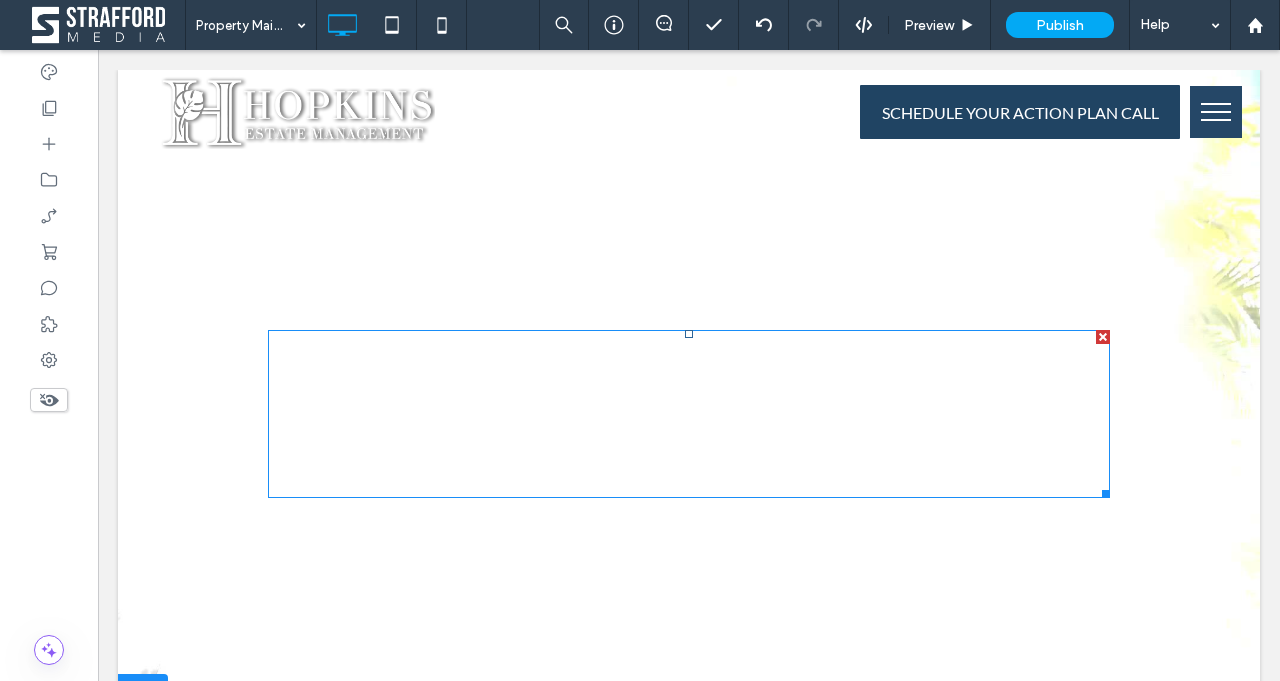 click on "Property Maintenance and Upkeep" at bounding box center (678, 413) 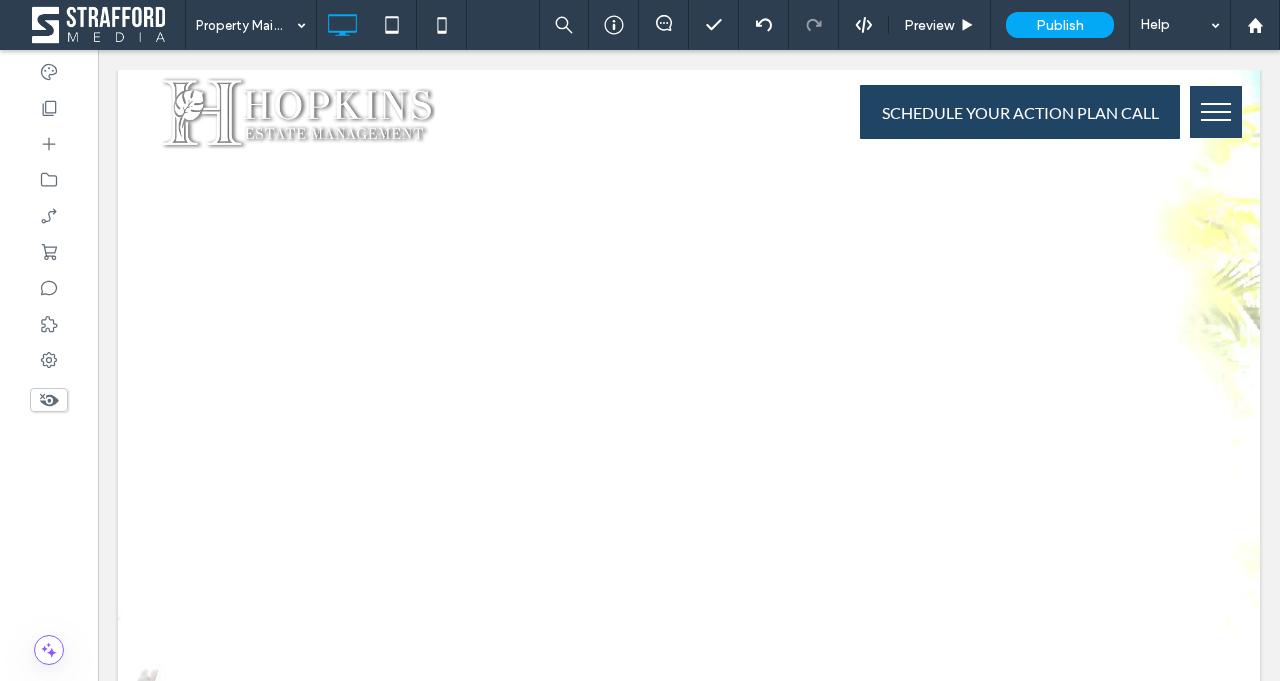 type on "**********" 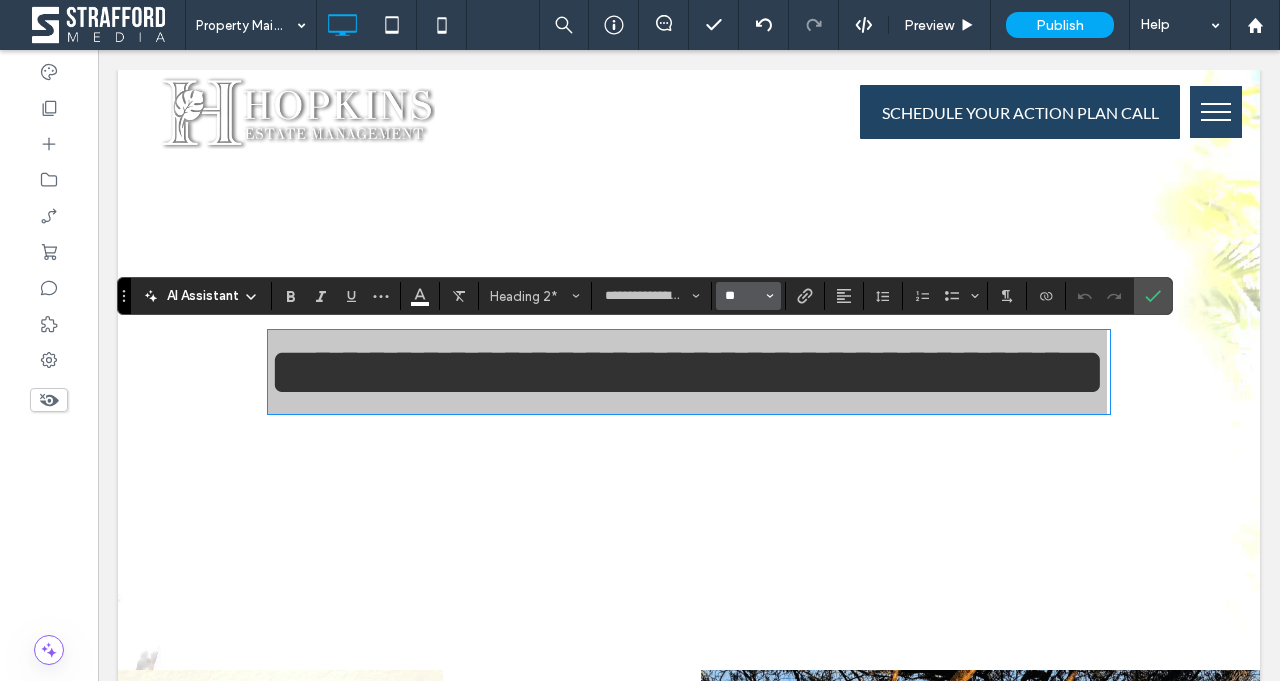click on "**" at bounding box center [742, 296] 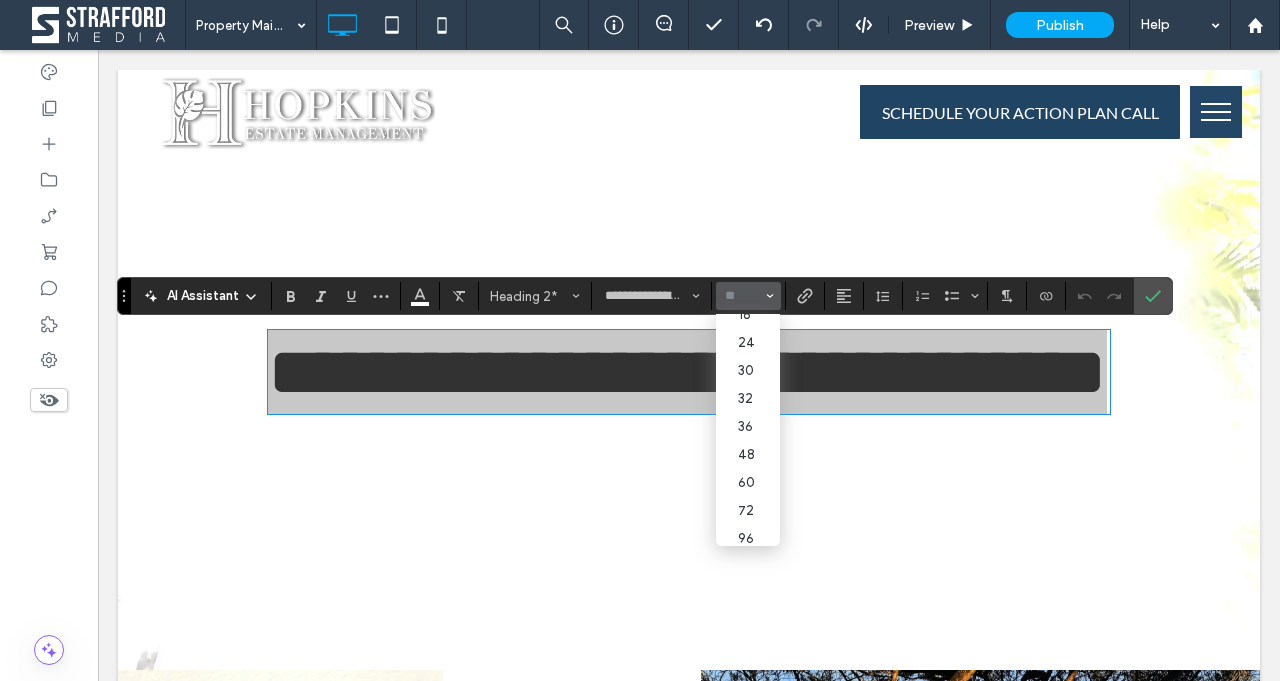 scroll, scrollTop: 216, scrollLeft: 0, axis: vertical 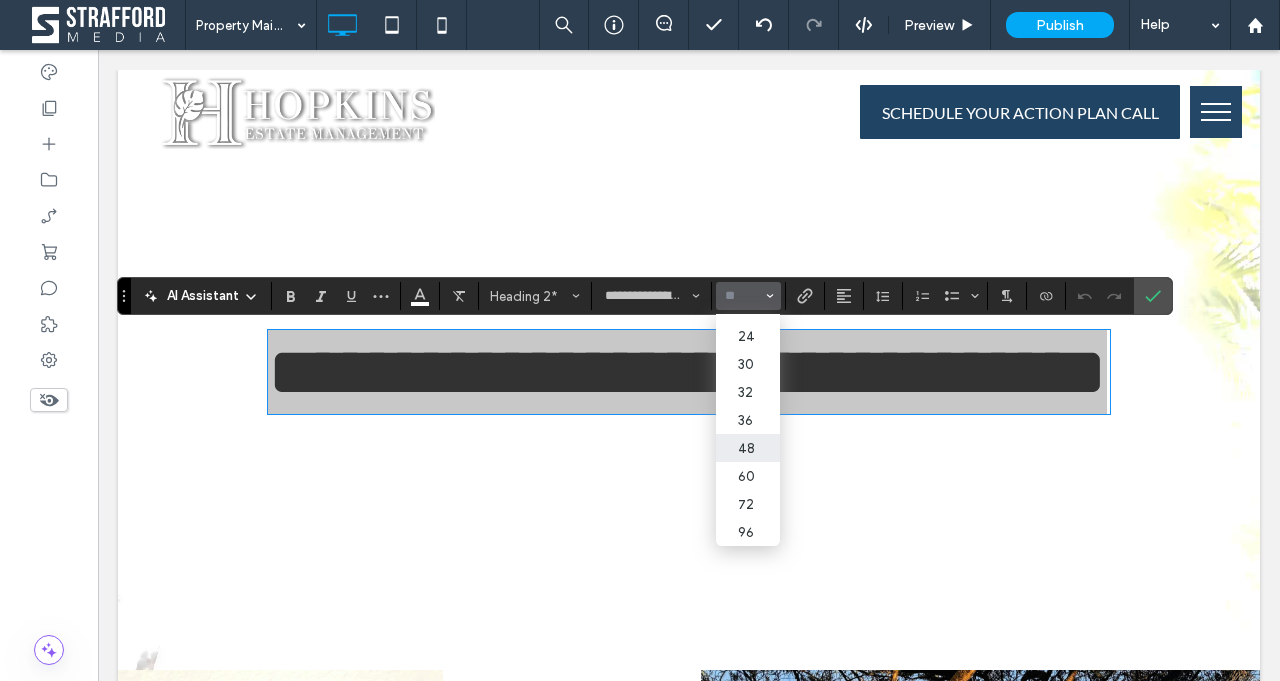 click on "48" at bounding box center (748, 448) 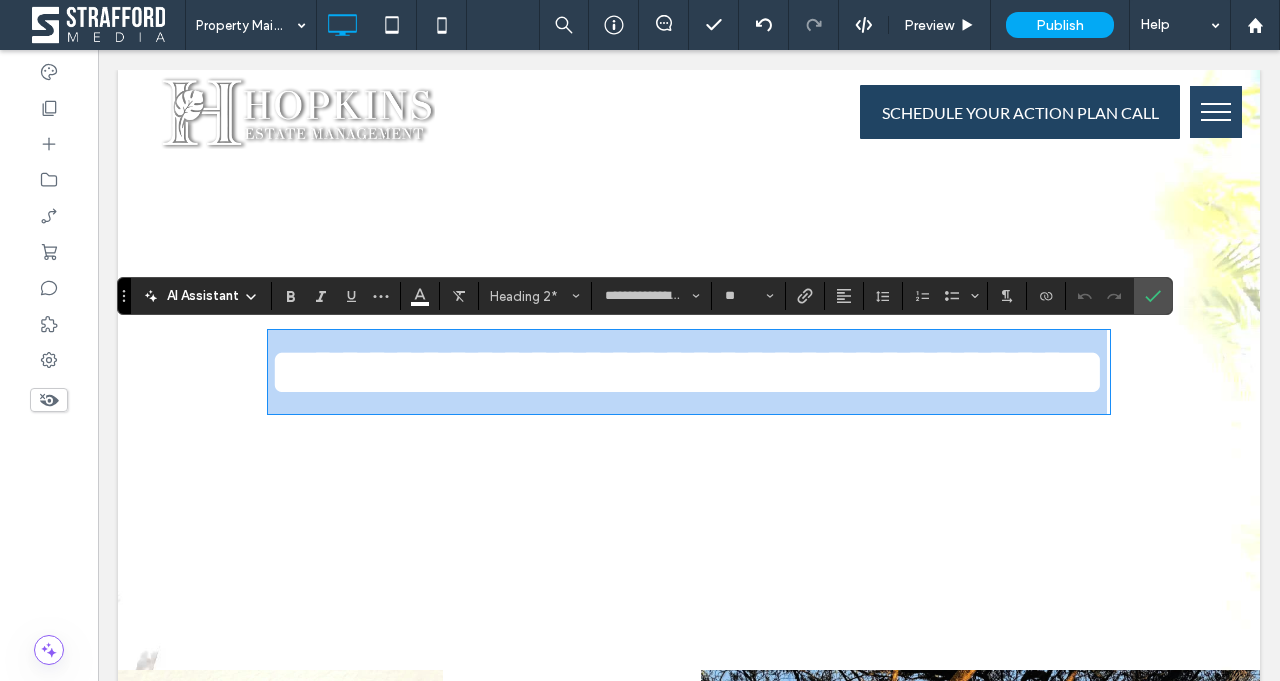 type on "**" 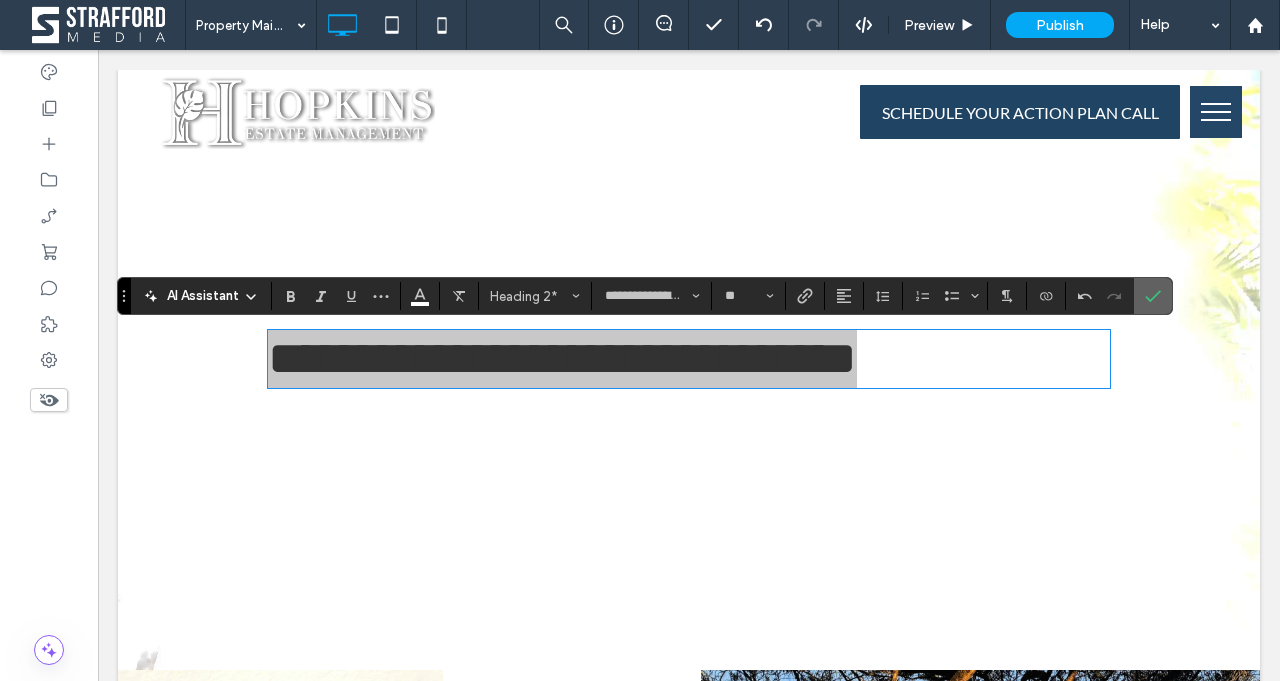 click 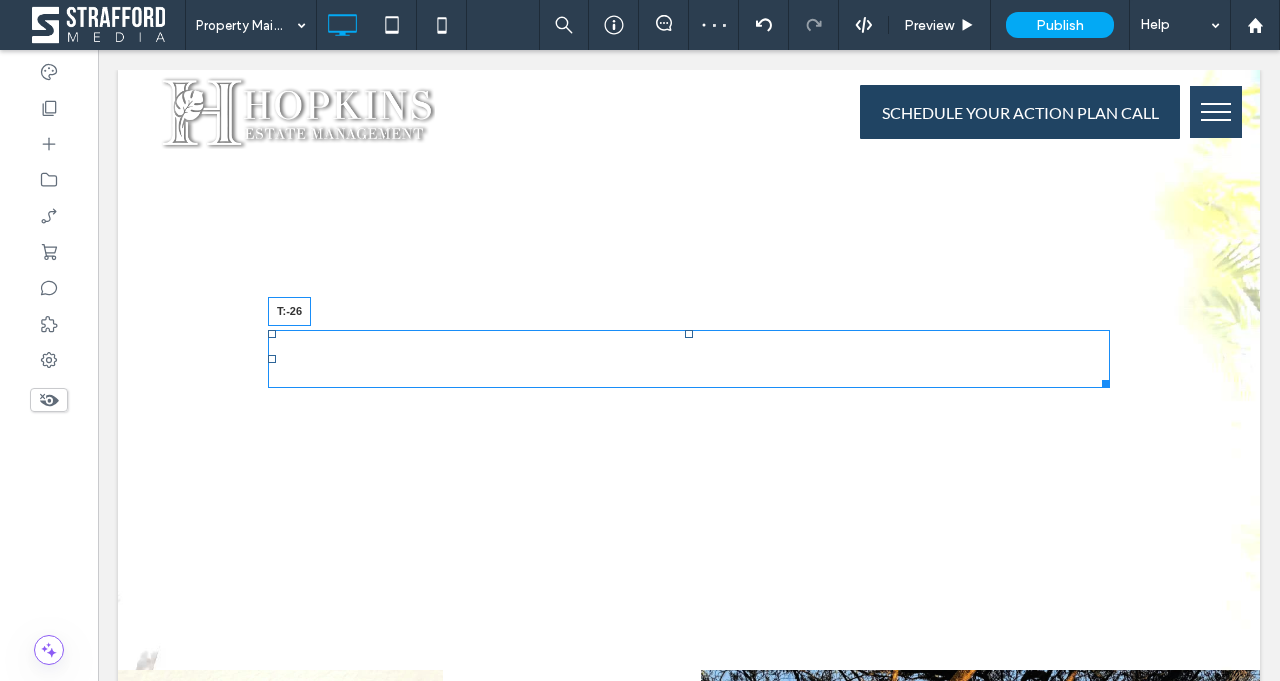 drag, startPoint x: 687, startPoint y: 332, endPoint x: 674, endPoint y: 439, distance: 107.78683 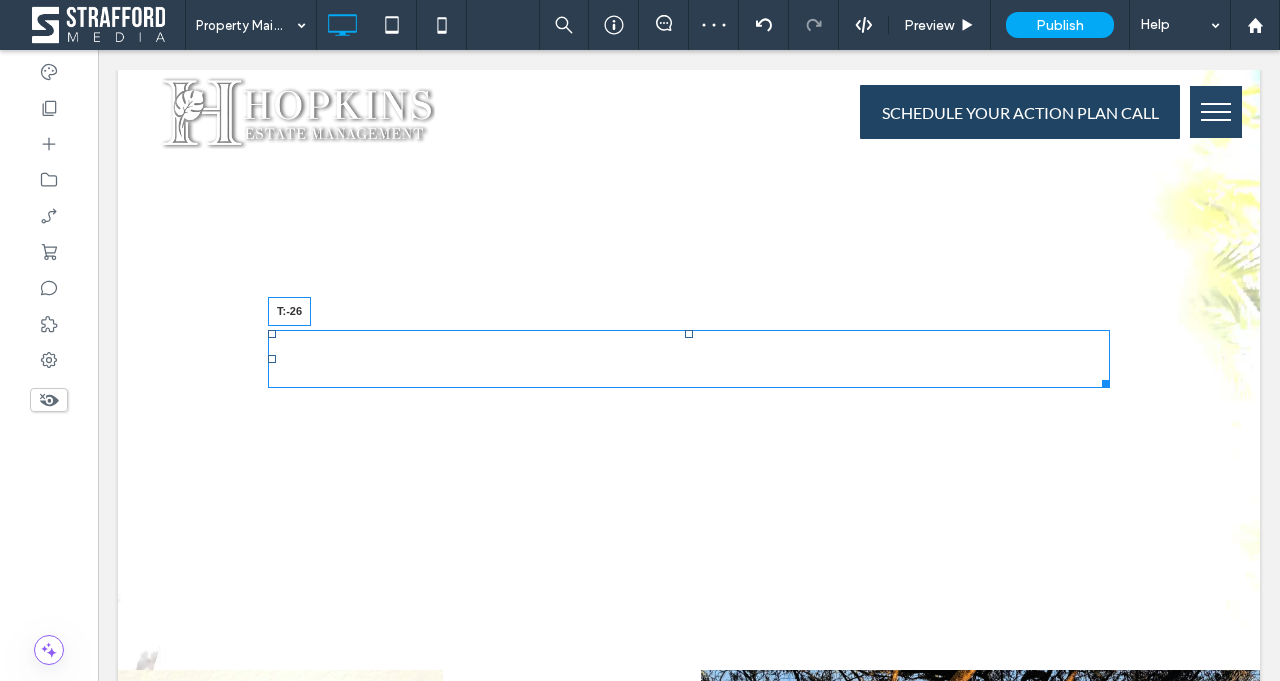 click on "Property Maintenance and Upkeep T:-26" at bounding box center (689, 359) 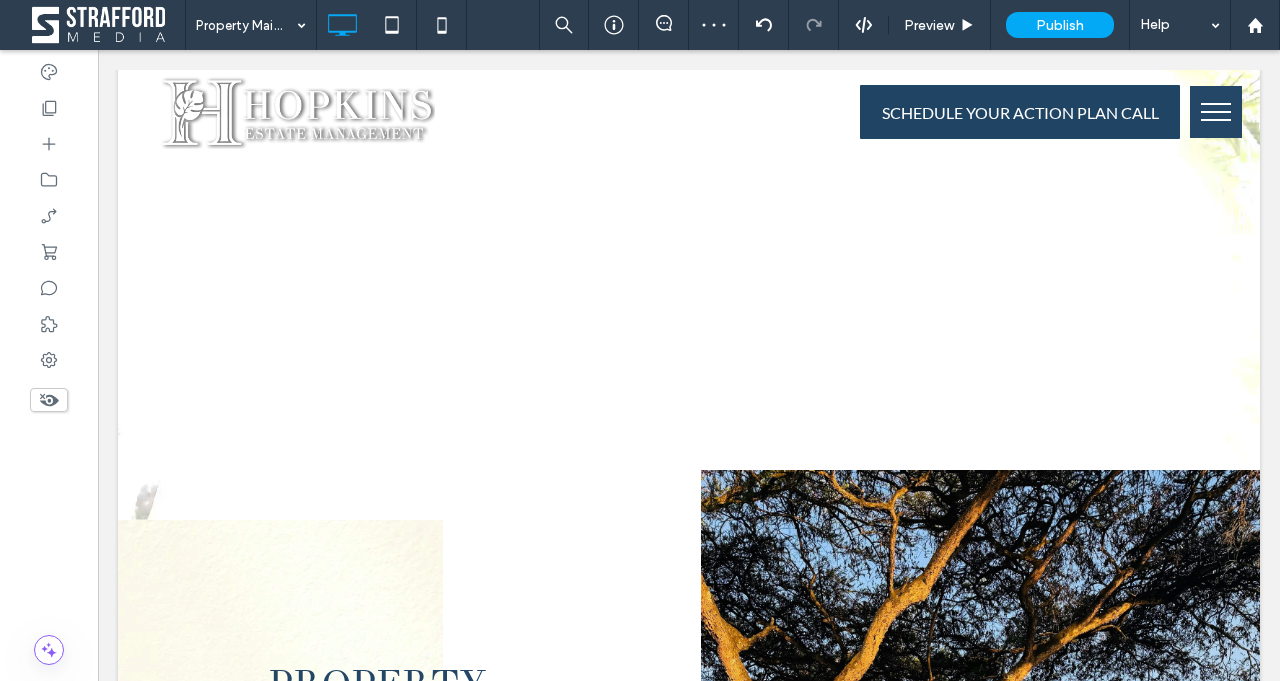scroll, scrollTop: 0, scrollLeft: 0, axis: both 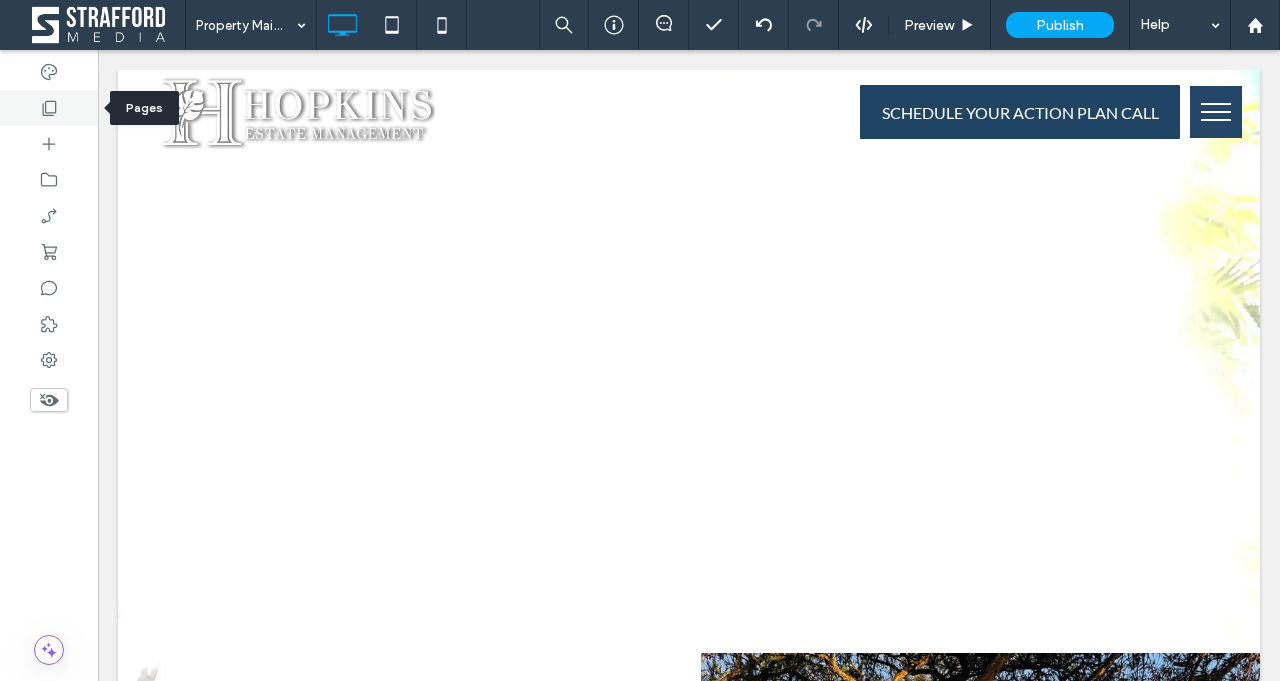 click 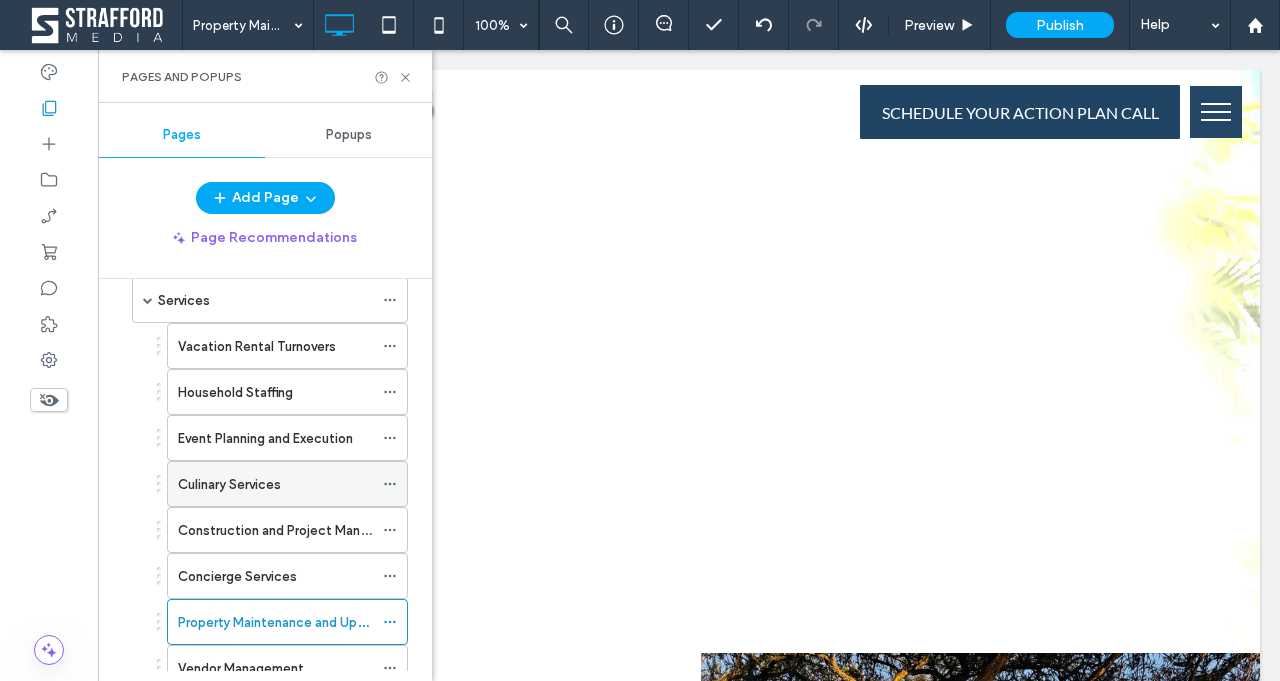 scroll, scrollTop: 150, scrollLeft: 0, axis: vertical 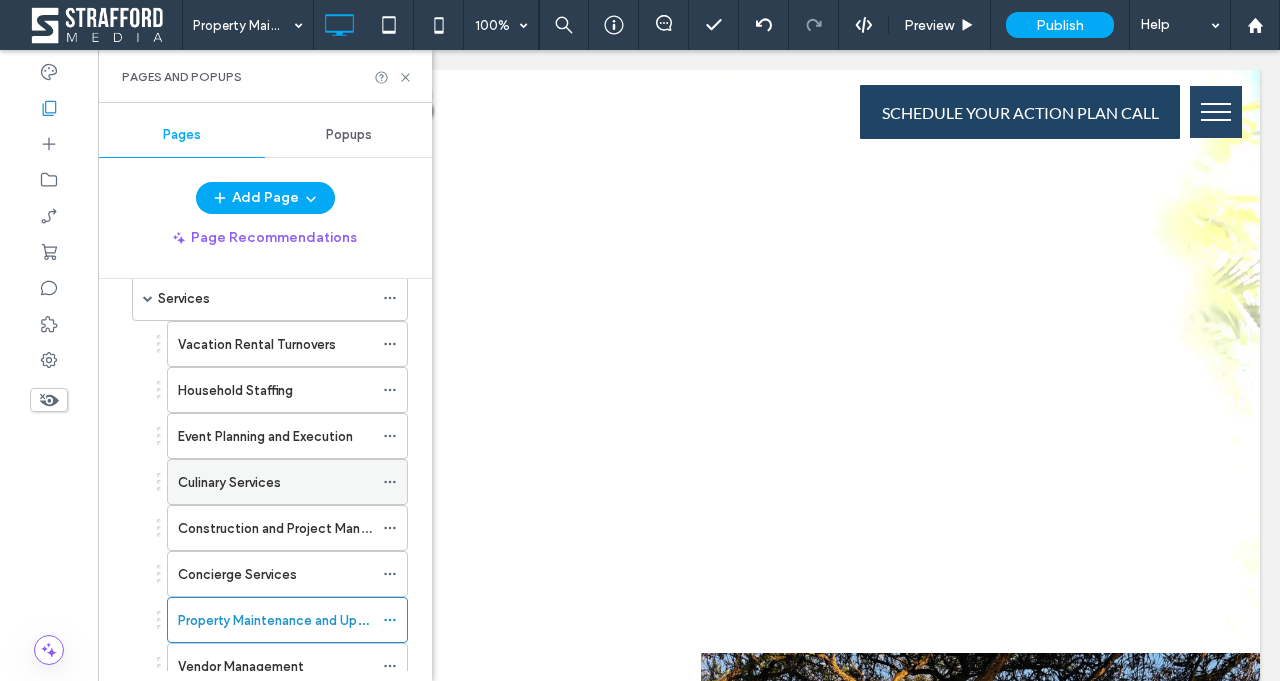 click on "Construction and Project Management" at bounding box center [296, 528] 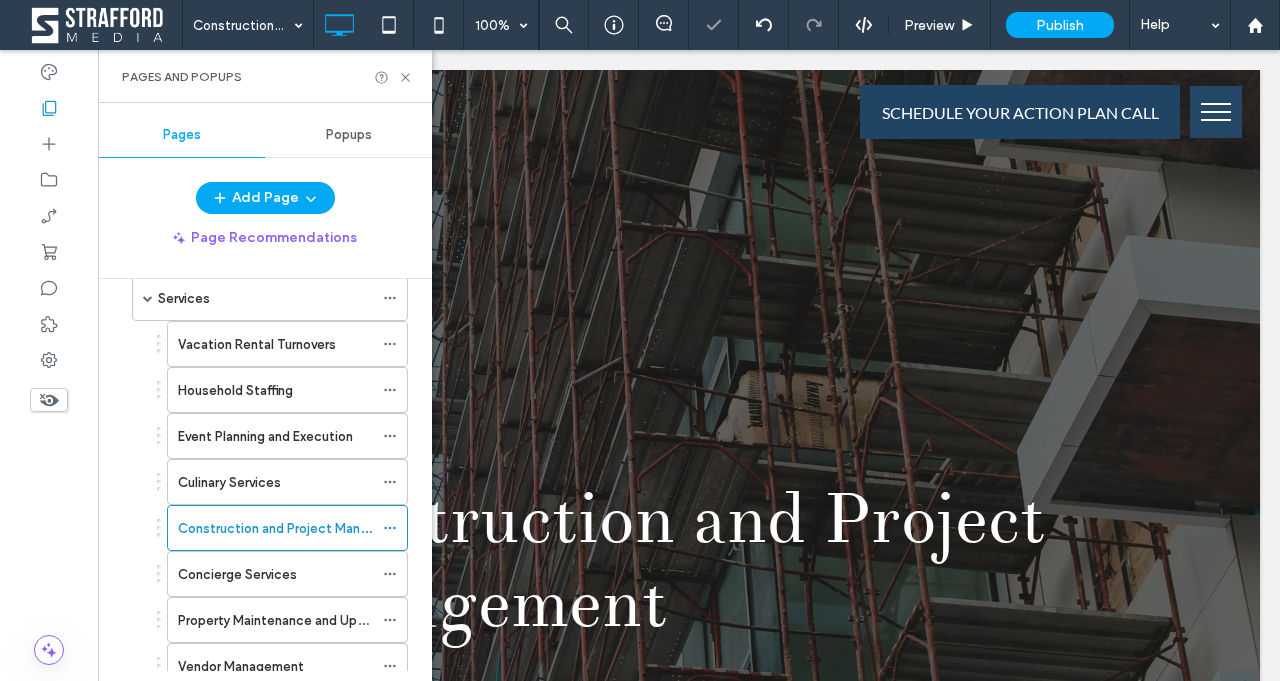 scroll, scrollTop: 0, scrollLeft: 0, axis: both 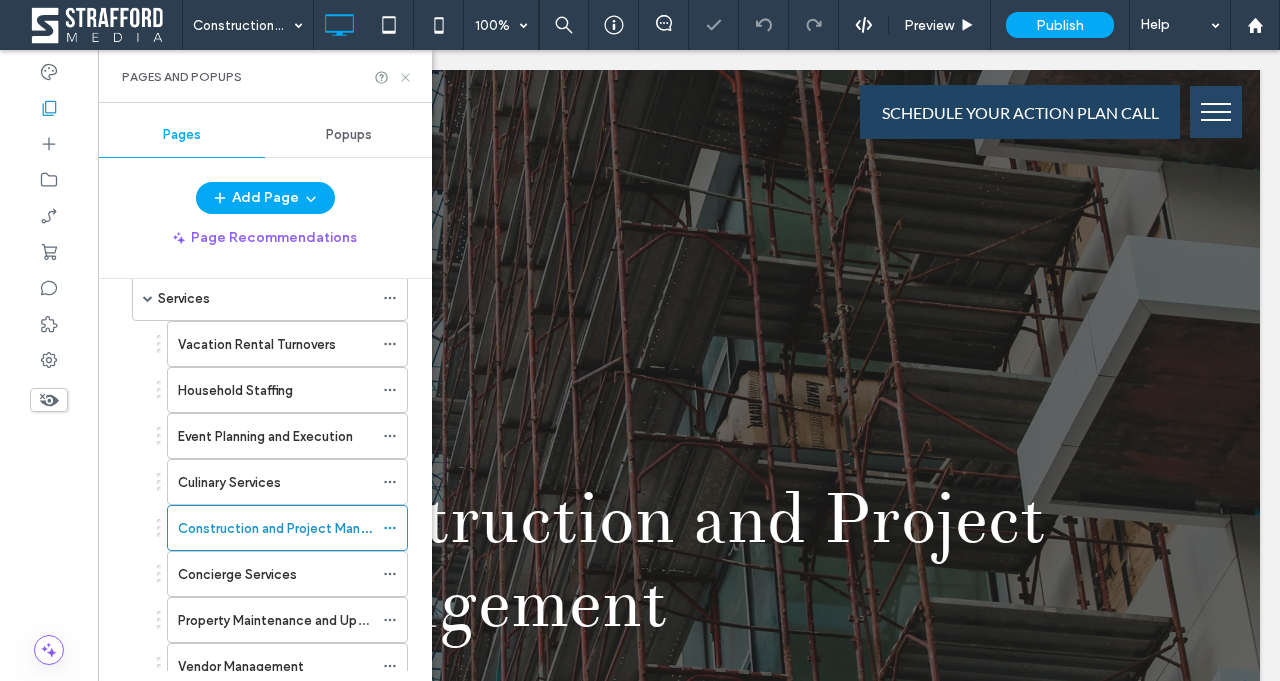 click 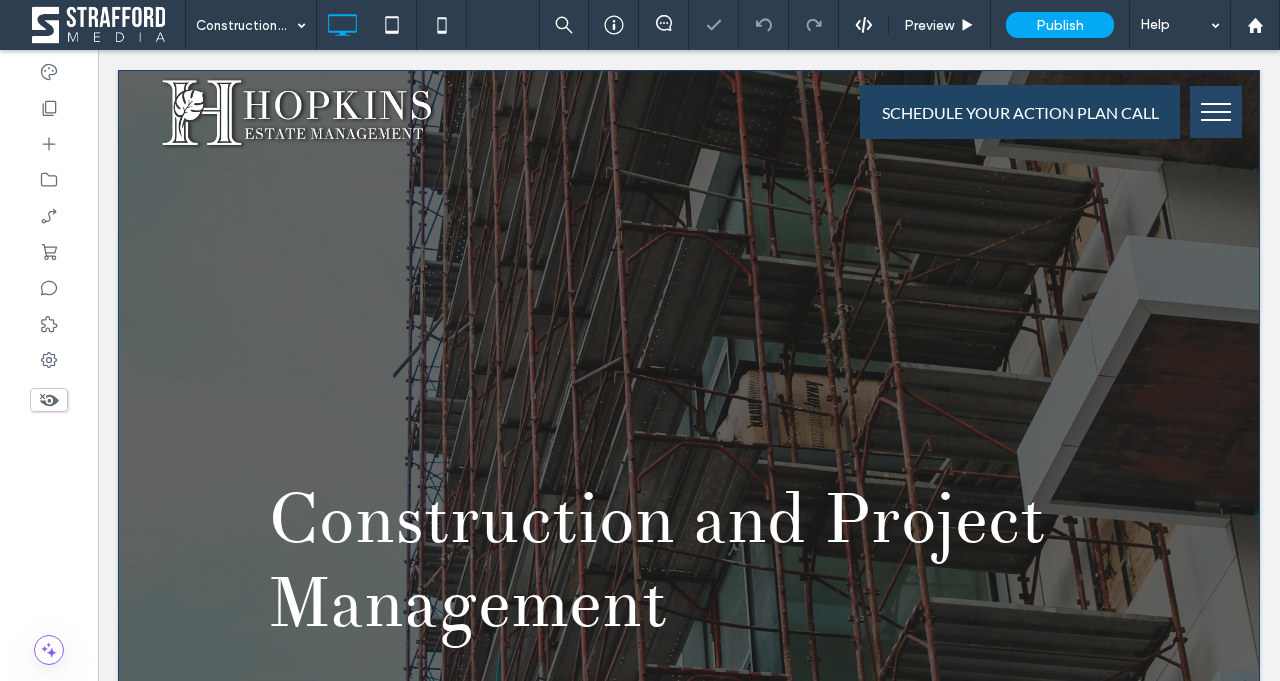 click on "Construction and Project Management
Click To Paste
Row + Add Section" at bounding box center (689, 462) 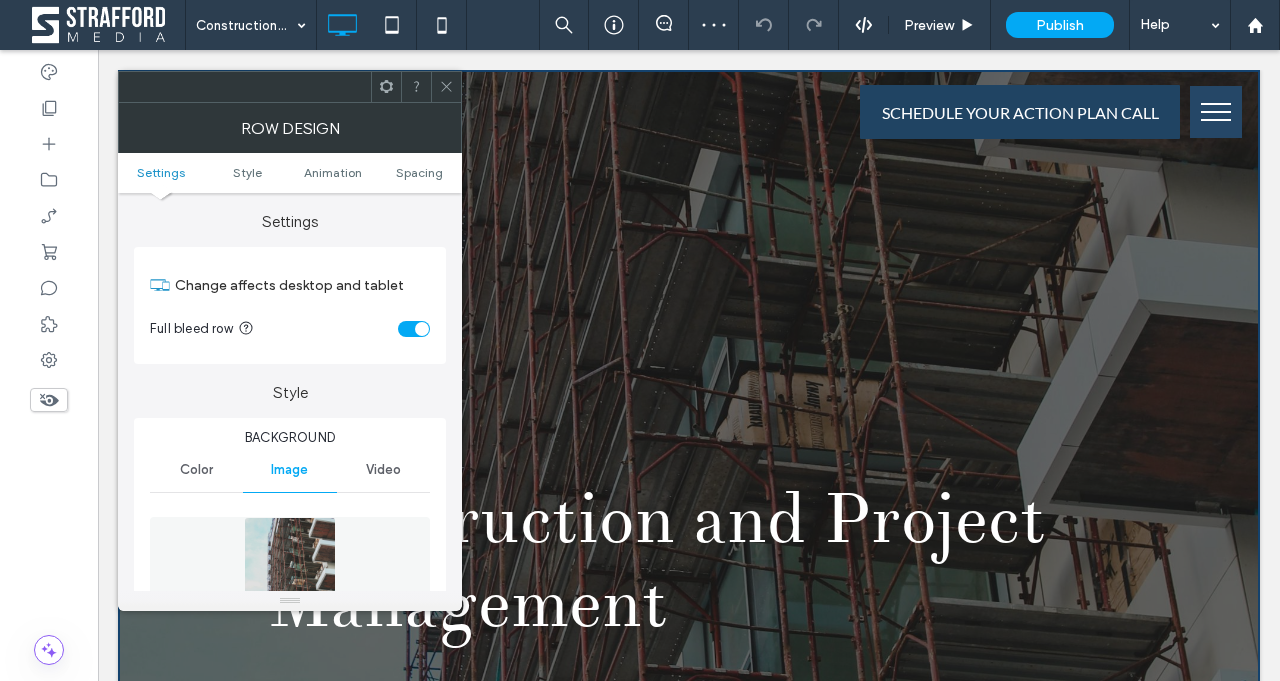 click on "Video" at bounding box center (383, 470) 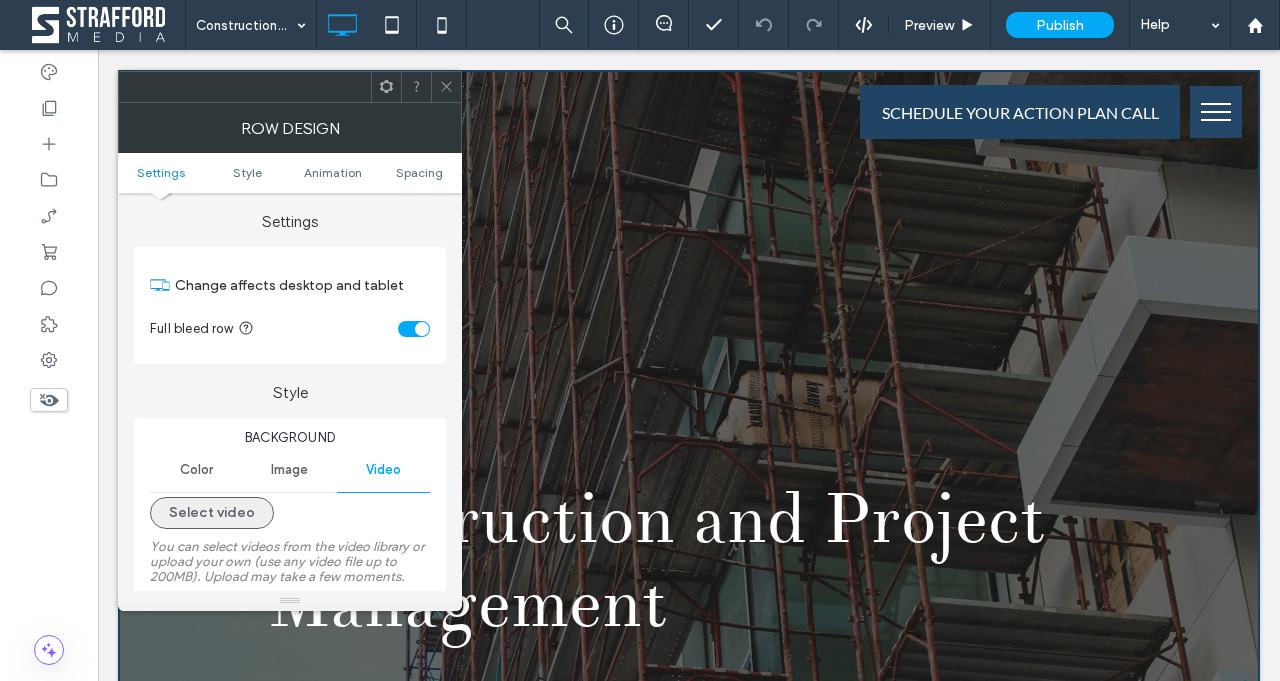 click on "Select video" at bounding box center (212, 513) 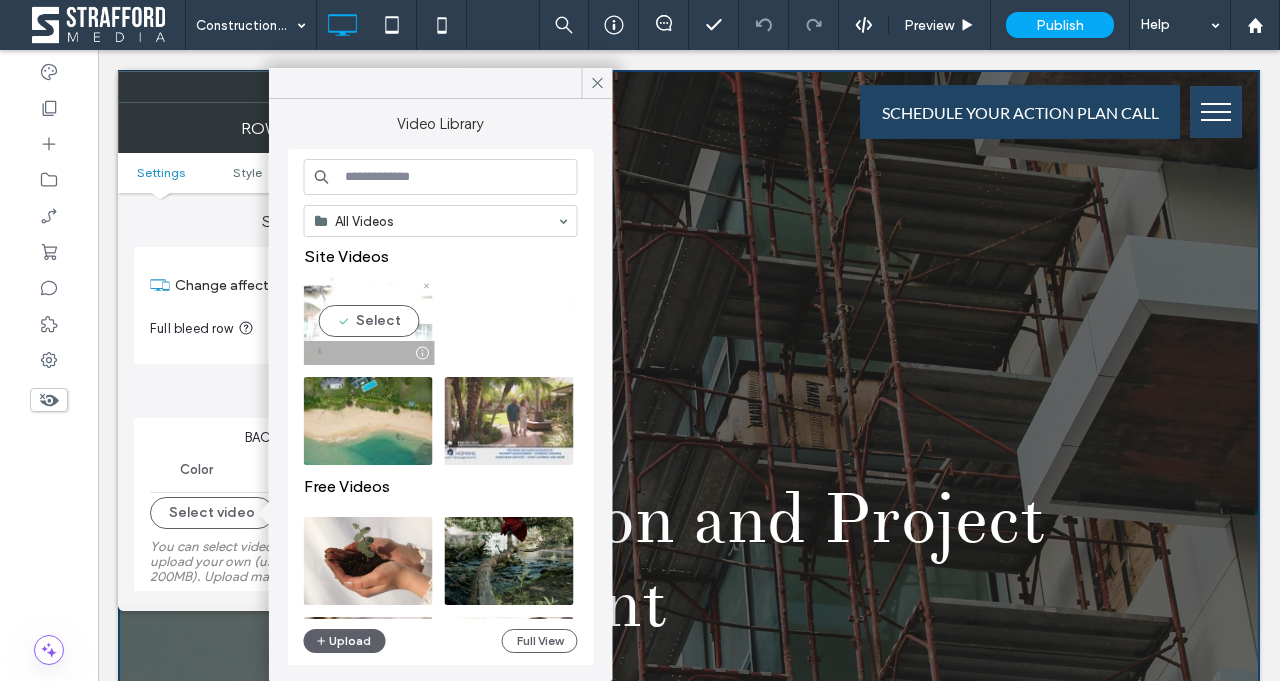 click at bounding box center [368, 321] 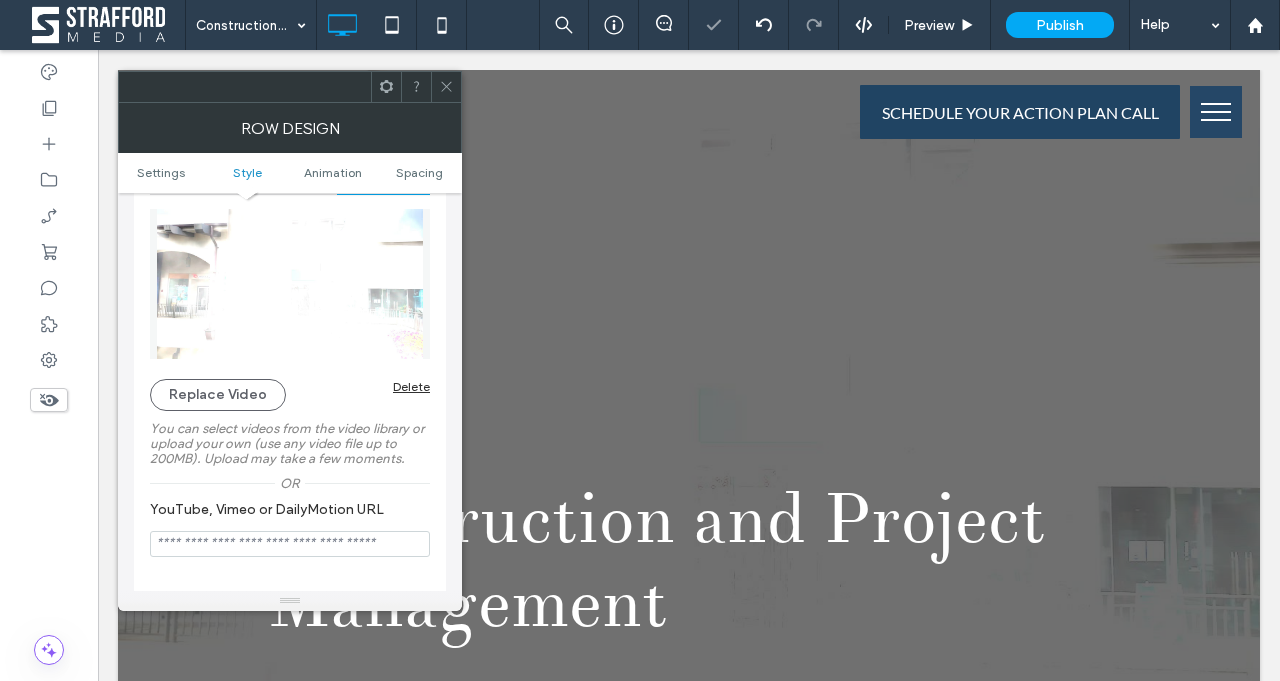 scroll, scrollTop: 370, scrollLeft: 0, axis: vertical 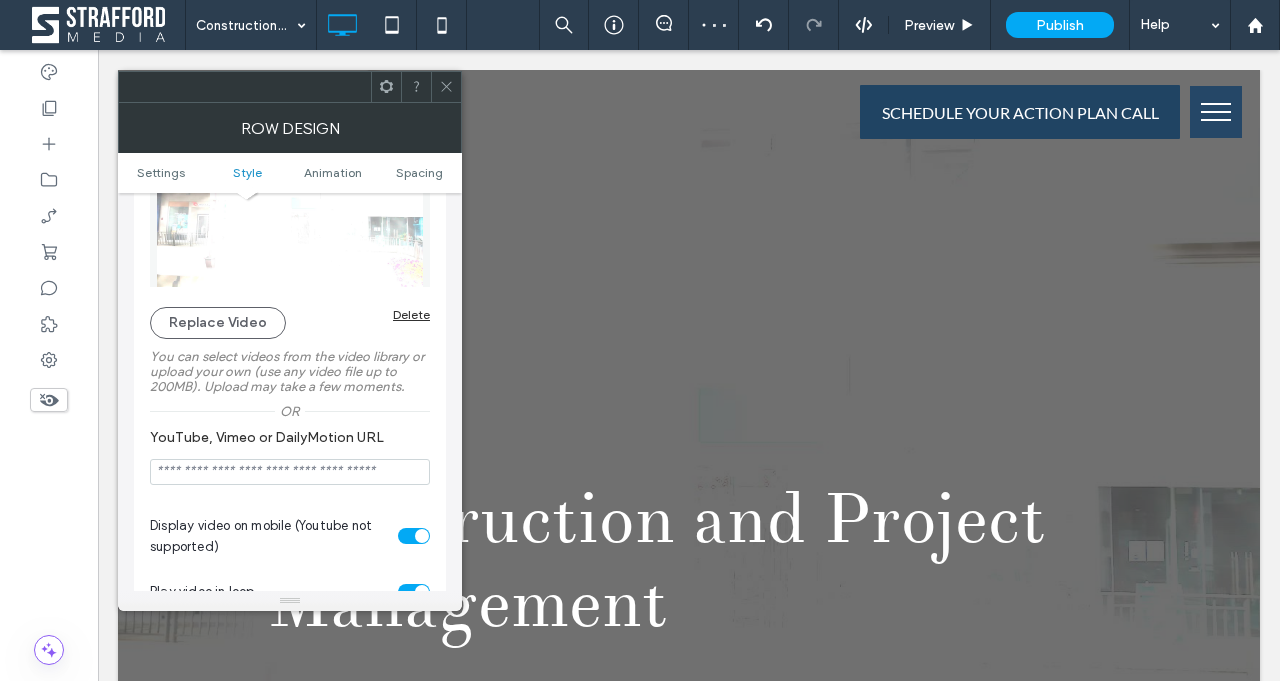 click 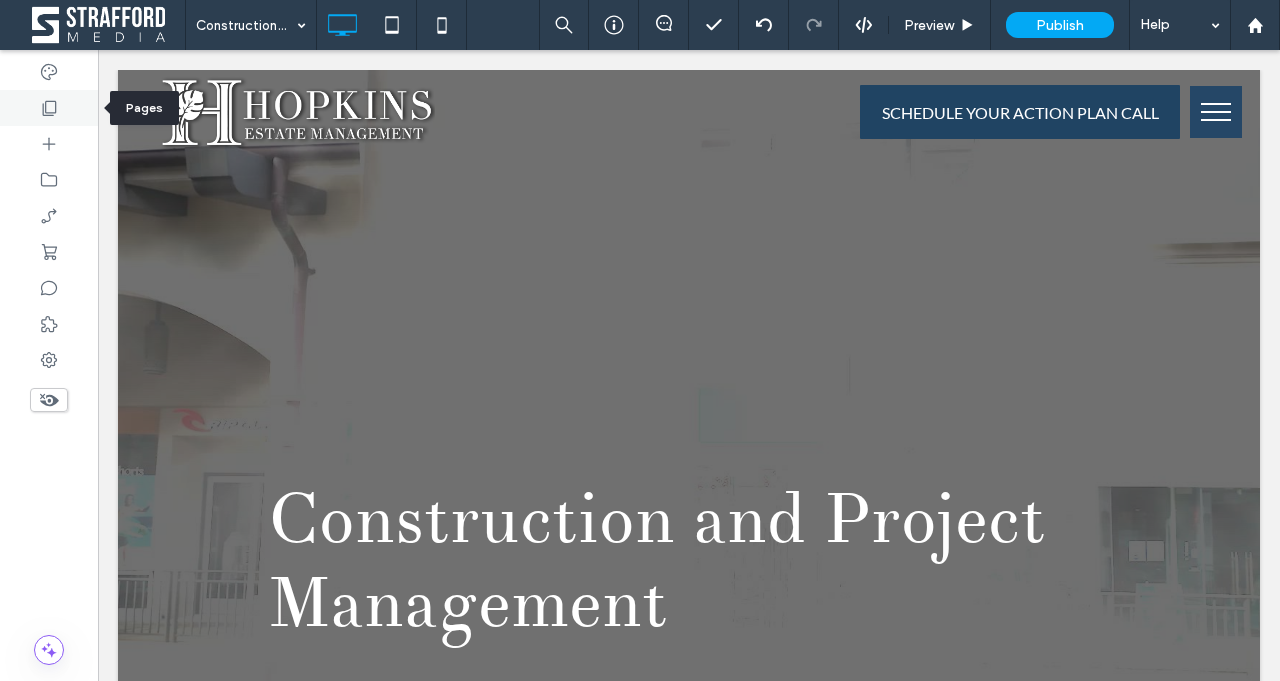 click 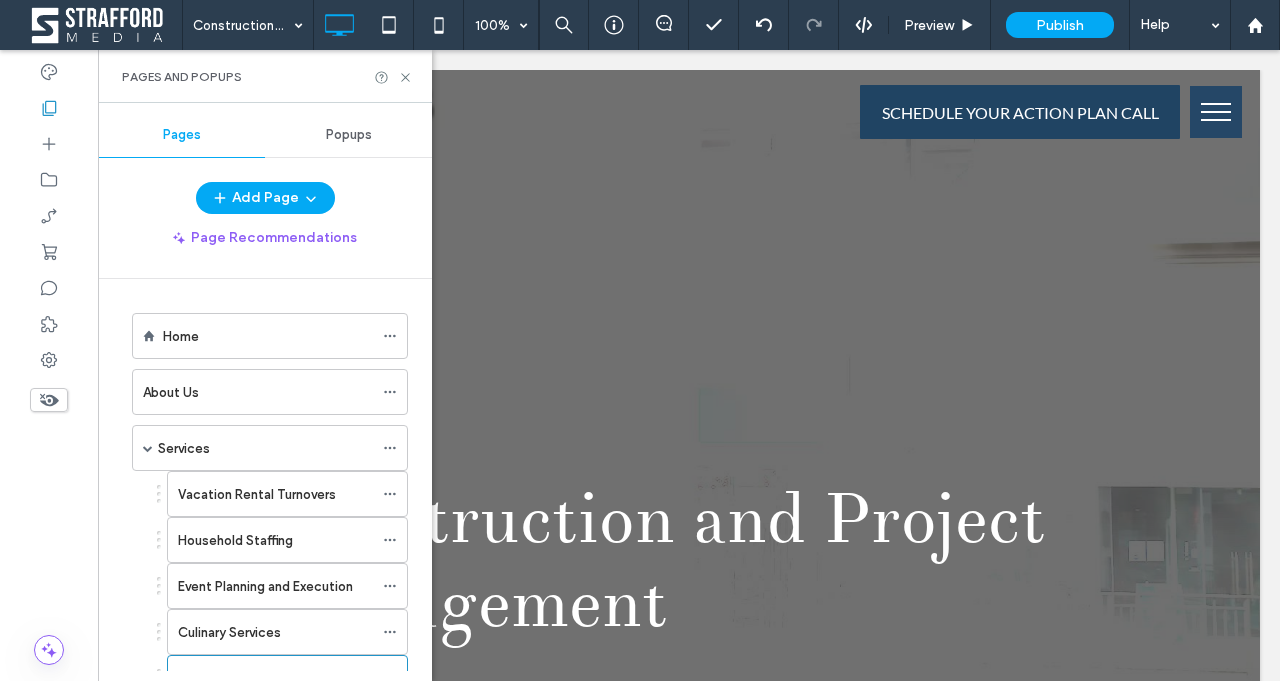 click on "Home About Us Services Vacation Rental Turnovers Household Staffing Event Planning and Execution Culinary Services Construction and Project Management Concierge Services Property Maintenance and Upkeep Vendor Management Landscaping and Water Feature Maintenance Vehicle Maintenance and Private Driving Financial Oversight Safety and Security Checks, and Emergency Preparation Blog Estate Management Options Reviews Contact Us Blog Become A Vendor Vendor Application Privacy Terms of Service Handyman Request Form" at bounding box center (257, 948) 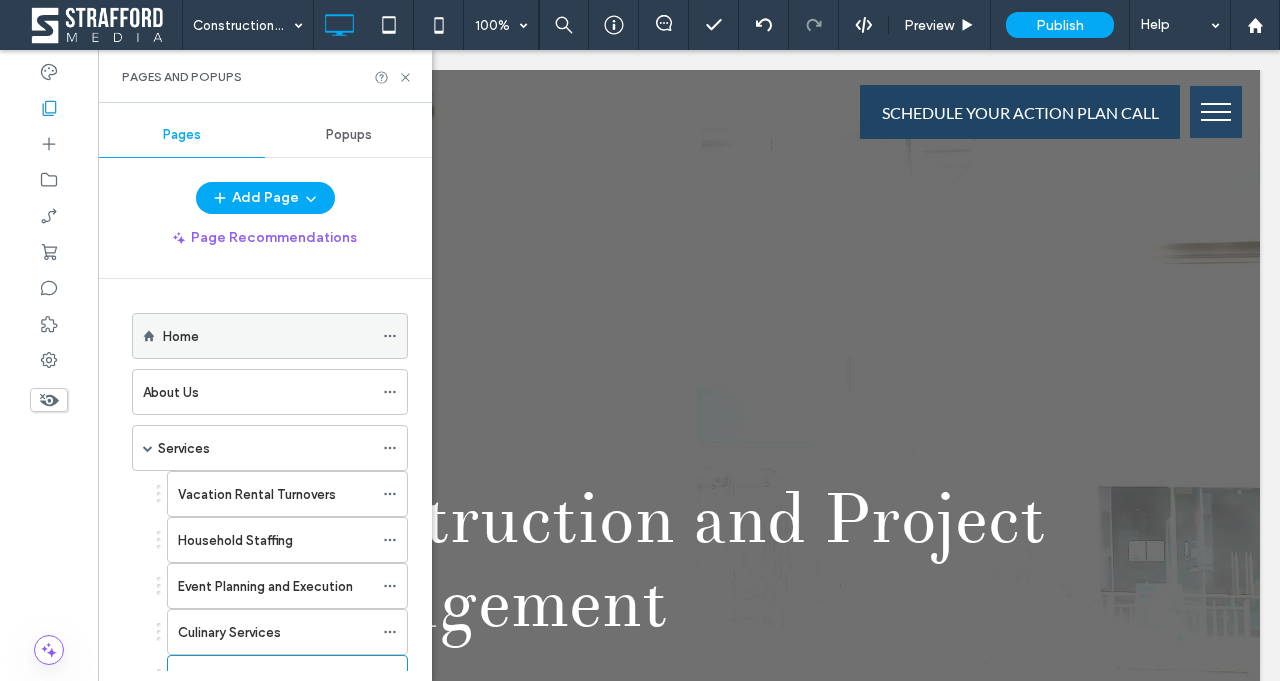 click on "Home" at bounding box center (268, 336) 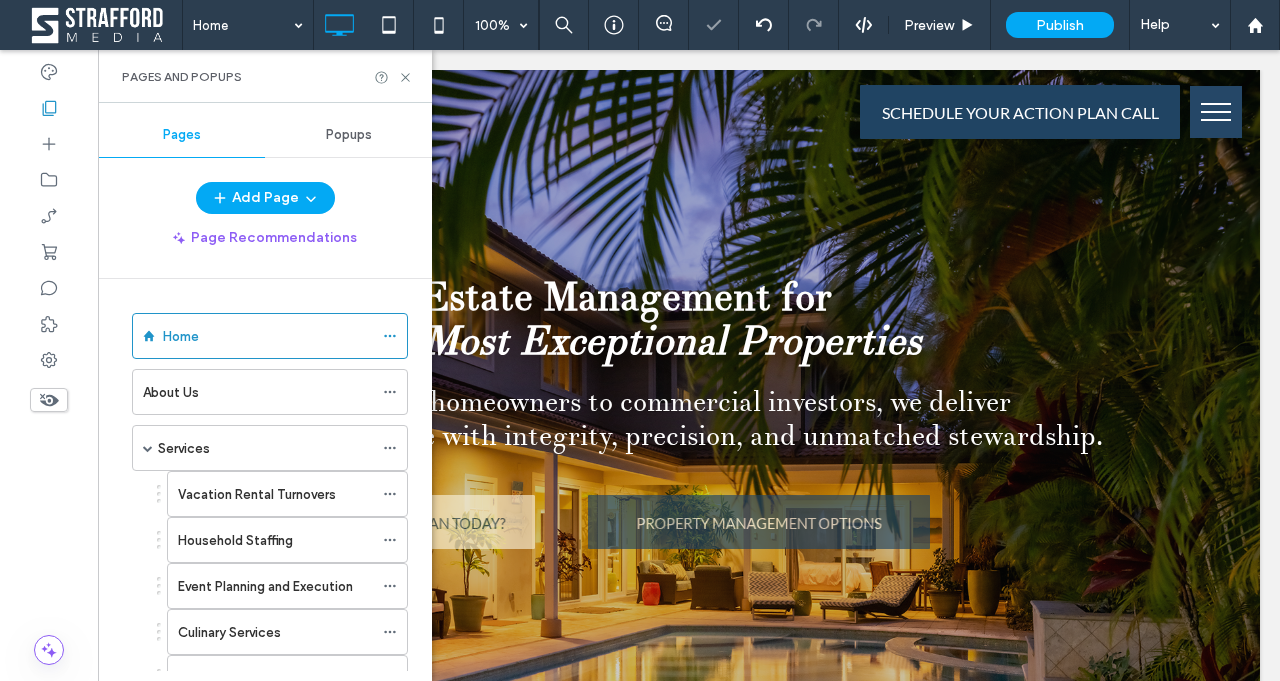 scroll, scrollTop: 0, scrollLeft: 0, axis: both 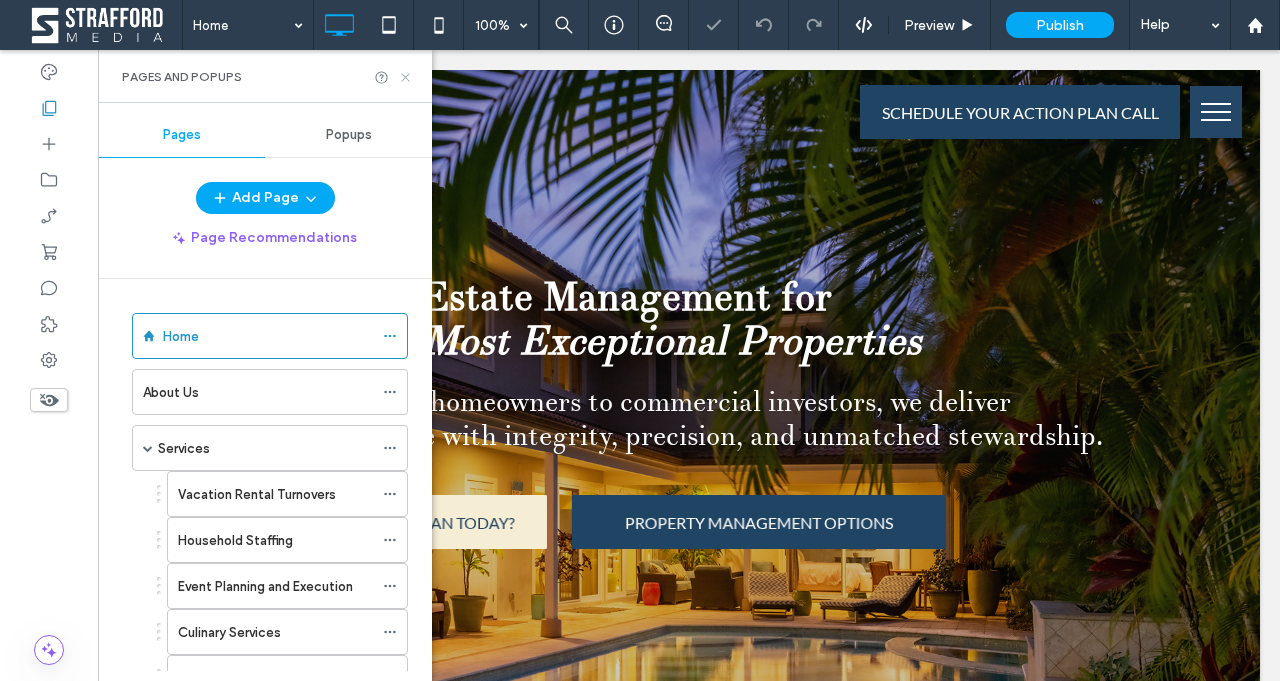 click 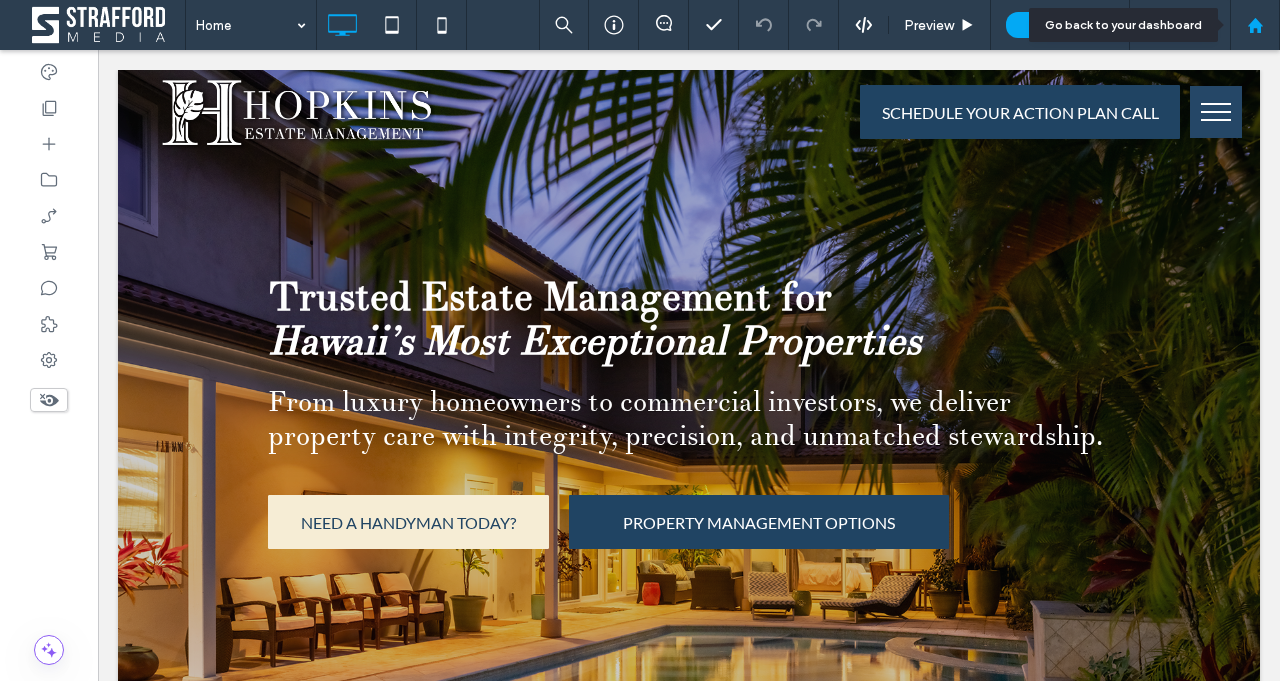click 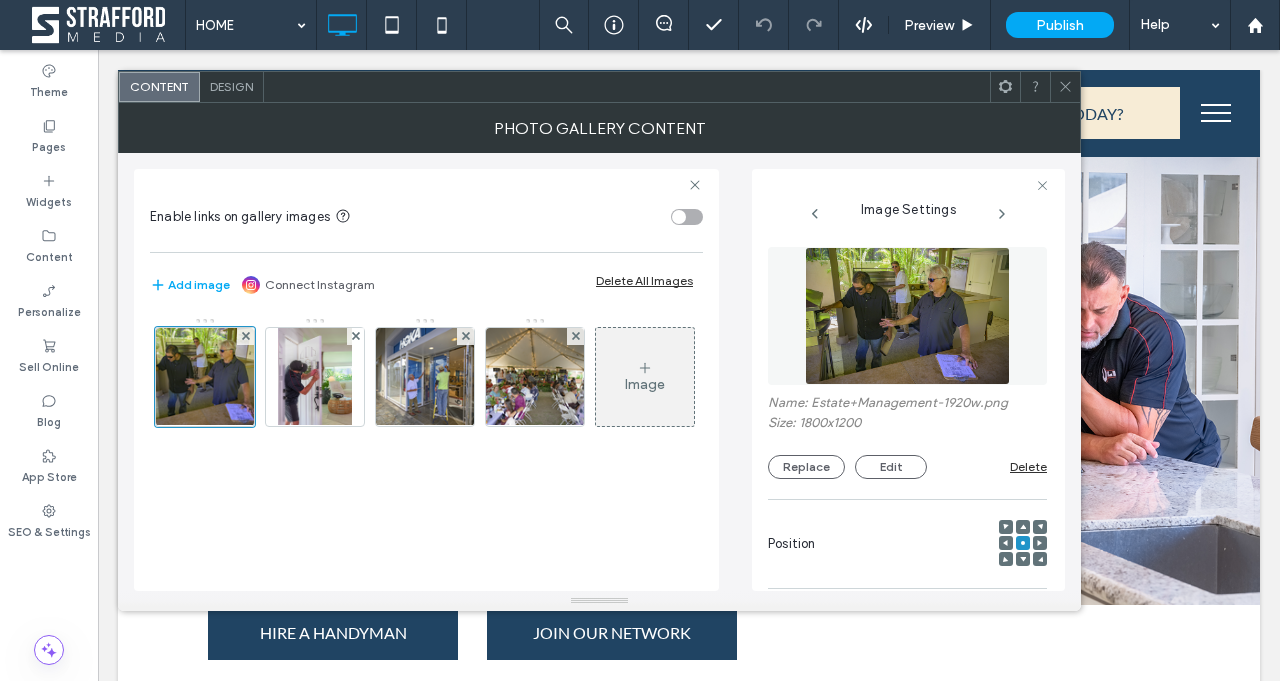 scroll, scrollTop: 1381, scrollLeft: 0, axis: vertical 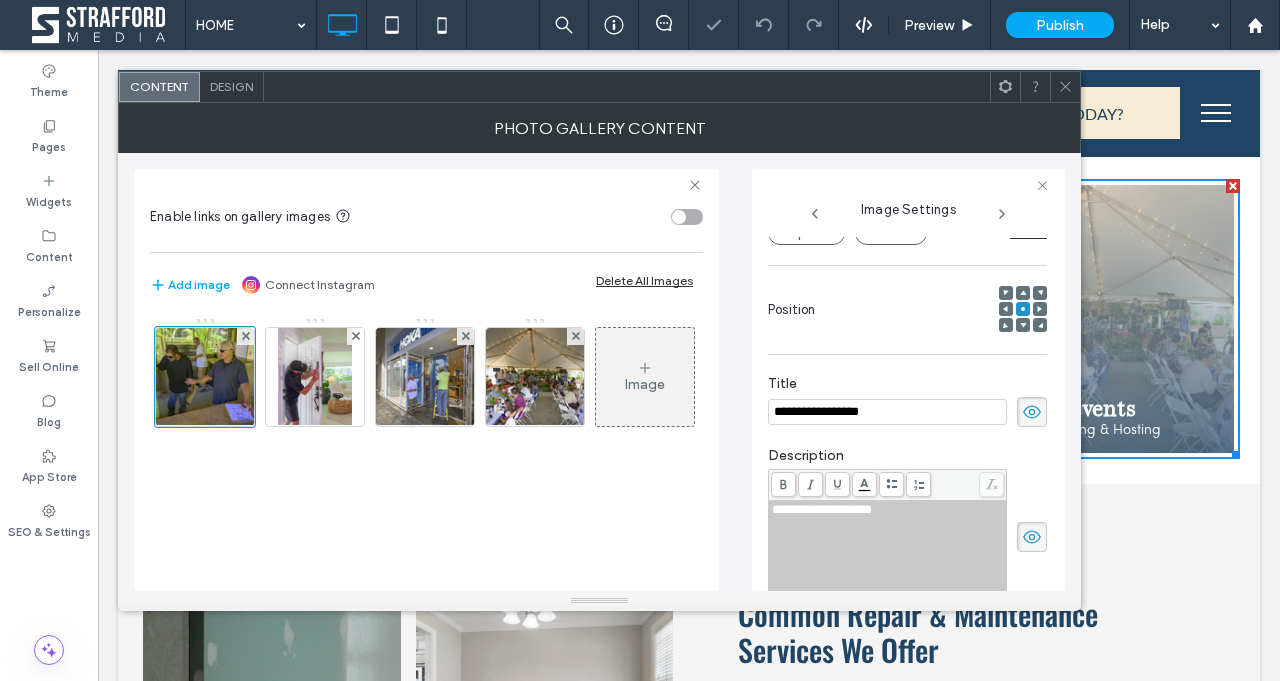 click at bounding box center [687, 217] 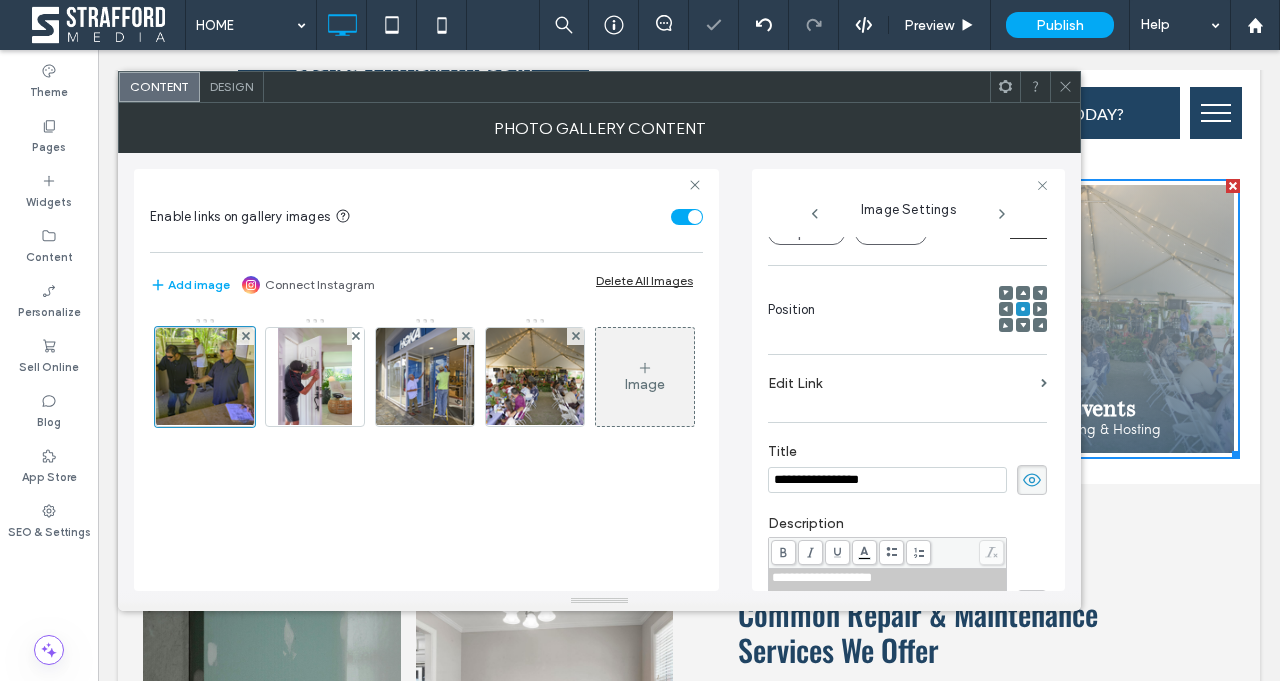 click at bounding box center (695, 217) 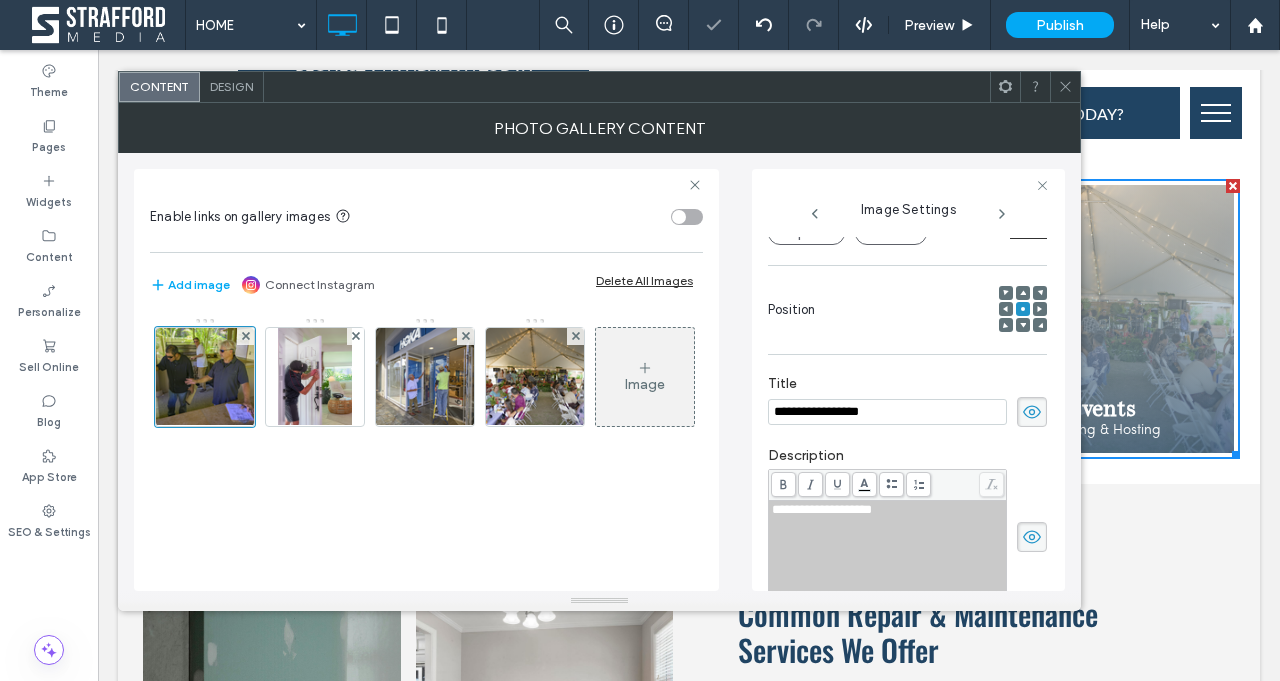 click at bounding box center [687, 217] 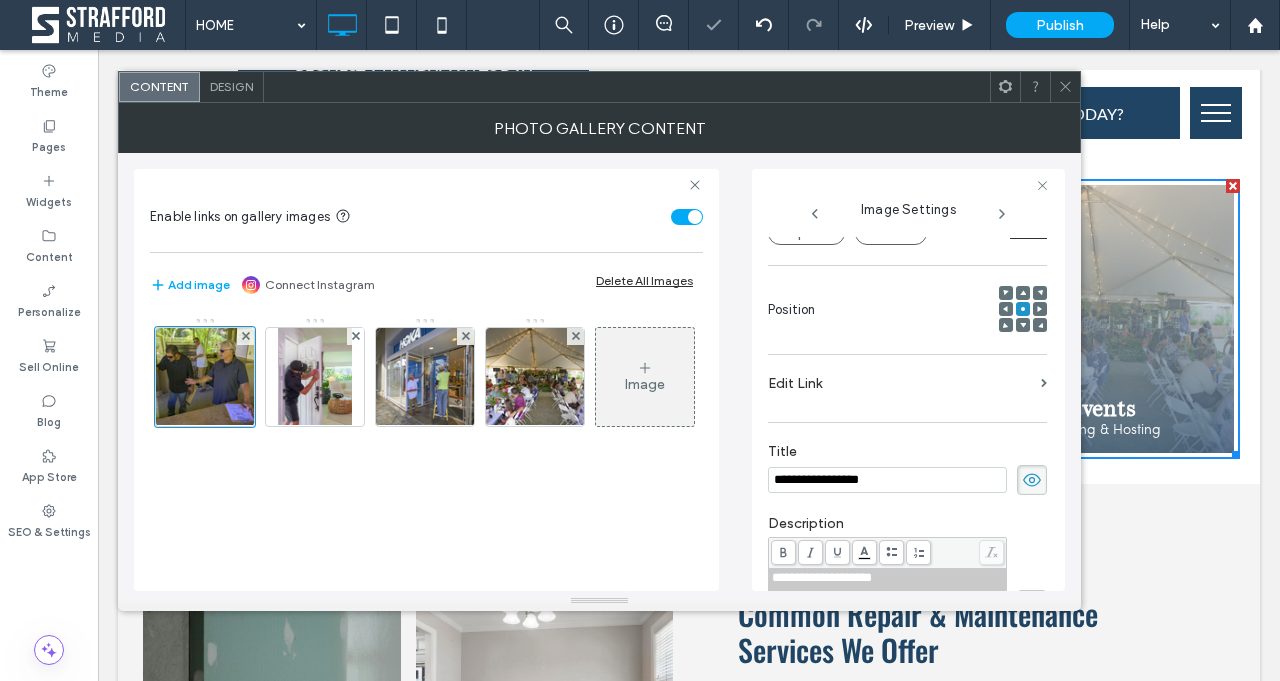 click on "Edit Link" at bounding box center [900, 383] 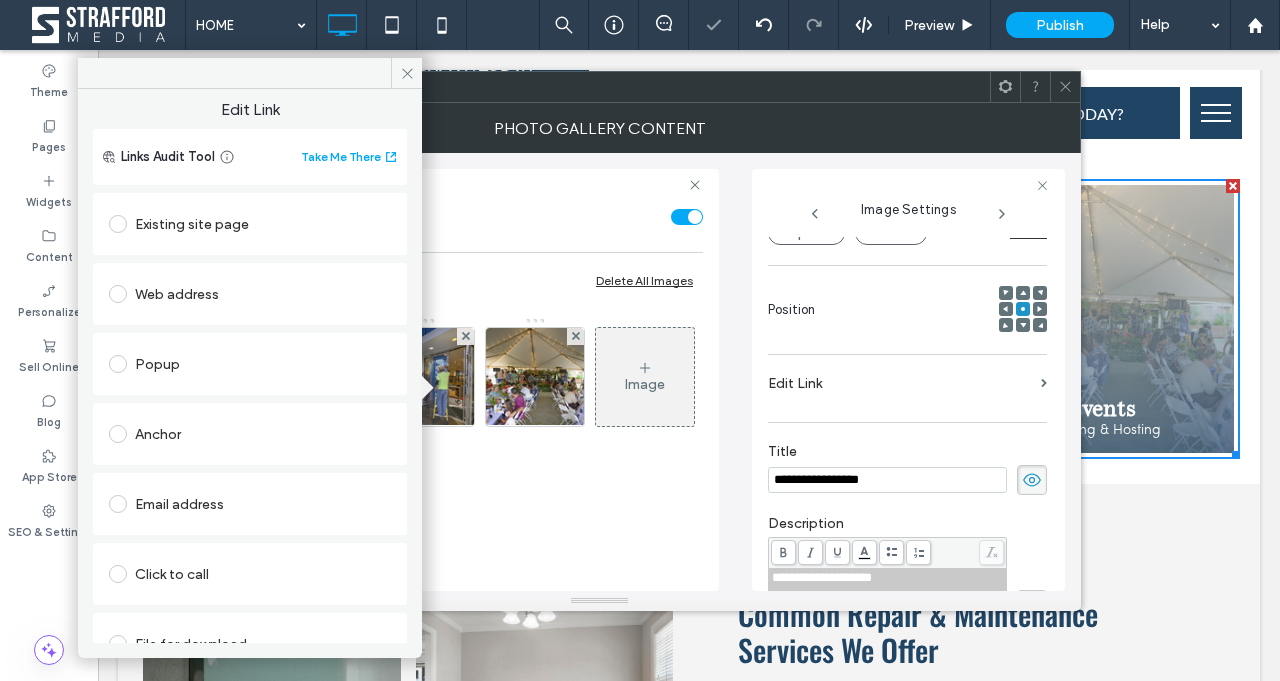 click on "Existing site page" at bounding box center (250, 224) 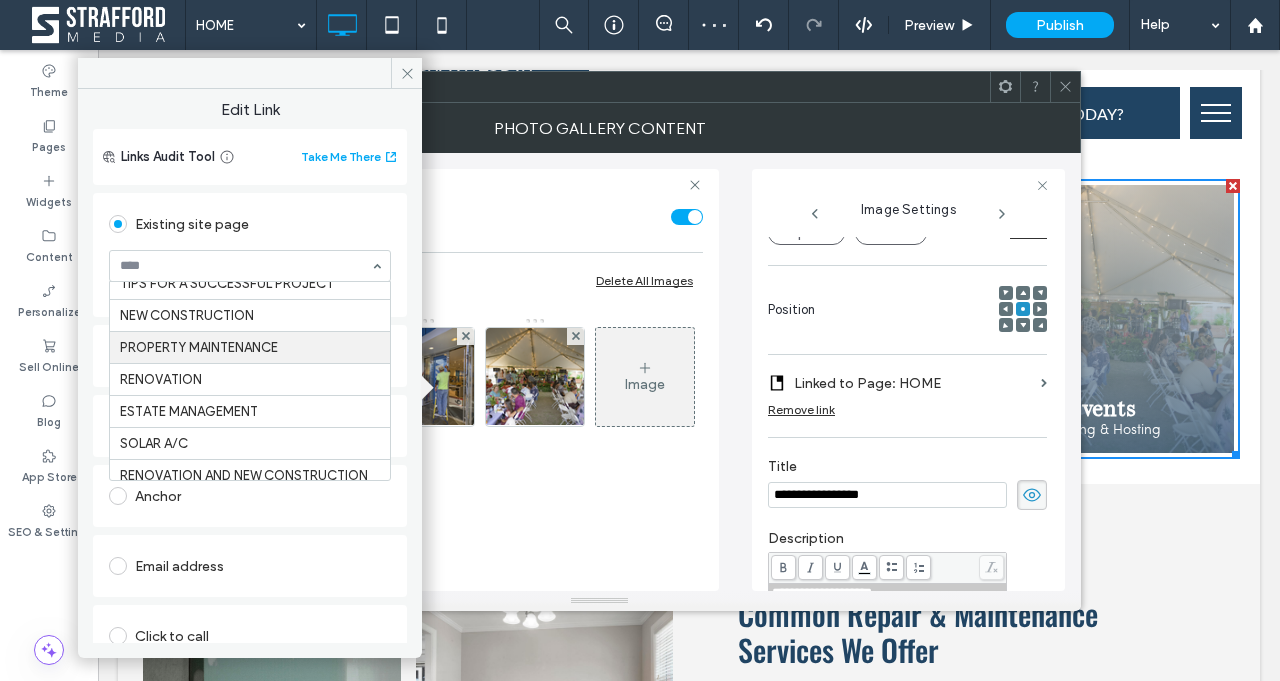 scroll, scrollTop: 284, scrollLeft: 0, axis: vertical 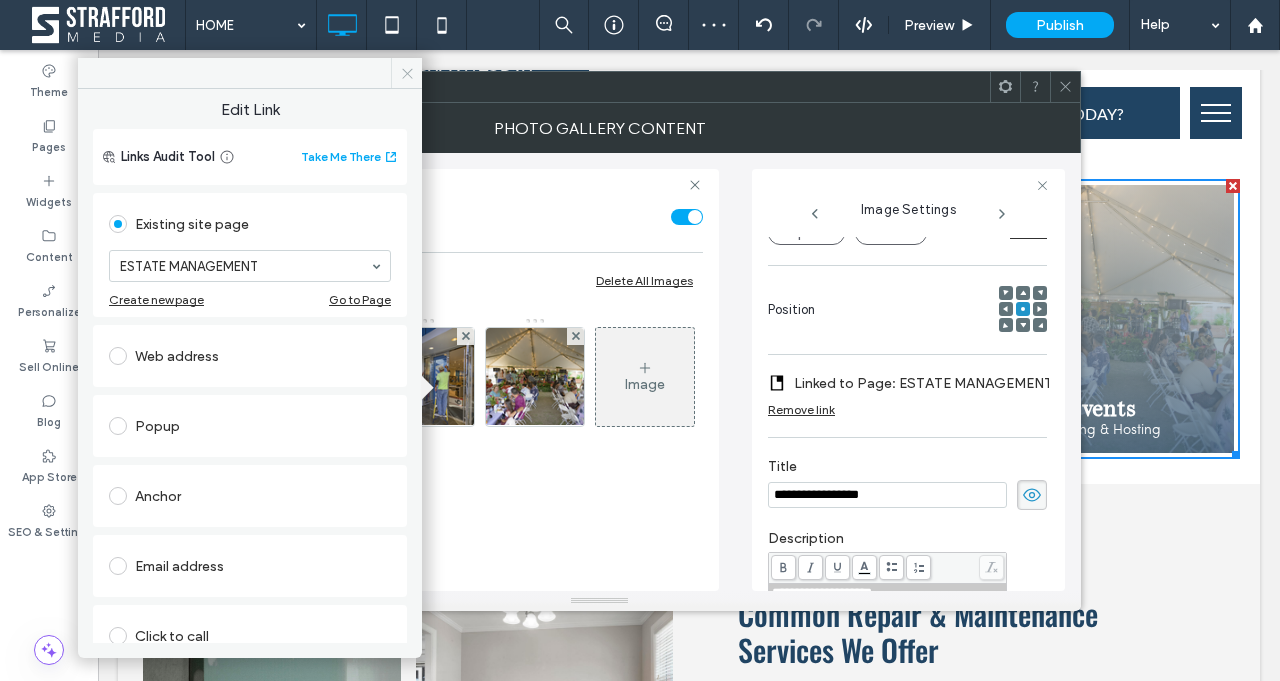 click 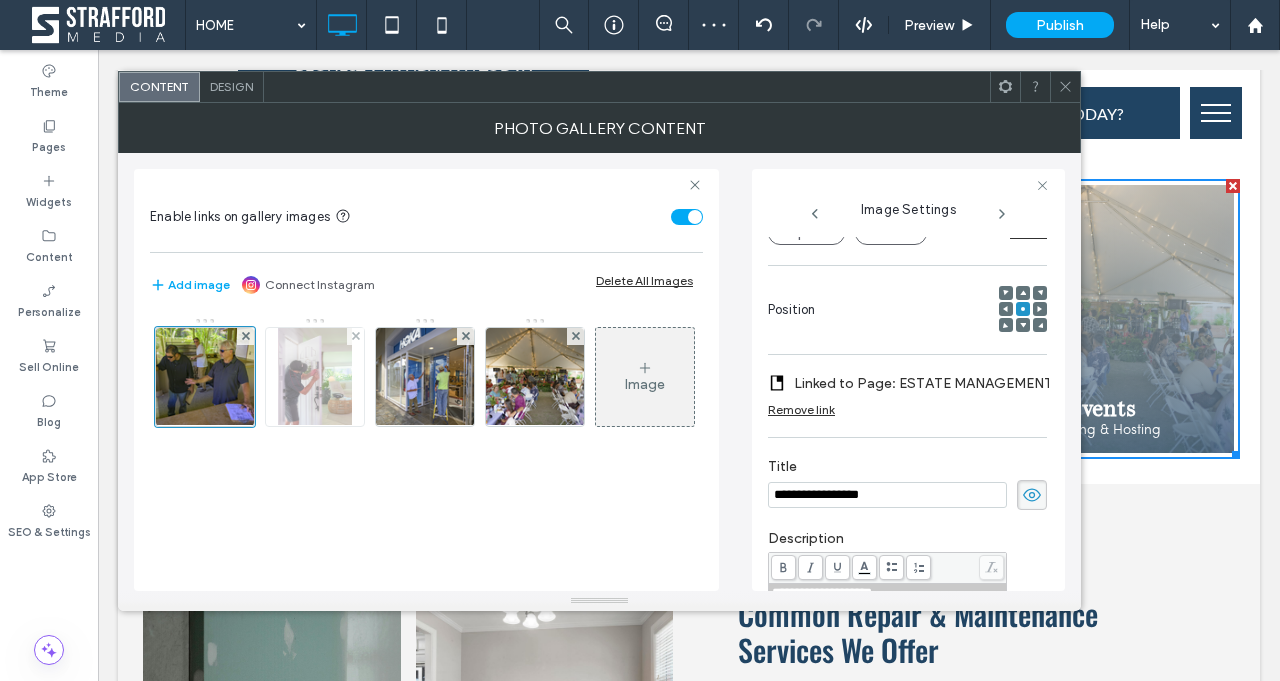 click at bounding box center [315, 377] 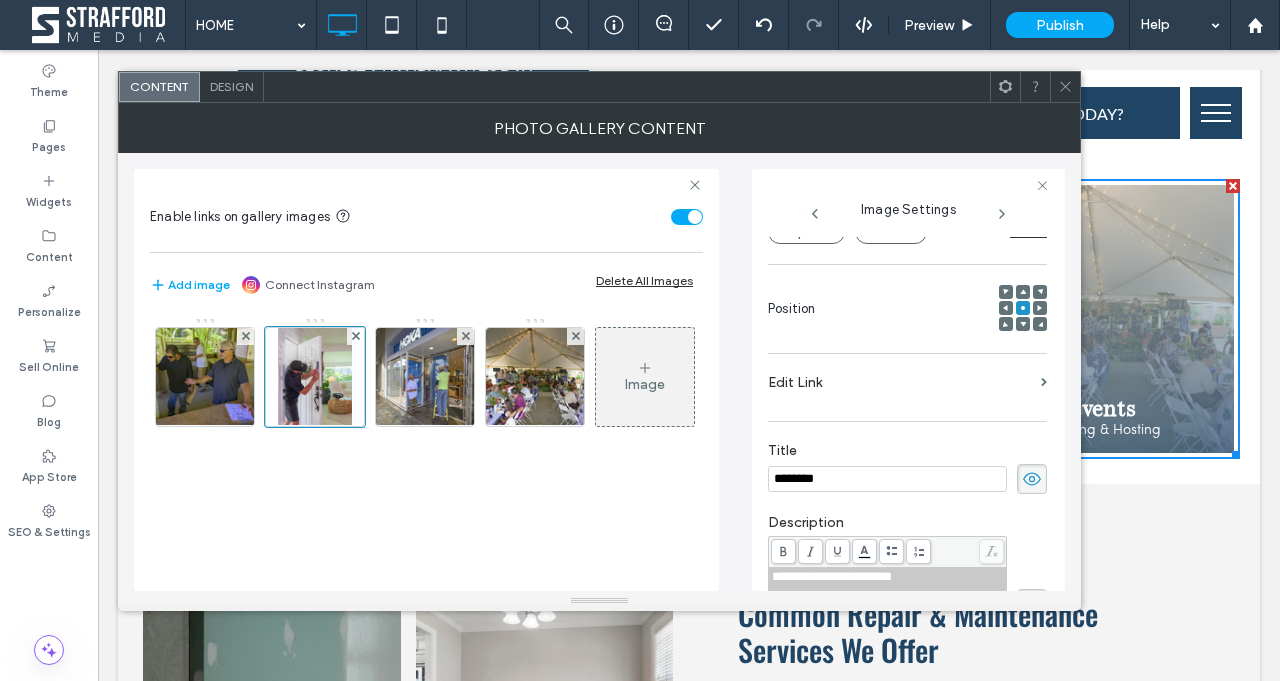 click on "Edit Link" at bounding box center [900, 382] 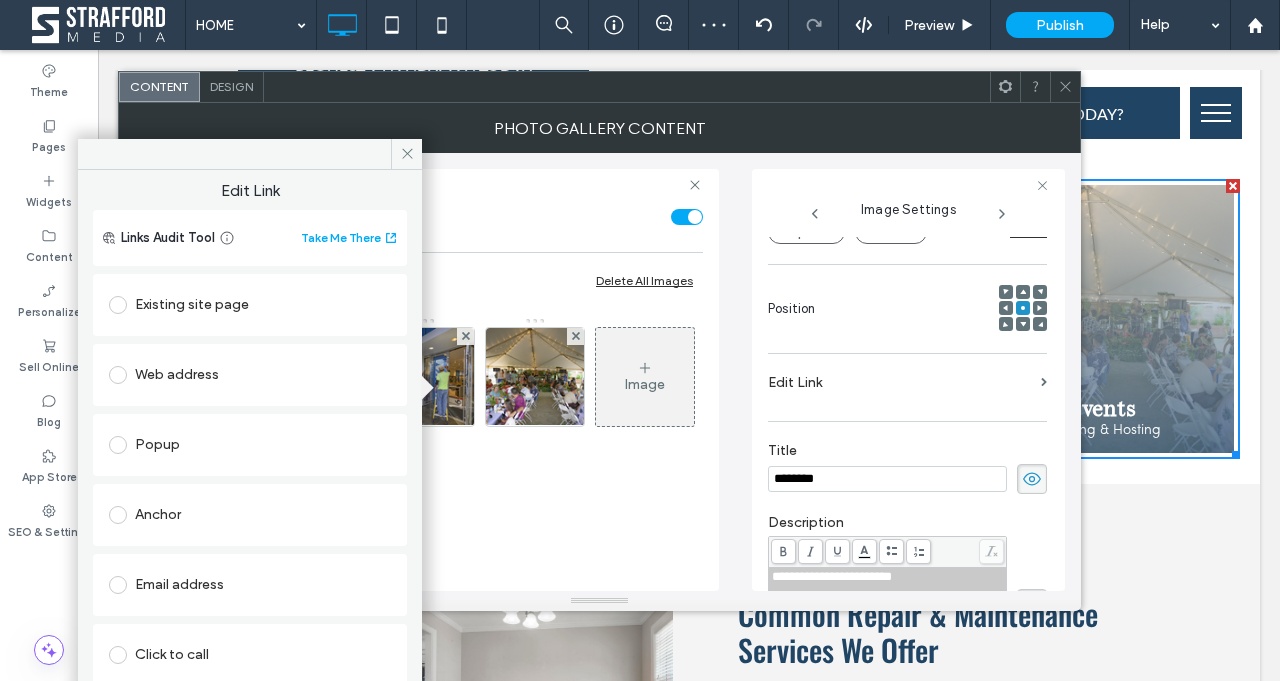 click on "Existing site page" at bounding box center [250, 305] 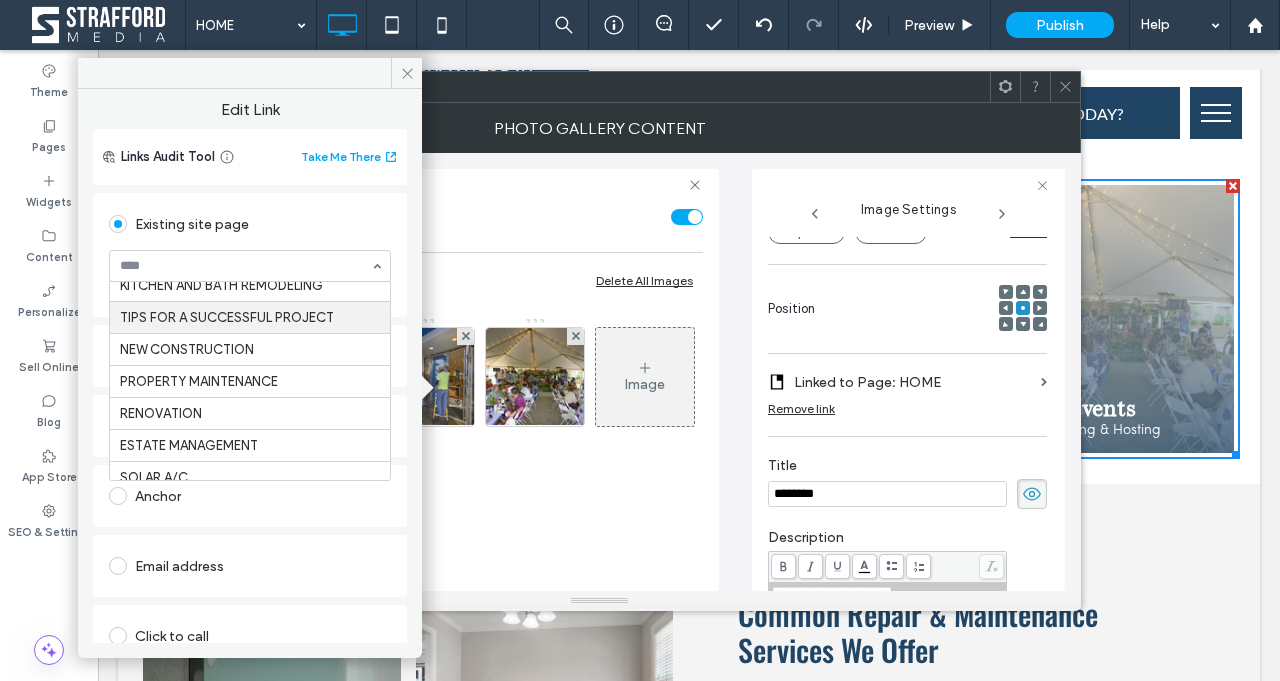 scroll, scrollTop: 241, scrollLeft: 0, axis: vertical 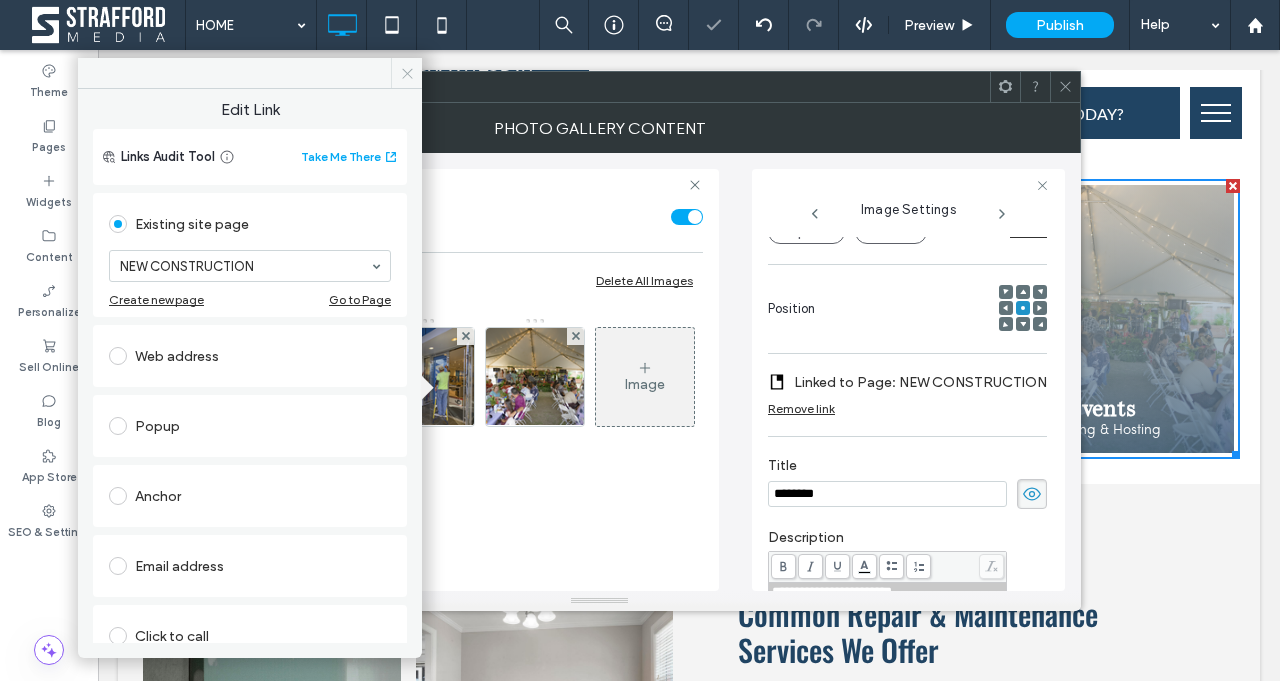 click 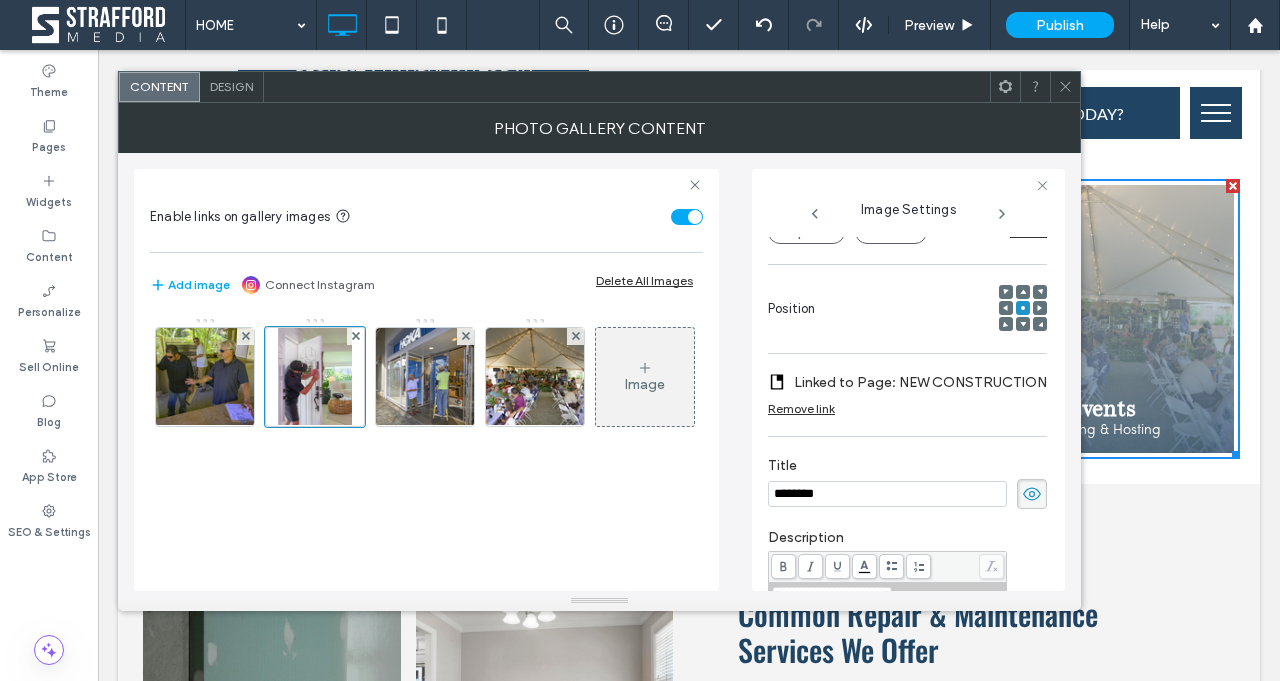 click on "Remove link" at bounding box center (801, 408) 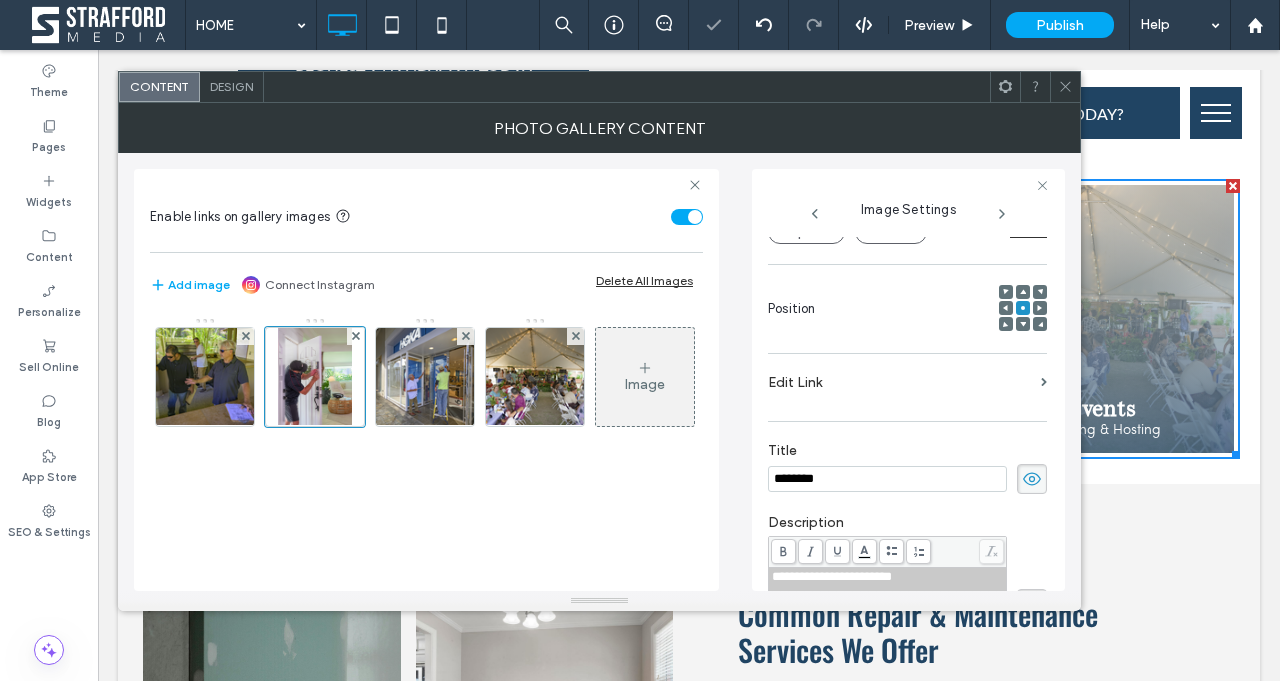 click on "Edit Link" at bounding box center [900, 382] 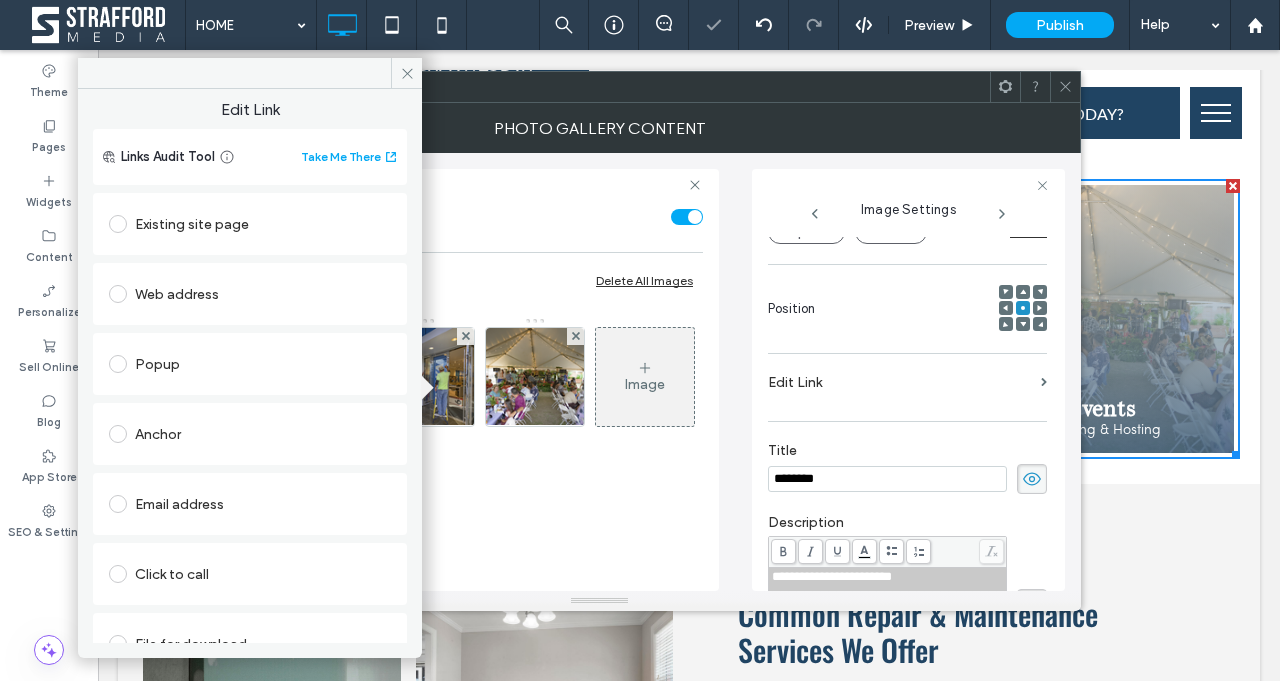 click on "Existing site page" at bounding box center [250, 224] 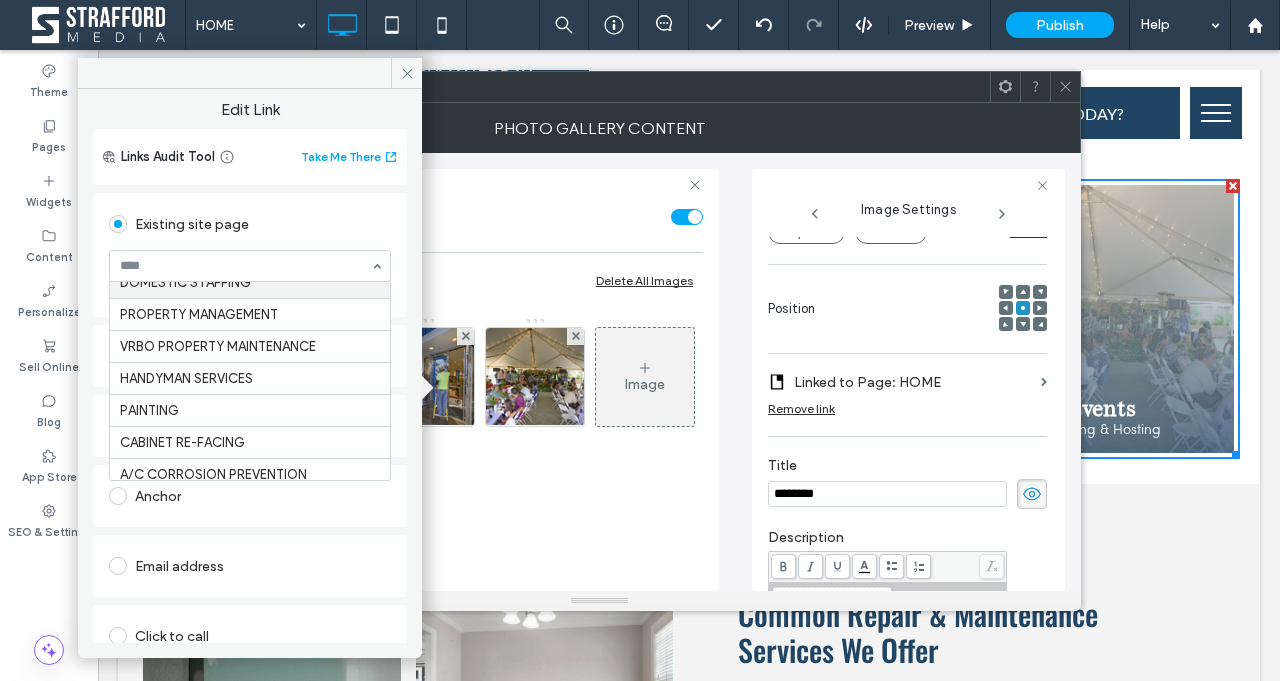 scroll, scrollTop: 530, scrollLeft: 0, axis: vertical 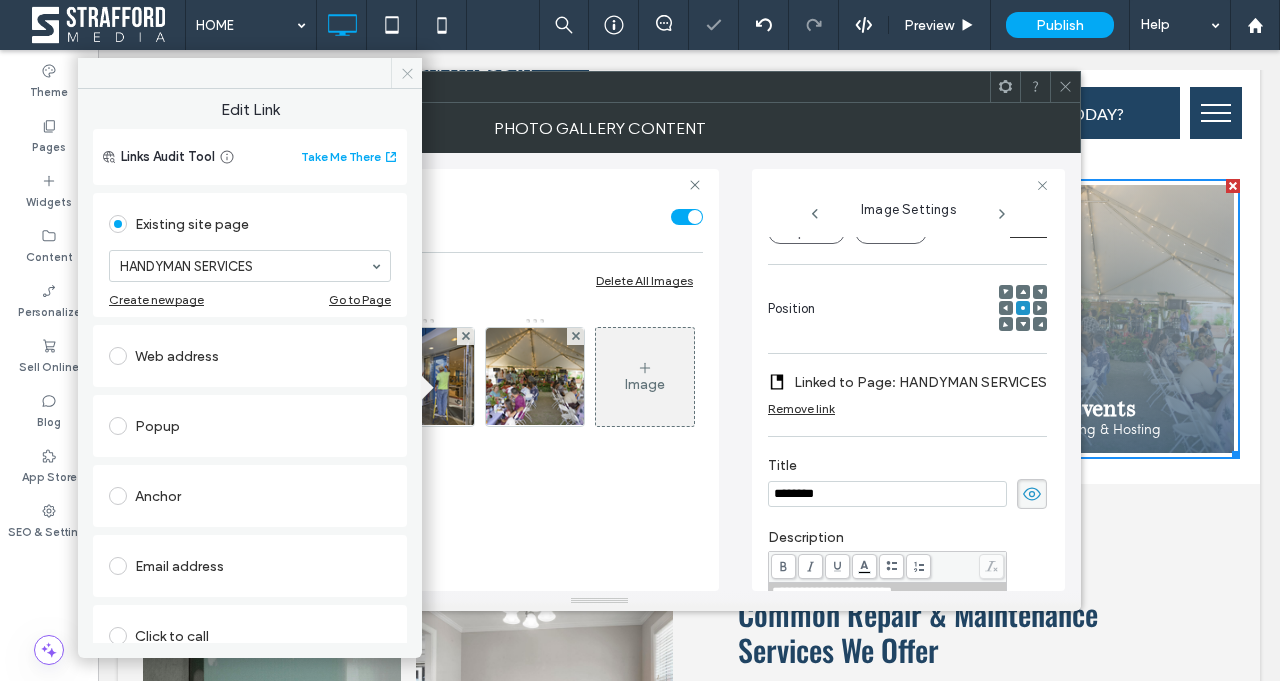 click 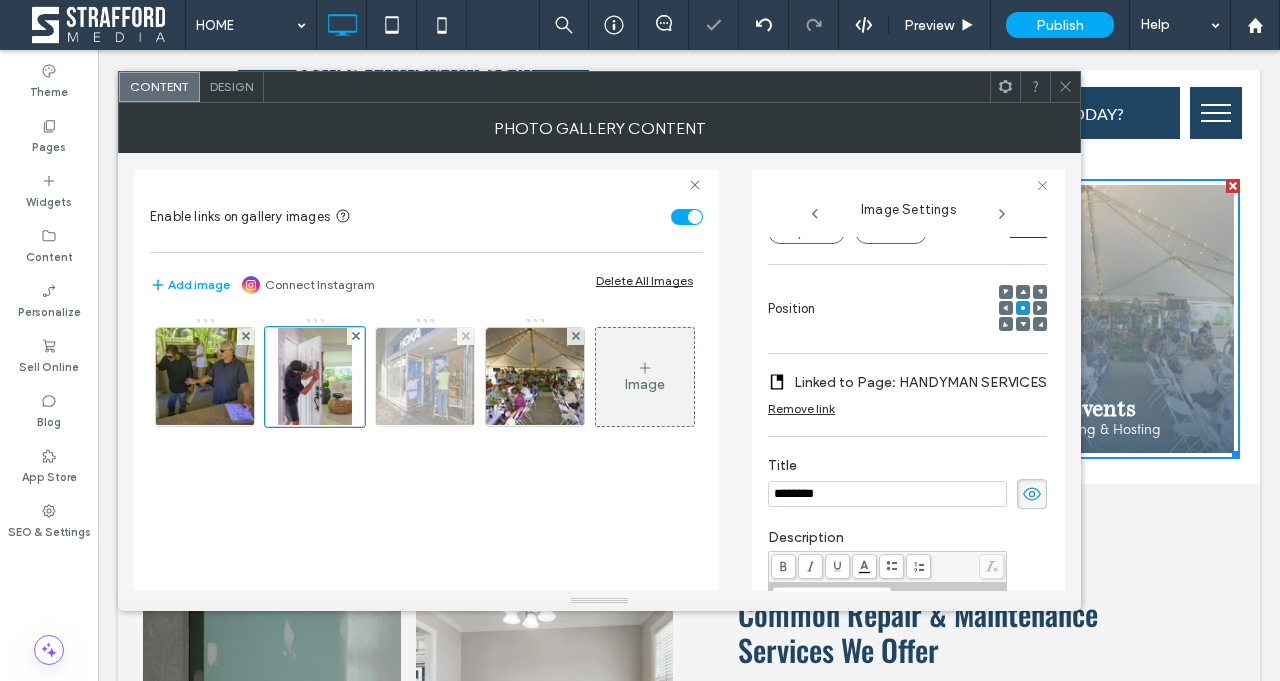click at bounding box center [425, 377] 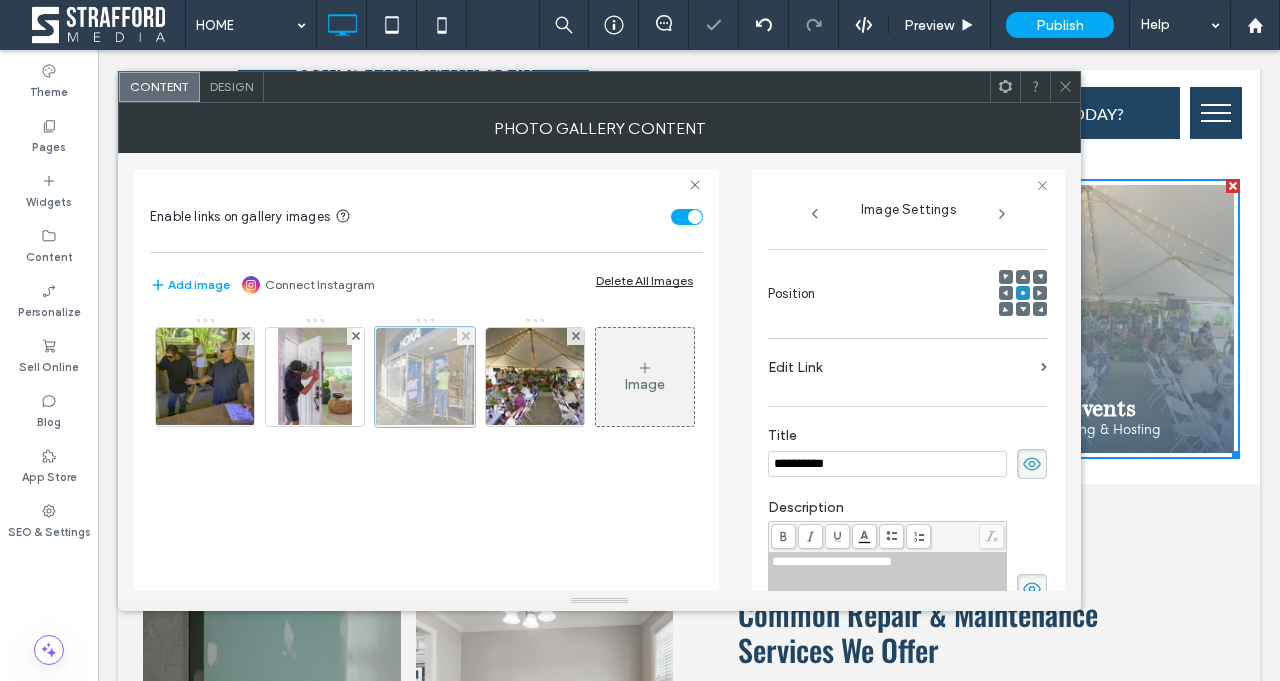 scroll, scrollTop: 234, scrollLeft: 0, axis: vertical 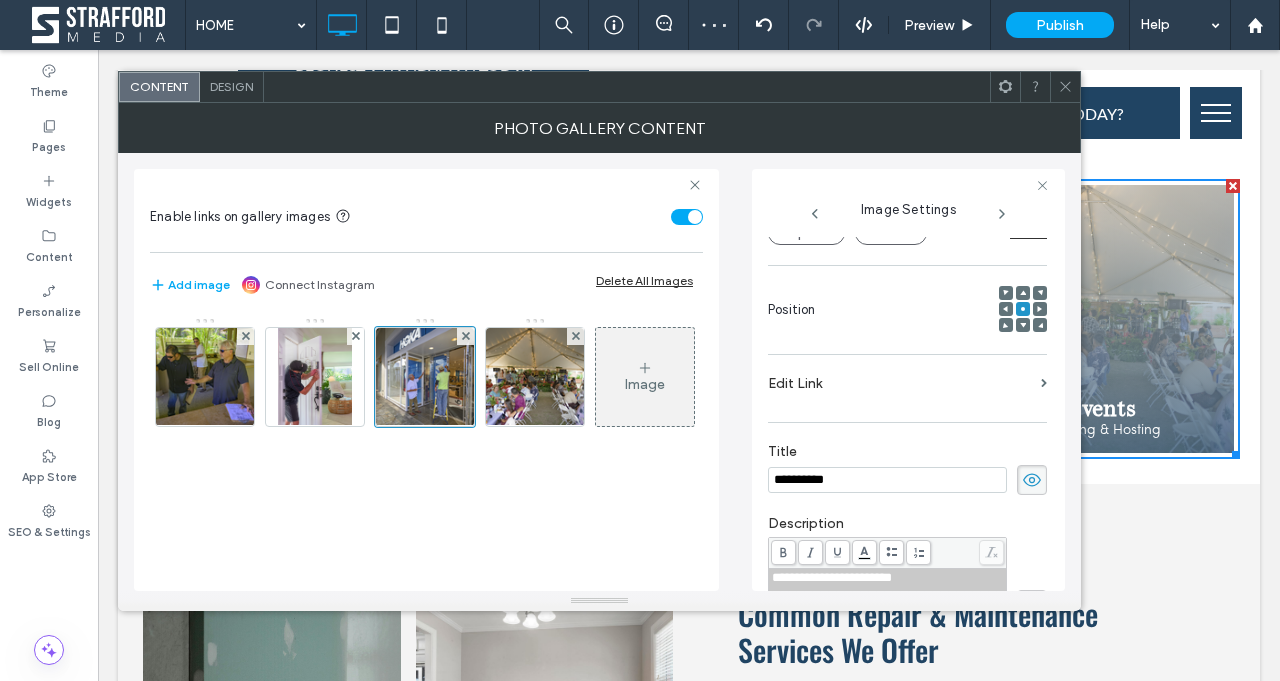 click on "Edit Link" at bounding box center [900, 383] 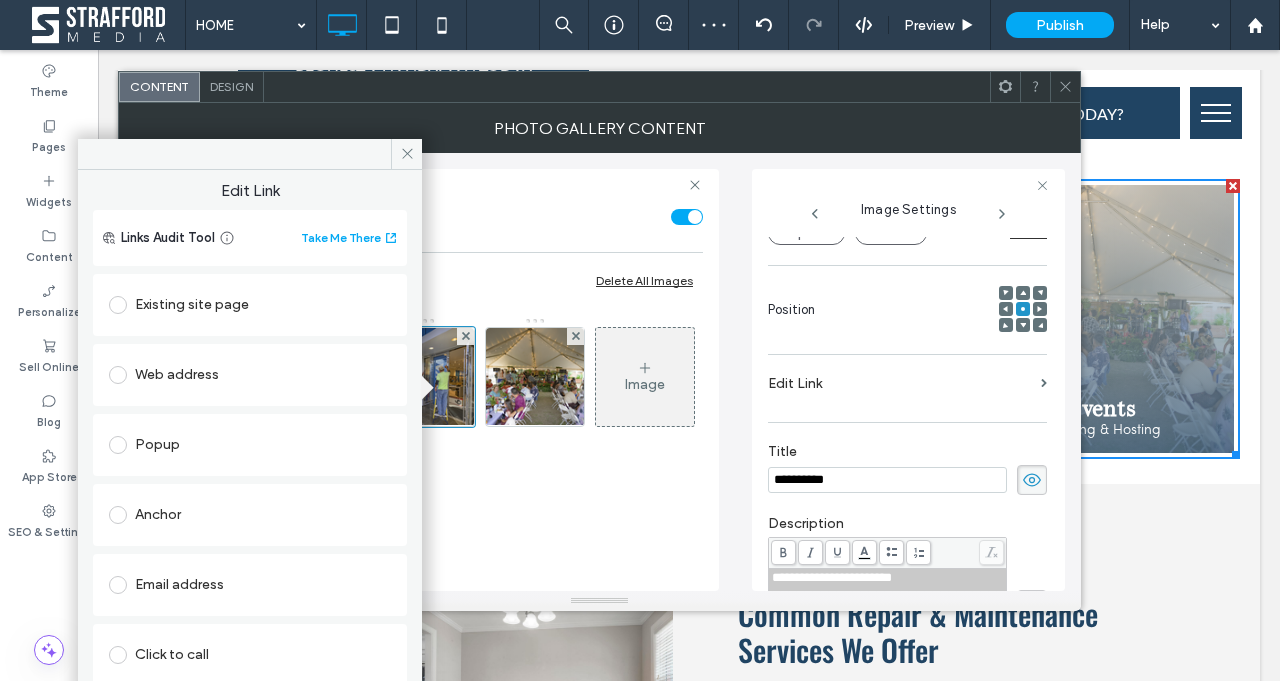 click on "Existing site page" at bounding box center (250, 305) 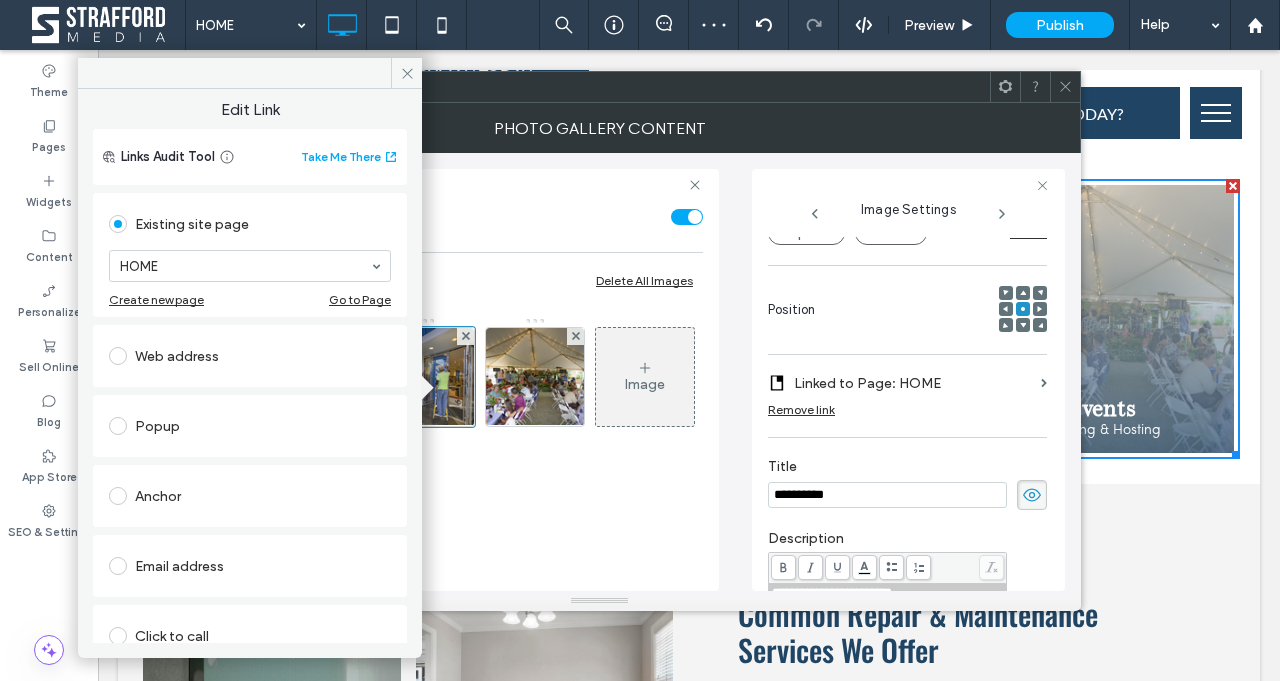 click on "Web address" at bounding box center (250, 356) 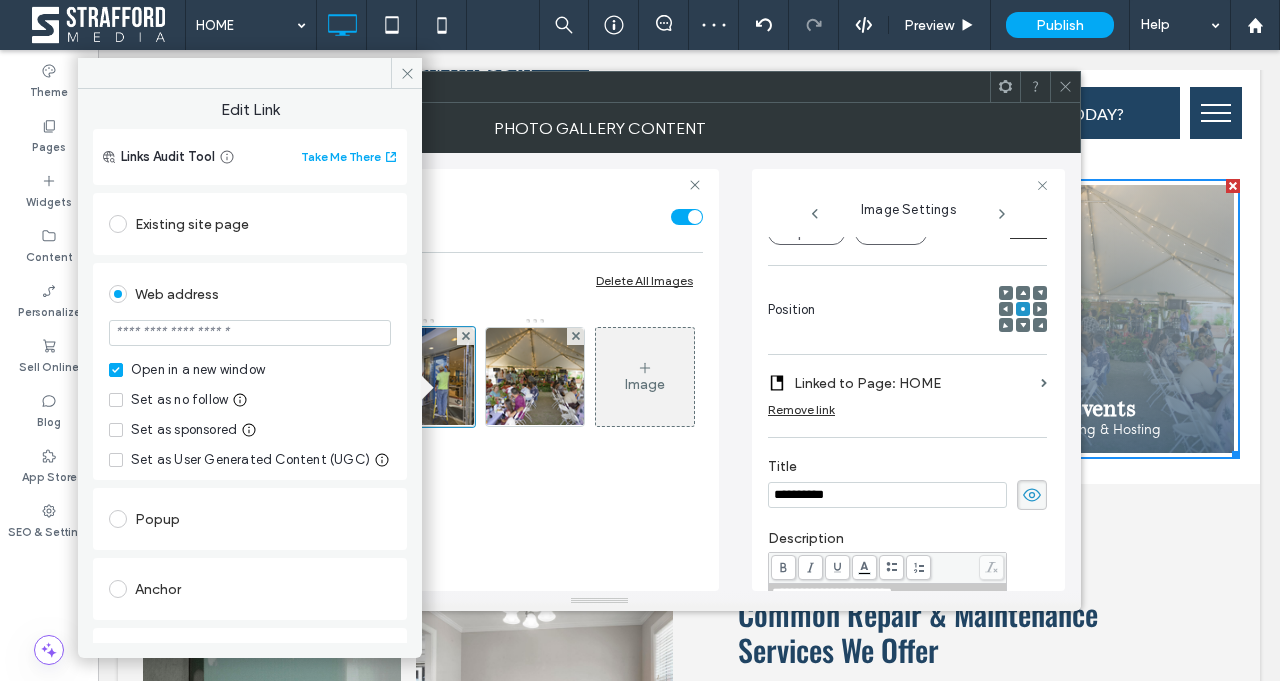 click on "Existing site page" at bounding box center (250, 224) 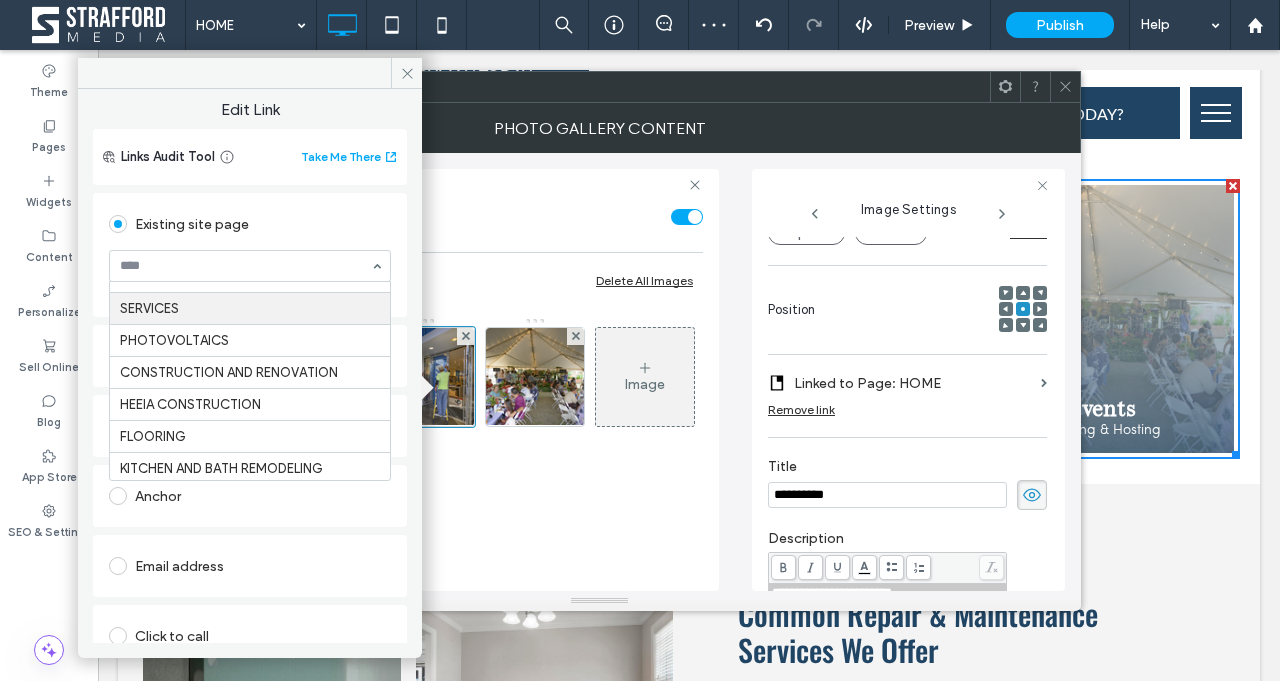 scroll, scrollTop: 56, scrollLeft: 0, axis: vertical 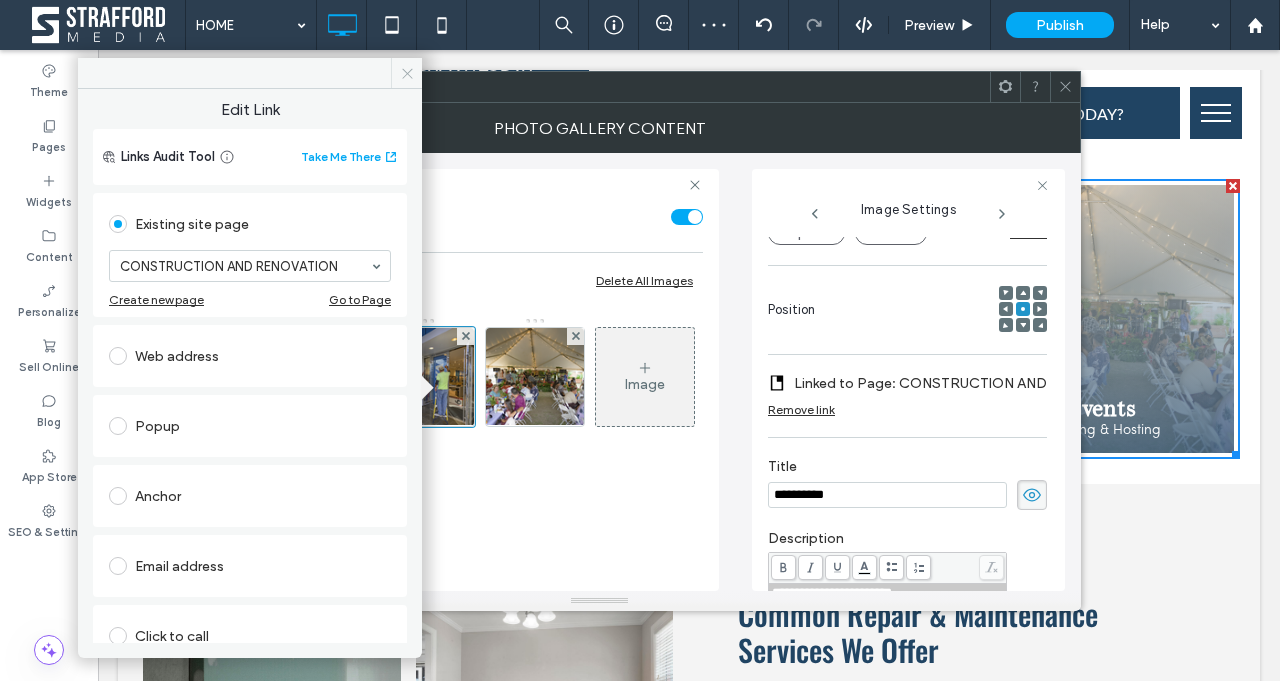 click at bounding box center (406, 73) 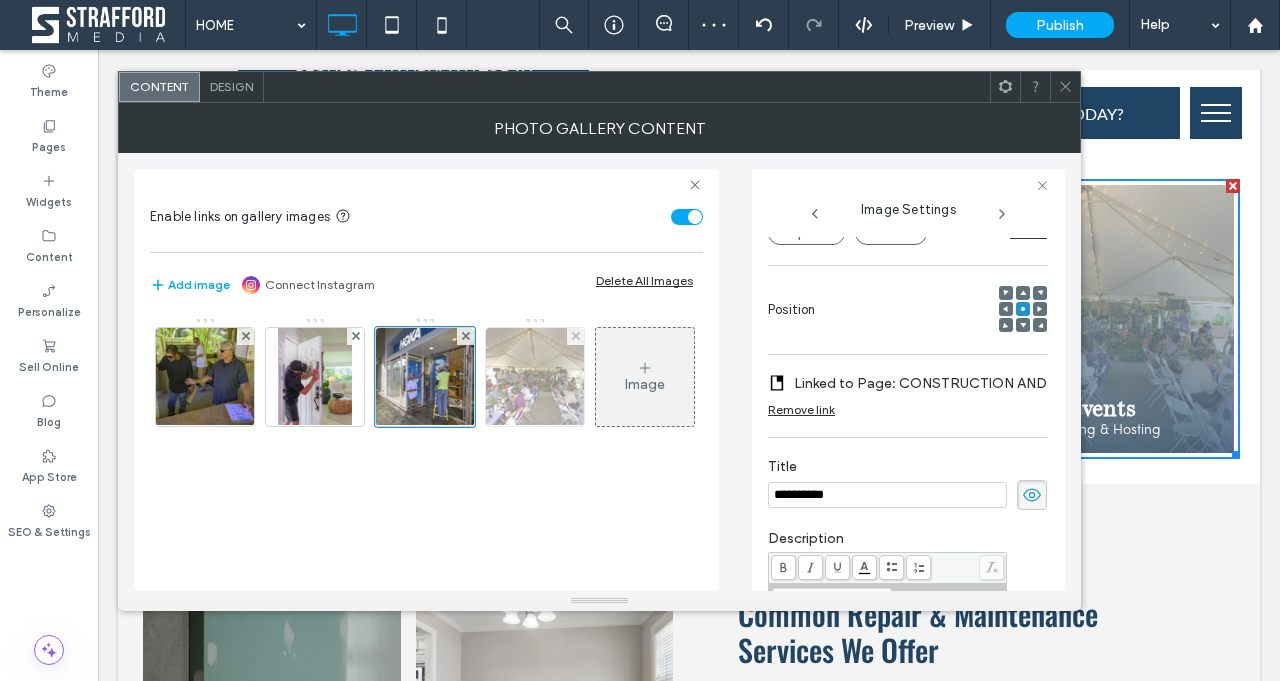 click at bounding box center (535, 377) 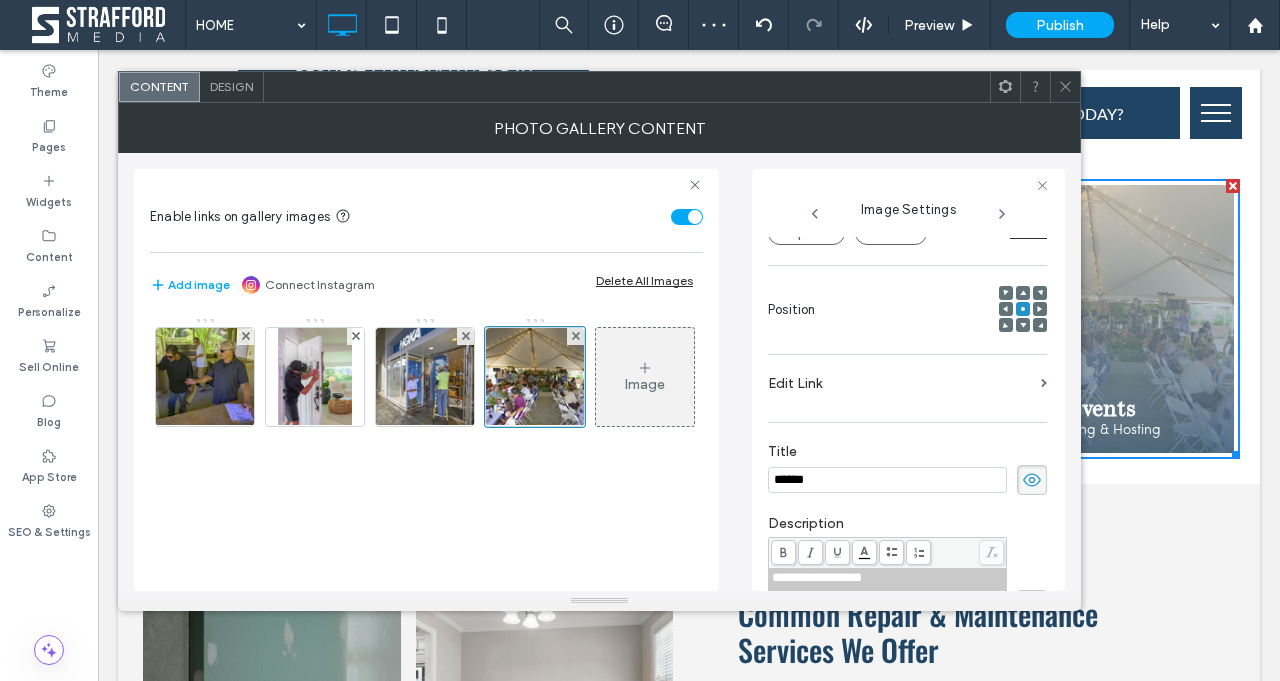 click on "Edit Link" at bounding box center [900, 383] 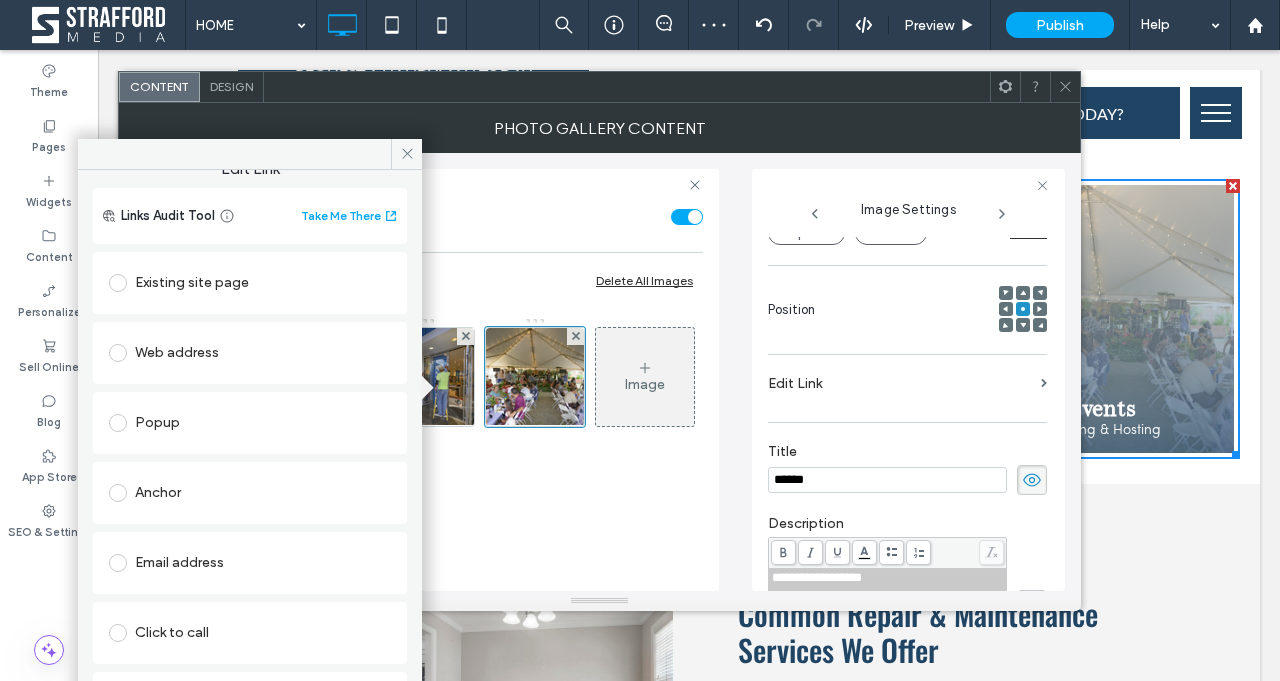 scroll, scrollTop: 32, scrollLeft: 0, axis: vertical 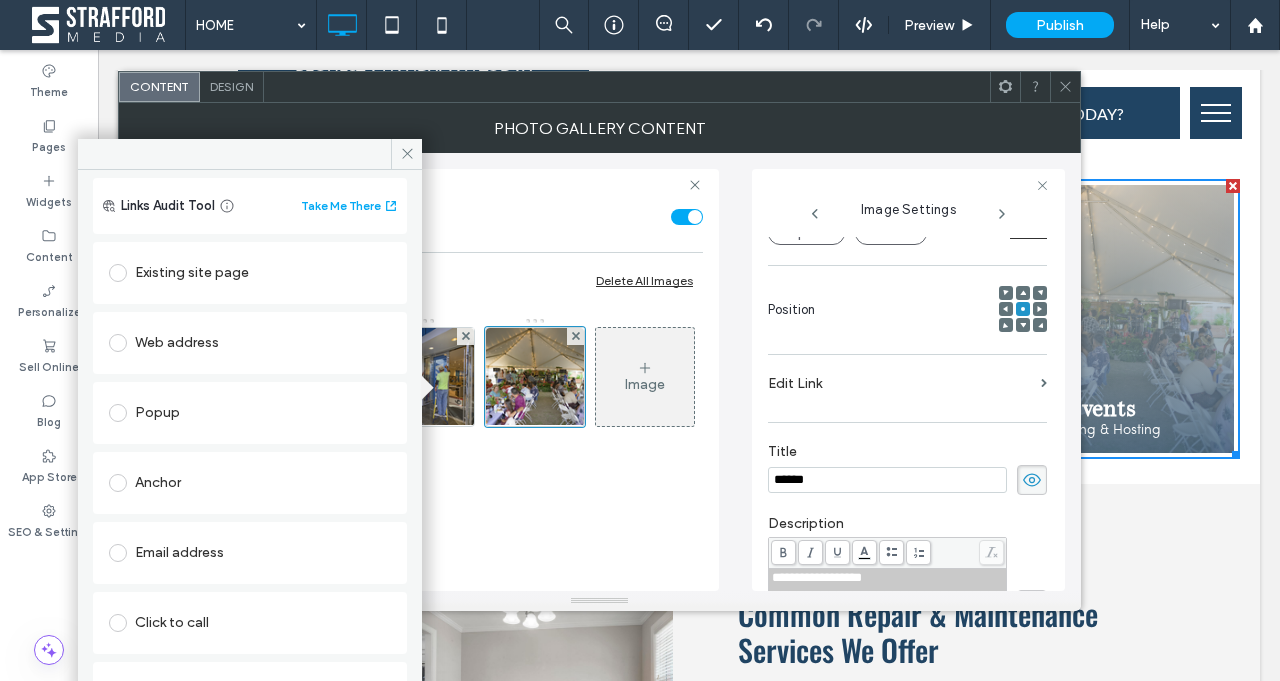 click on "Existing site page" at bounding box center (250, 273) 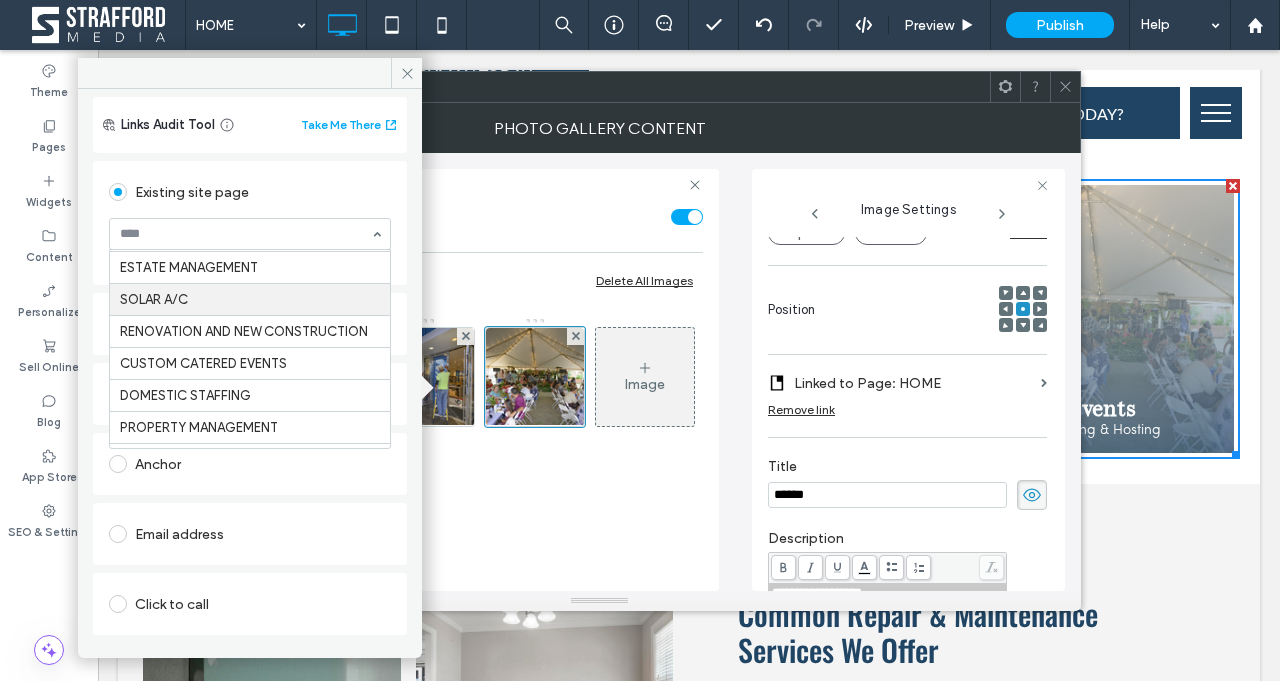 scroll, scrollTop: 385, scrollLeft: 0, axis: vertical 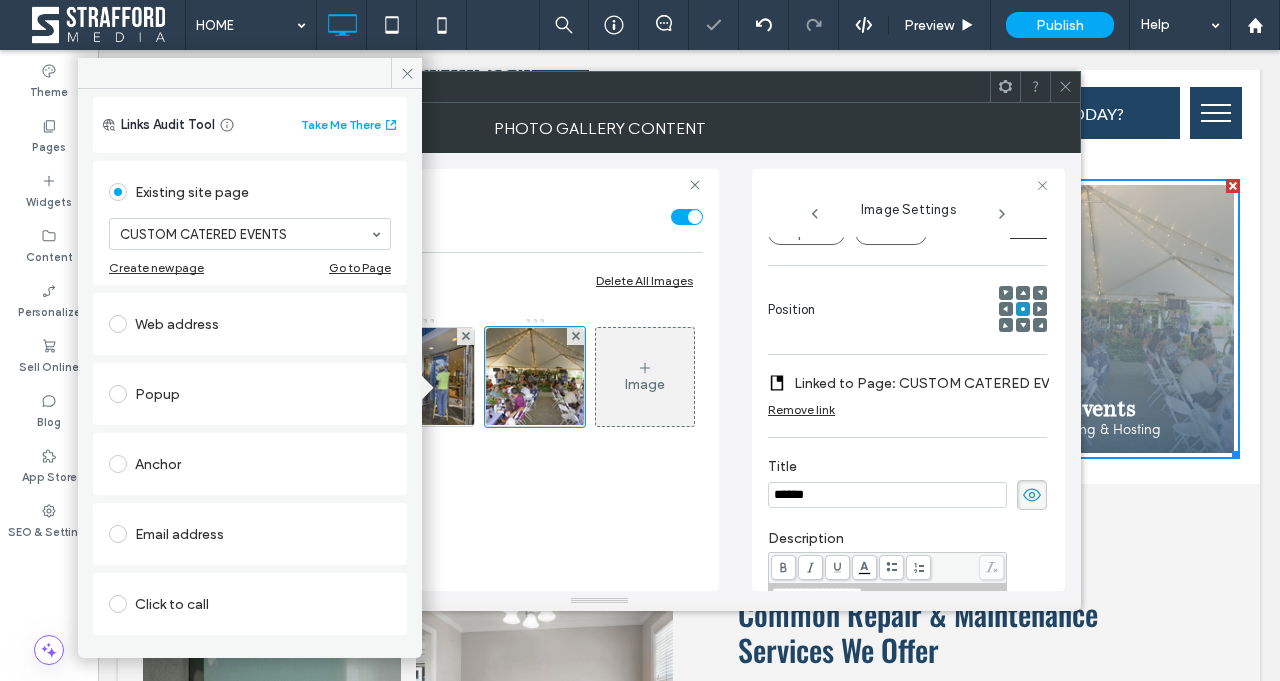 click on "Edit Link Links Audit Tool Take Me There Existing site page CUSTOM CATERED EVENTS Create new page Go to Page Web address Popup Anchor Email address Click to call File for download Remove link" at bounding box center [250, 366] 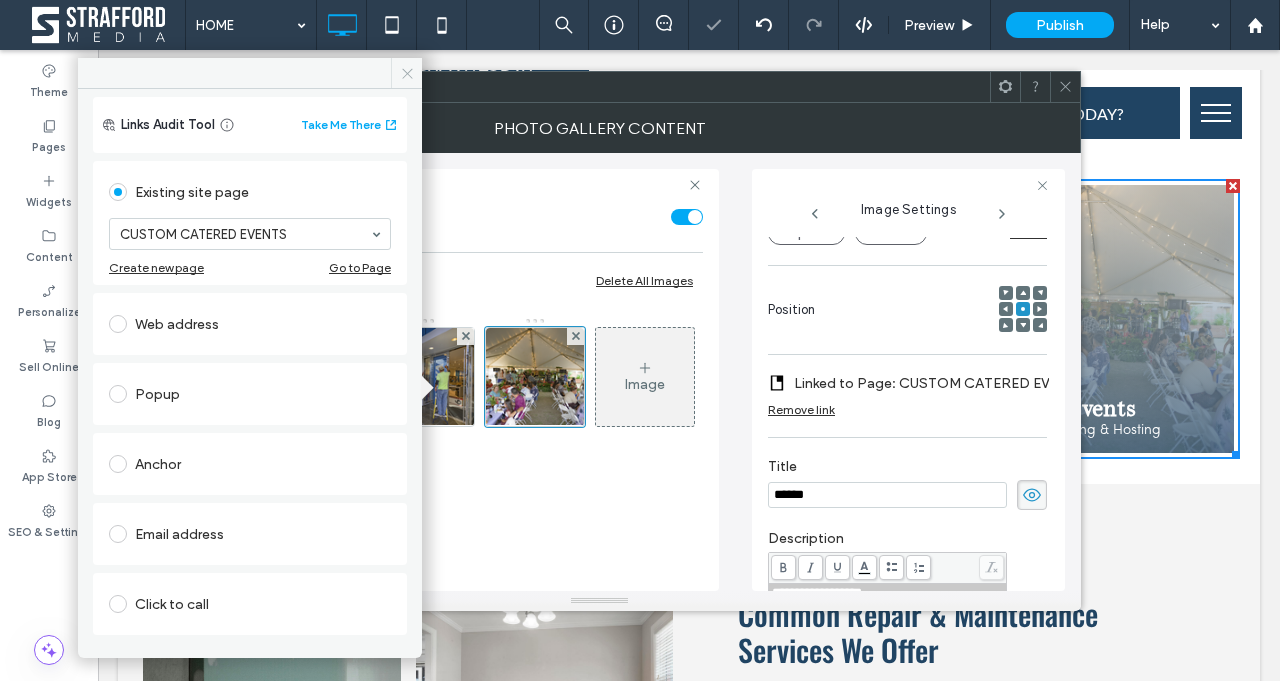 click 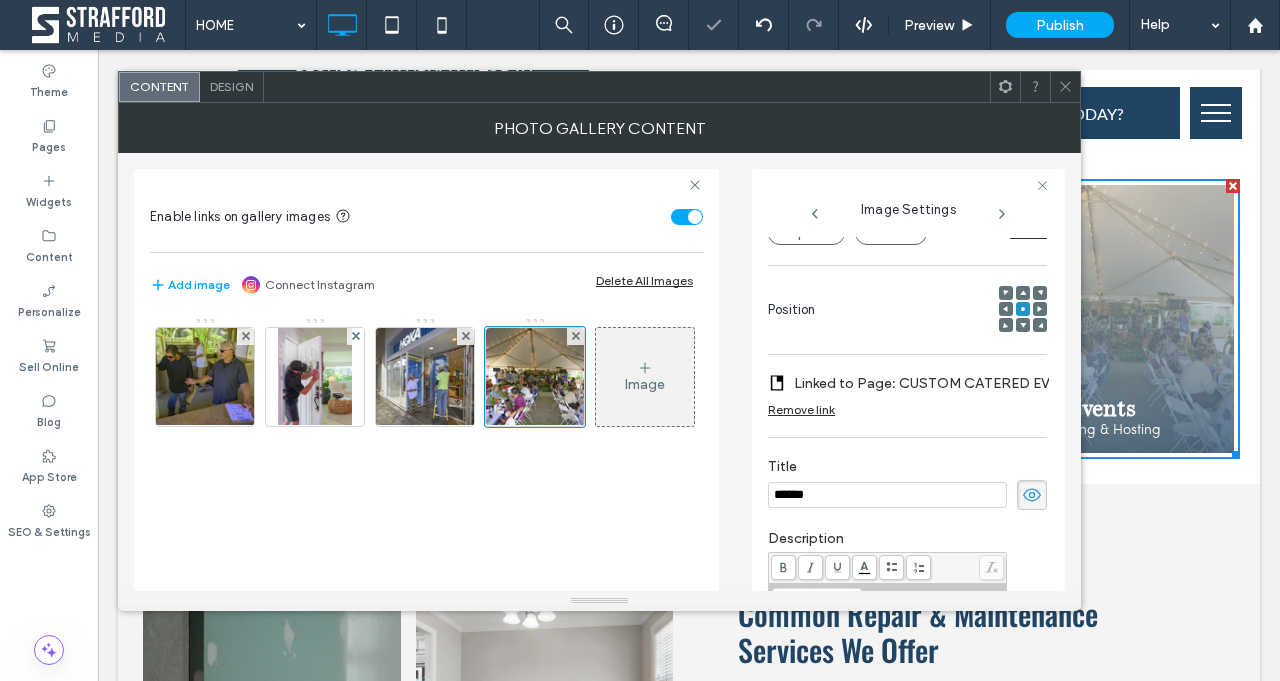 click 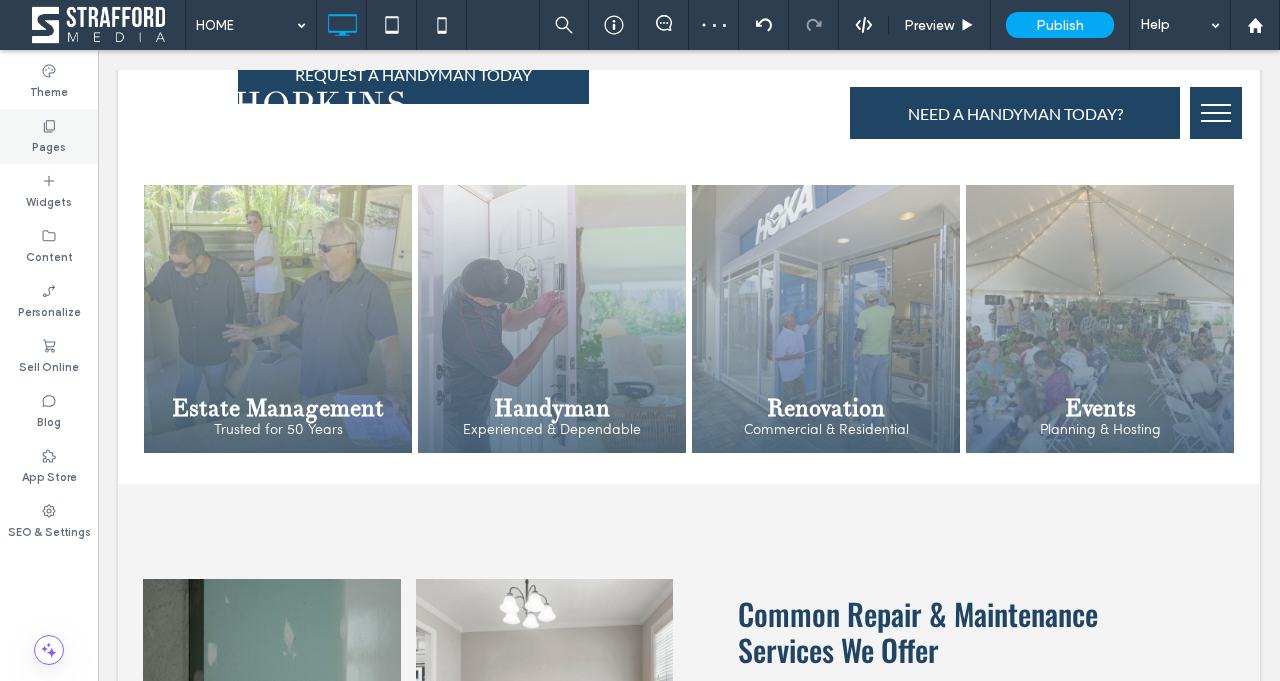 click on "Pages" at bounding box center (49, 136) 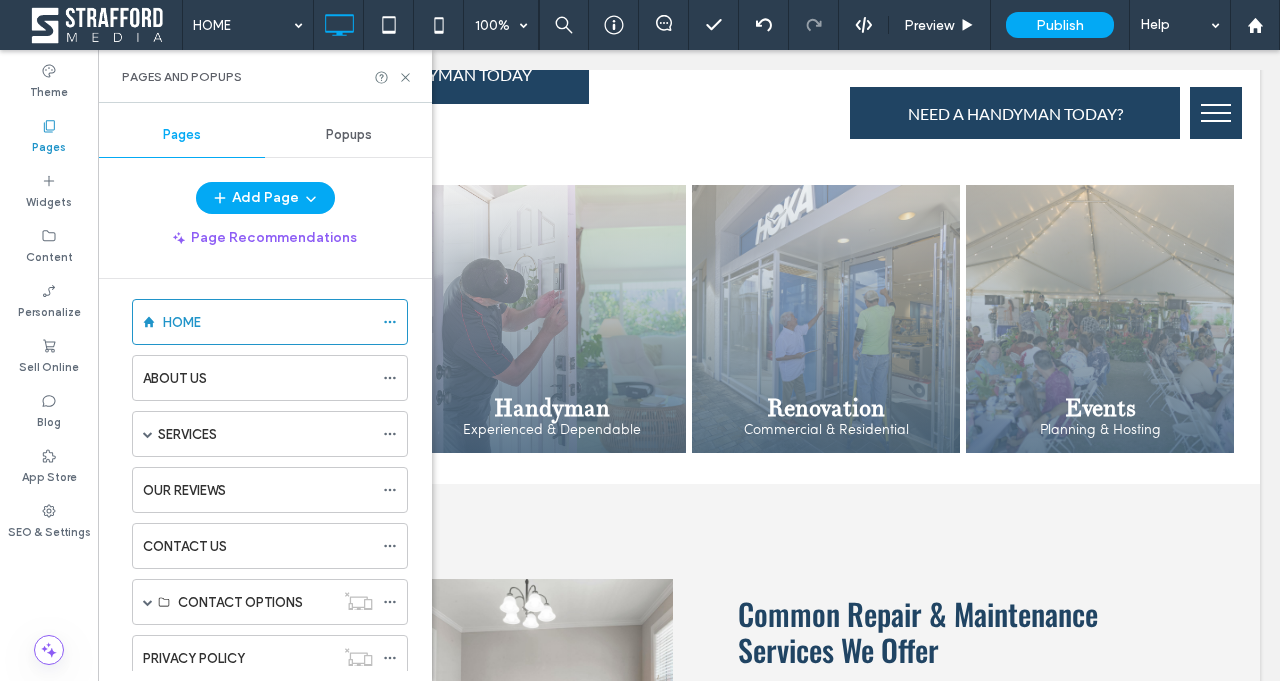 scroll, scrollTop: 0, scrollLeft: 0, axis: both 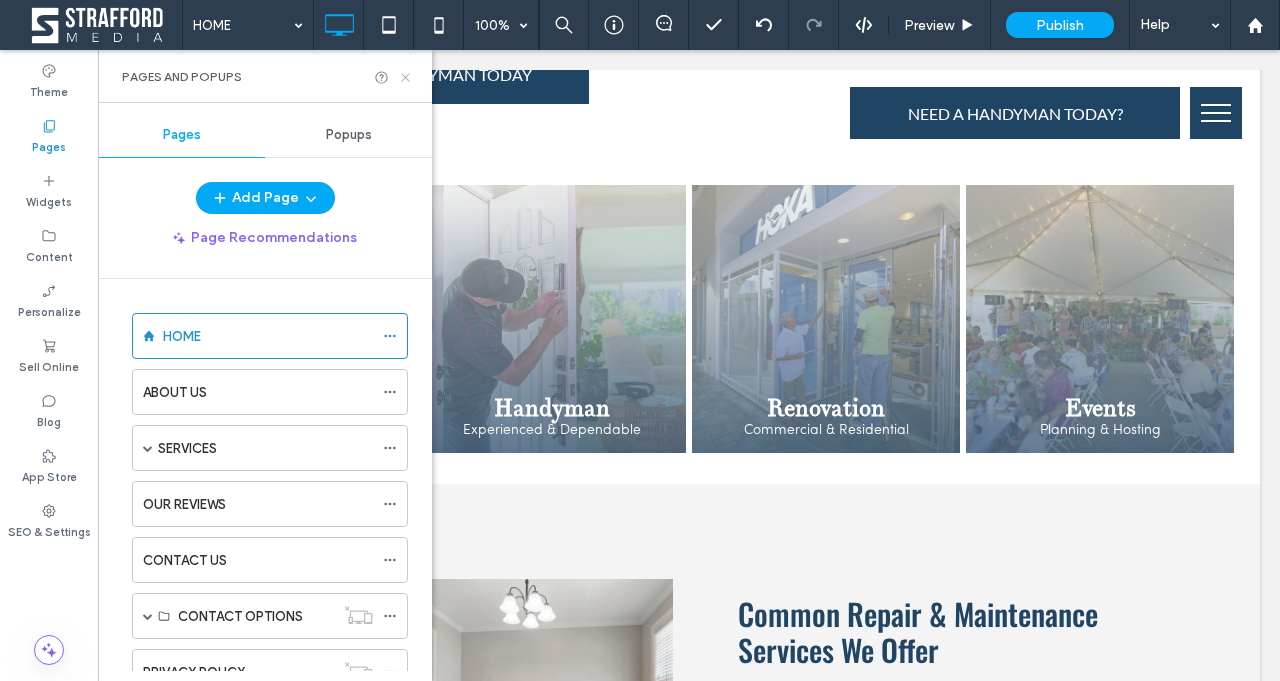 click 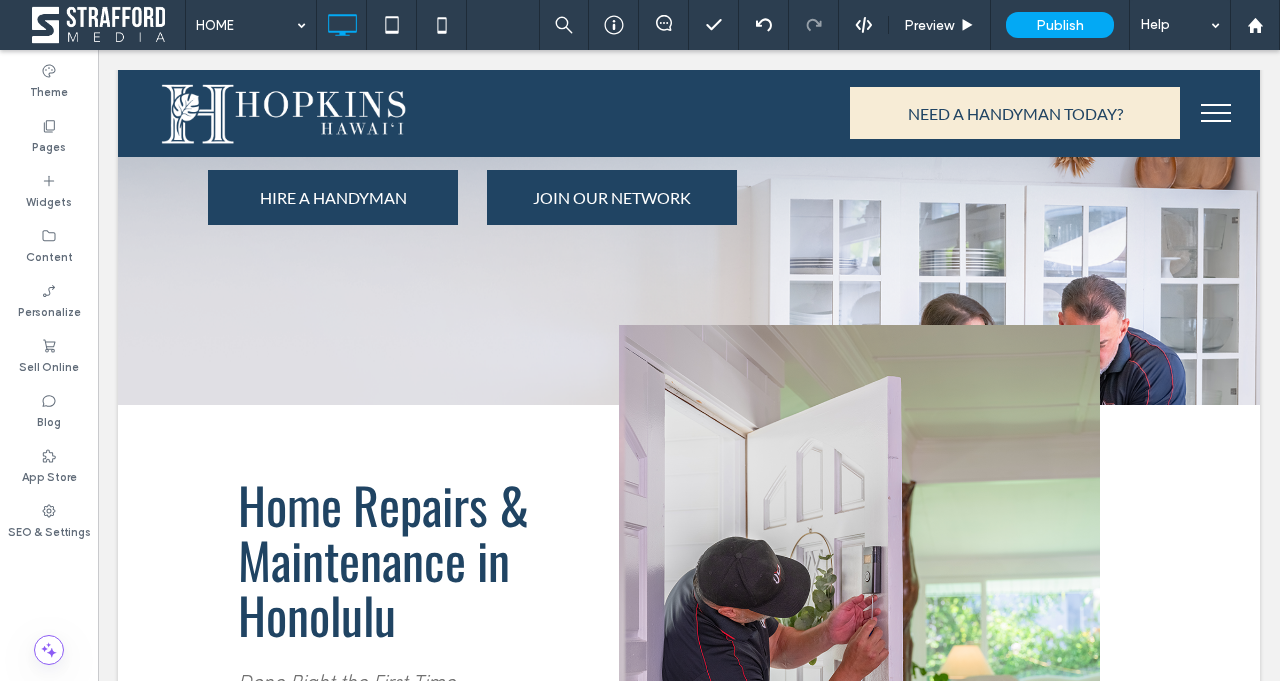 scroll, scrollTop: 0, scrollLeft: 0, axis: both 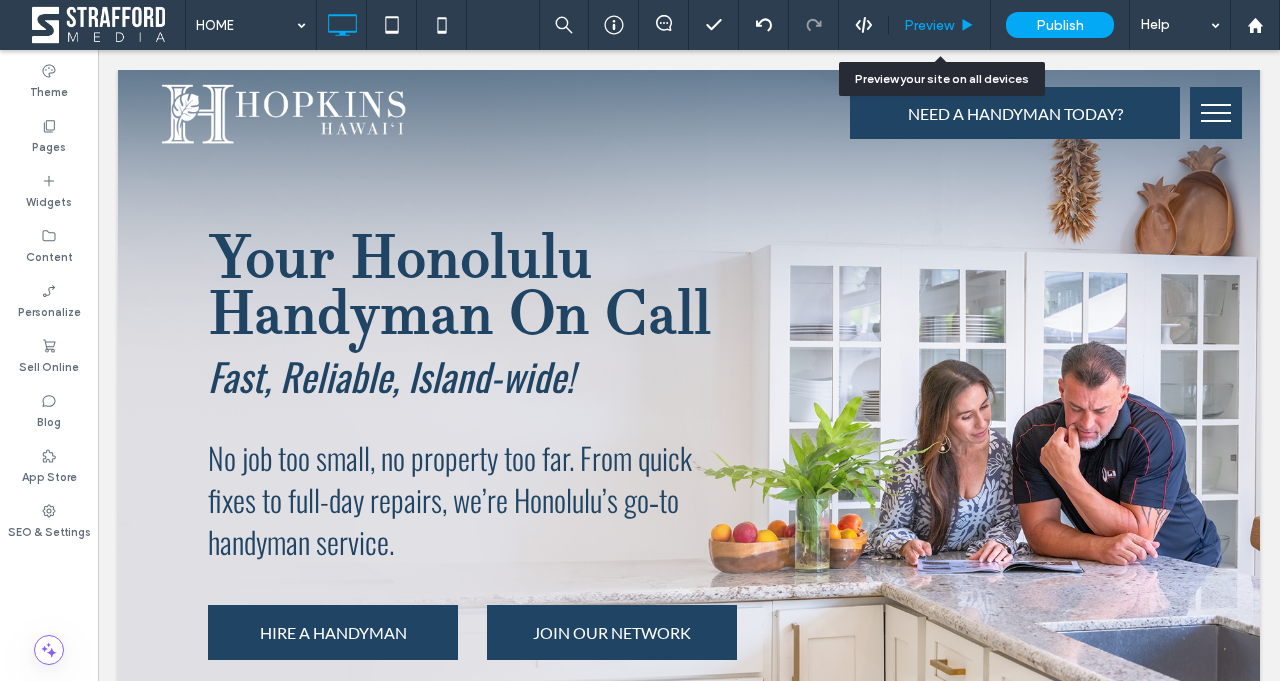 click 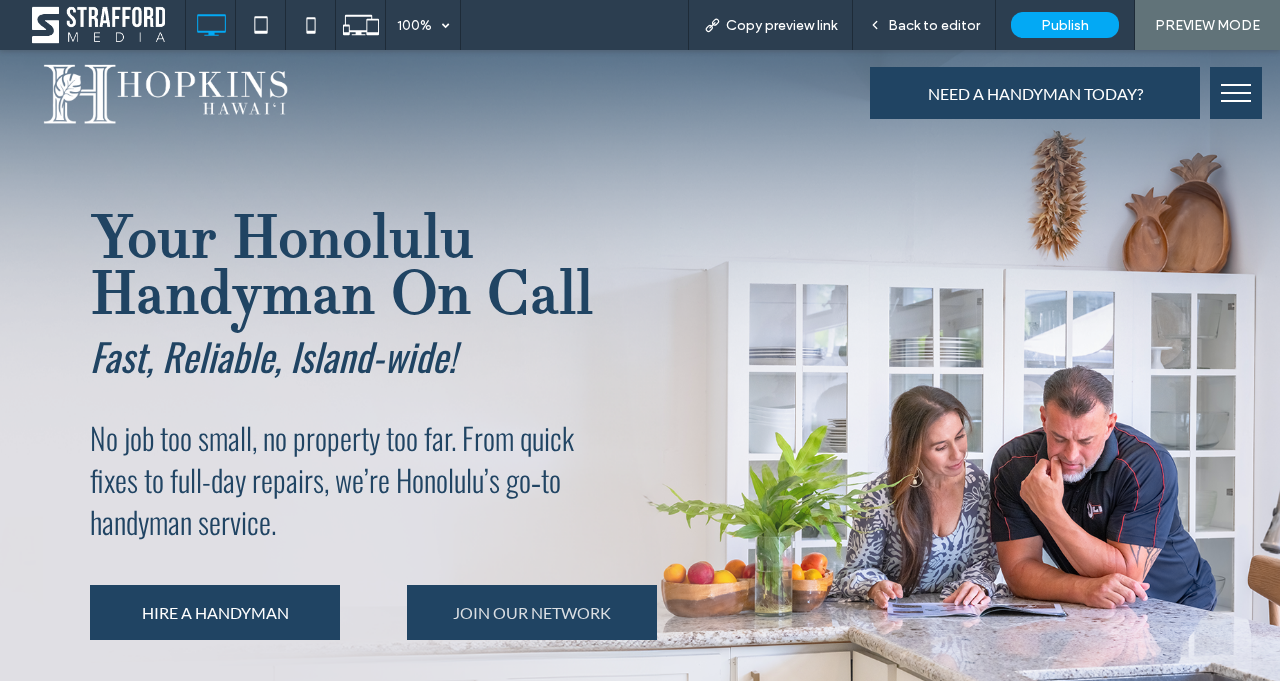 click on "JOIN OUR NETWORK" at bounding box center (532, 612) 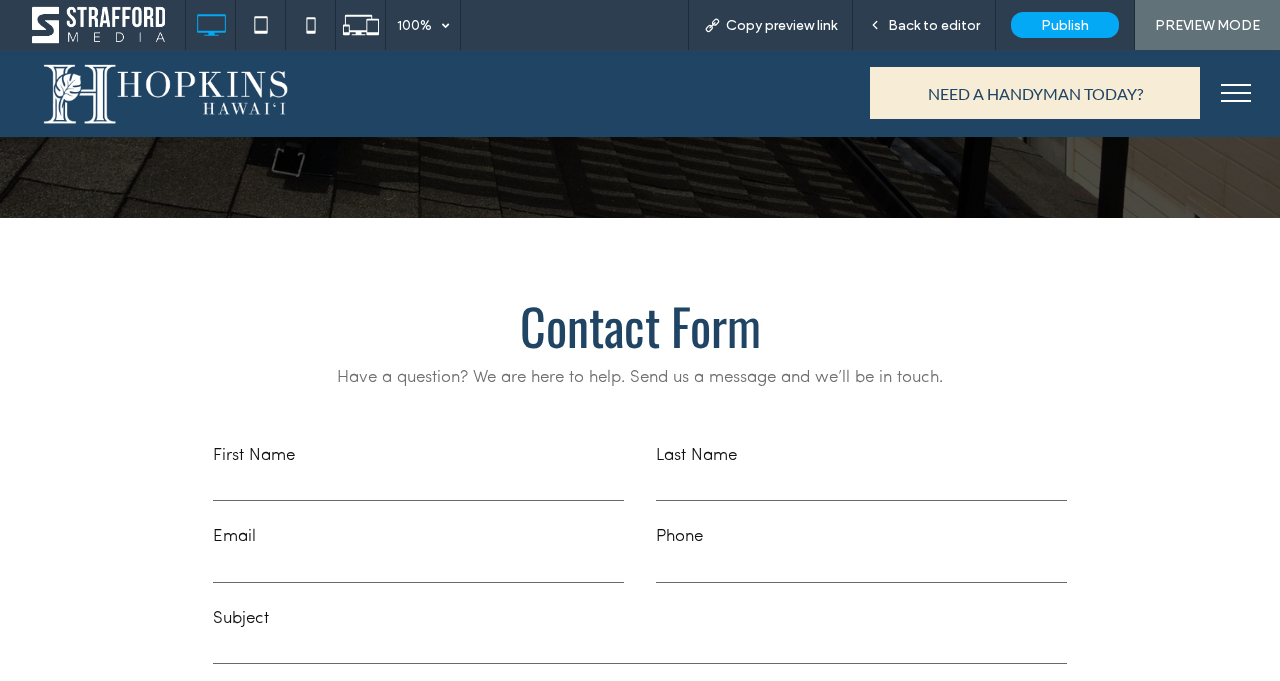 scroll, scrollTop: 377, scrollLeft: 0, axis: vertical 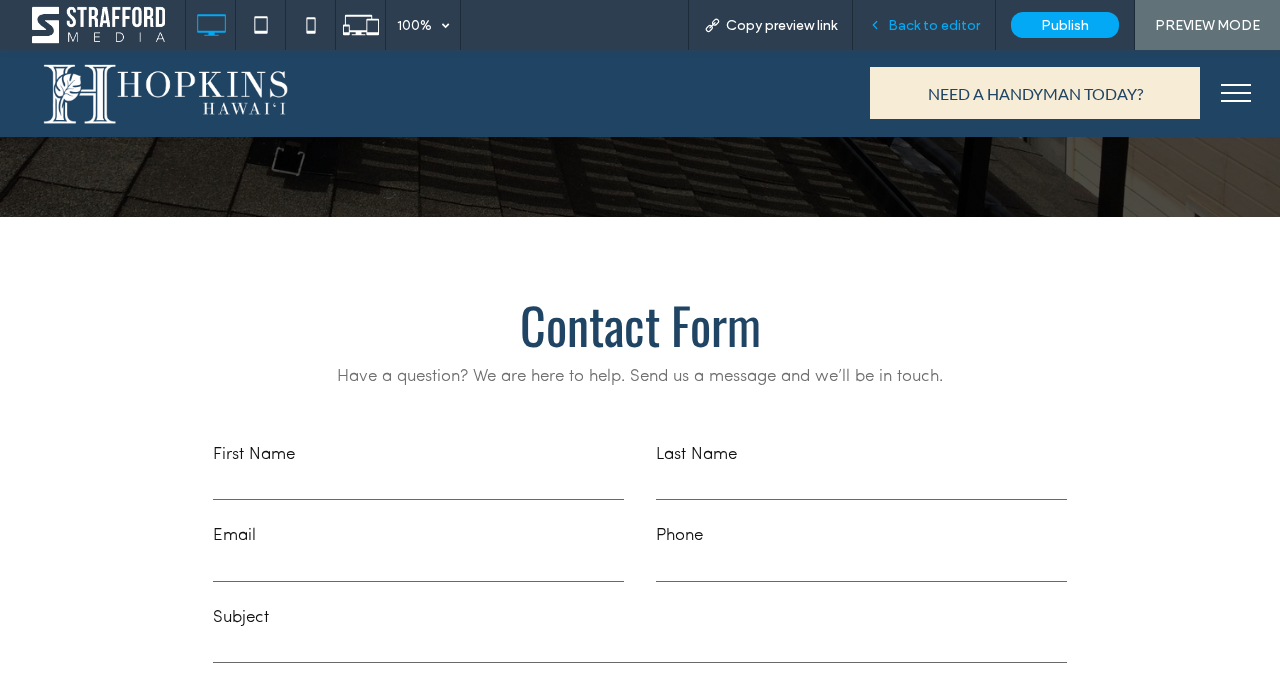 click on "Back to editor" at bounding box center (934, 25) 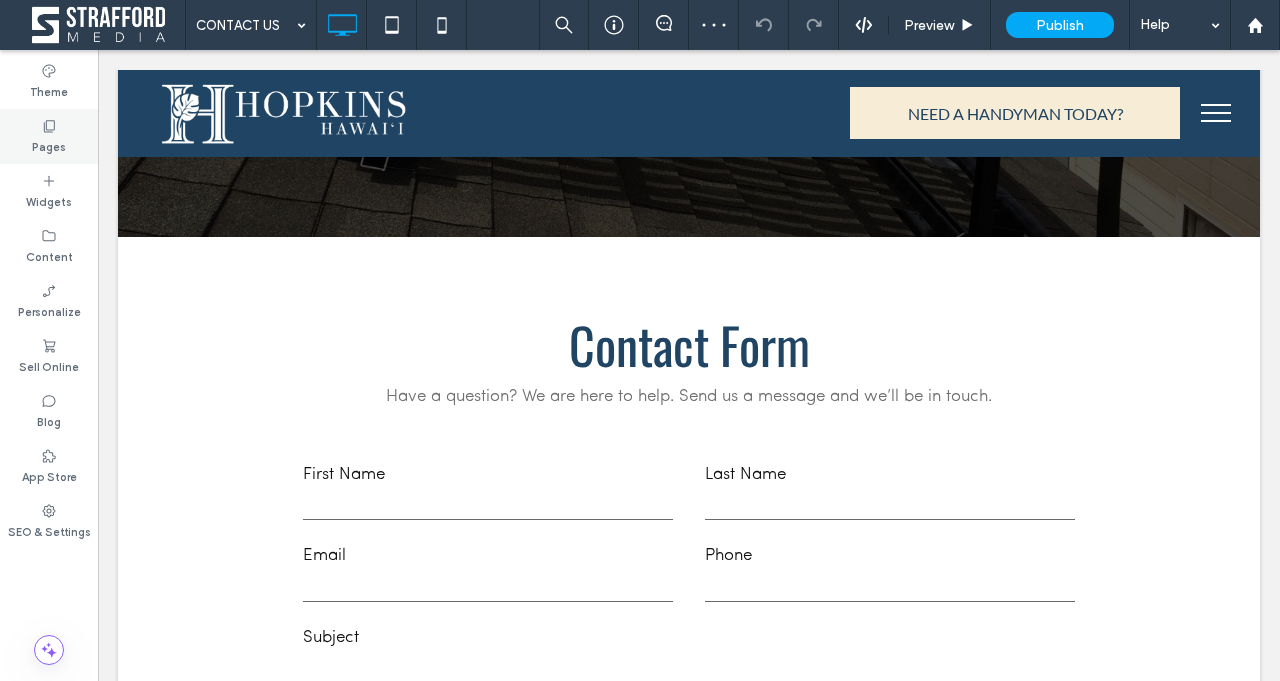 click on "Pages" at bounding box center (49, 136) 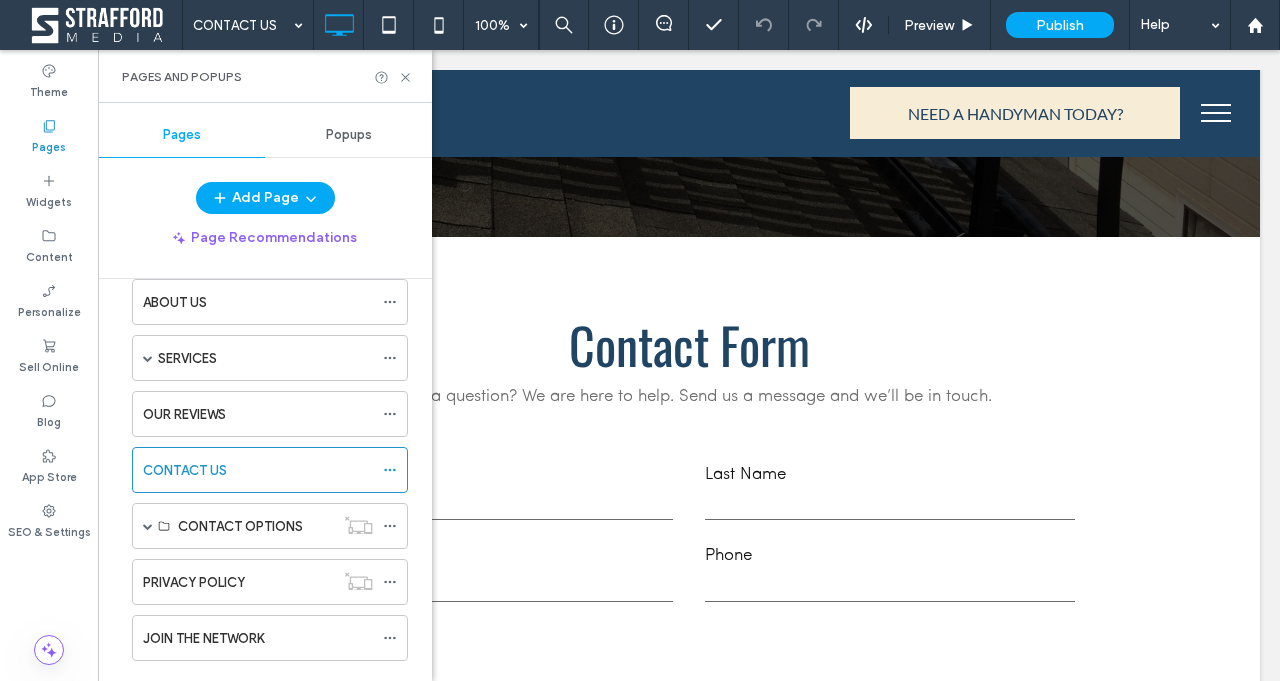 scroll, scrollTop: 130, scrollLeft: 0, axis: vertical 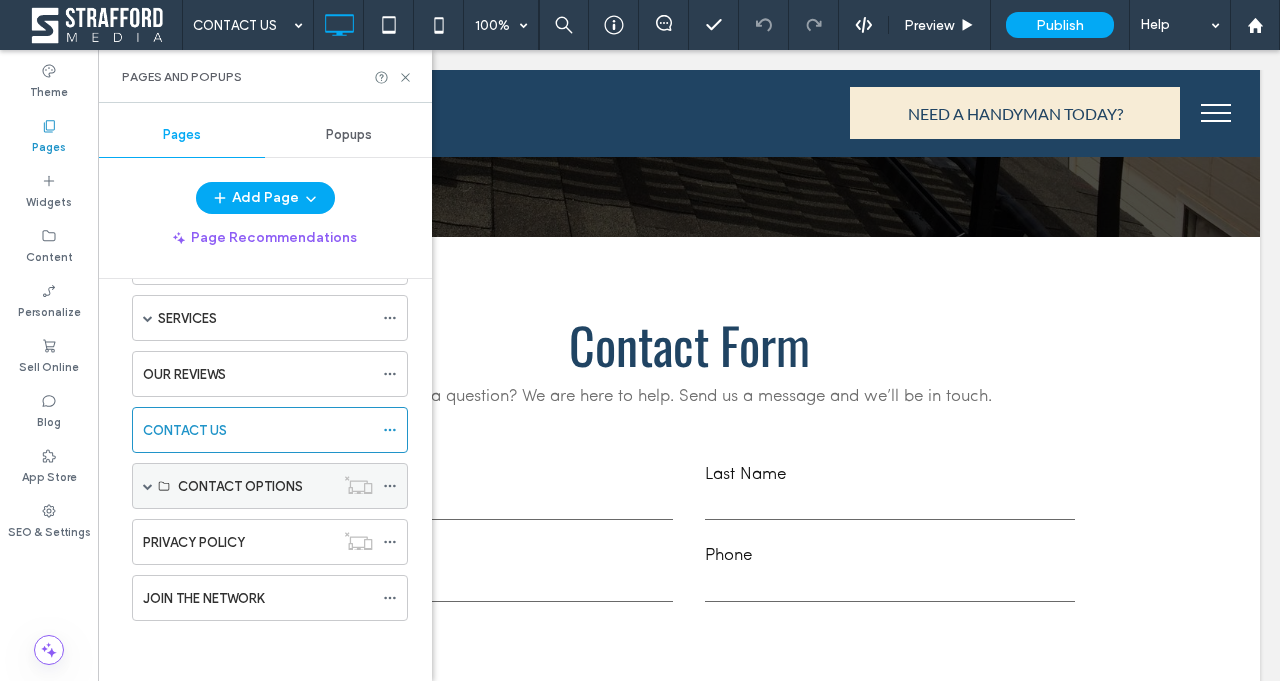click at bounding box center [148, 486] 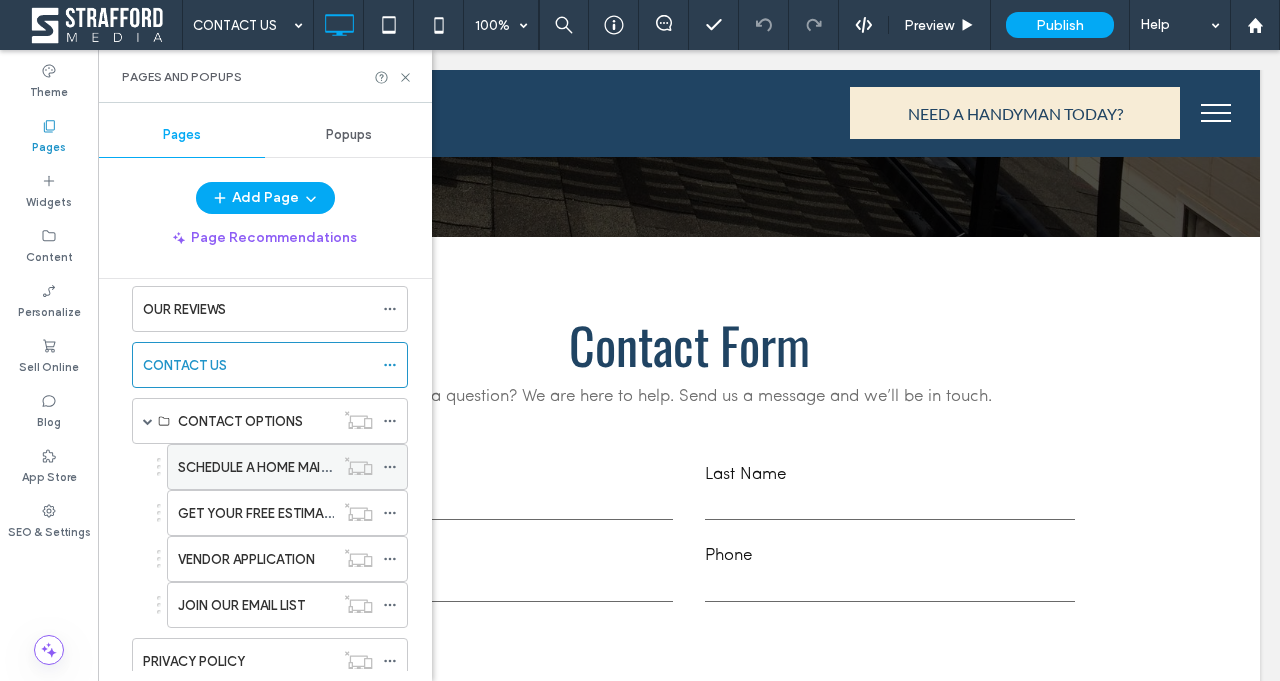 scroll, scrollTop: 207, scrollLeft: 0, axis: vertical 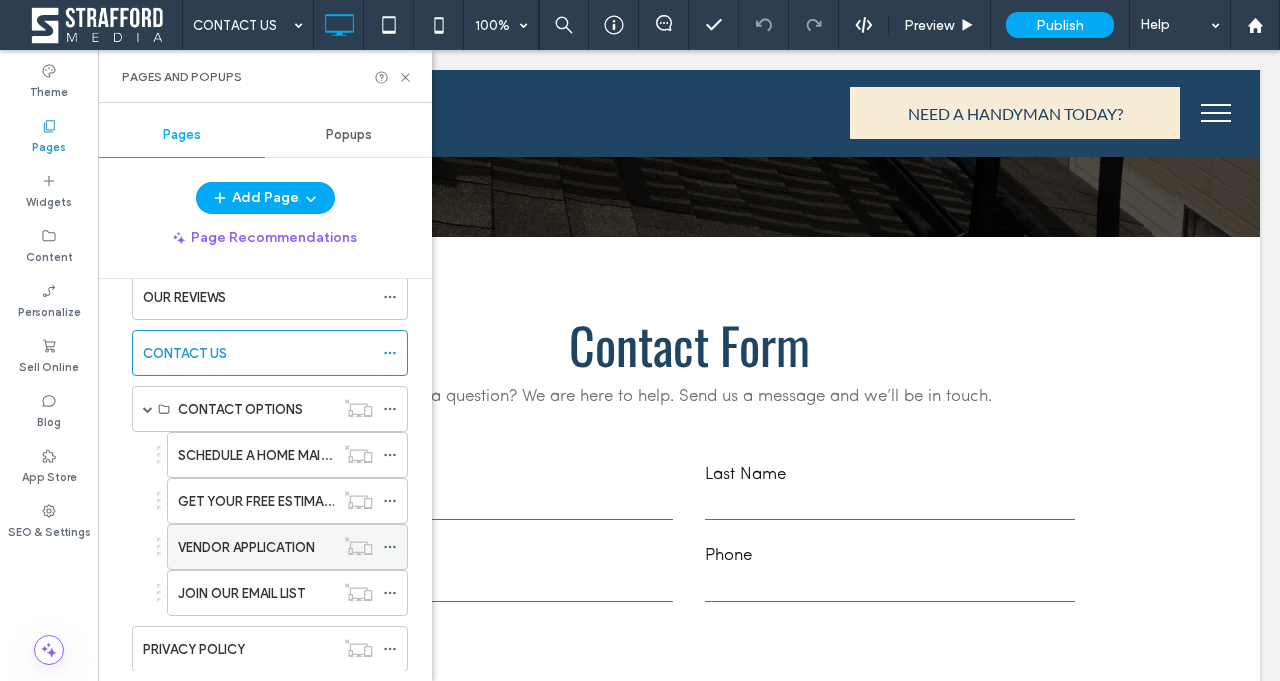click on "VENDOR APPLICATION" at bounding box center [246, 547] 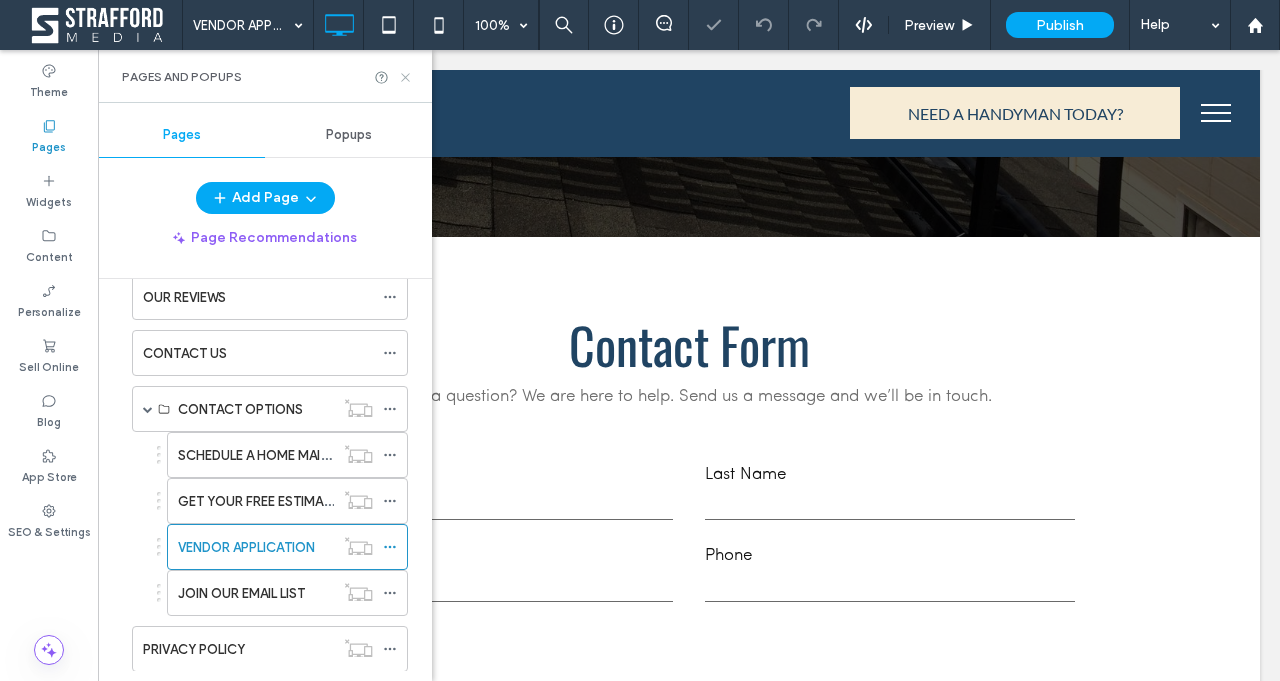 click 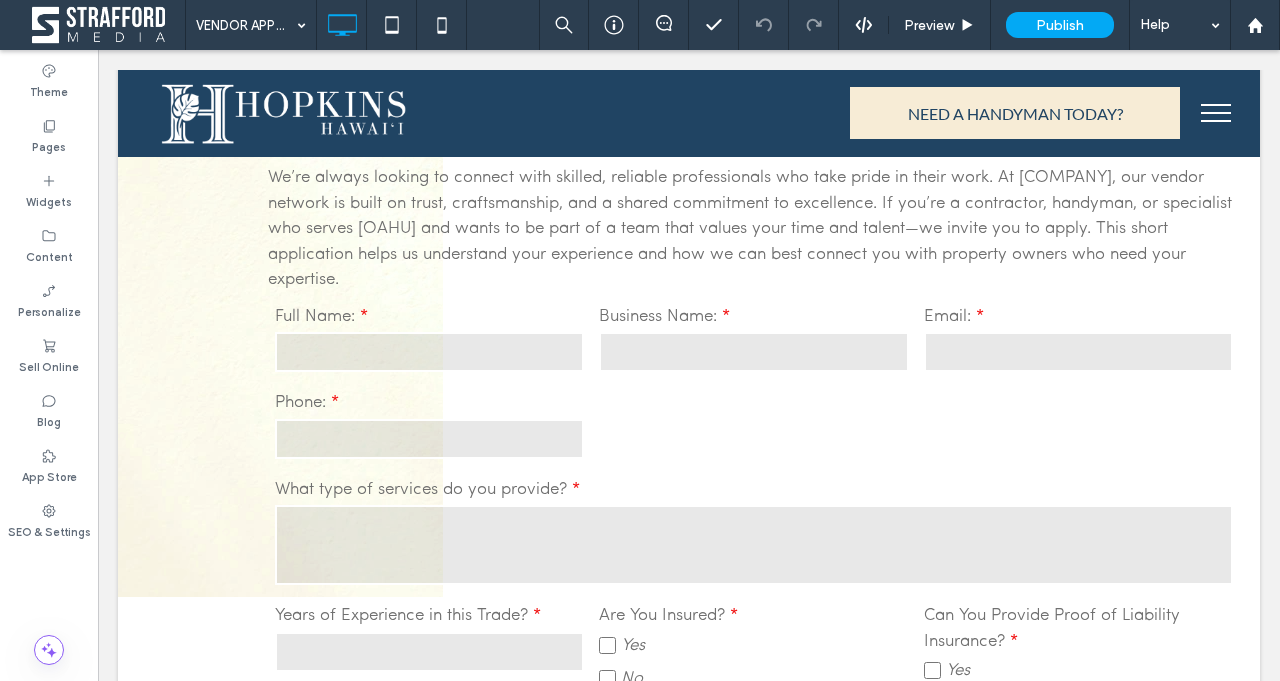 scroll, scrollTop: 265, scrollLeft: 0, axis: vertical 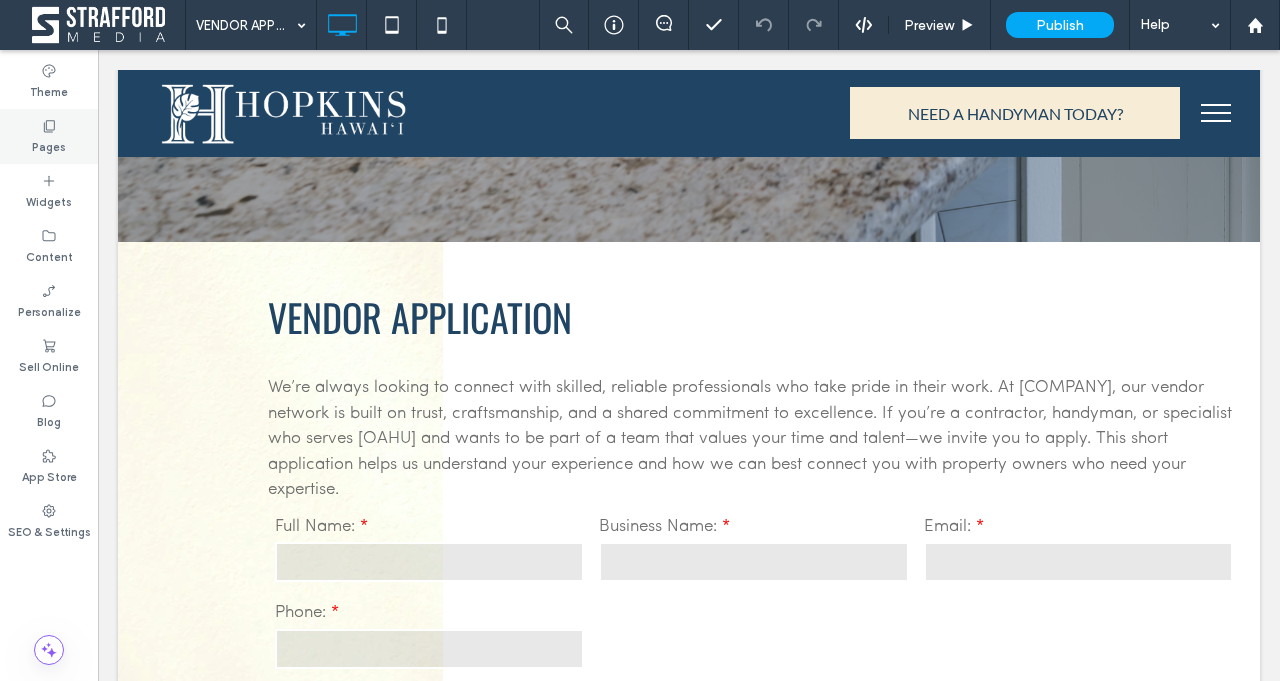 click on "Pages" at bounding box center [49, 145] 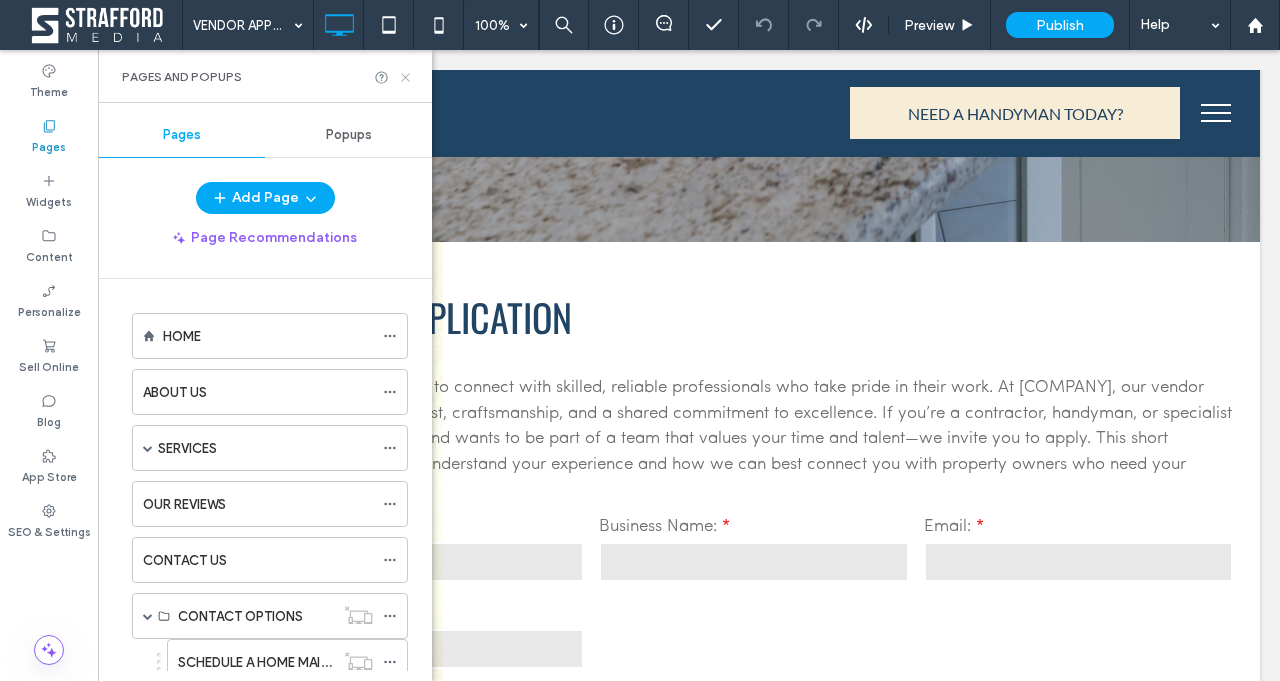 click 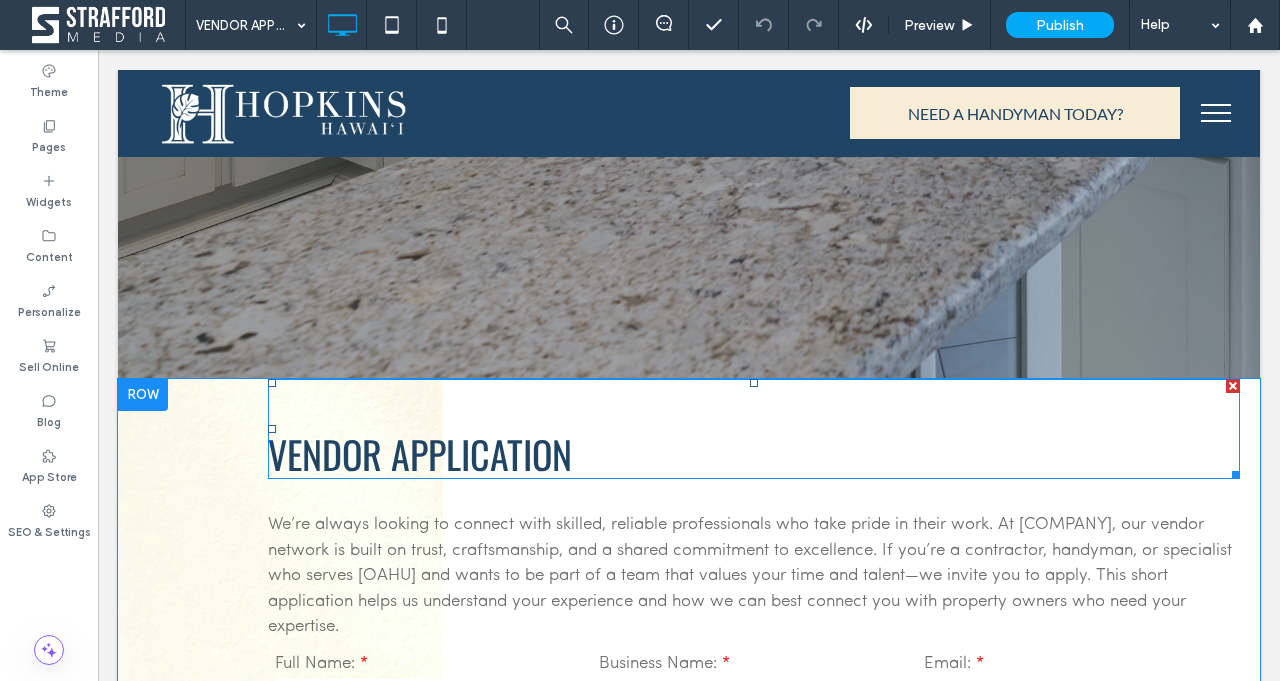scroll, scrollTop: 0, scrollLeft: 0, axis: both 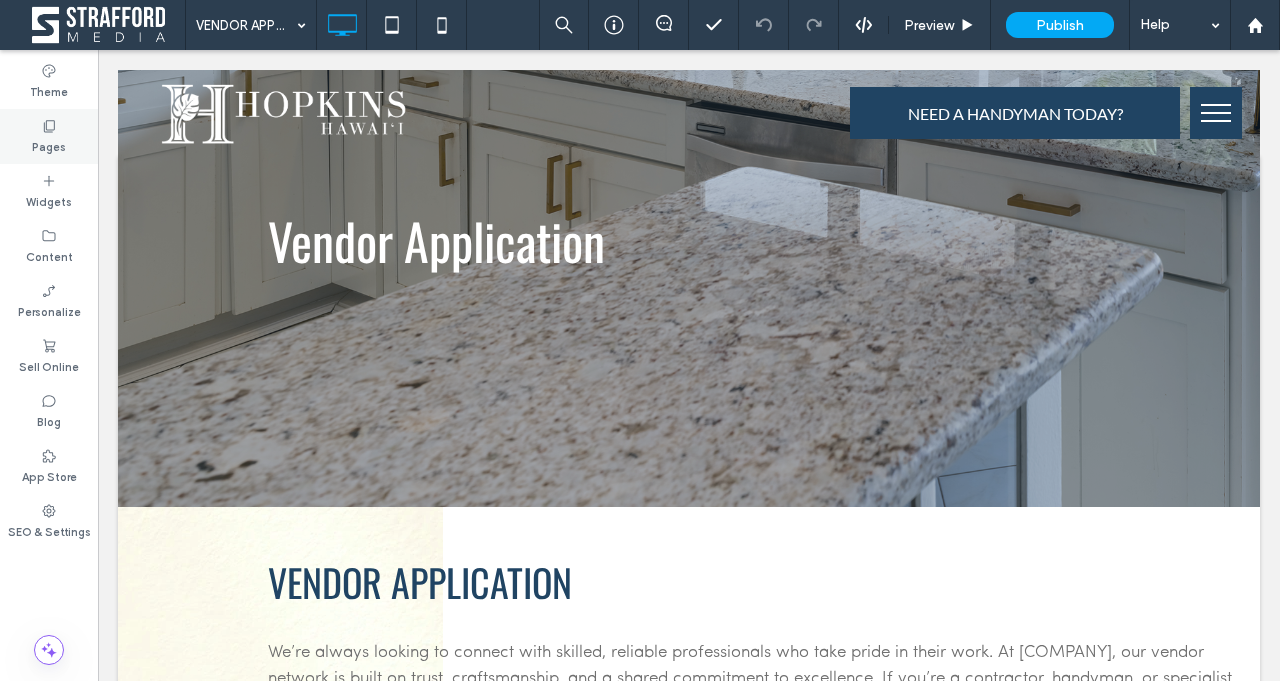 click on "Pages" at bounding box center [49, 136] 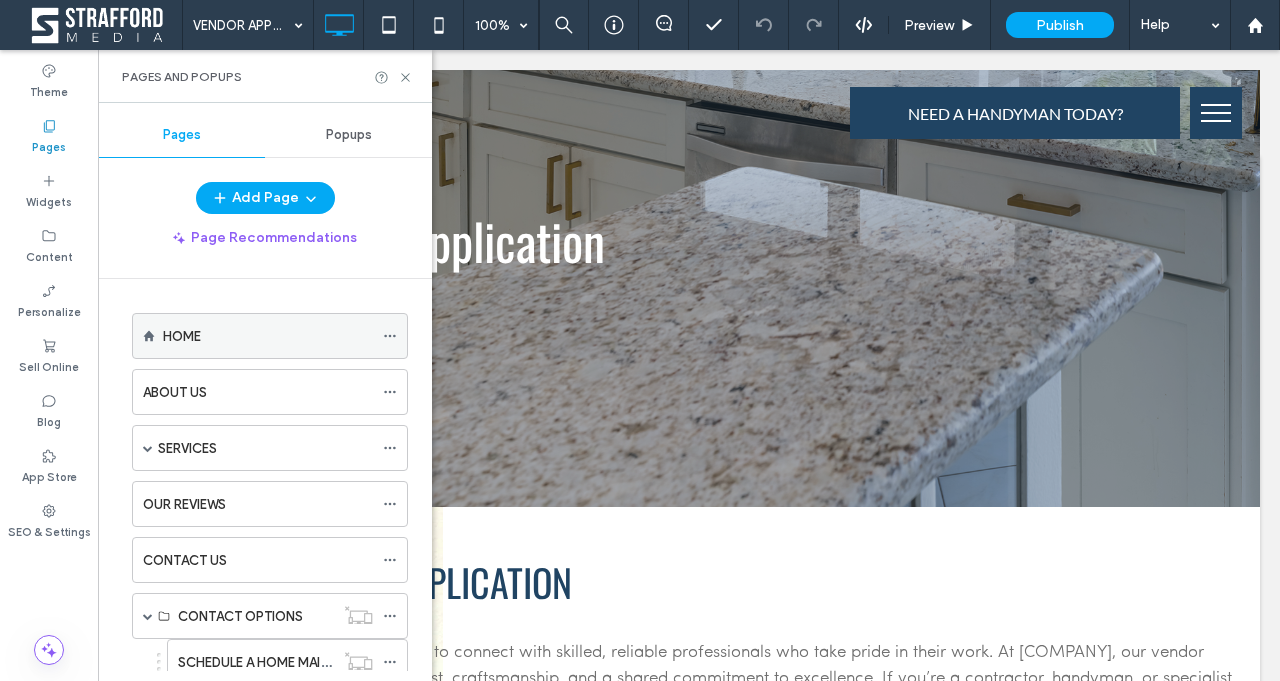 click on "HOME" at bounding box center [268, 336] 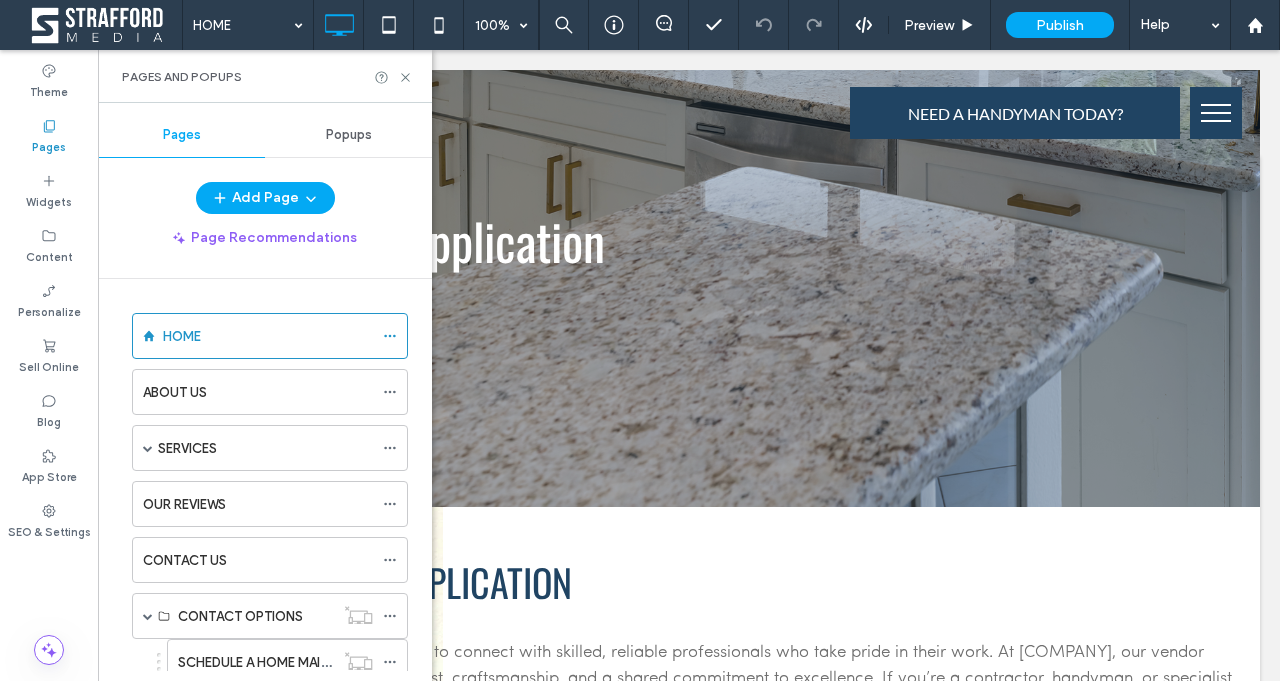 click at bounding box center (640, 340) 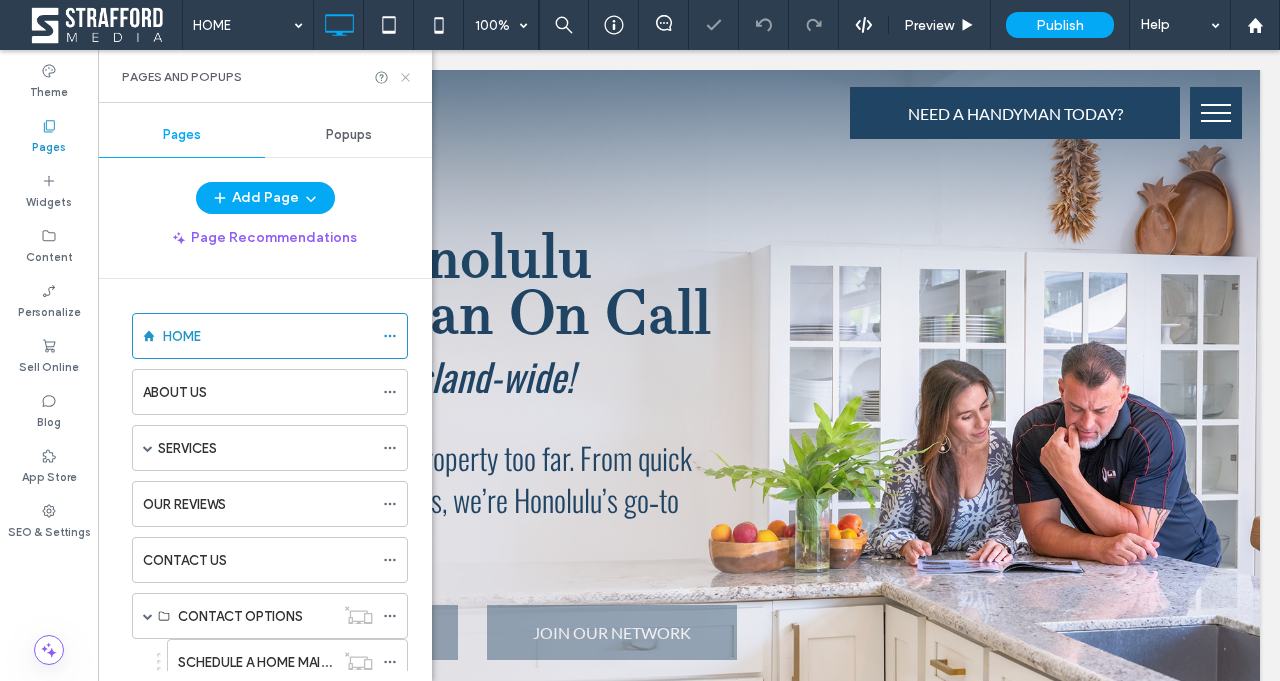 scroll, scrollTop: 0, scrollLeft: 0, axis: both 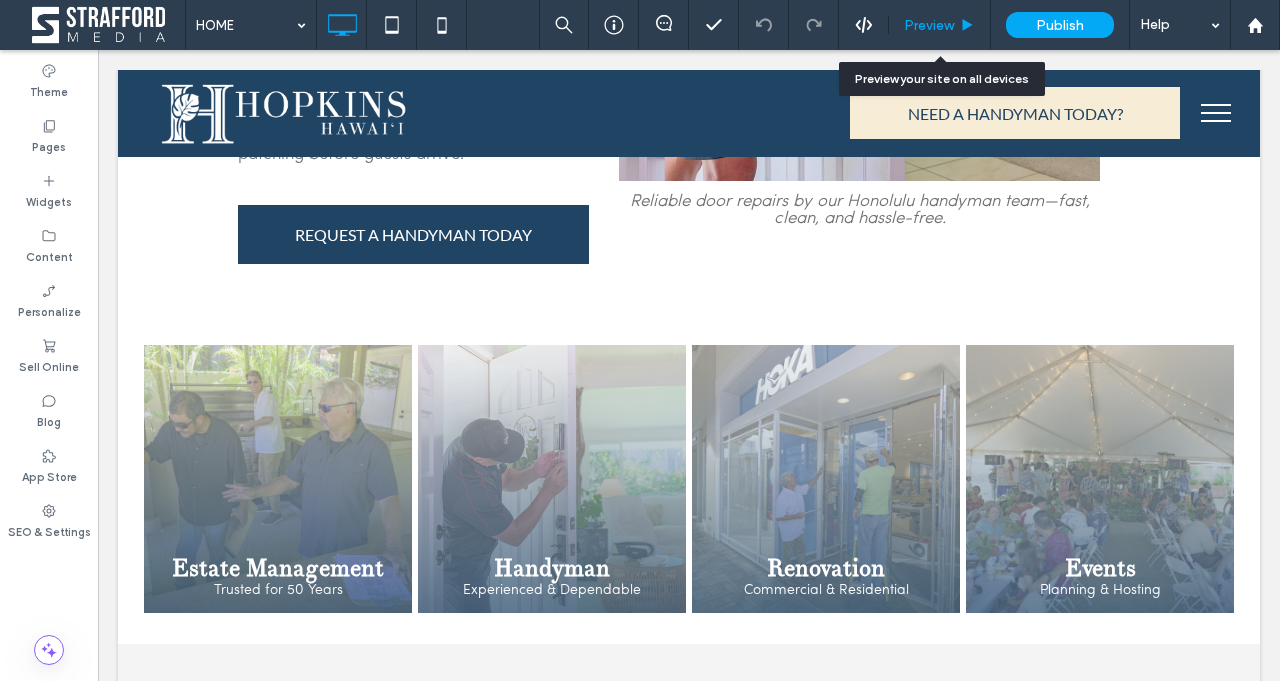 click on "Preview" at bounding box center (929, 25) 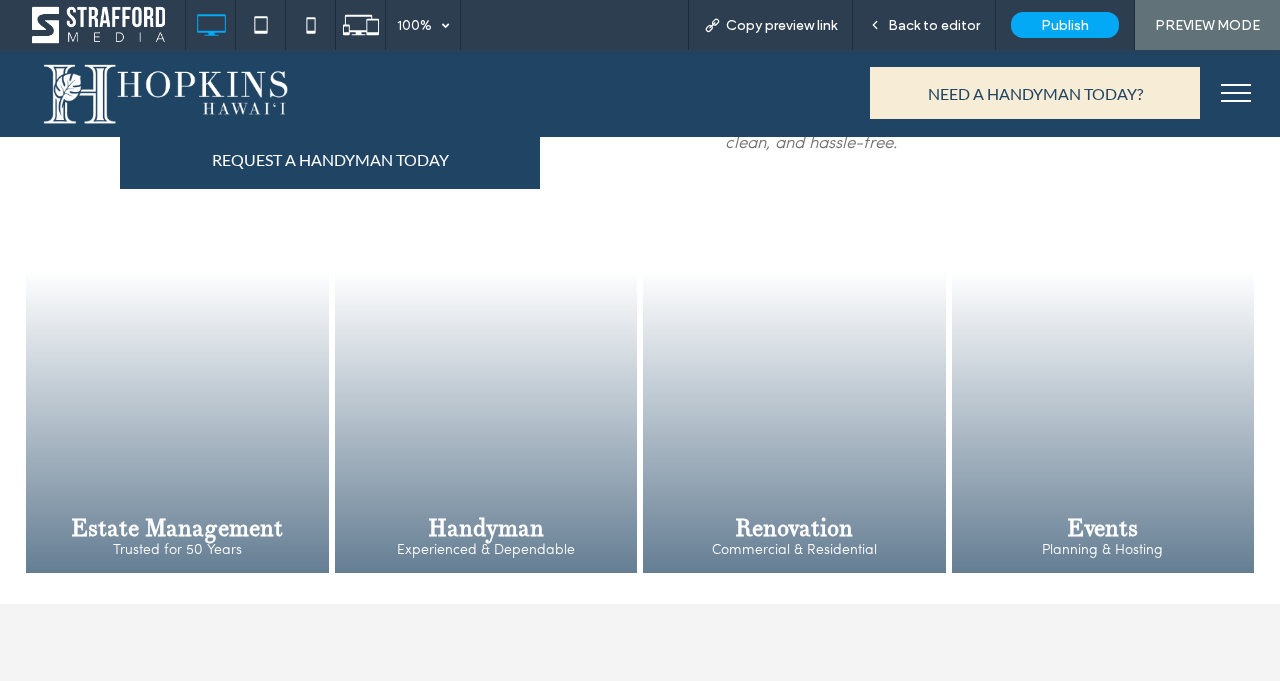 scroll, scrollTop: 1283, scrollLeft: 0, axis: vertical 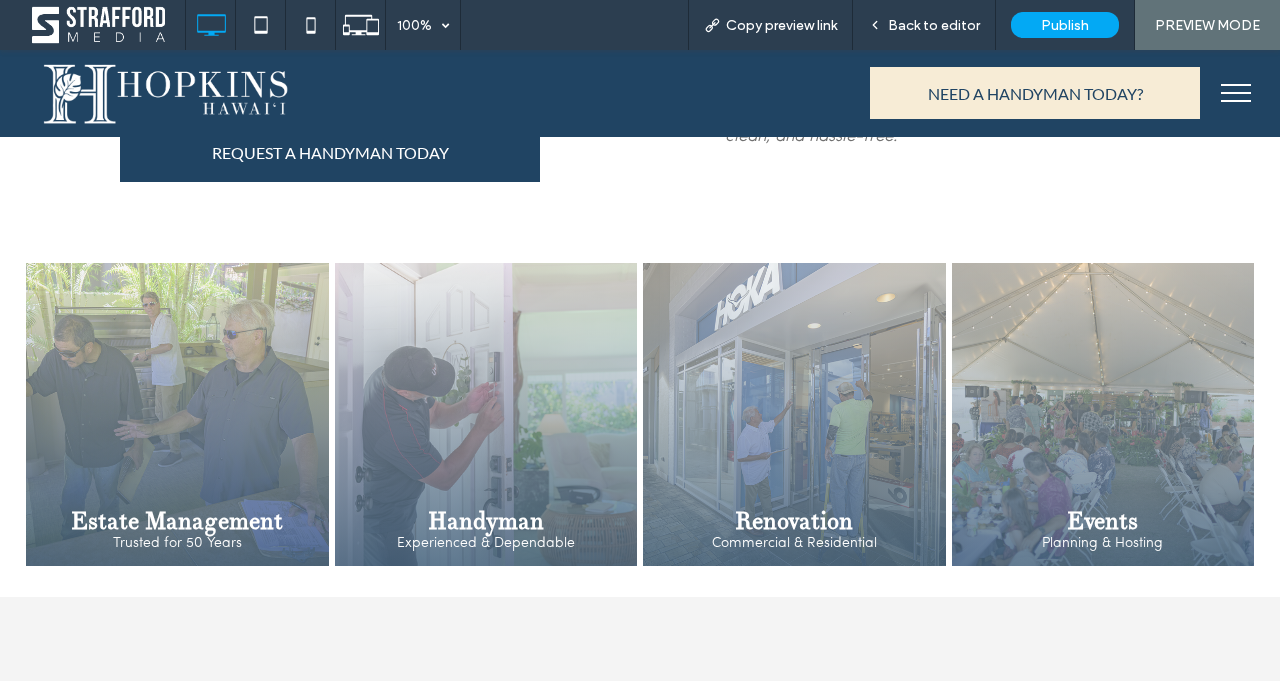 click at bounding box center (1102, 414) 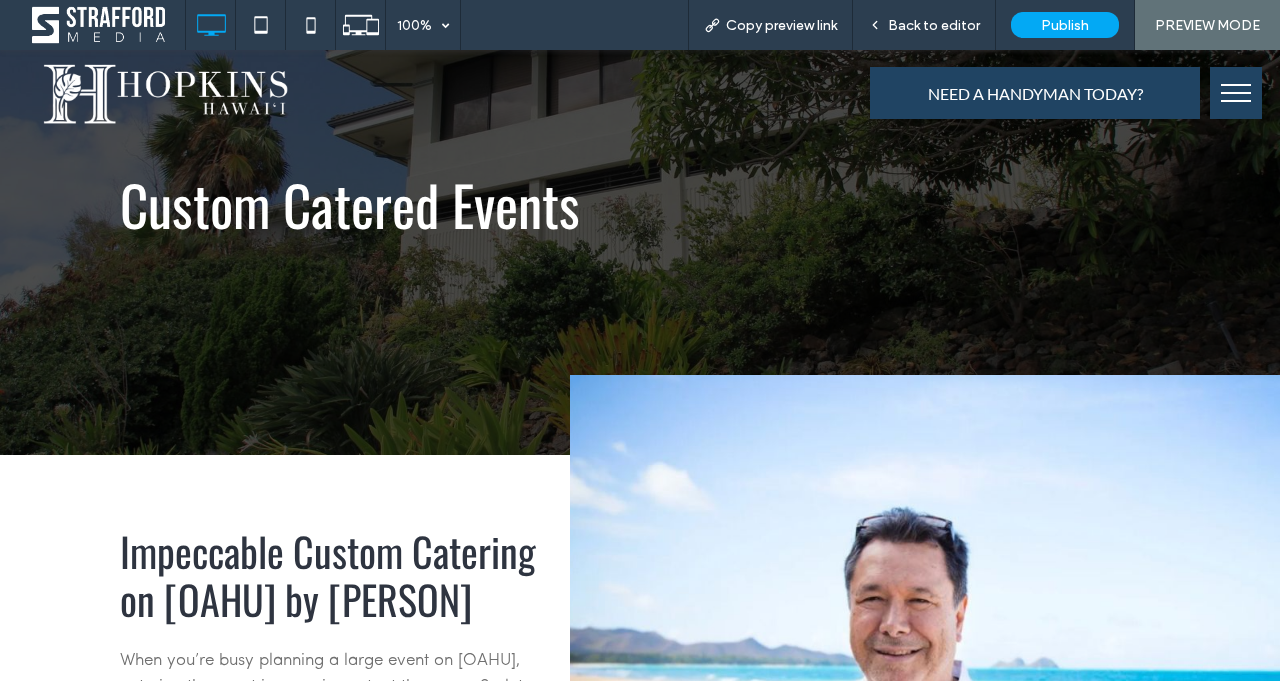 scroll, scrollTop: 0, scrollLeft: 0, axis: both 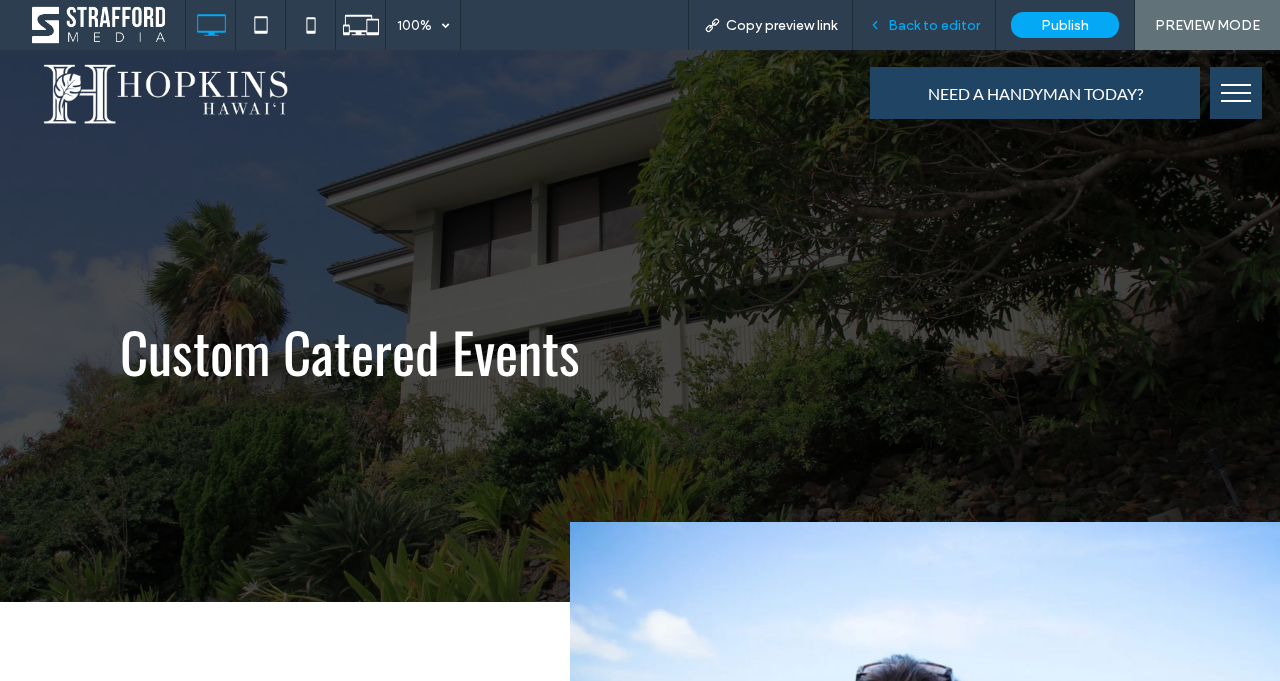 click on "Back to editor" at bounding box center (924, 25) 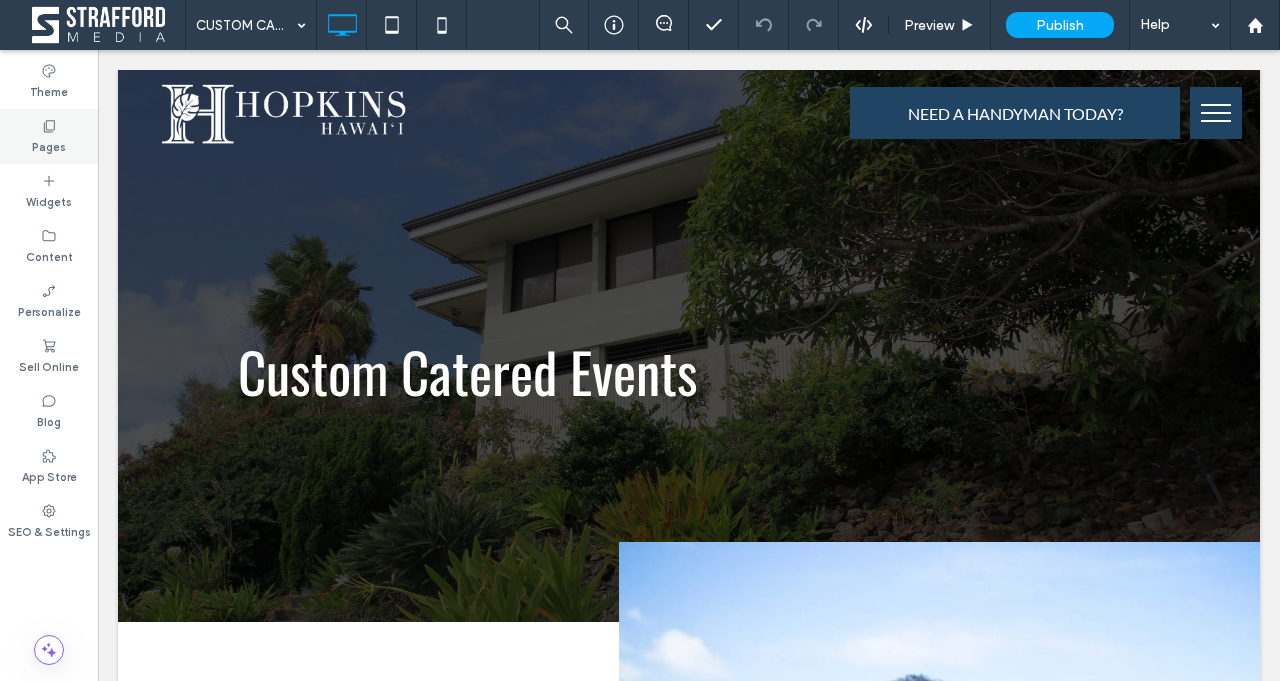 click on "Pages" at bounding box center [49, 145] 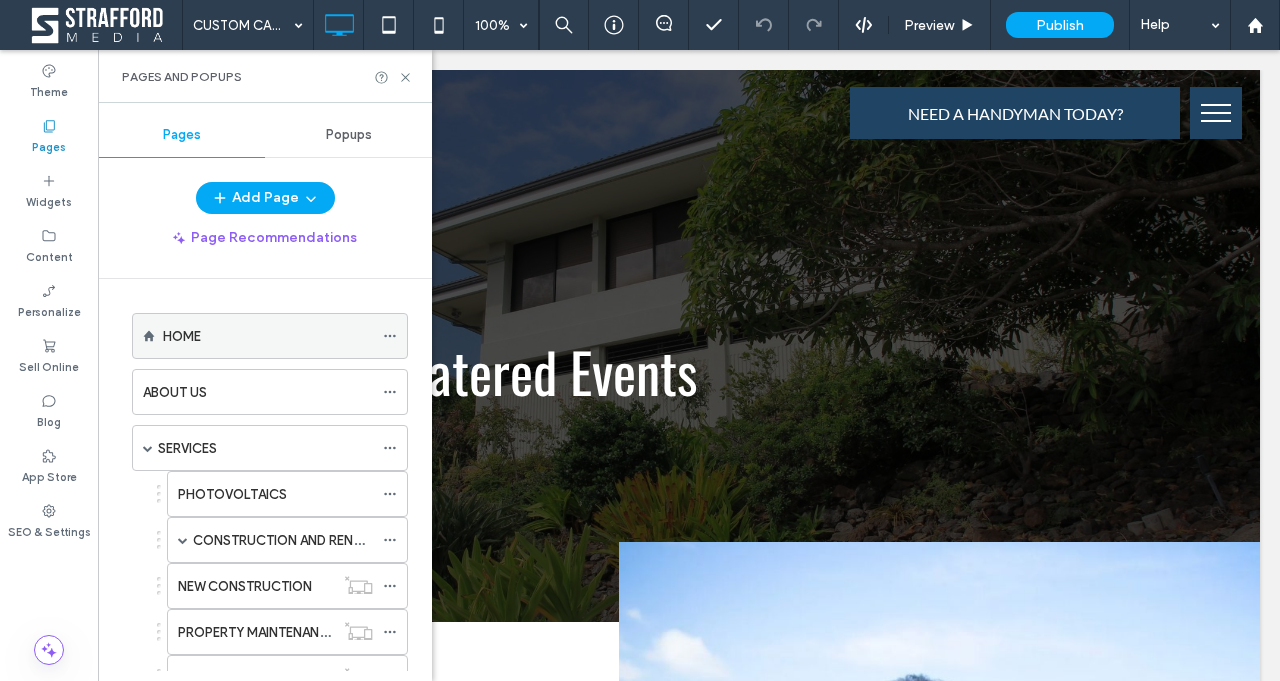 click on "HOME" at bounding box center (268, 336) 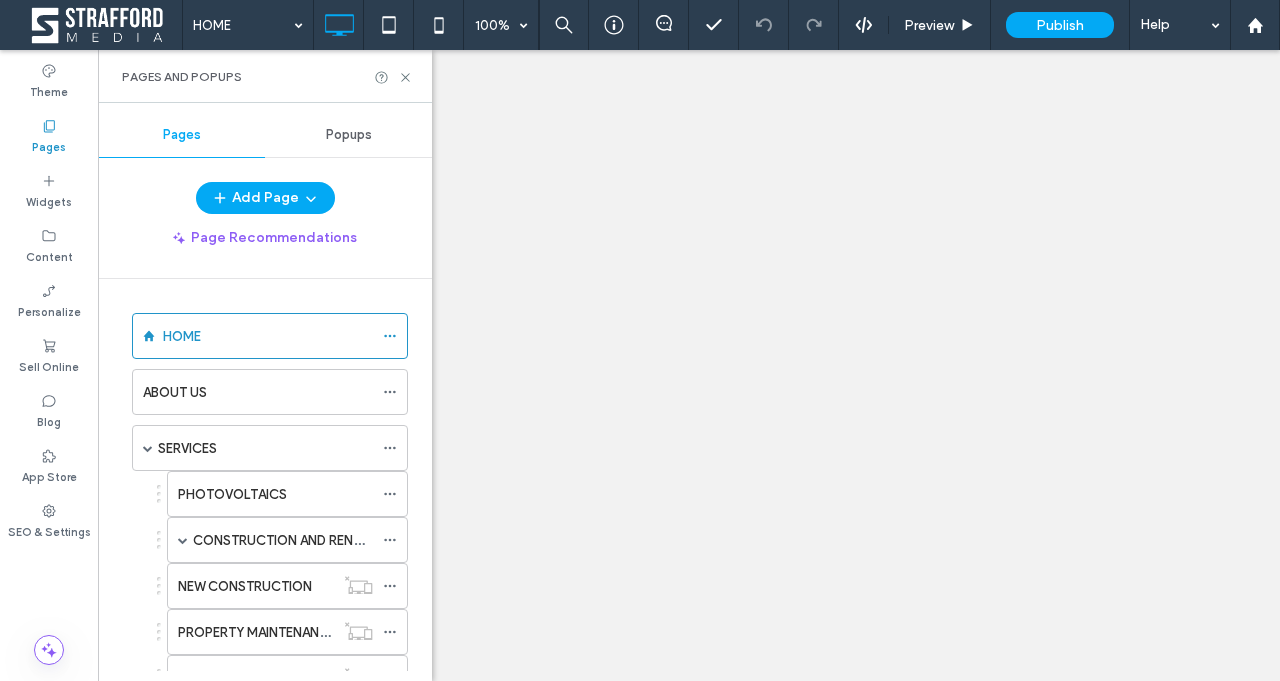 click 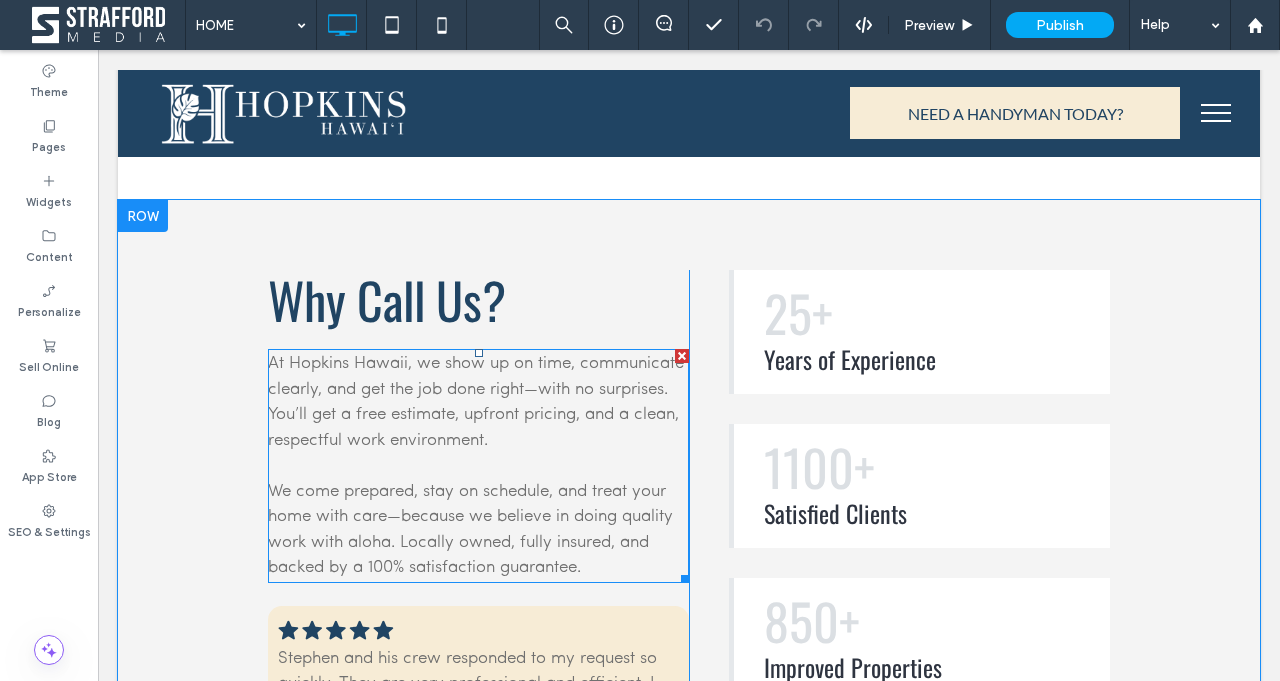 scroll, scrollTop: 3926, scrollLeft: 0, axis: vertical 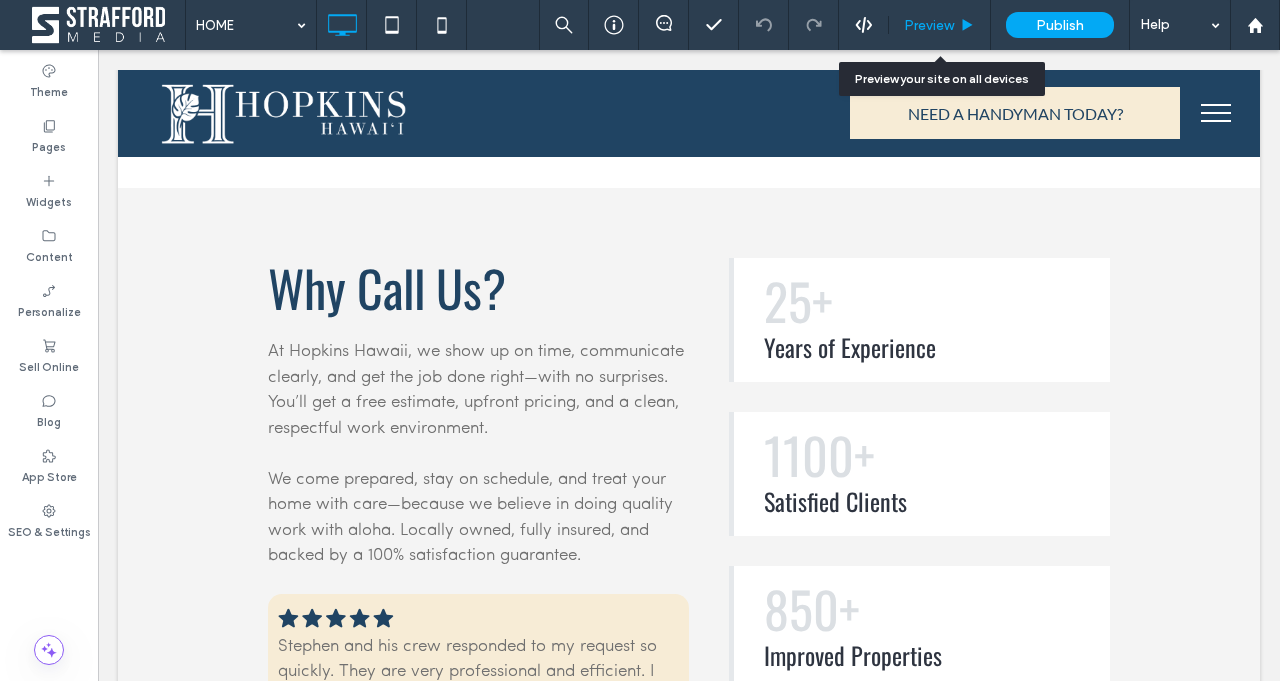 click on "Preview" at bounding box center (929, 25) 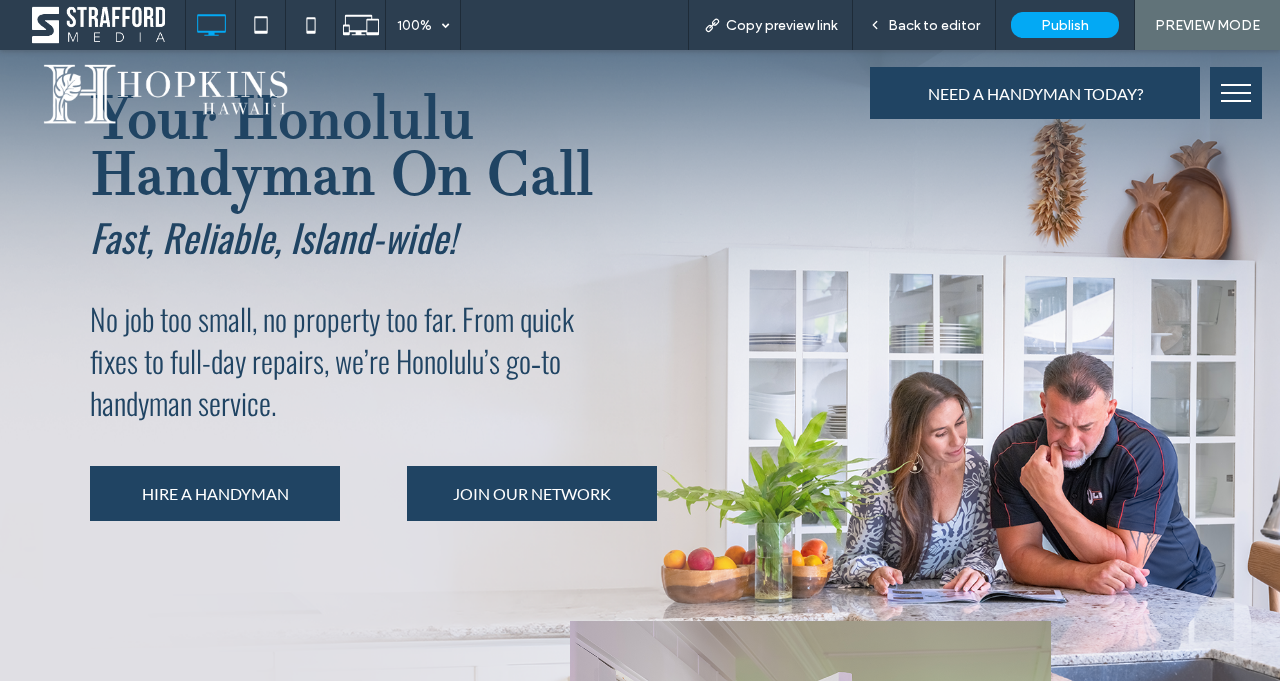 scroll, scrollTop: 0, scrollLeft: 0, axis: both 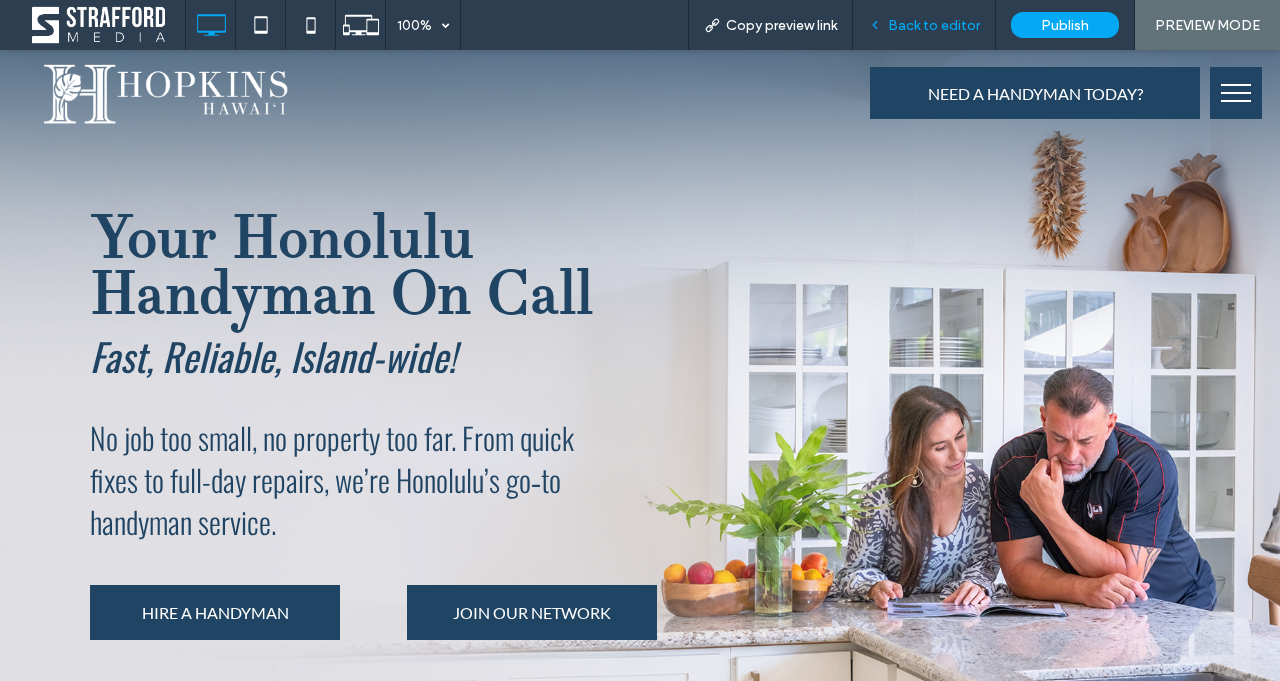 click on "Back to editor" at bounding box center [934, 25] 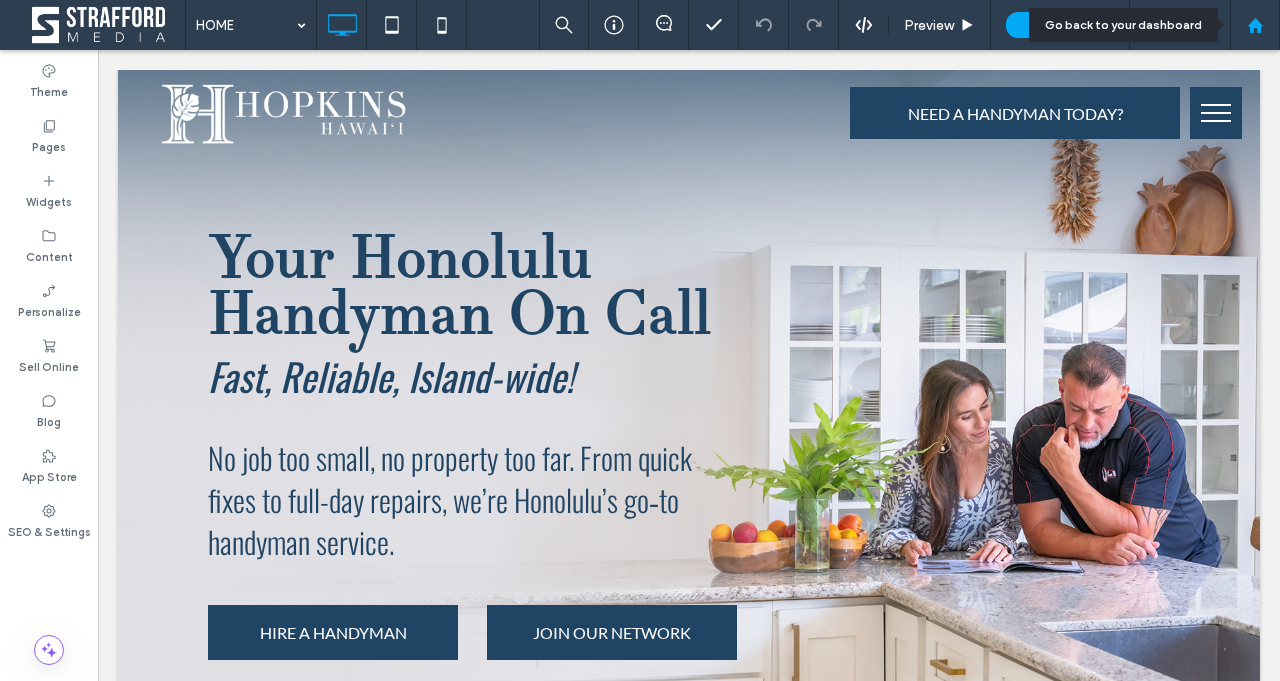 click 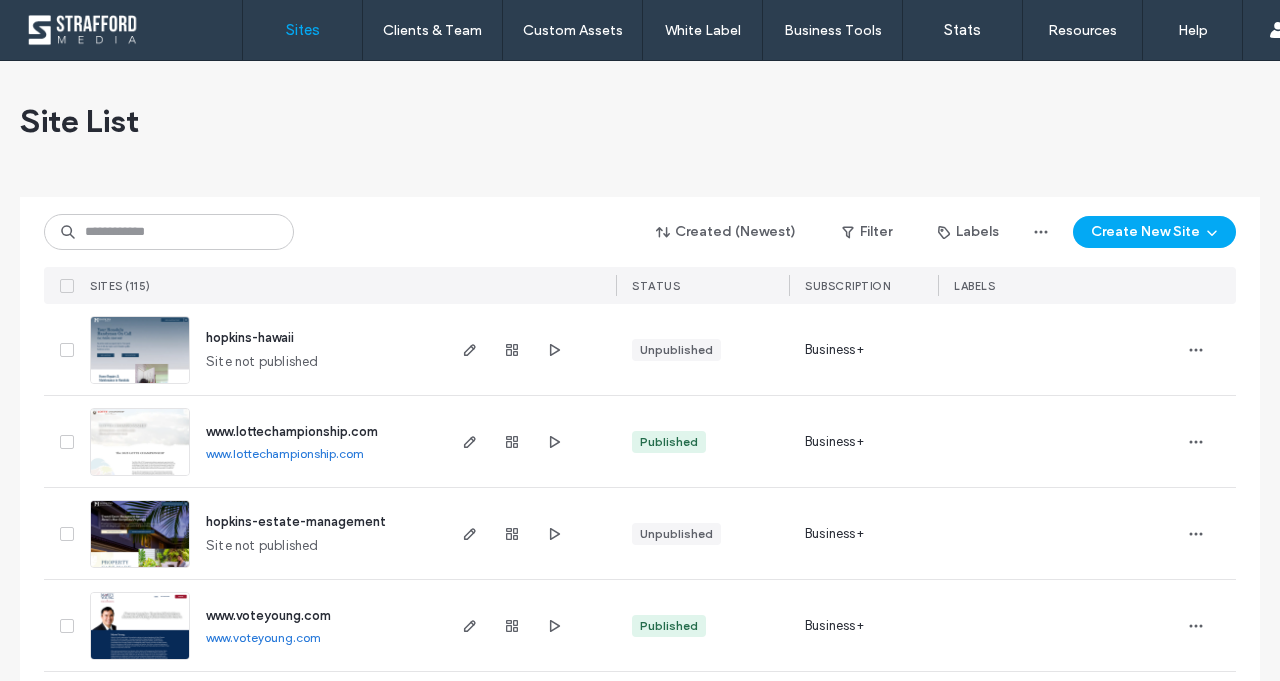 scroll, scrollTop: 0, scrollLeft: 0, axis: both 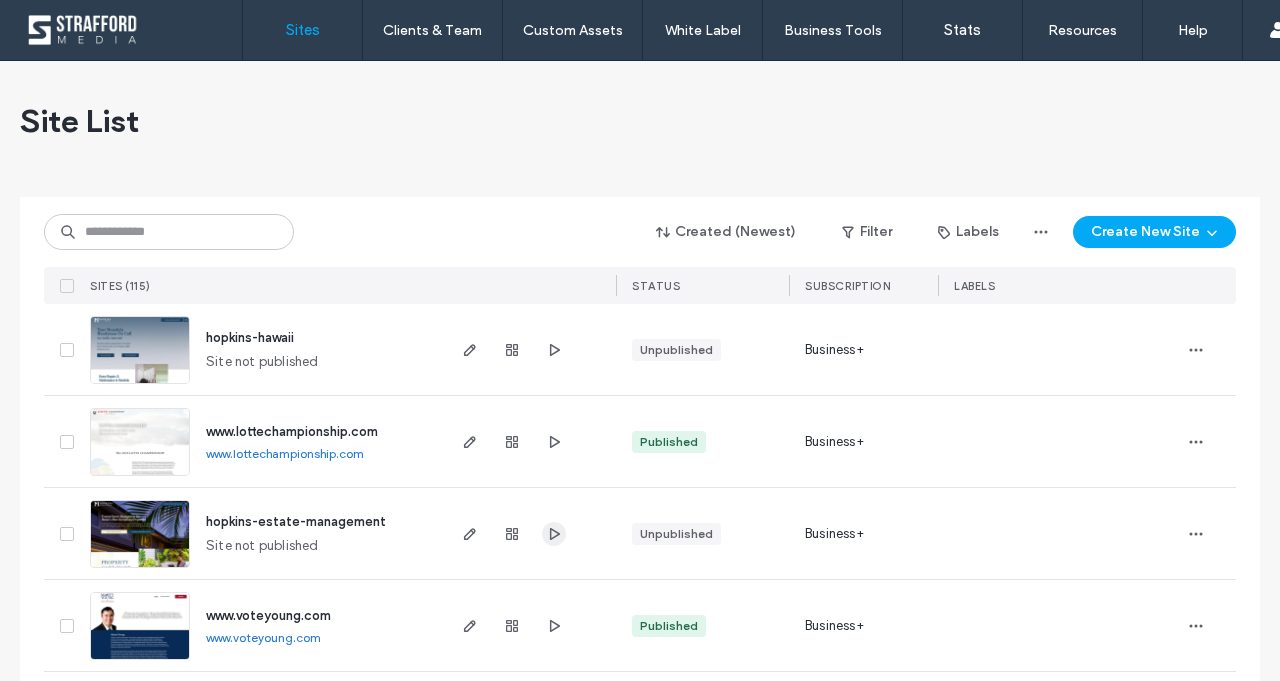 click 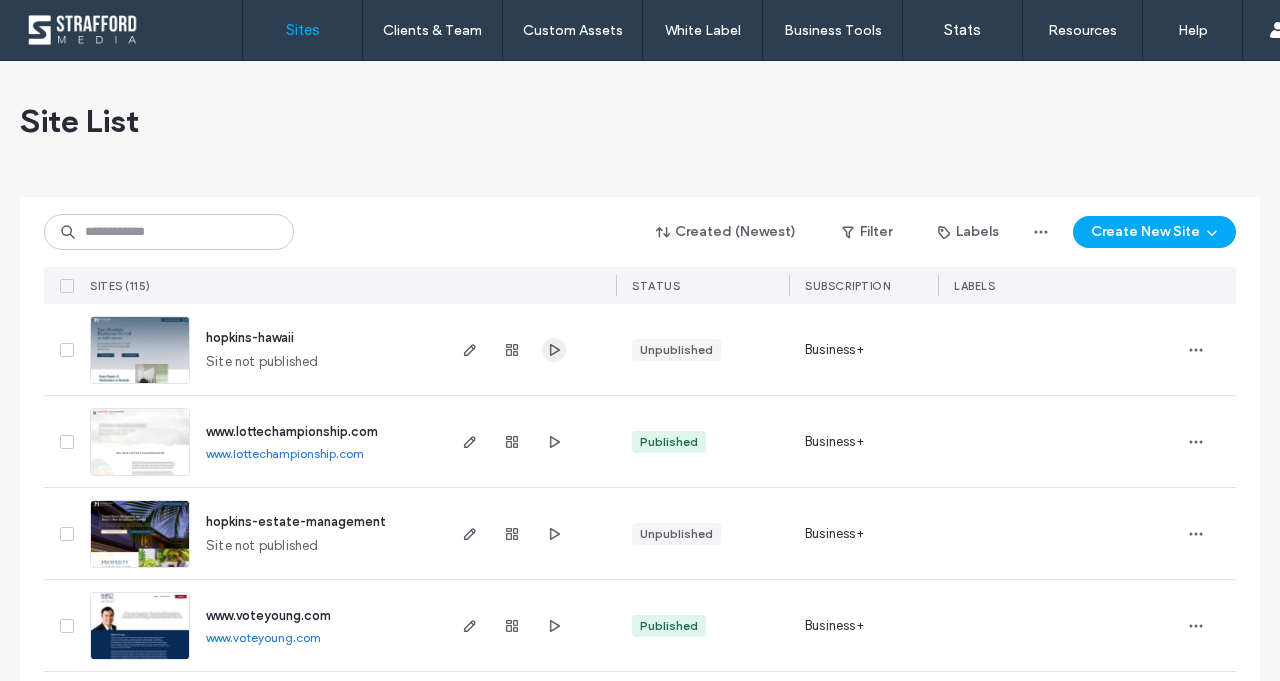 click 